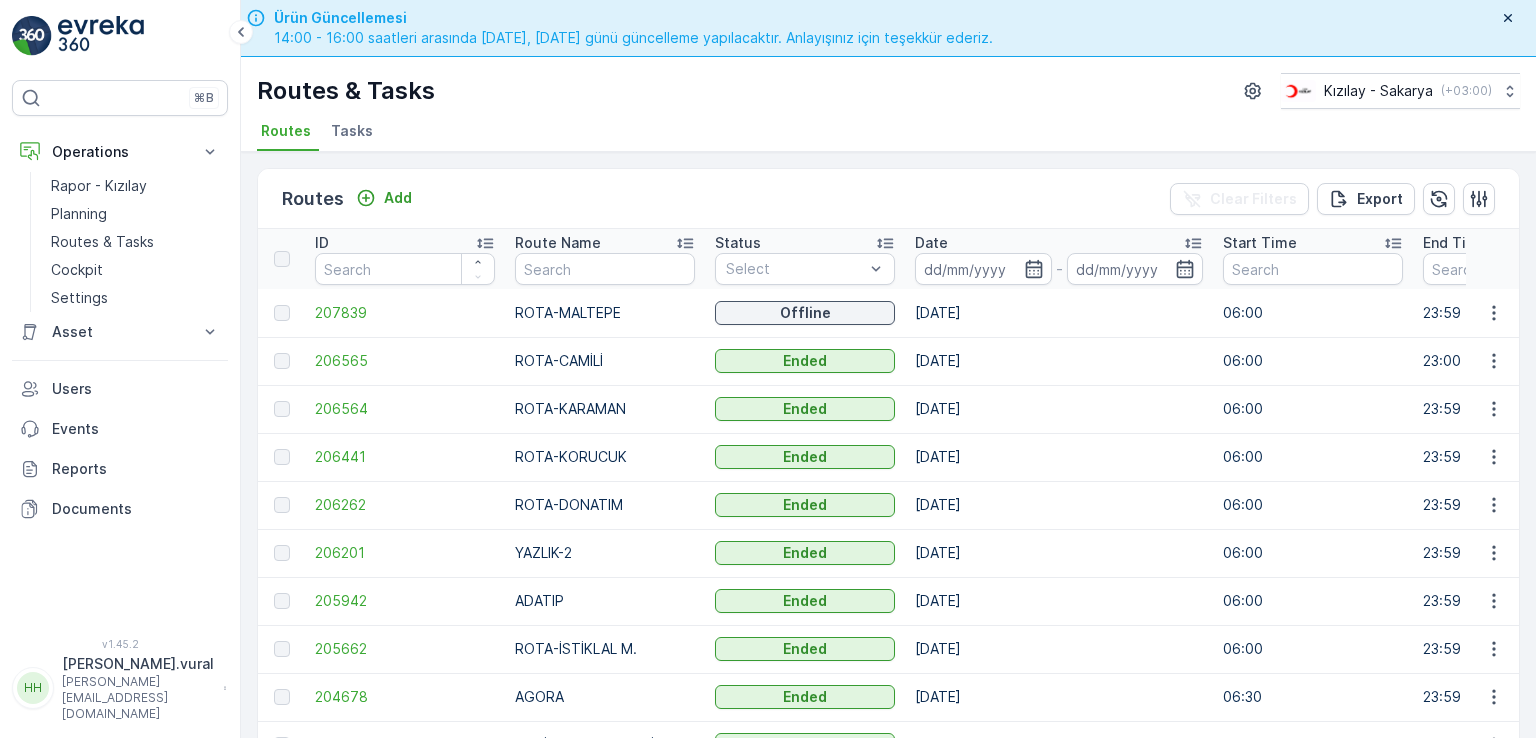 scroll, scrollTop: 0, scrollLeft: 0, axis: both 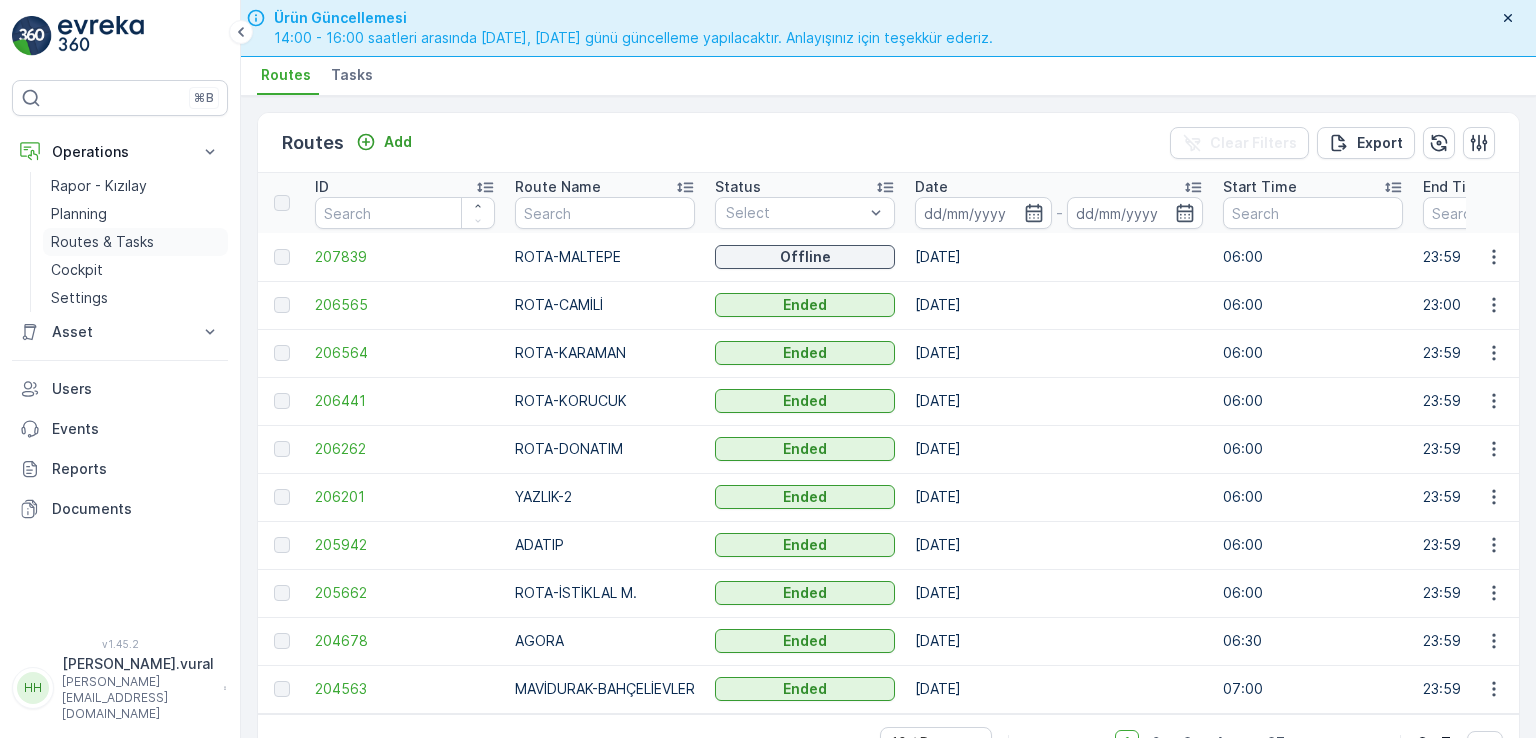 click on "Routes & Tasks" at bounding box center [102, 242] 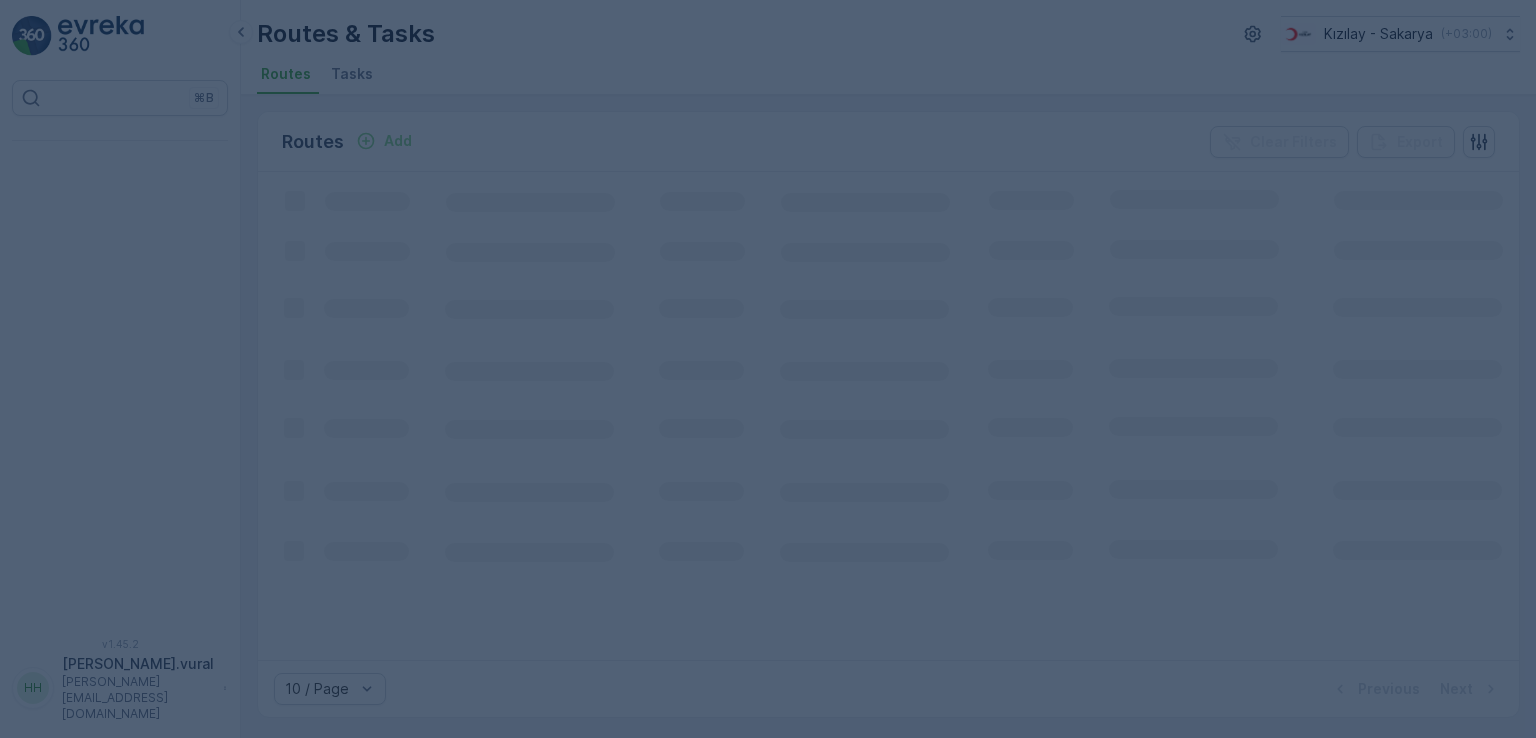 scroll, scrollTop: 0, scrollLeft: 0, axis: both 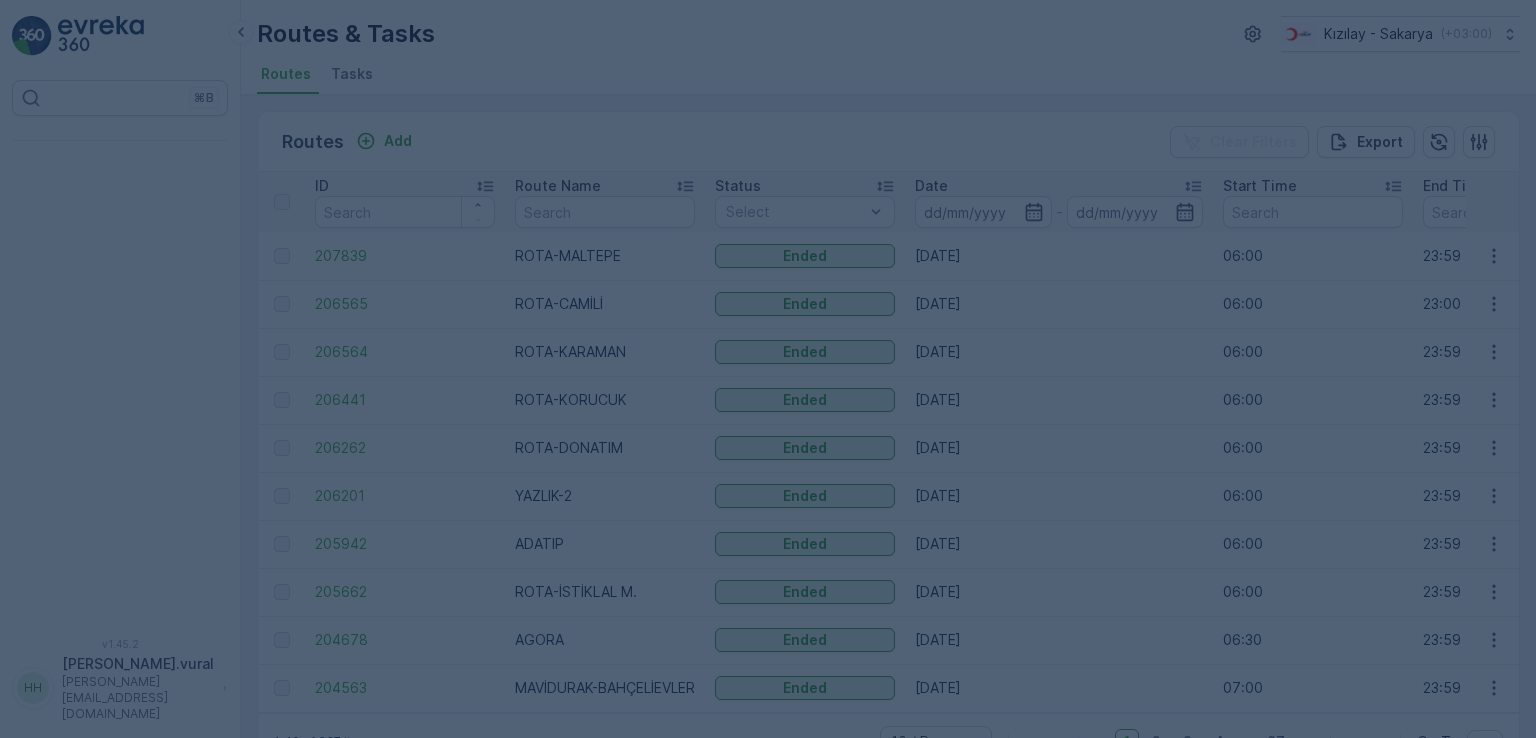 click at bounding box center [768, 369] 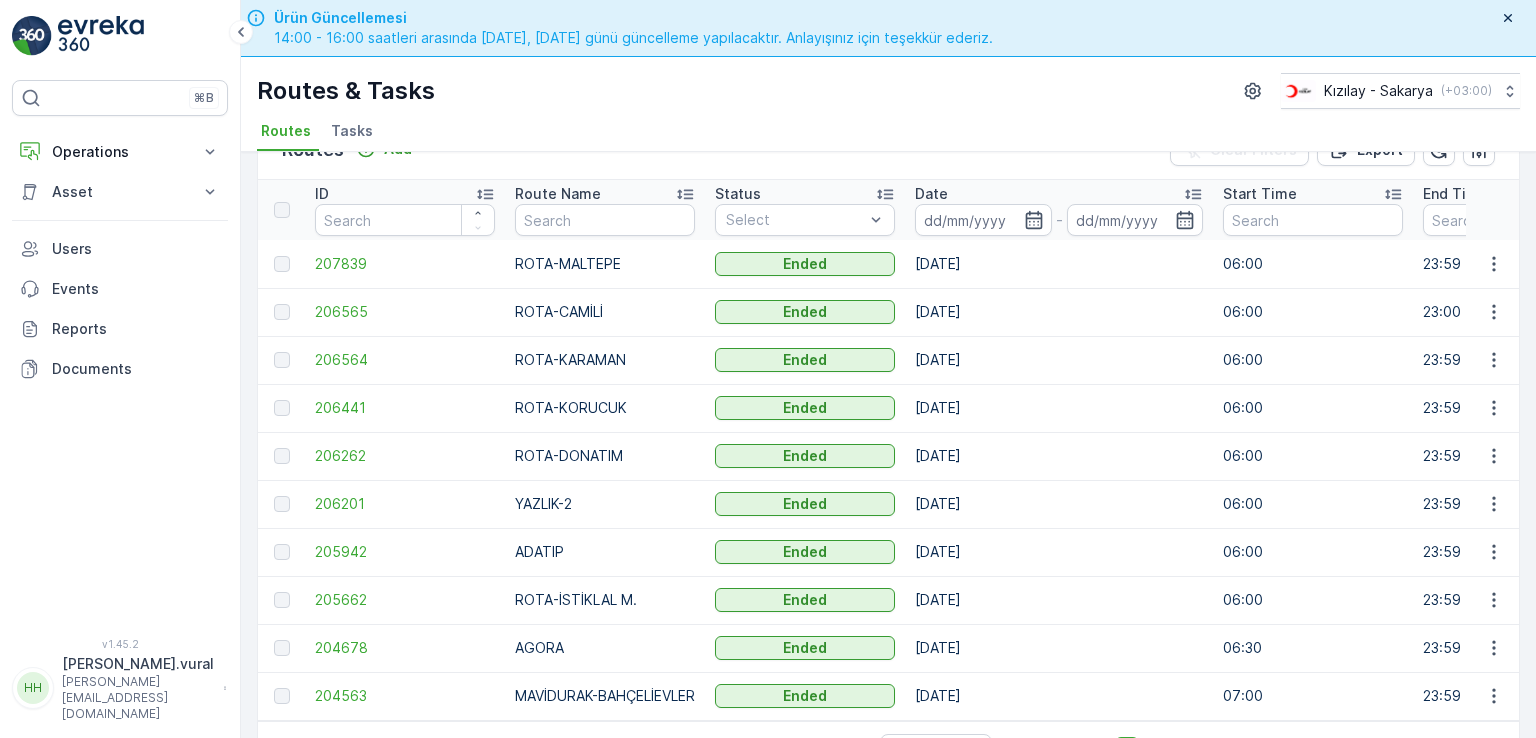 scroll, scrollTop: 0, scrollLeft: 0, axis: both 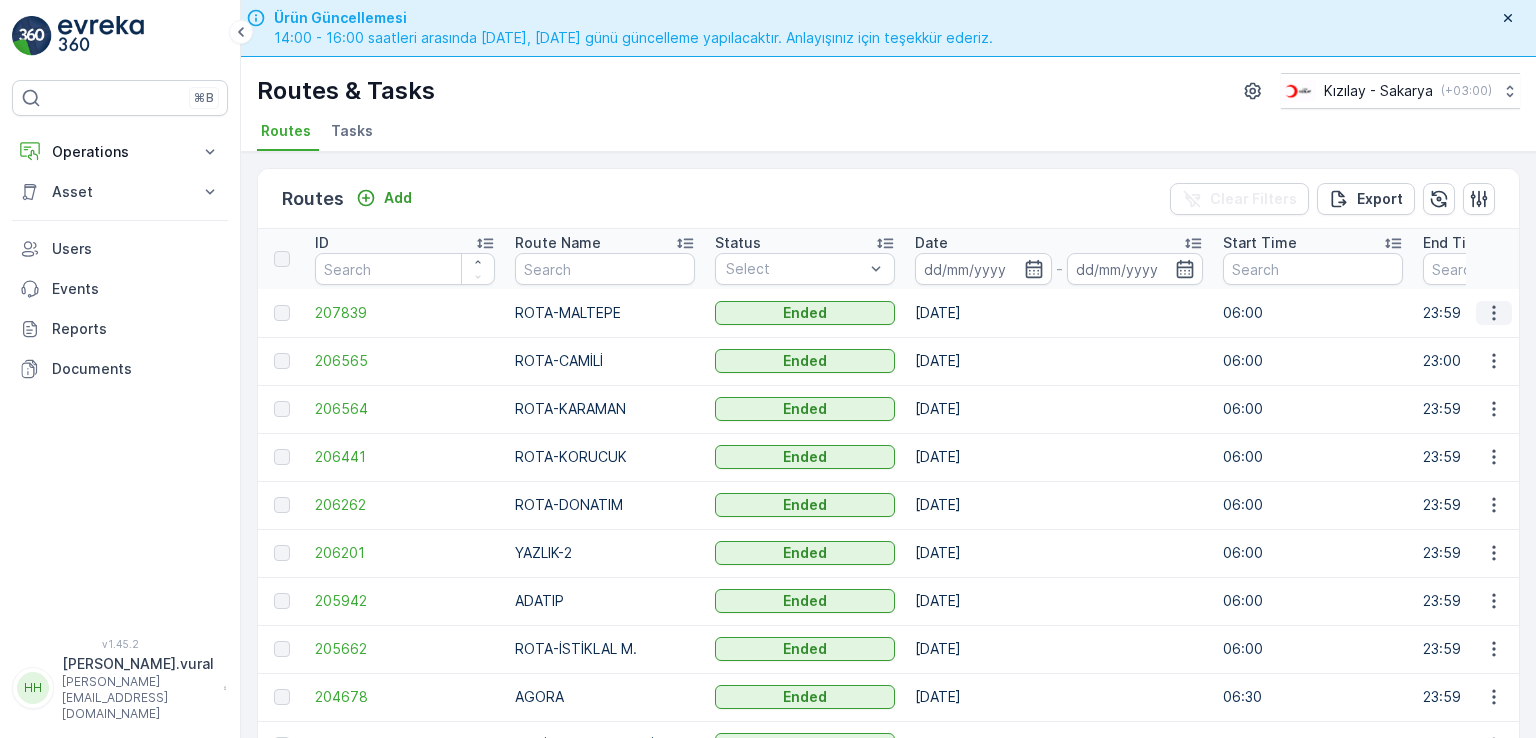 click 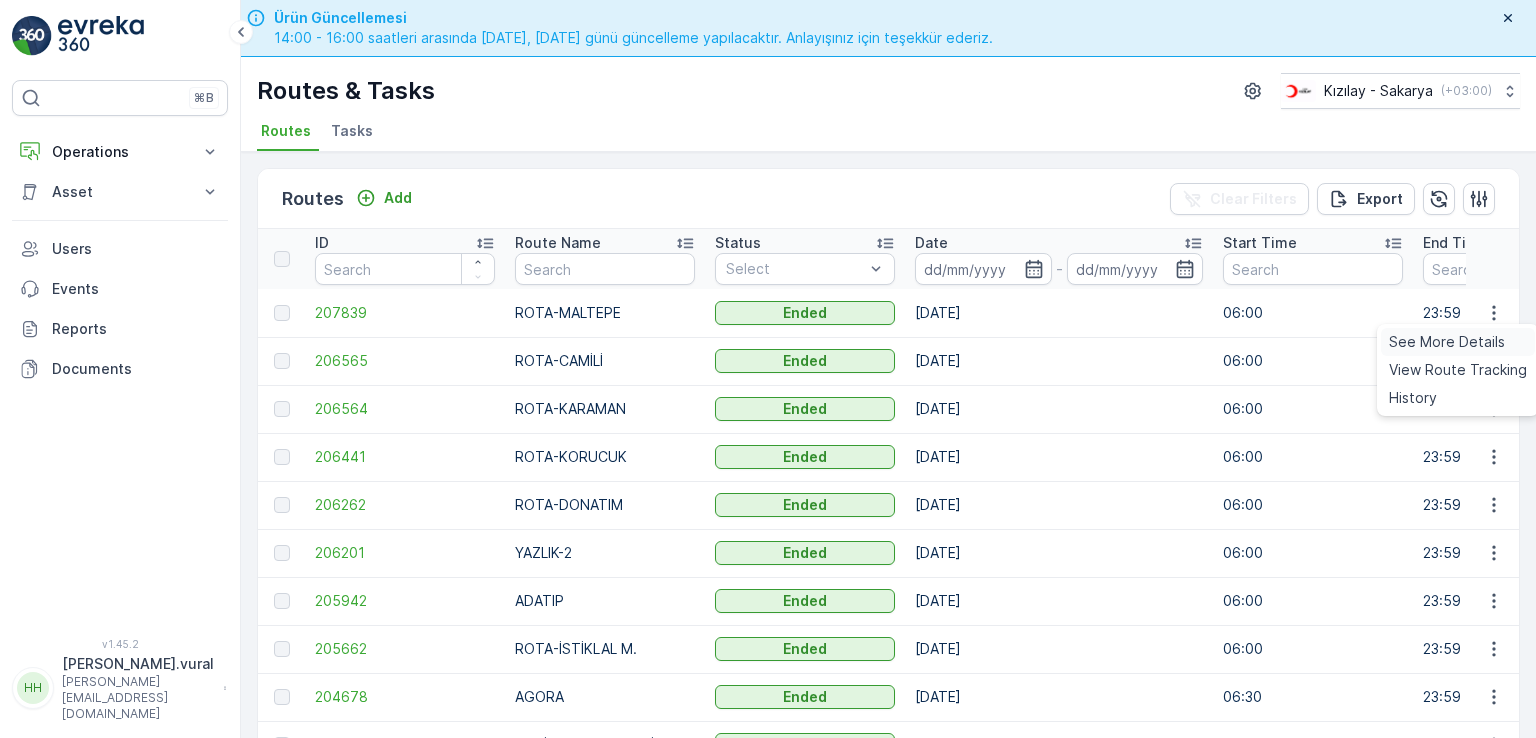 click on "See More Details" at bounding box center (1447, 342) 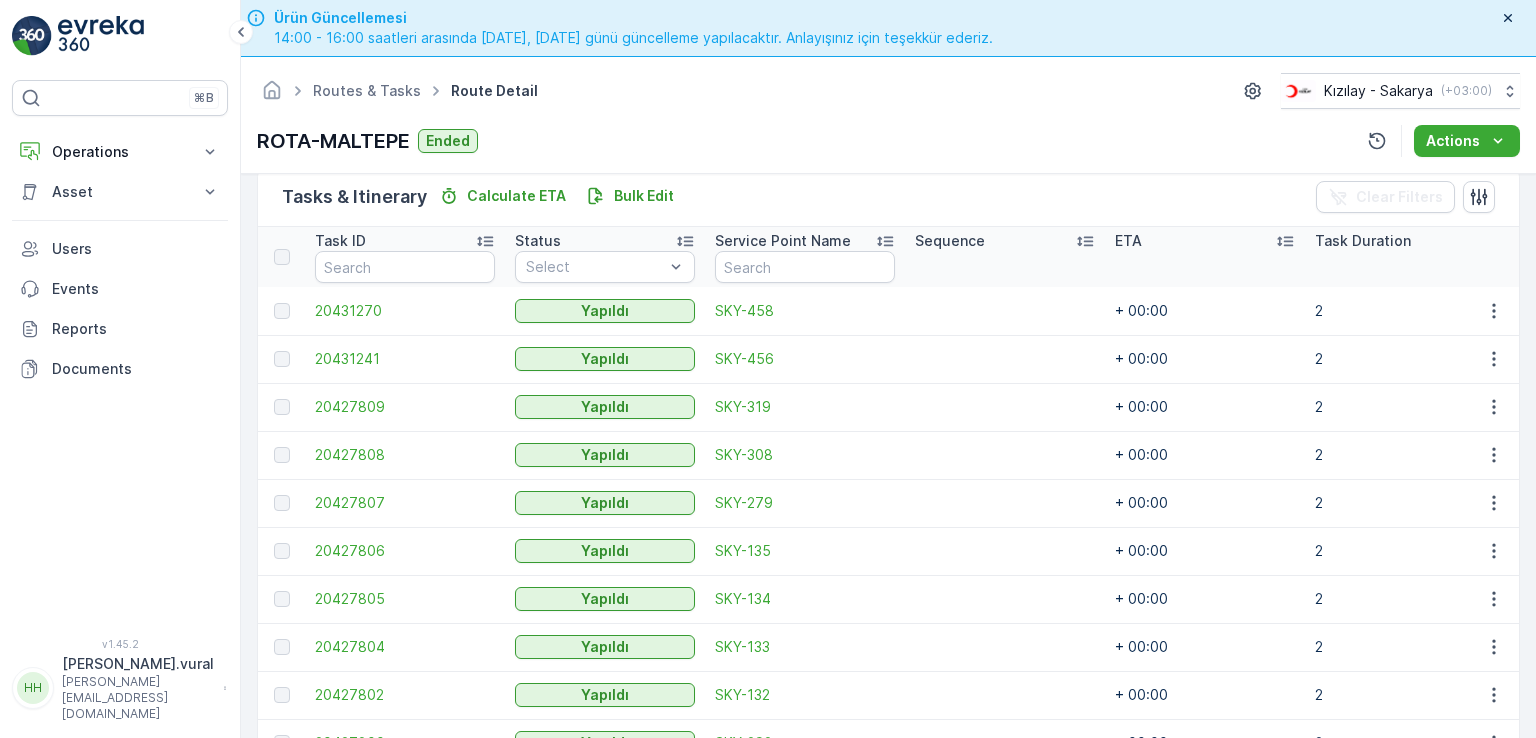 scroll, scrollTop: 556, scrollLeft: 0, axis: vertical 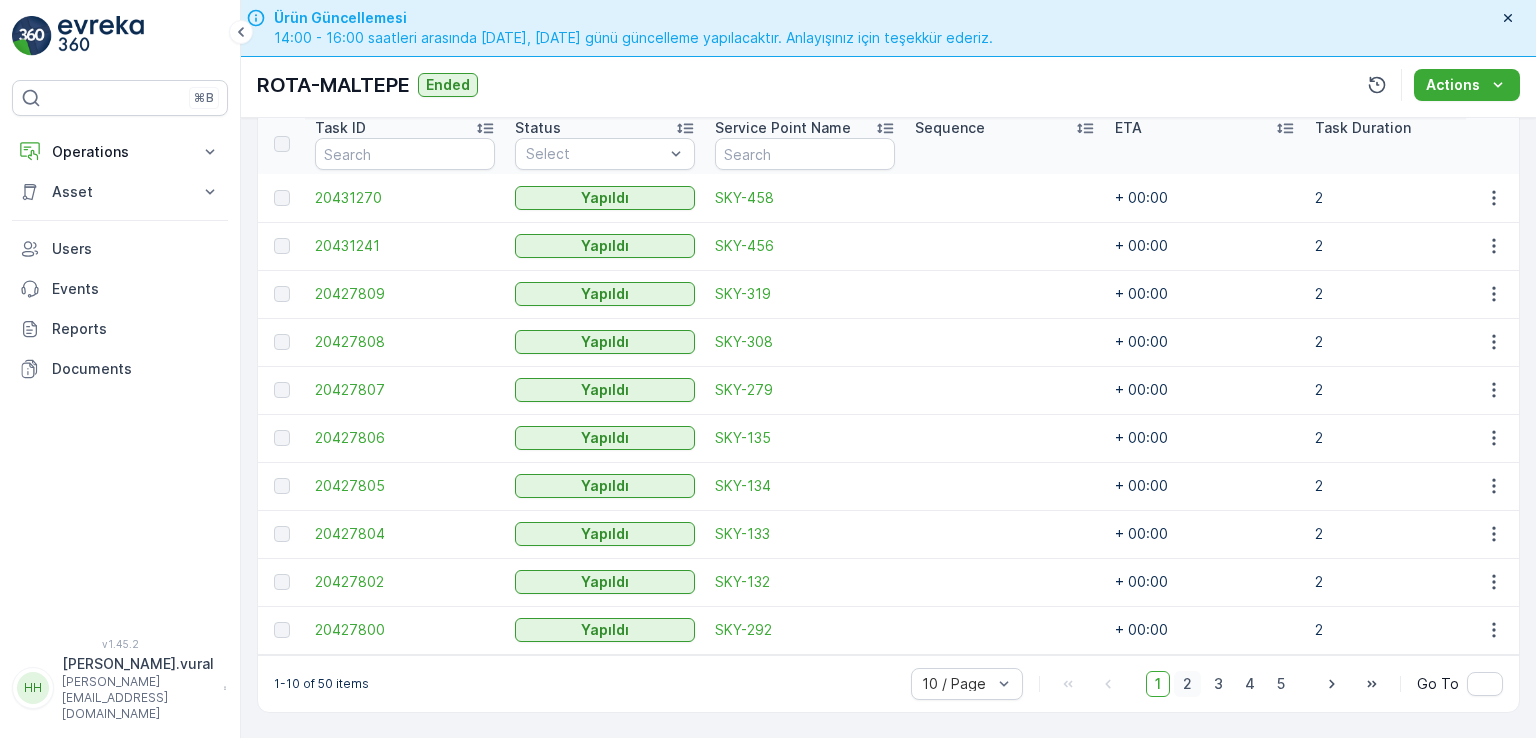 click on "2" at bounding box center [1187, 684] 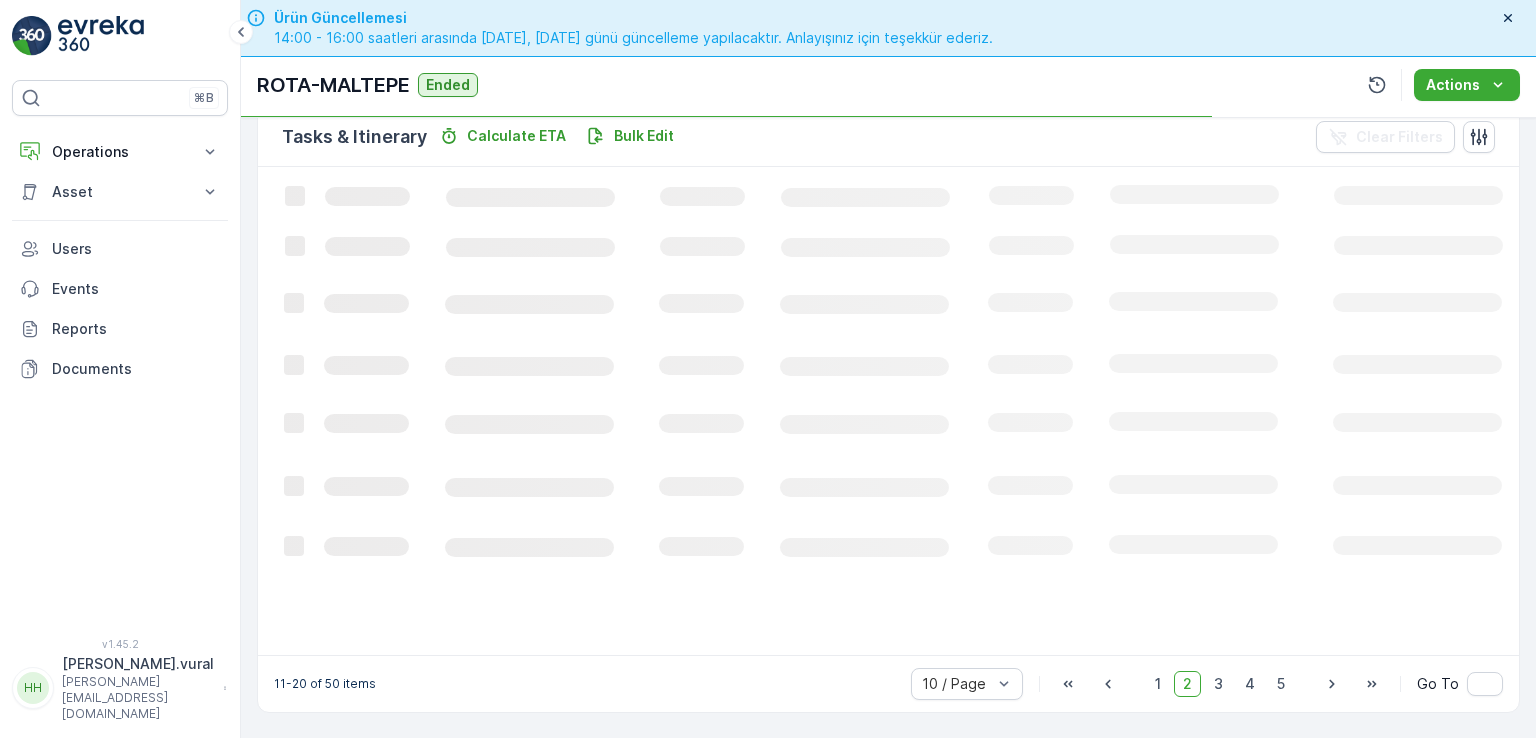 scroll, scrollTop: 495, scrollLeft: 0, axis: vertical 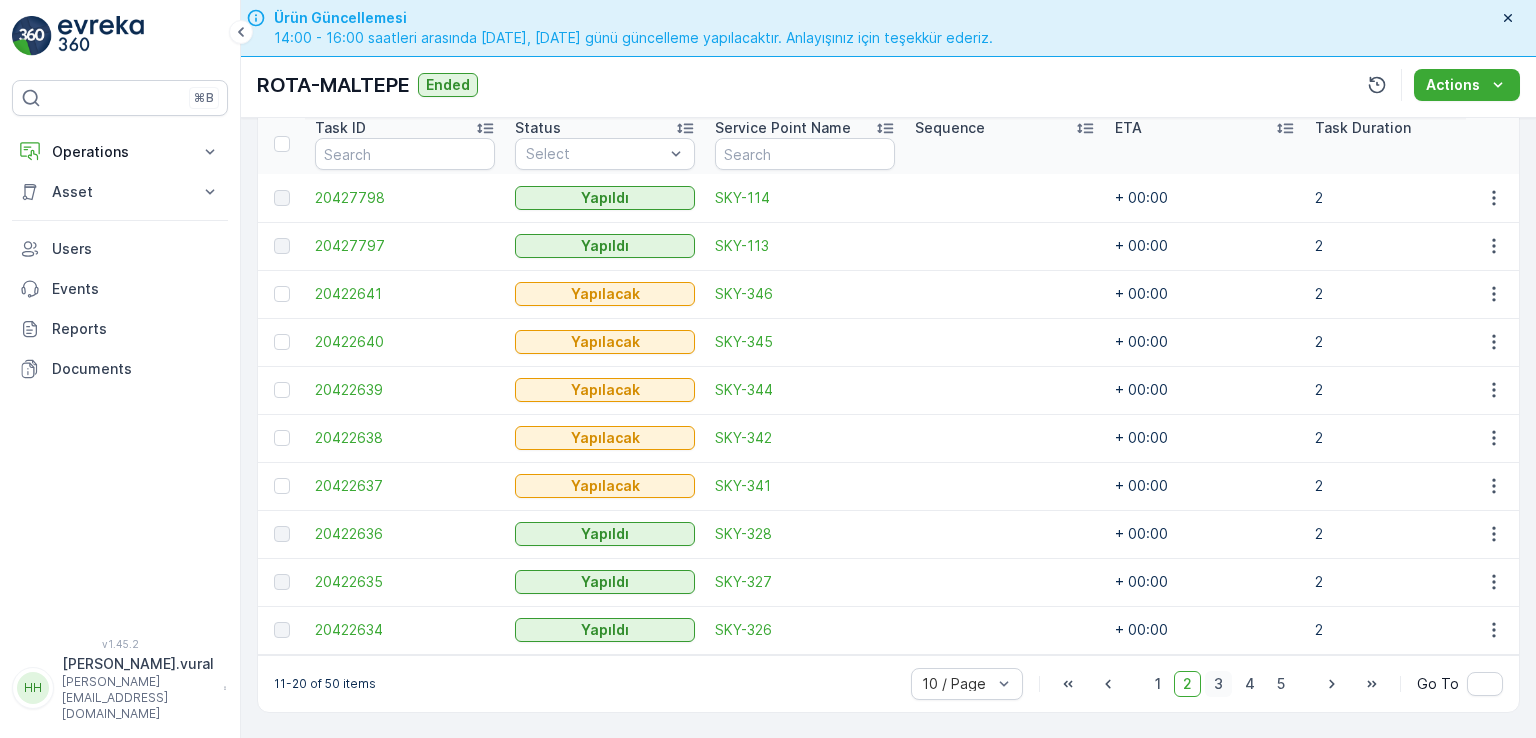 click on "3" at bounding box center (1218, 684) 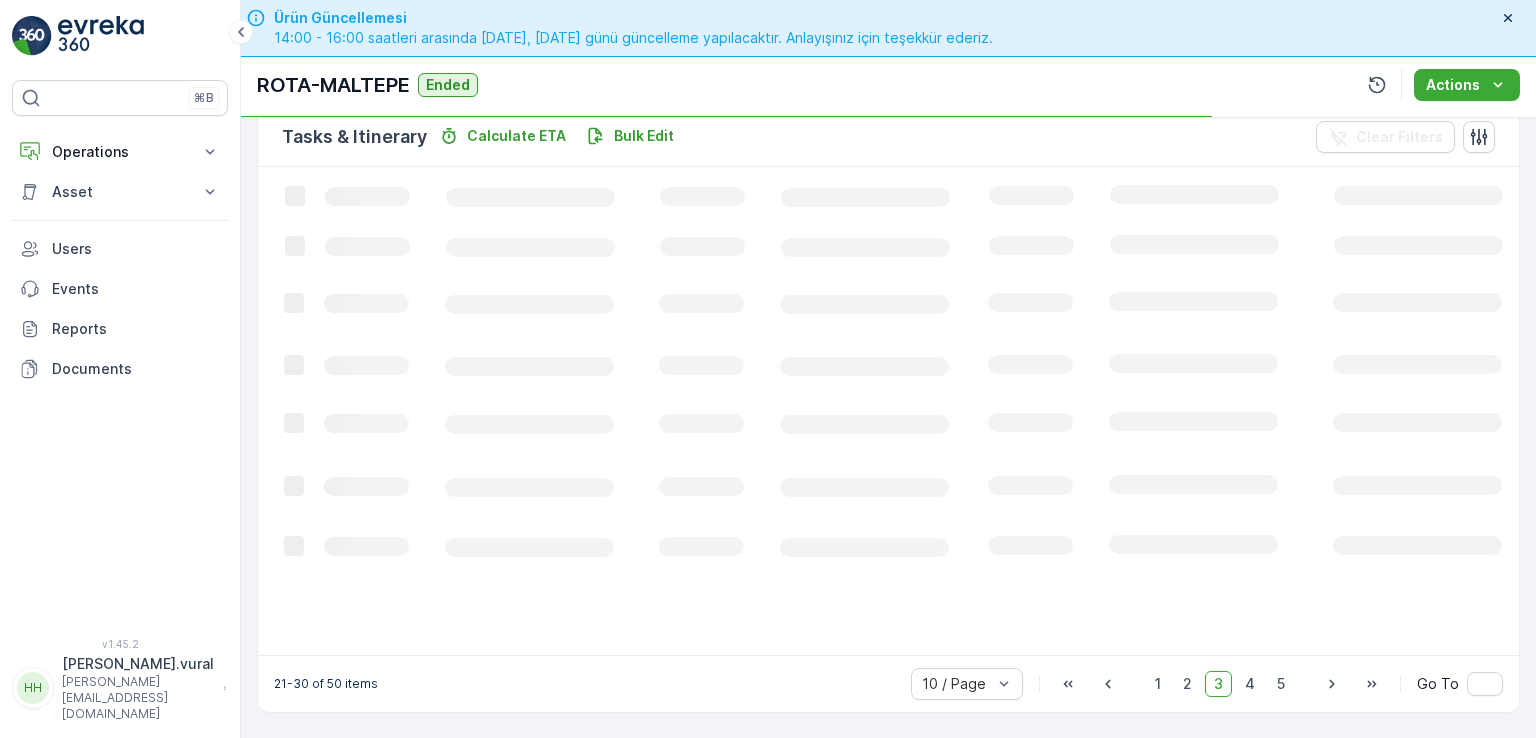 scroll, scrollTop: 495, scrollLeft: 0, axis: vertical 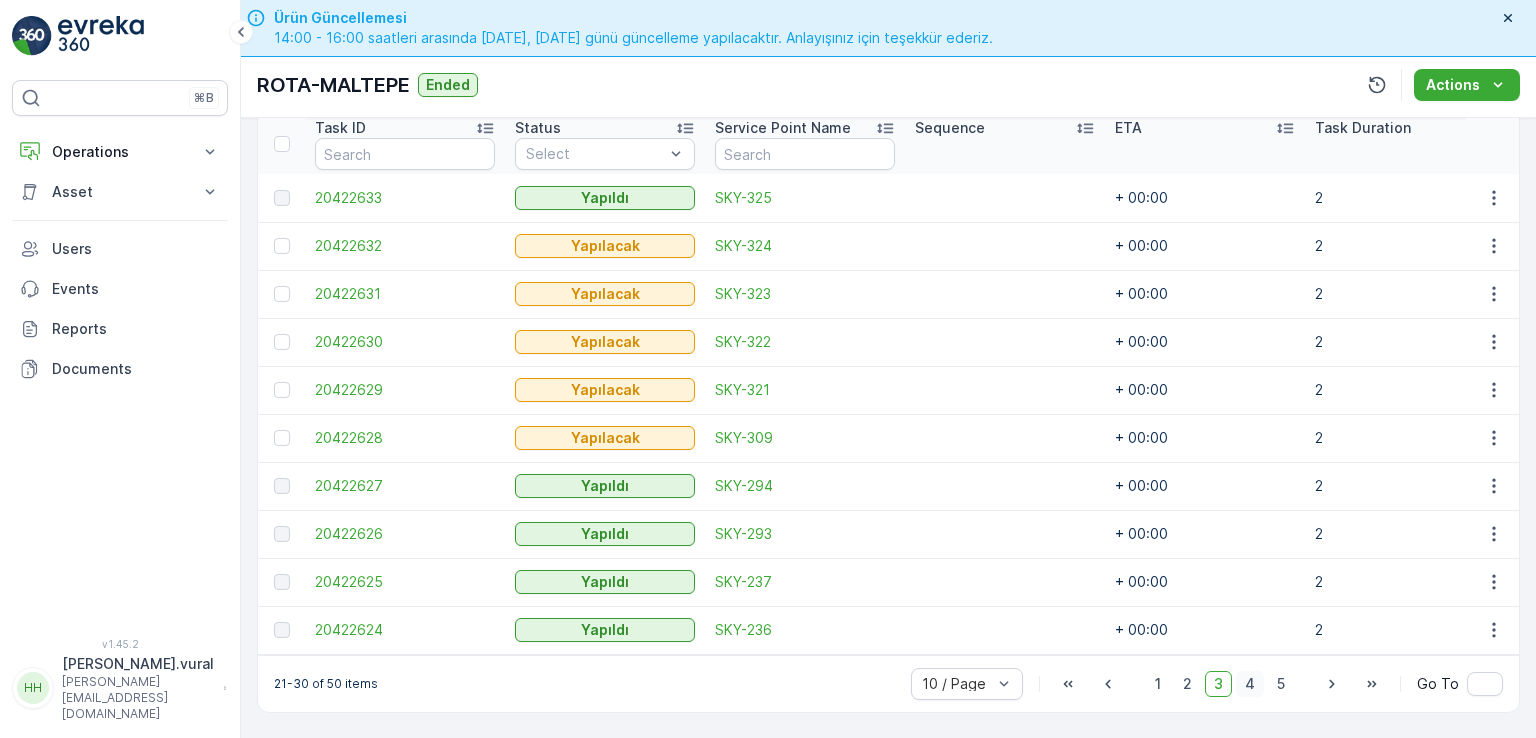 click on "4" at bounding box center [1250, 684] 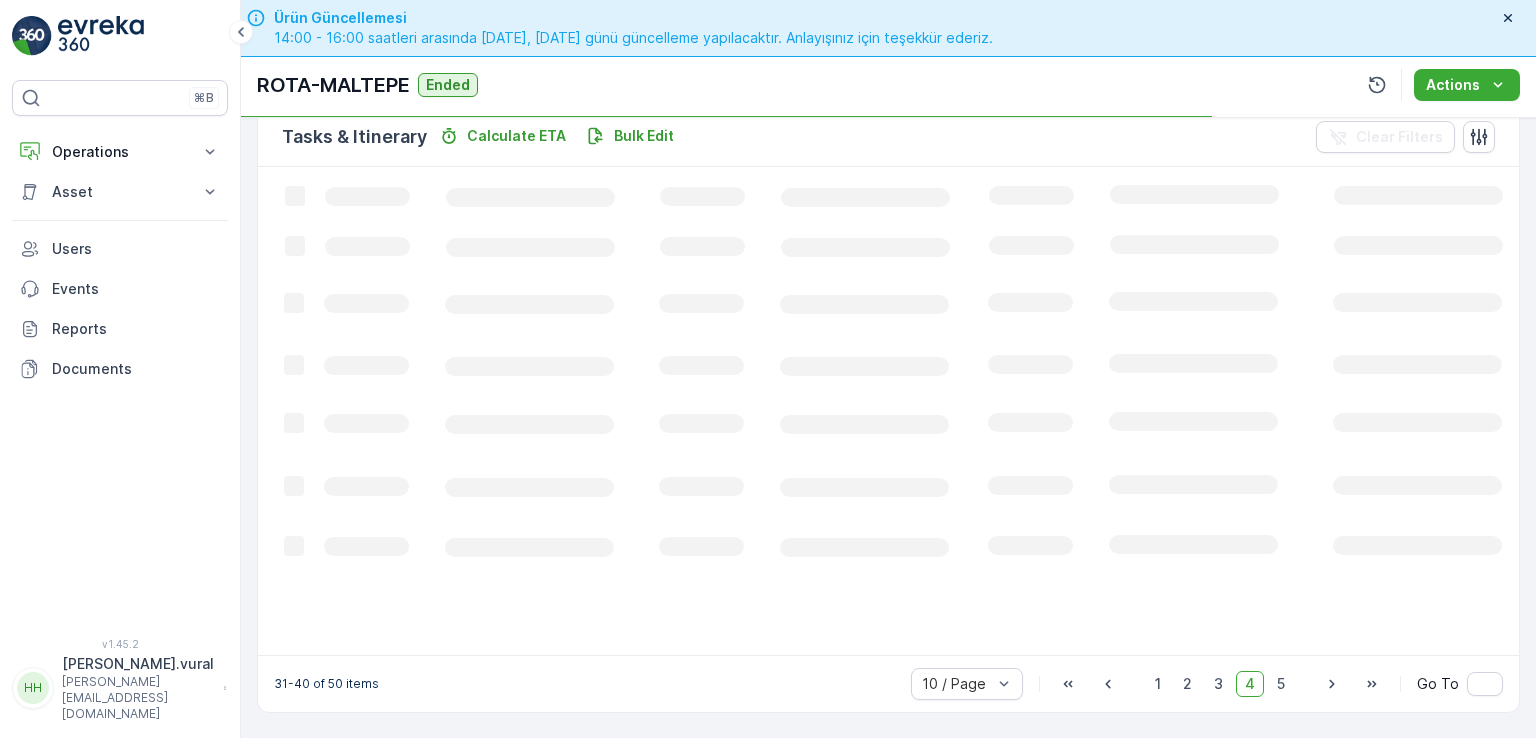 scroll, scrollTop: 495, scrollLeft: 0, axis: vertical 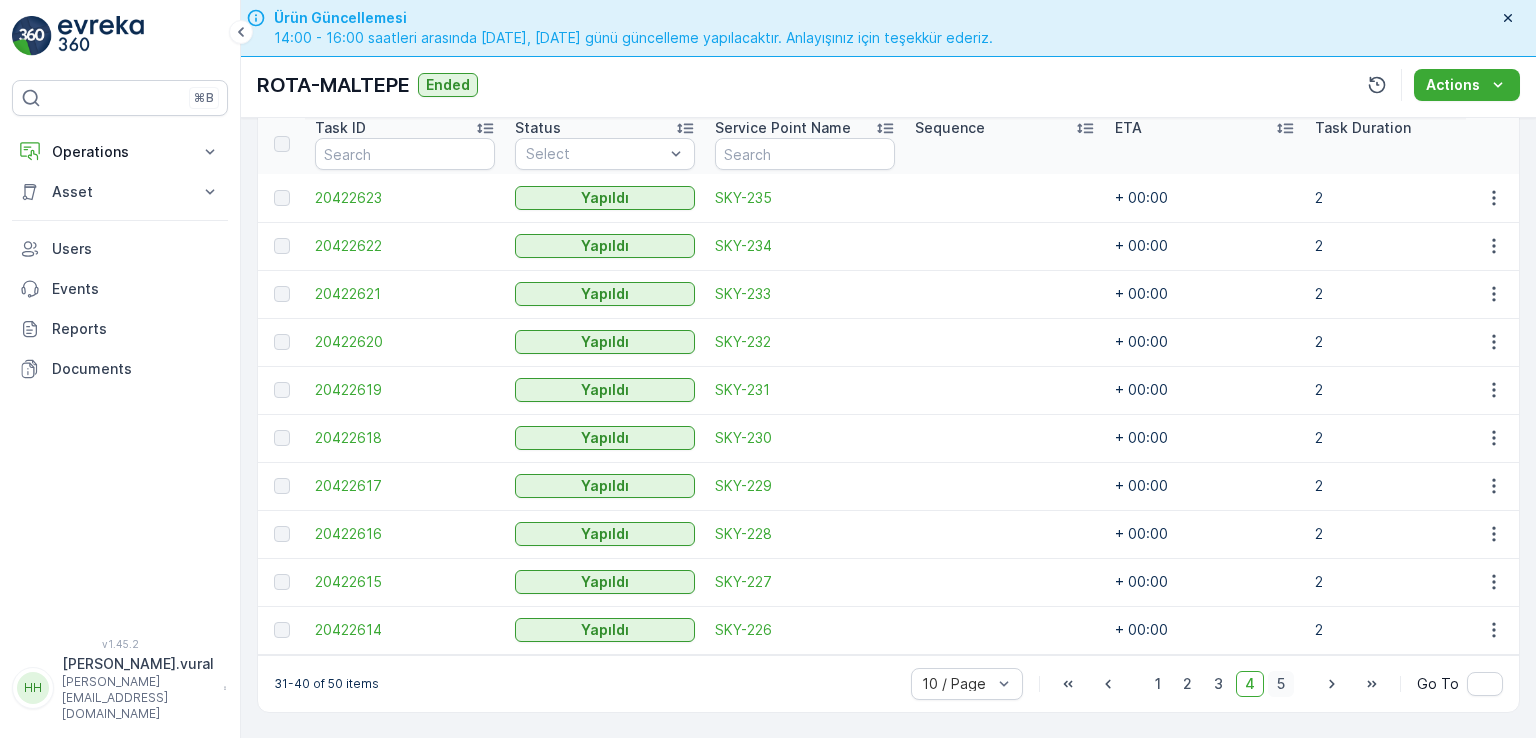 click on "5" at bounding box center (1281, 684) 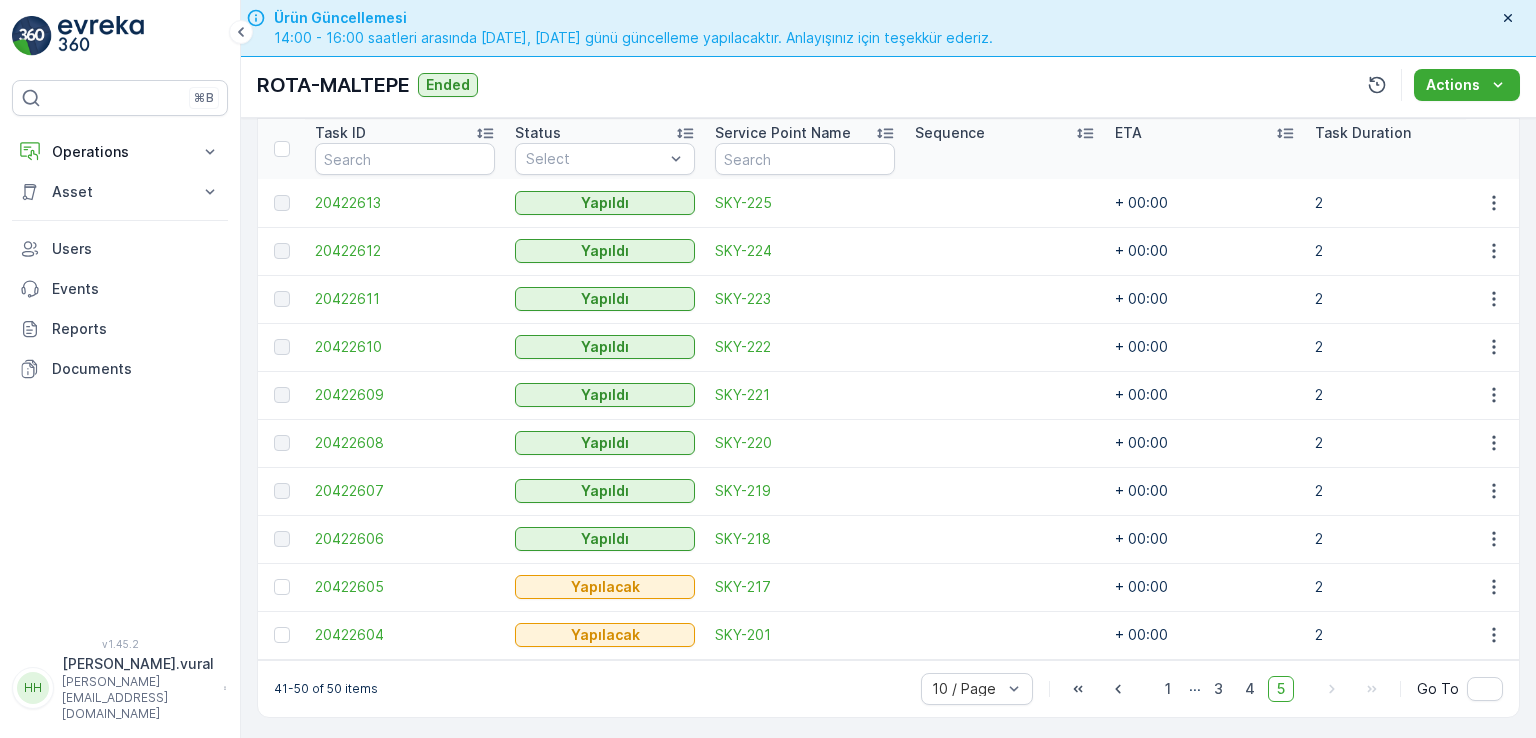 scroll, scrollTop: 556, scrollLeft: 0, axis: vertical 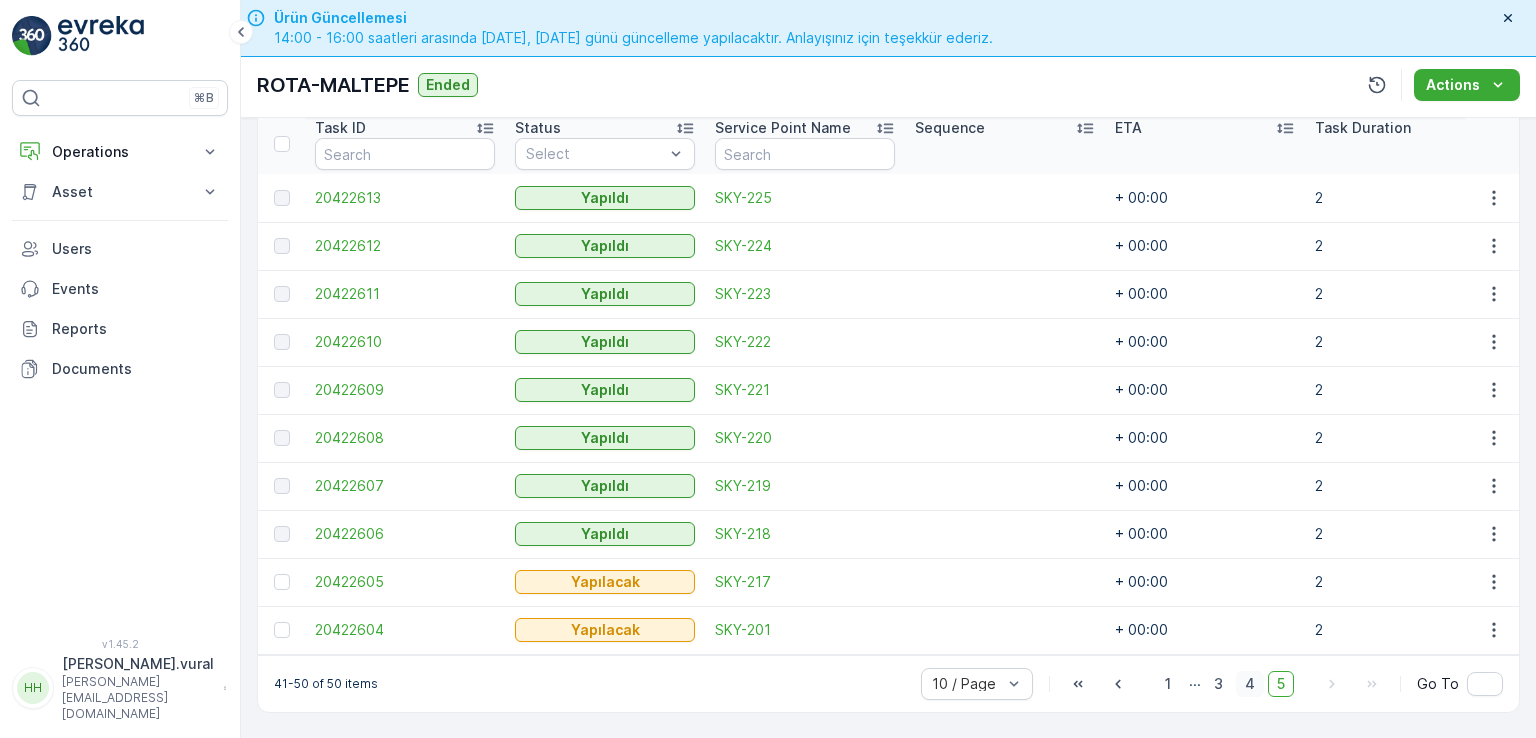 click on "4" at bounding box center (1250, 684) 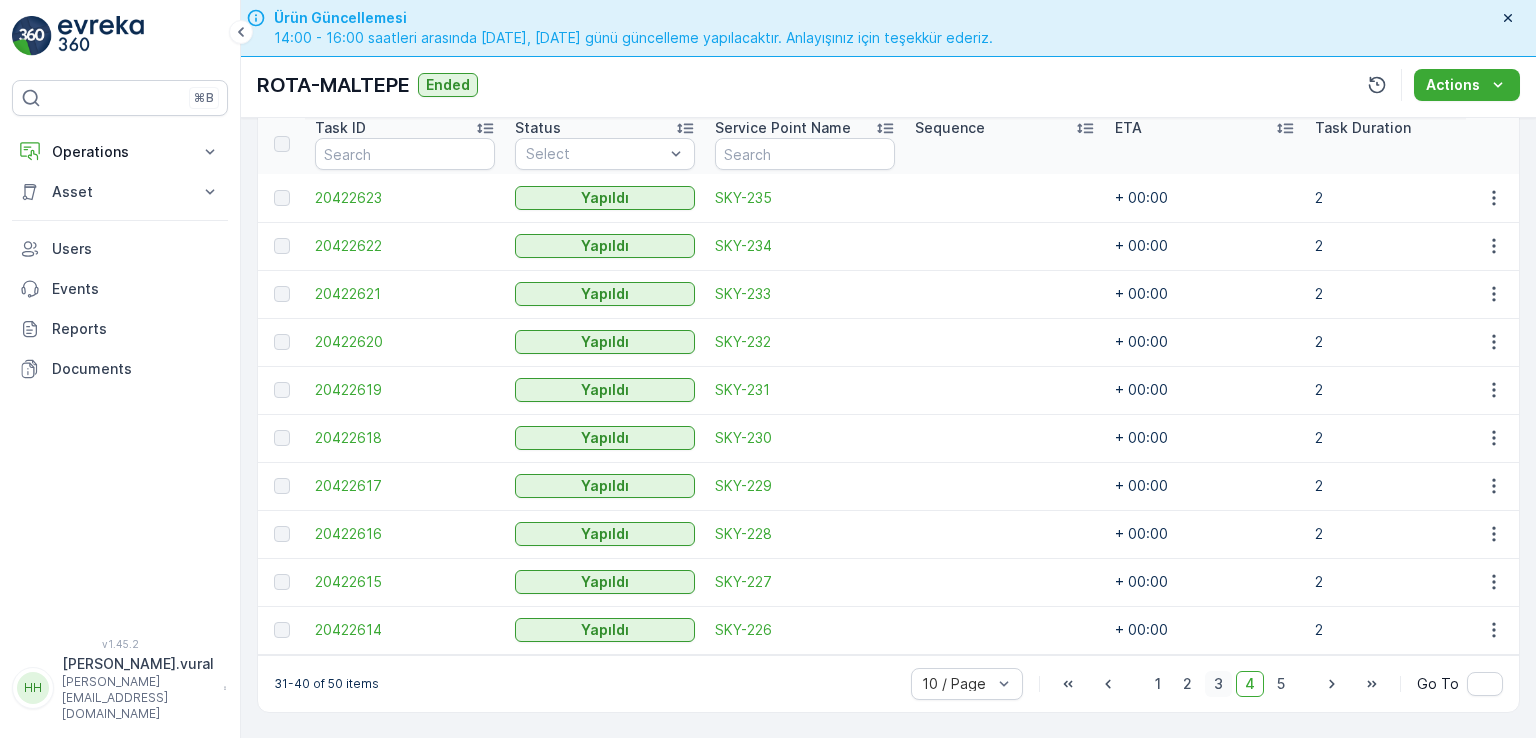 click on "3" at bounding box center (1218, 684) 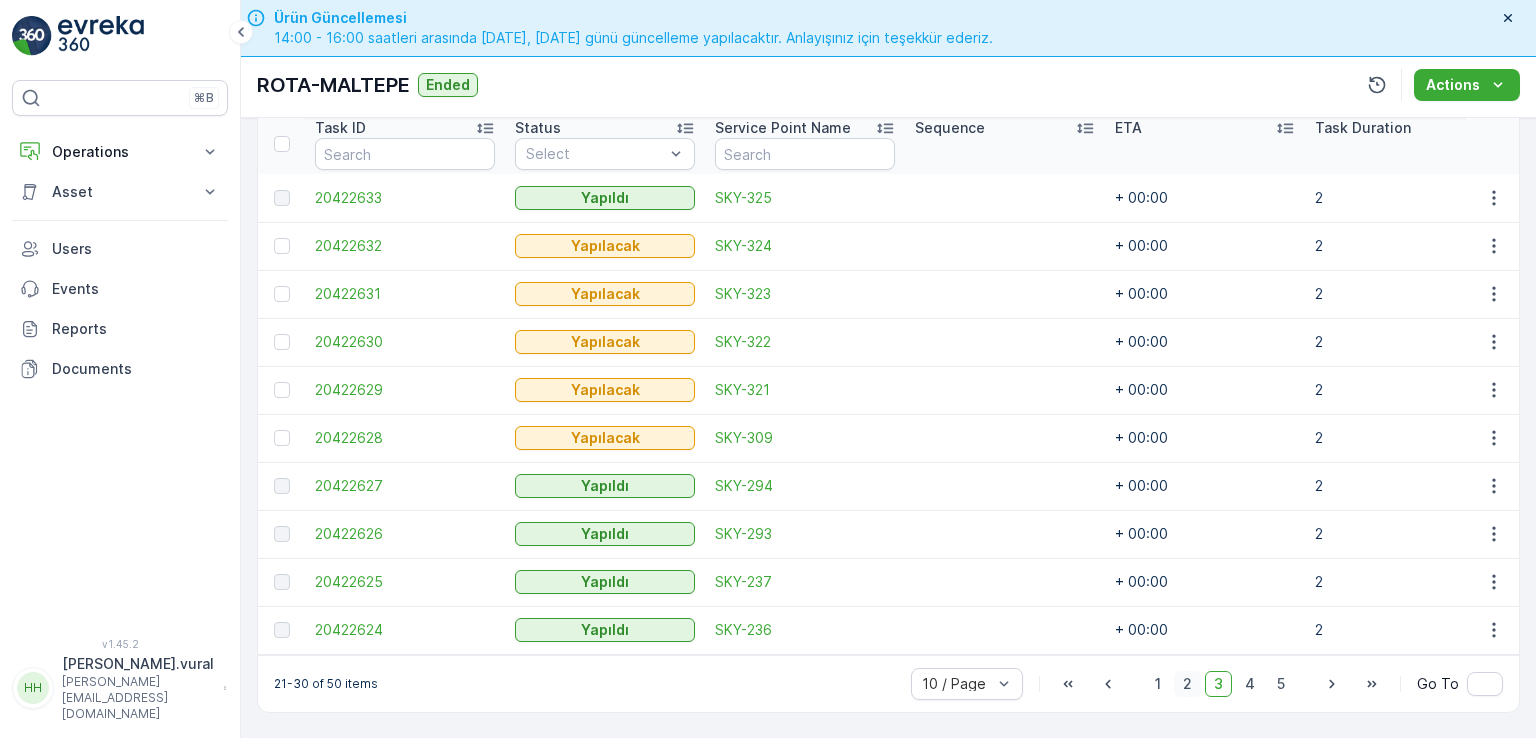 click on "2" at bounding box center (1187, 684) 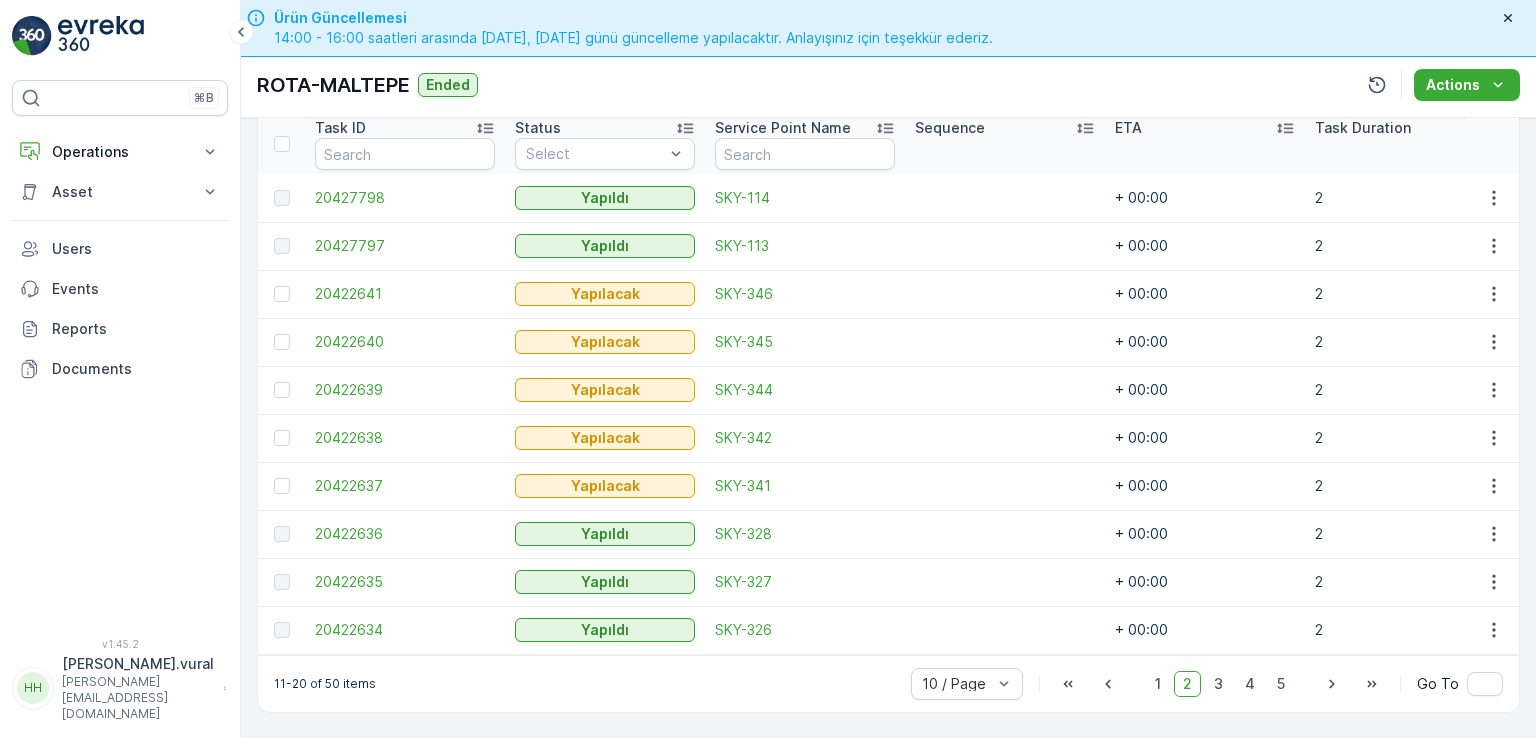 click on "10 / Page 1 2 3 4 5 Go To" at bounding box center (1207, 684) 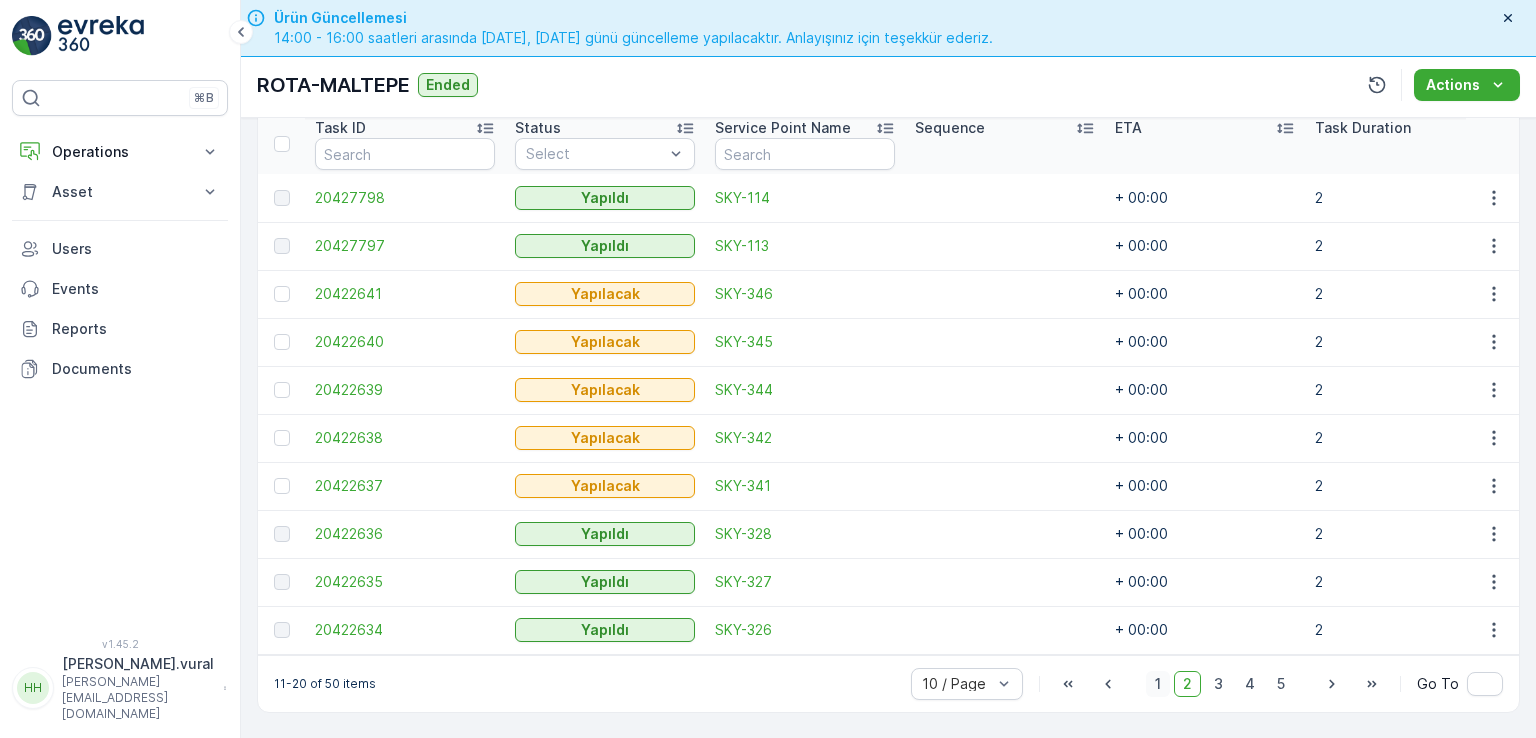 click on "1" at bounding box center [1158, 684] 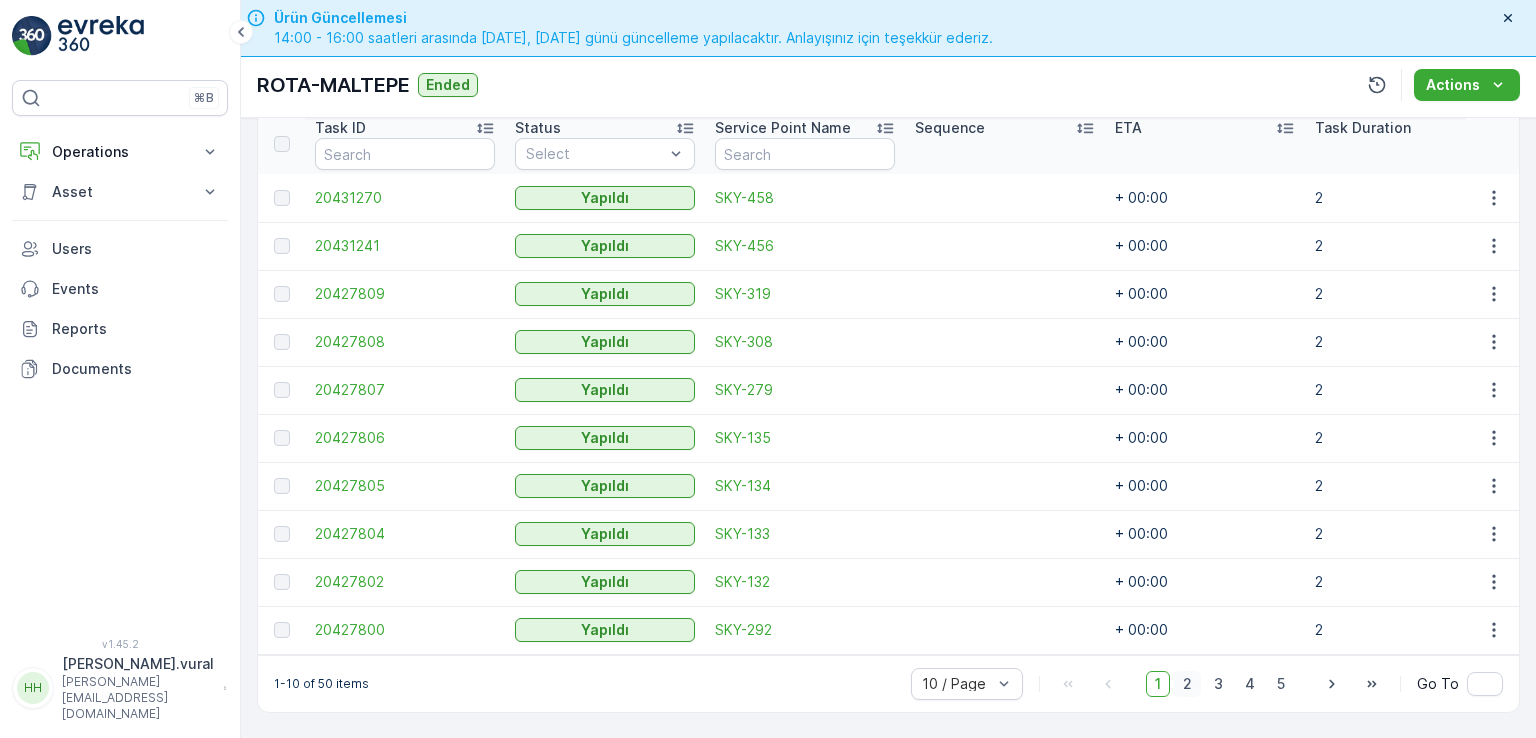 click on "2" at bounding box center [1187, 684] 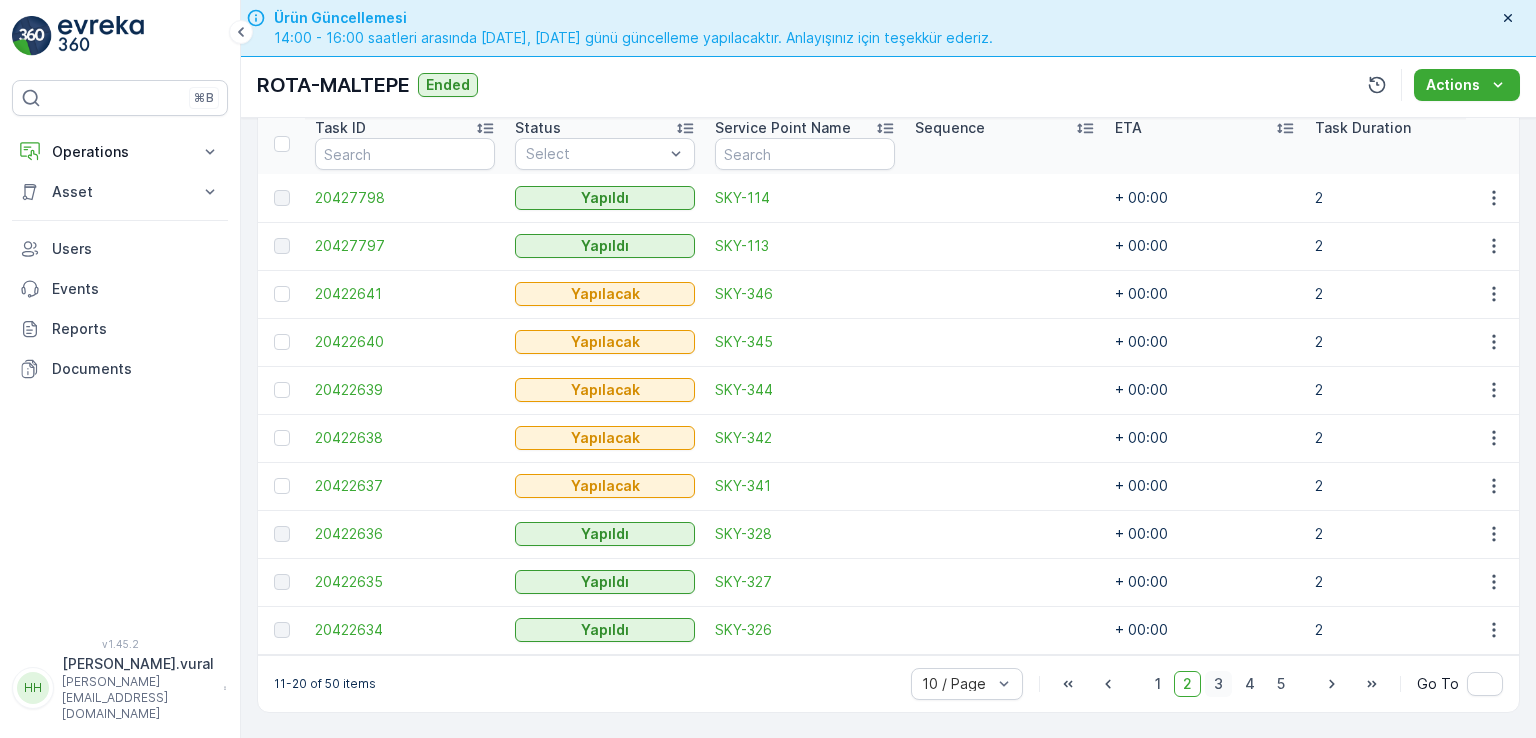 click on "3" at bounding box center (1218, 684) 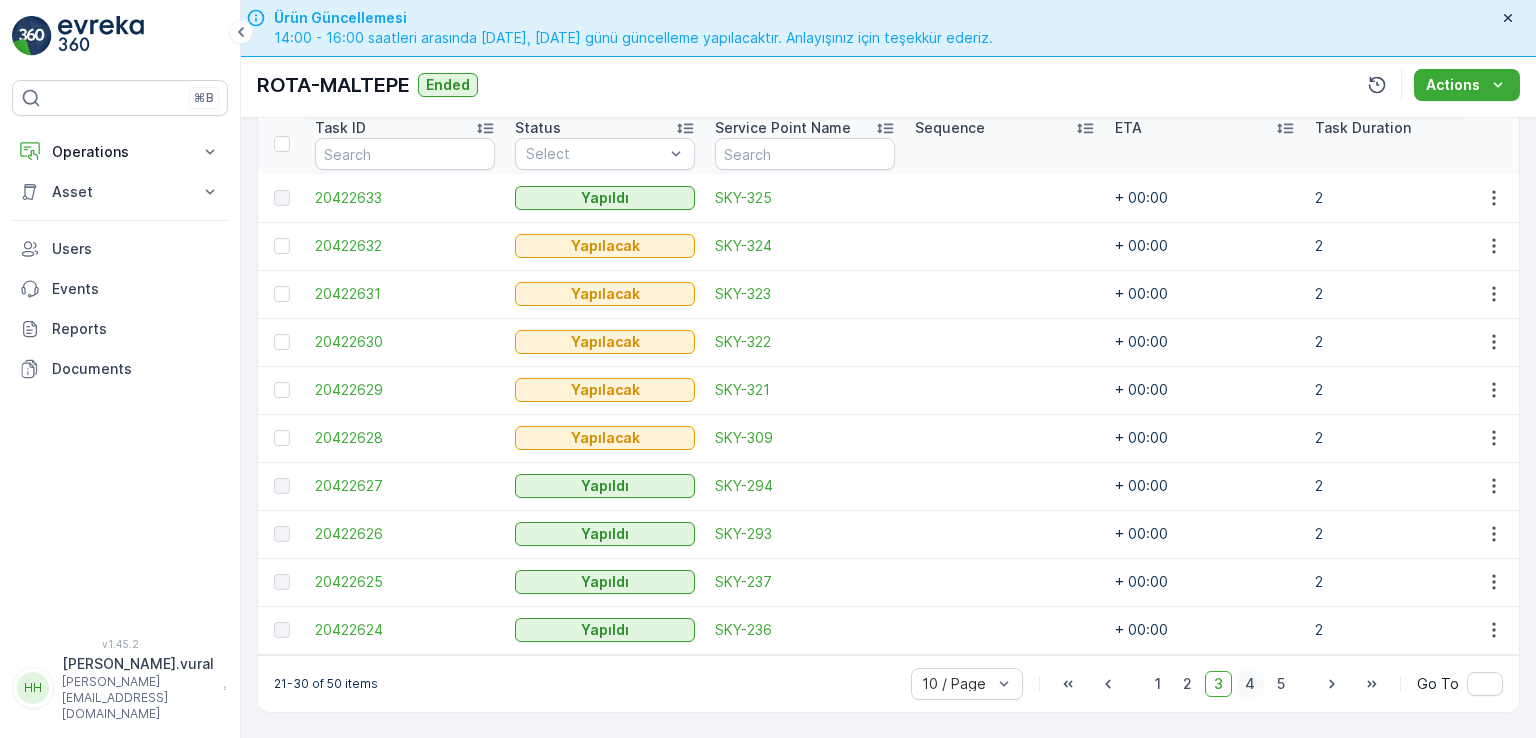click on "4" at bounding box center [1250, 684] 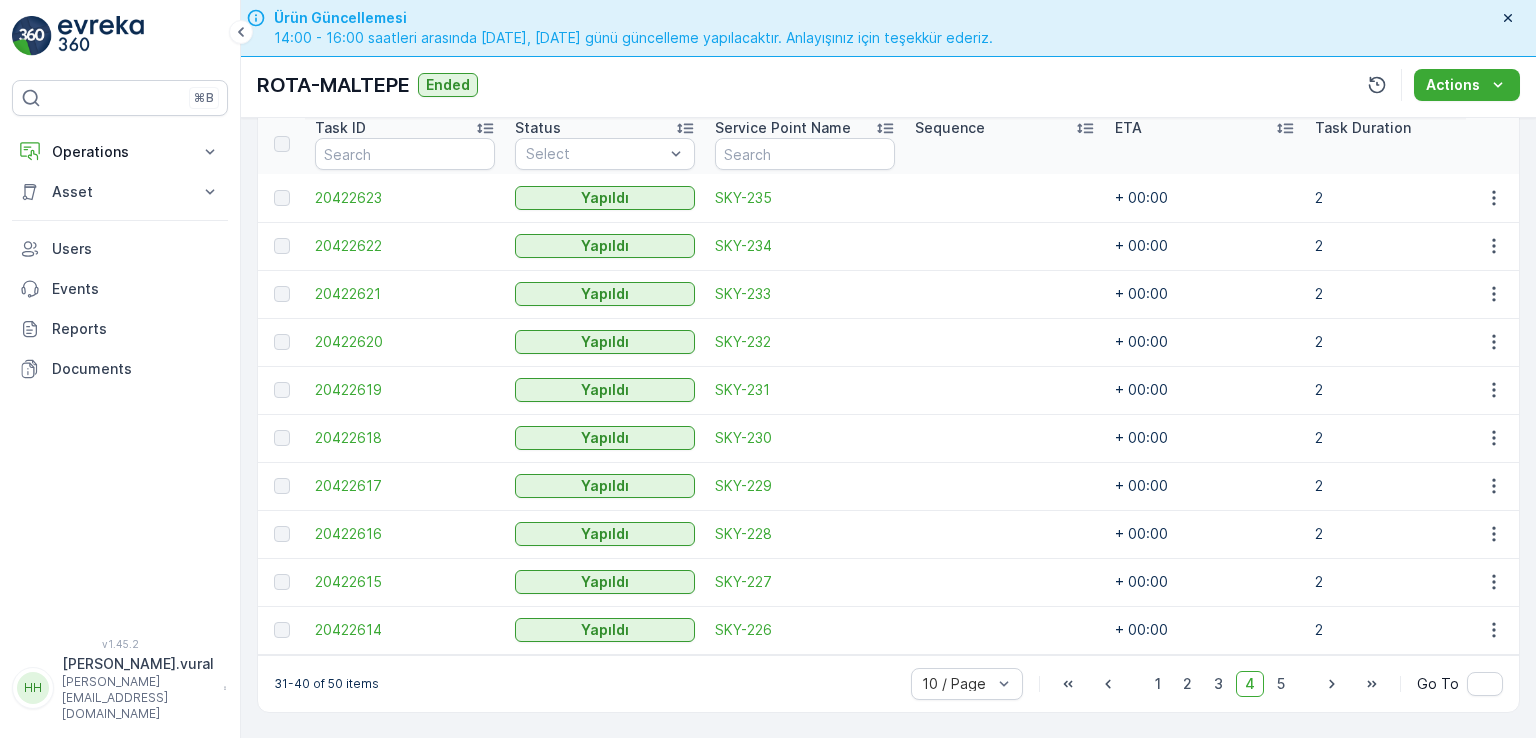 click on "1 2 3 4 5" at bounding box center [1220, 684] 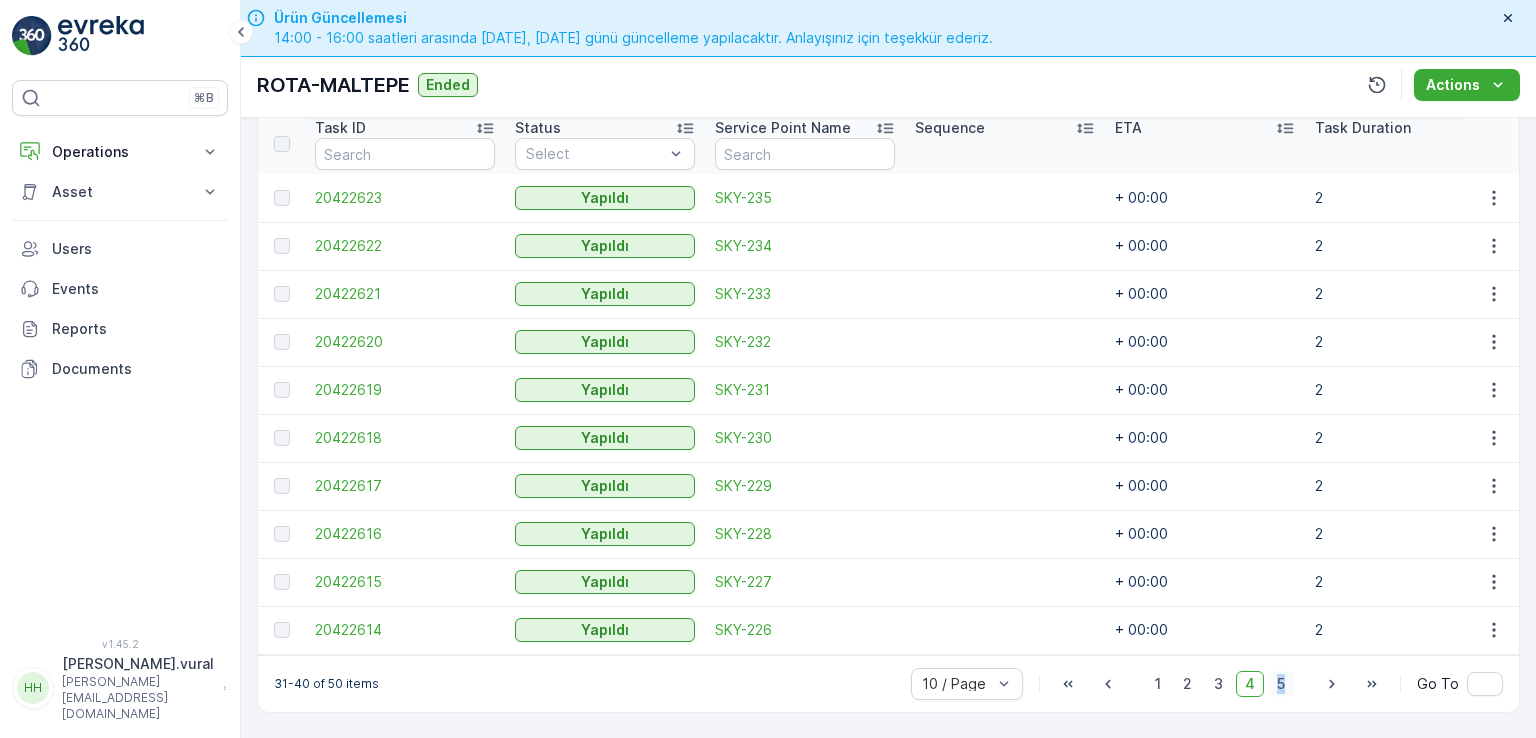 click on "5" at bounding box center (1281, 684) 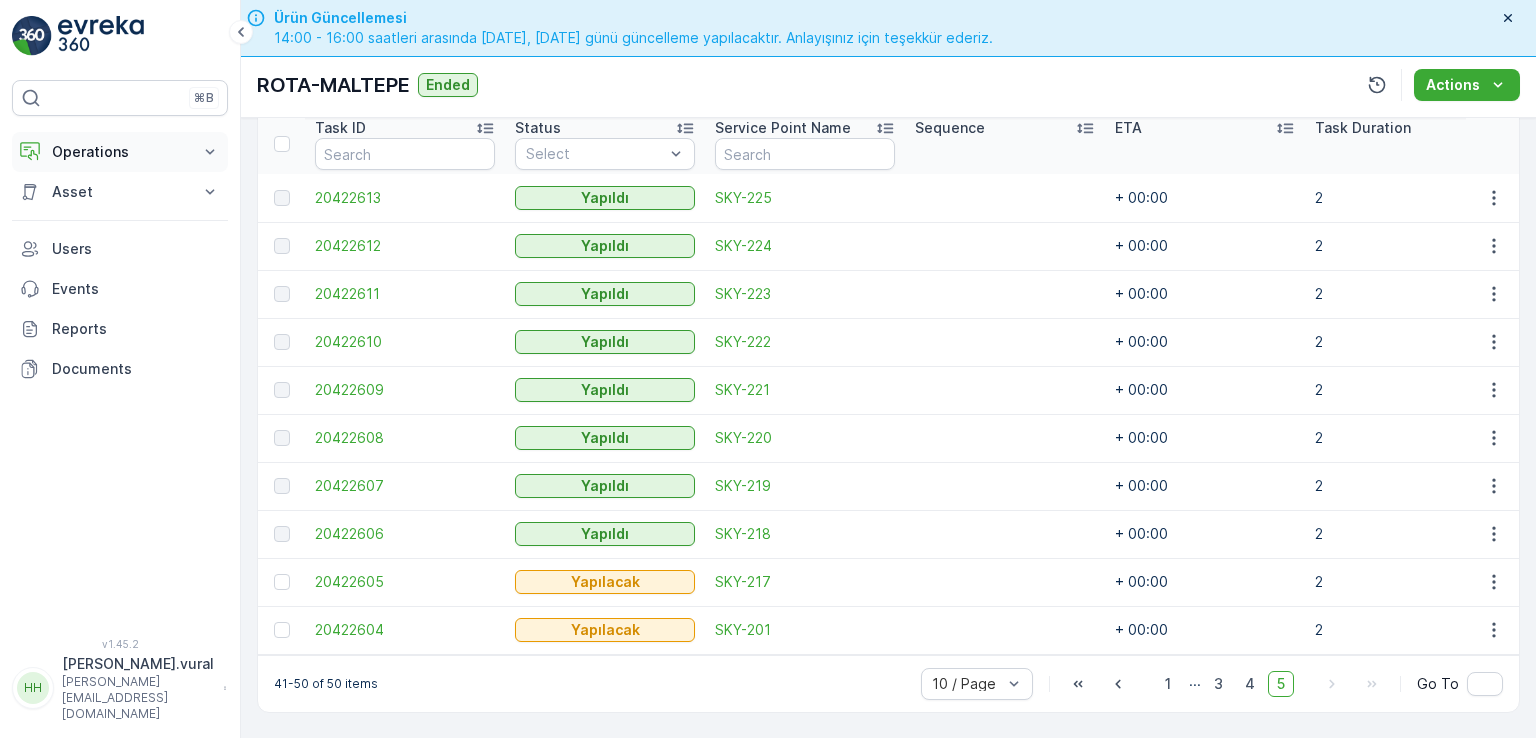 click on "Operations" at bounding box center [120, 152] 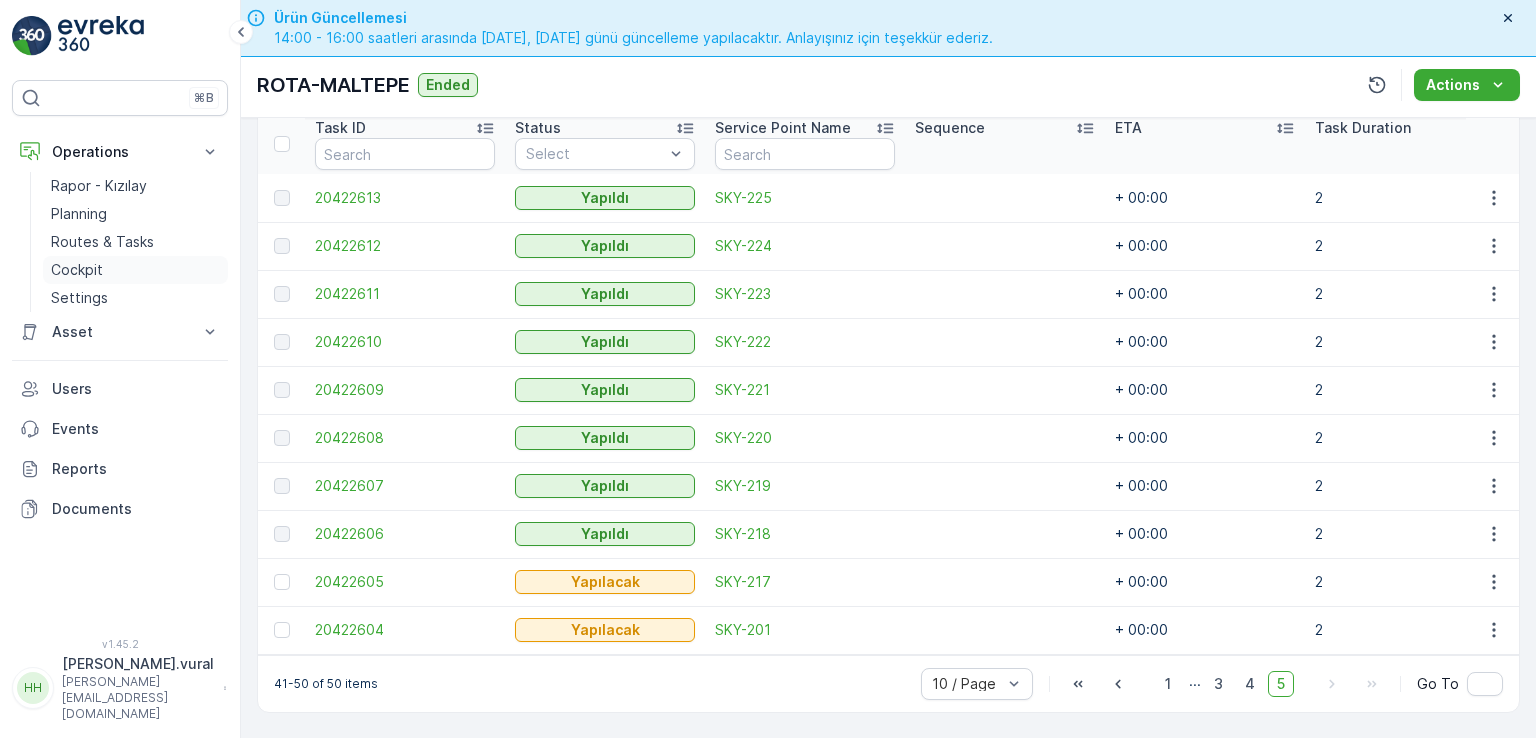 click on "Cockpit" at bounding box center (77, 270) 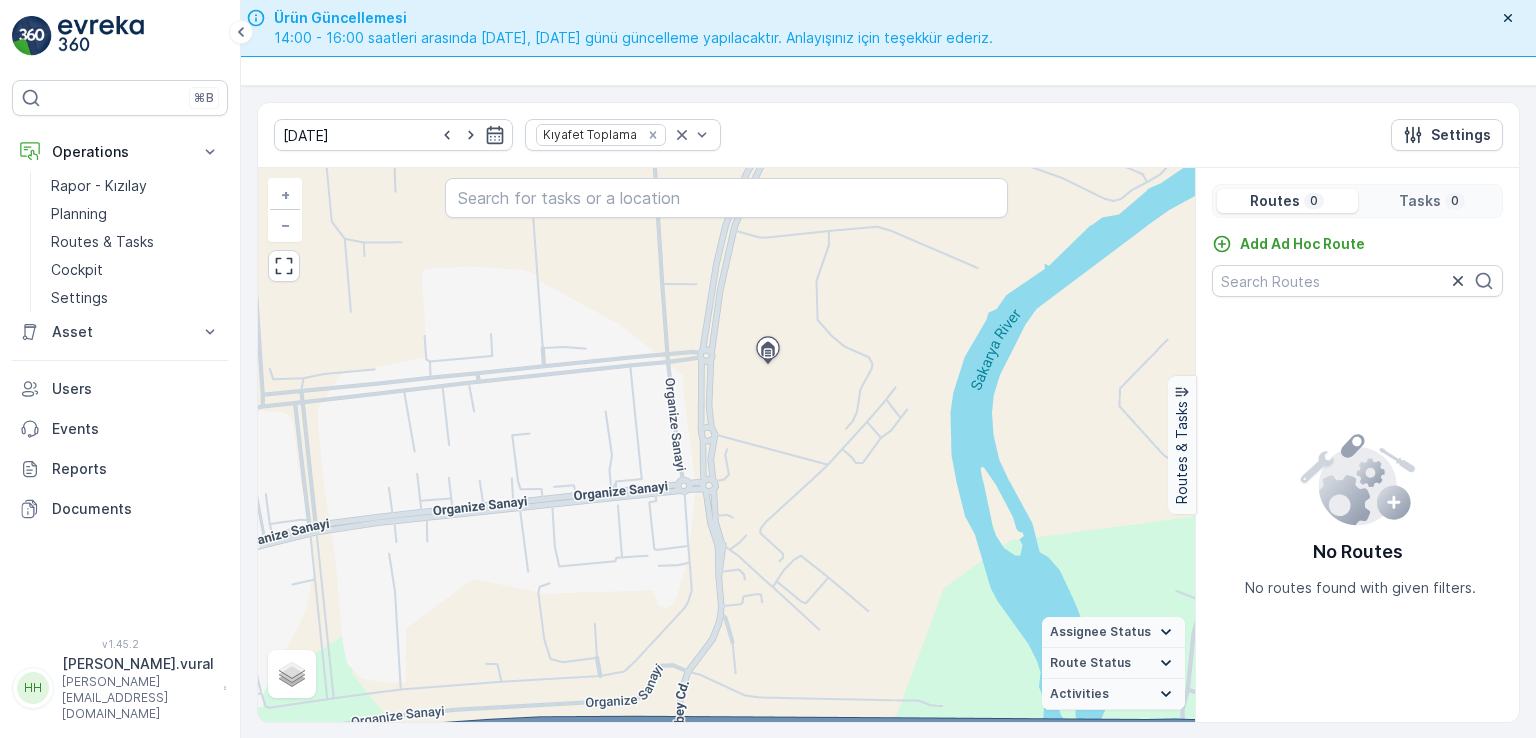drag, startPoint x: 708, startPoint y: 571, endPoint x: 753, endPoint y: 323, distance: 252.04959 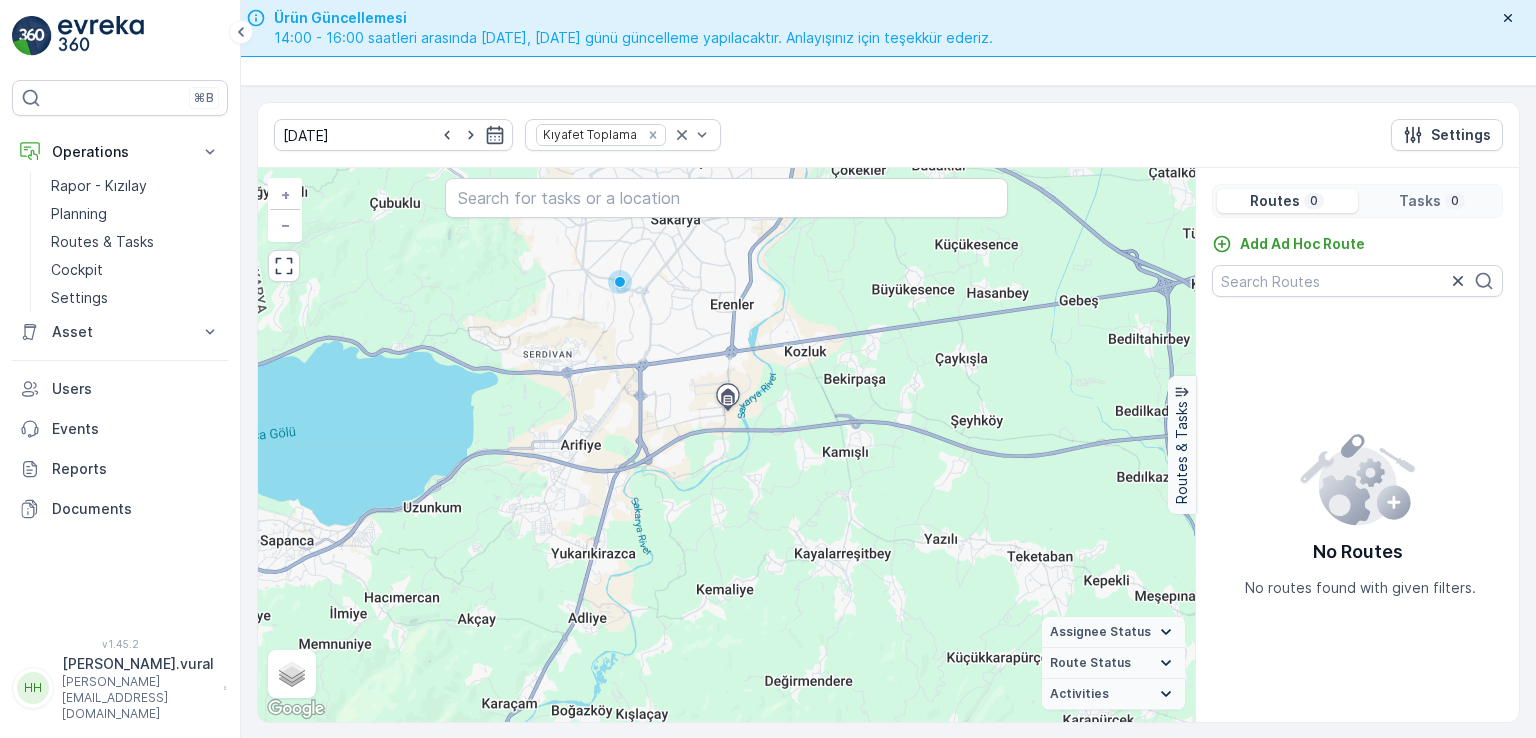 drag, startPoint x: 588, startPoint y: 299, endPoint x: 636, endPoint y: 381, distance: 95.015785 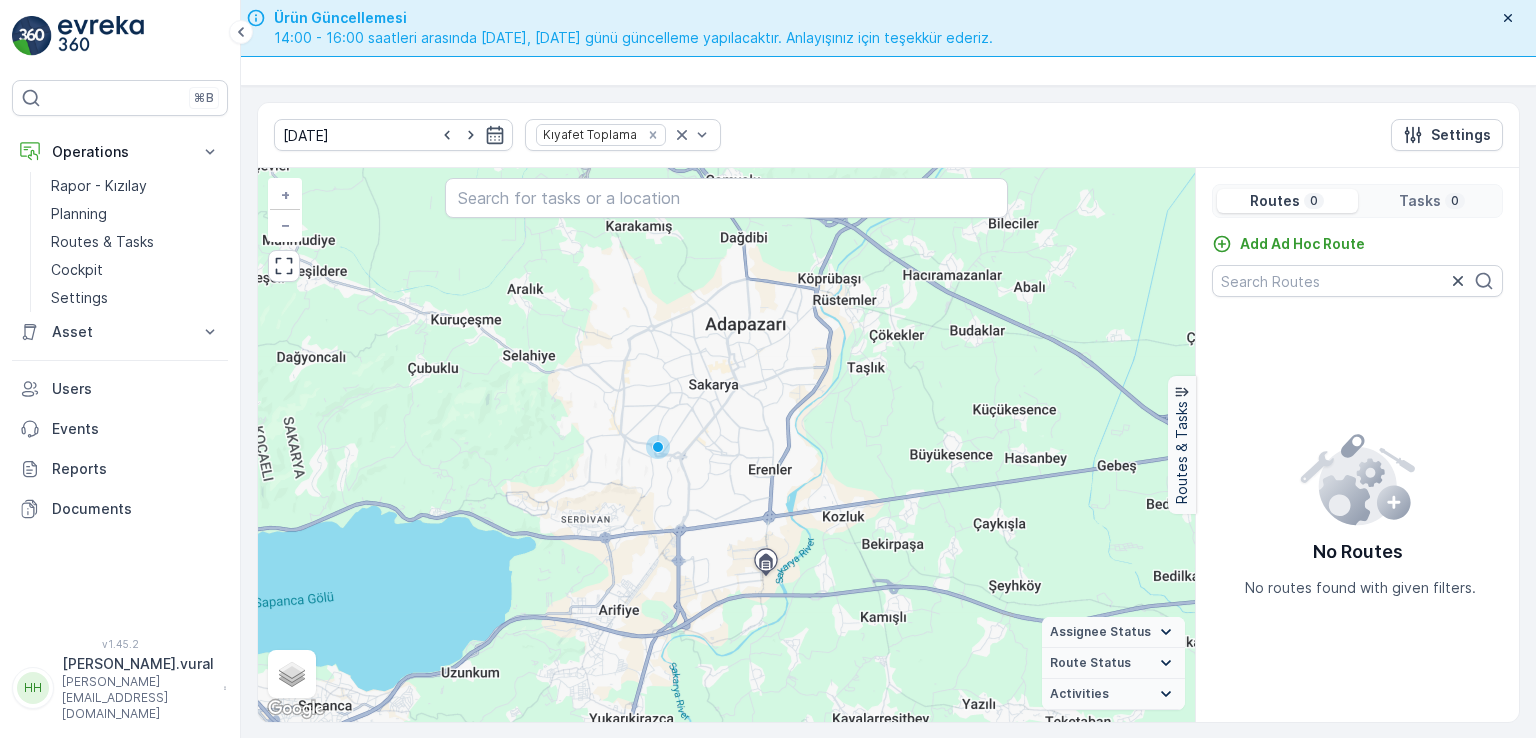 drag, startPoint x: 752, startPoint y: 303, endPoint x: 750, endPoint y: 397, distance: 94.02127 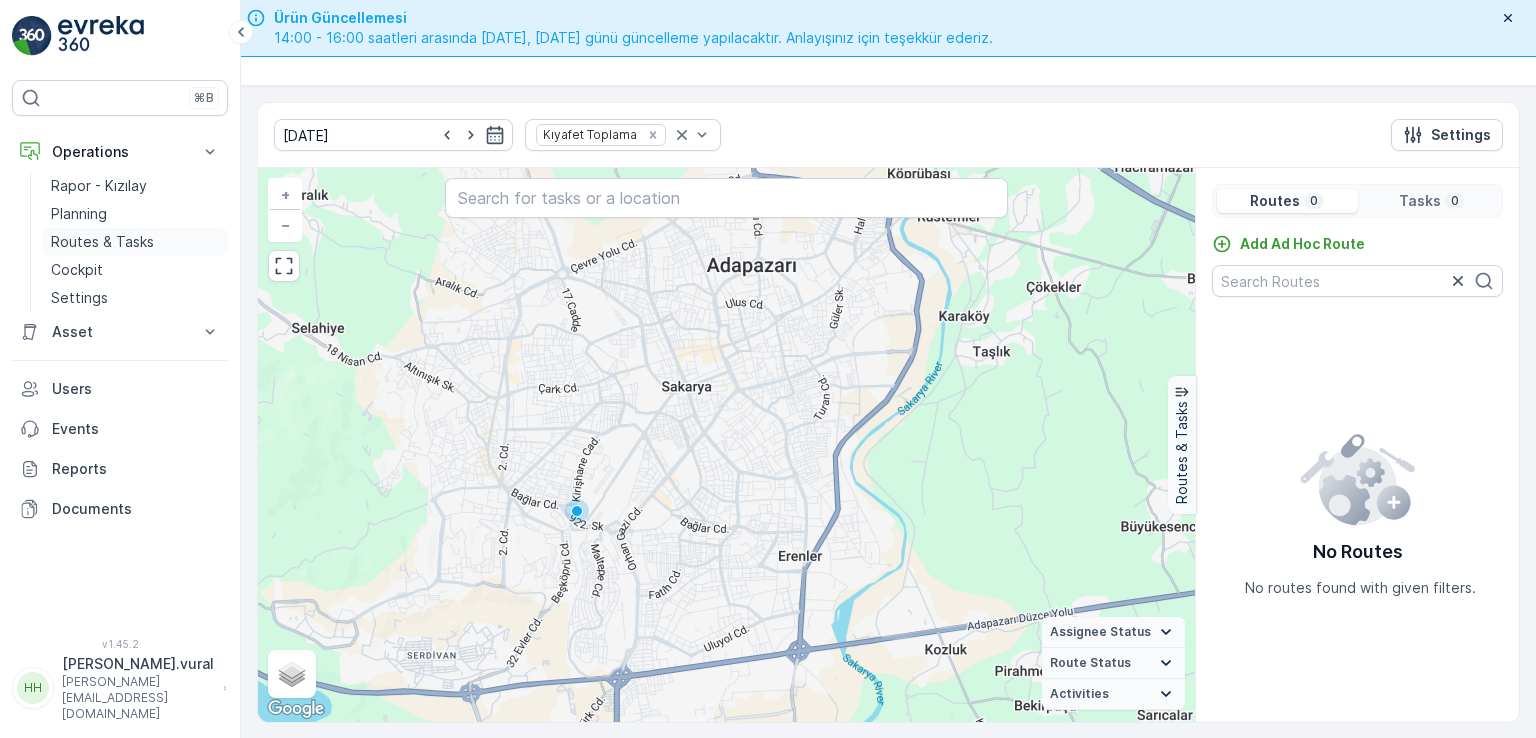 click on "Routes & Tasks" at bounding box center (135, 242) 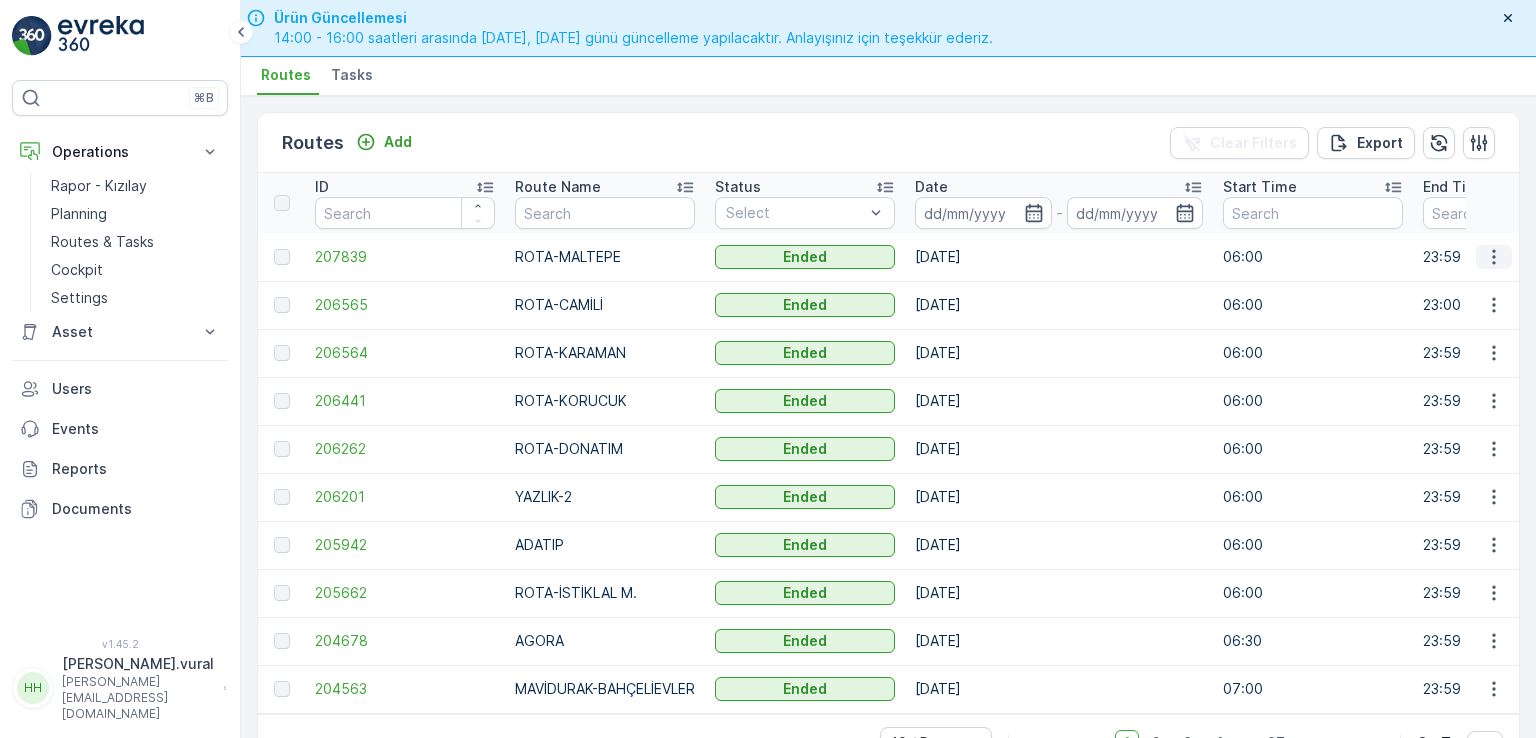 click at bounding box center (1494, 257) 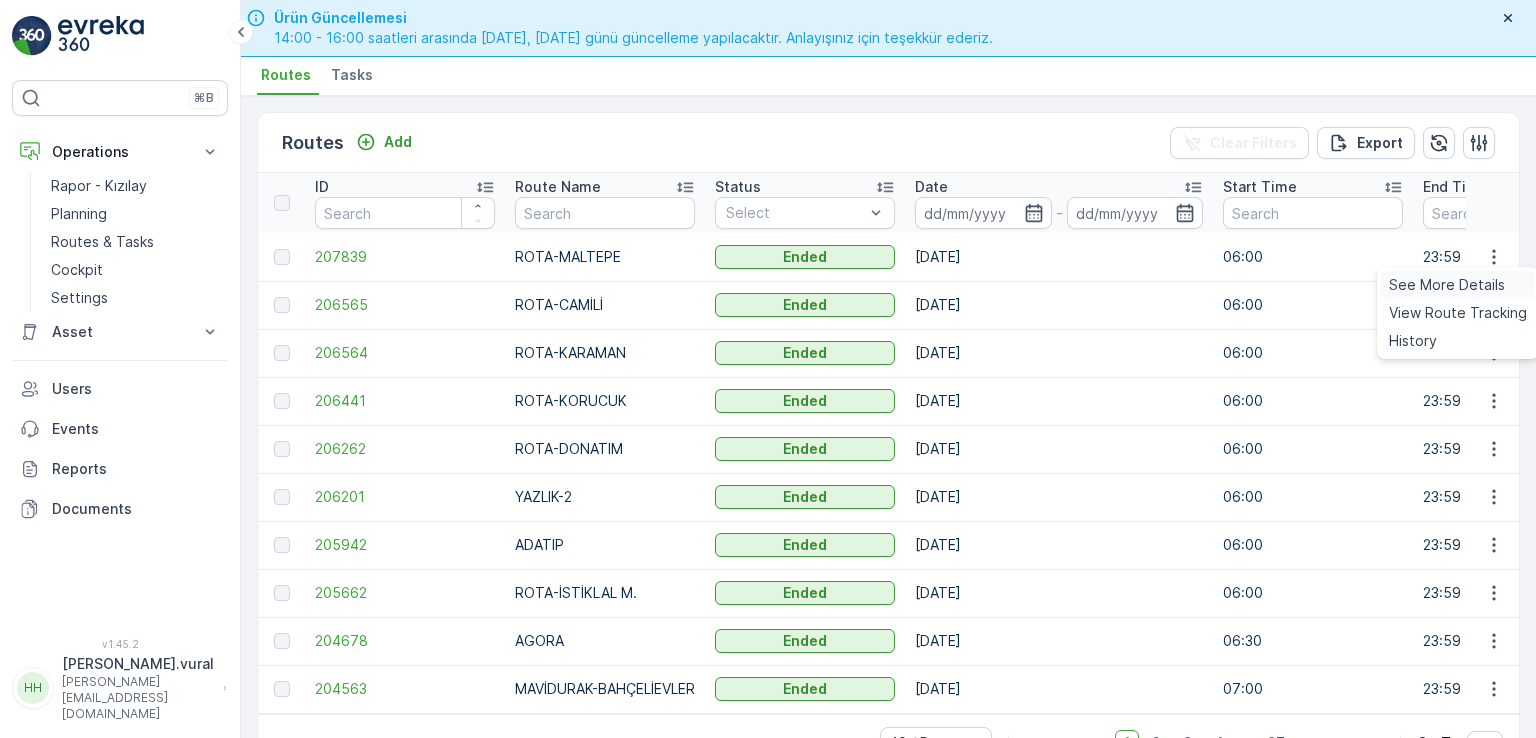 click on "See More Details" at bounding box center (1447, 285) 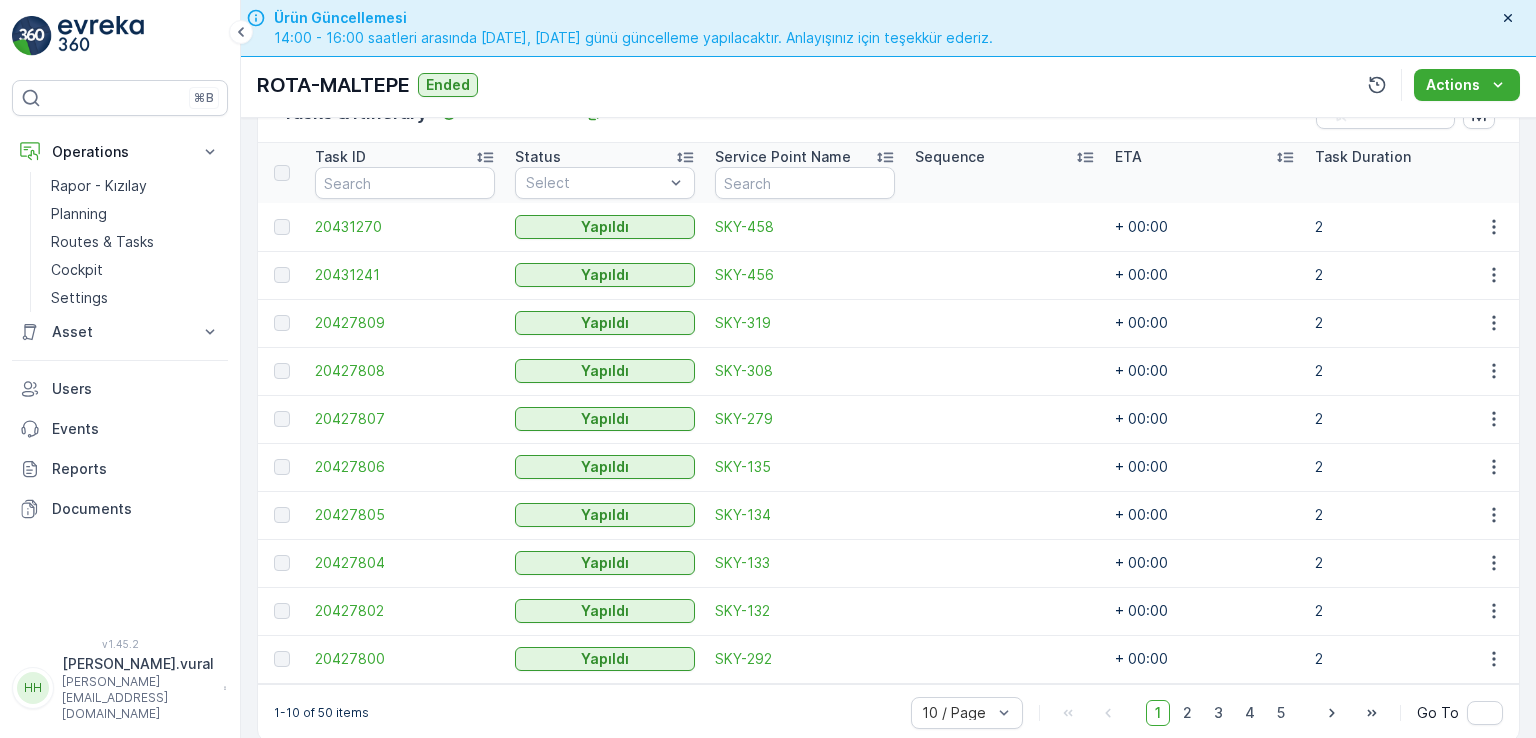 scroll, scrollTop: 556, scrollLeft: 0, axis: vertical 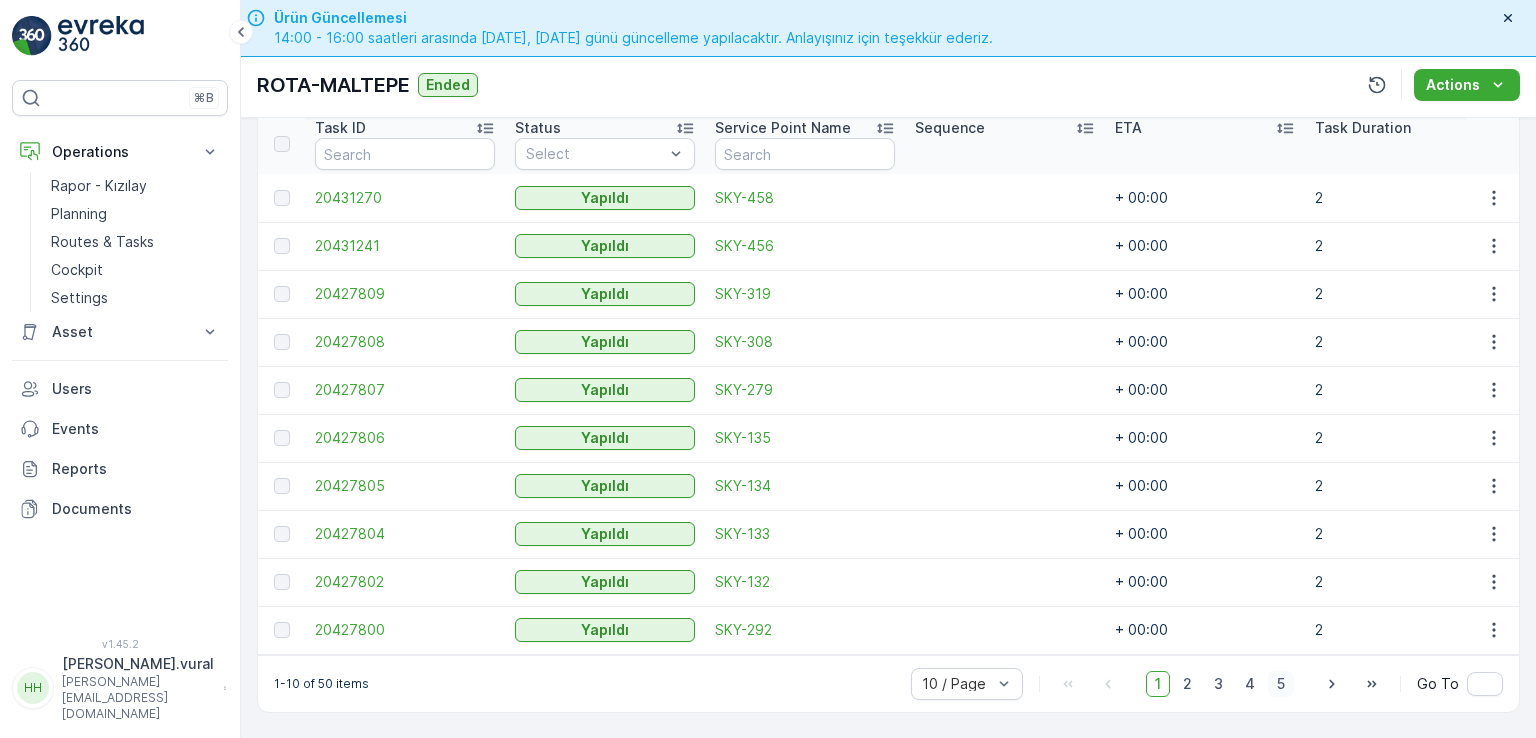 click on "5" at bounding box center (1281, 684) 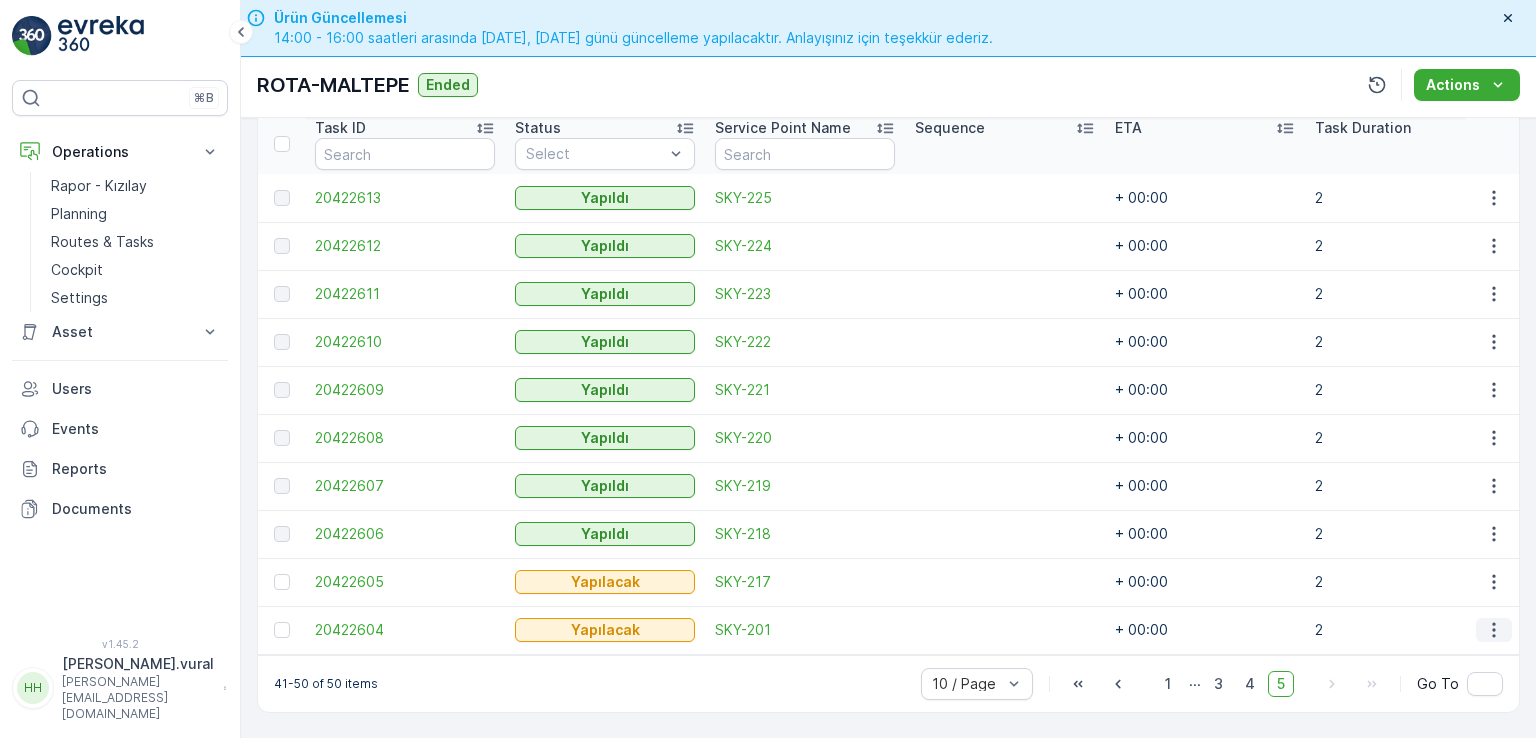 click at bounding box center (1494, 630) 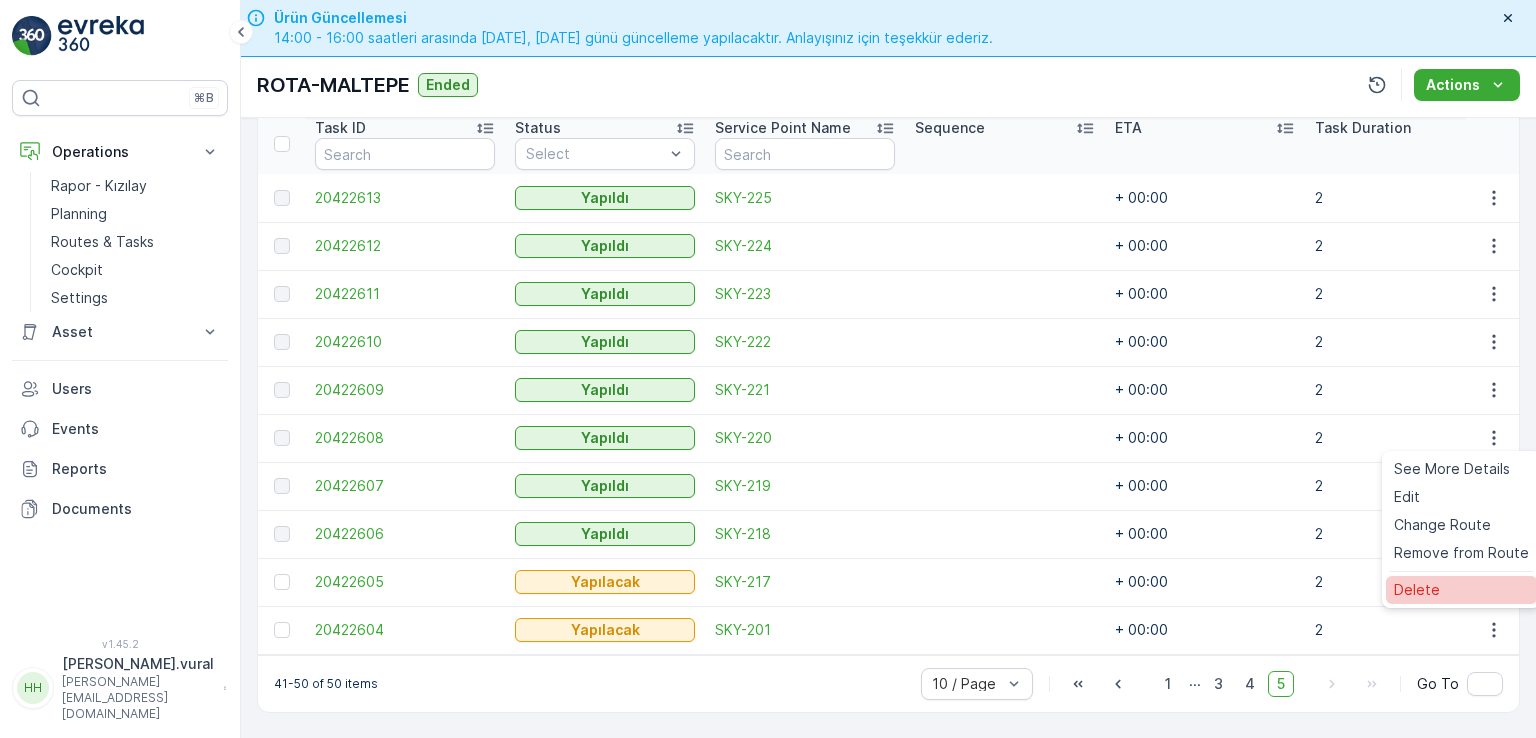 click on "Delete" at bounding box center (1417, 590) 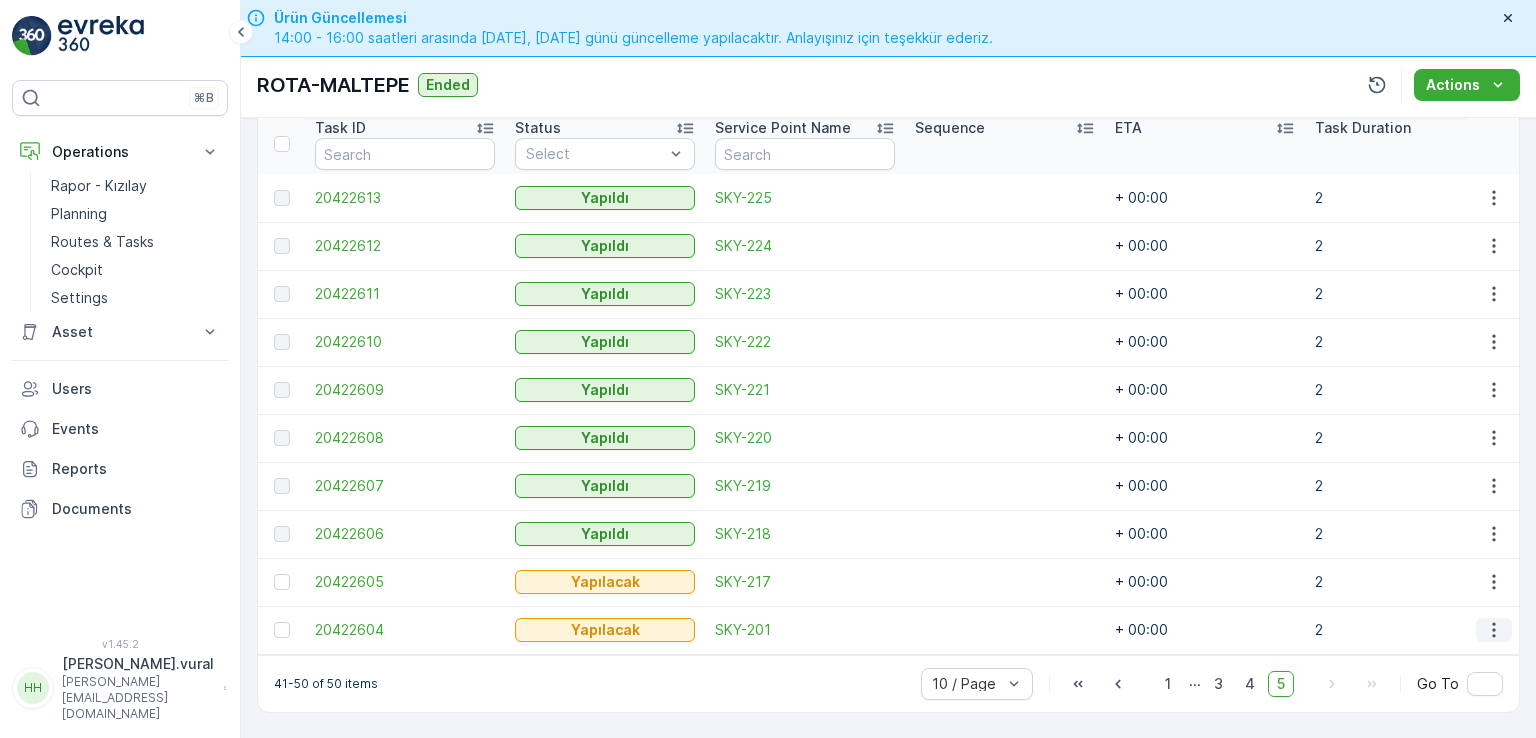 click 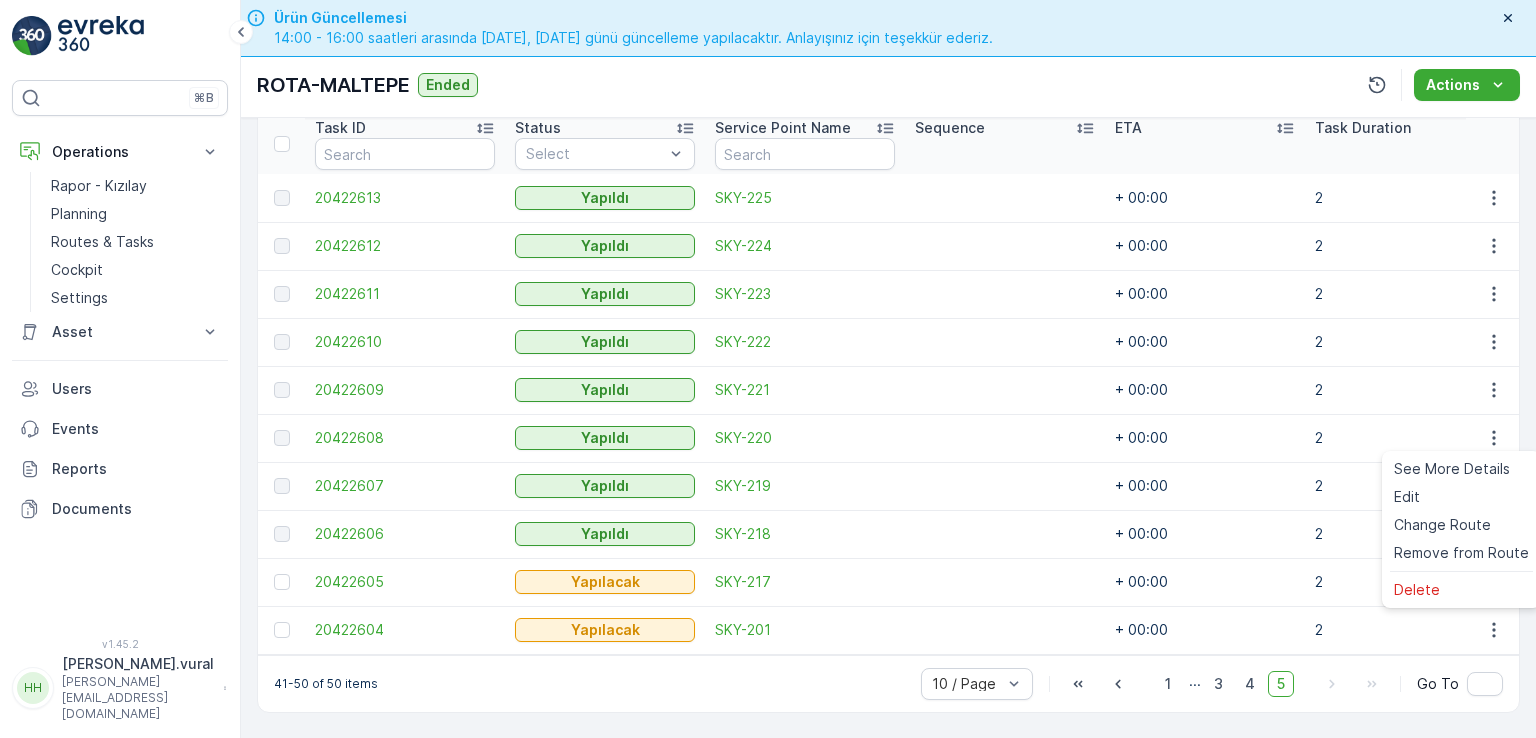 click on "Delete" at bounding box center (1417, 590) 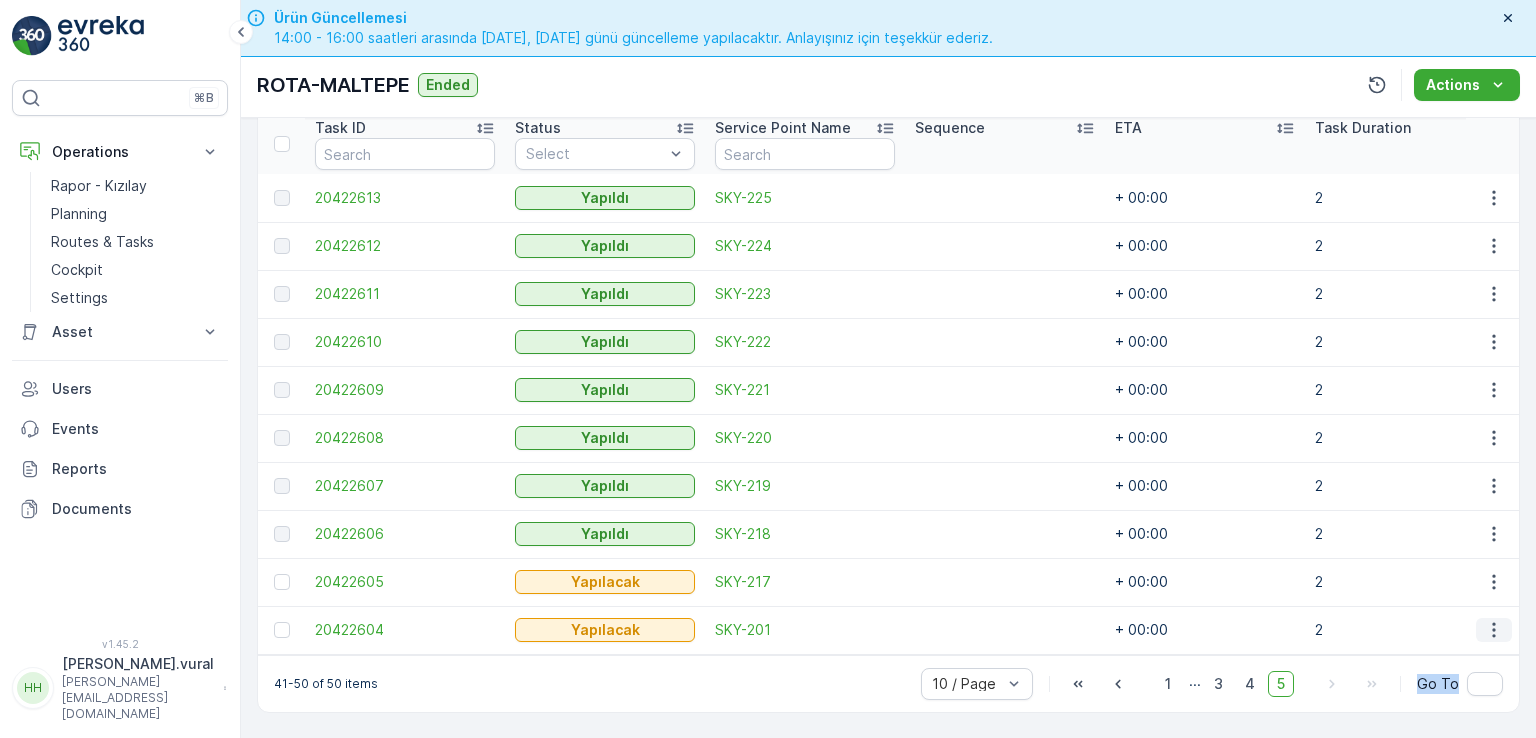 click 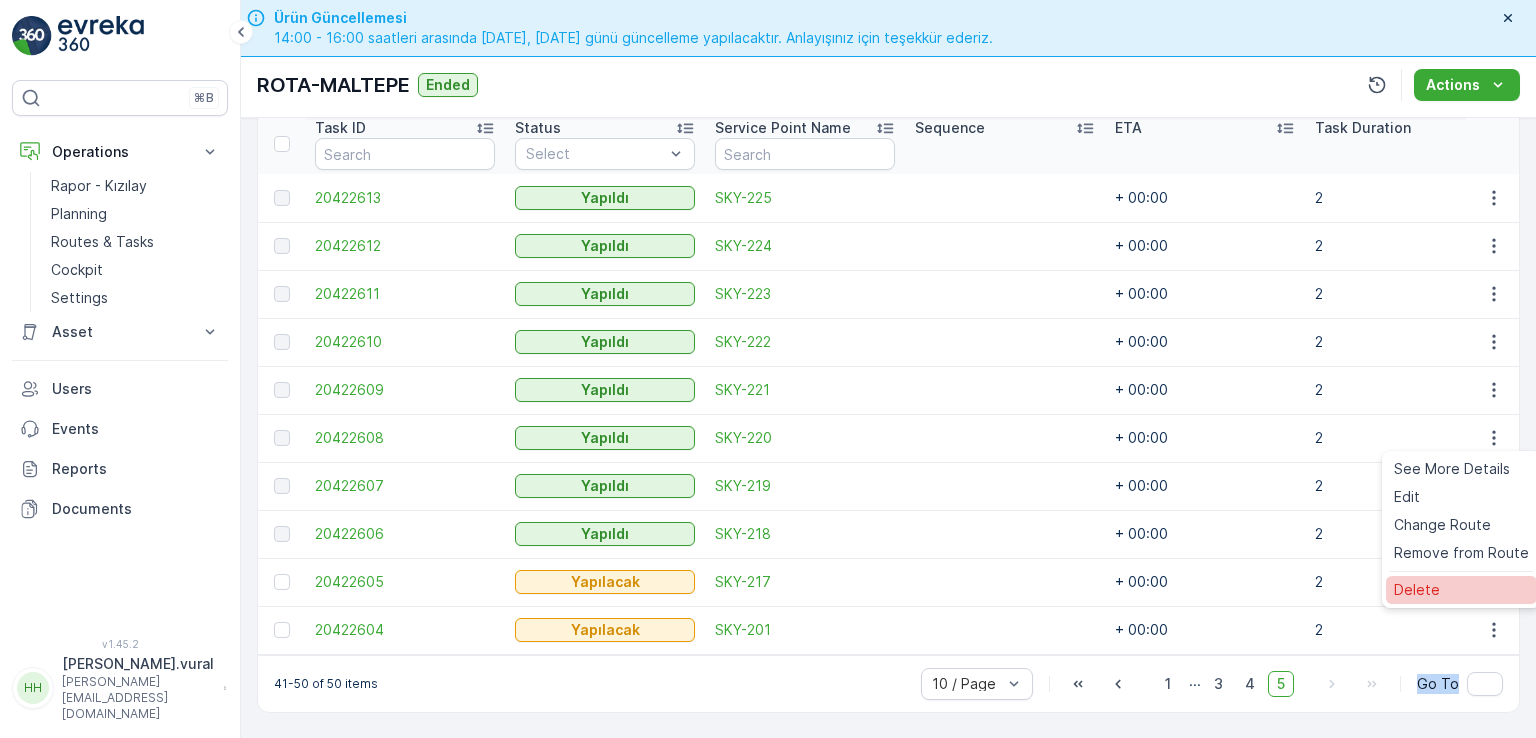 click on "Delete" at bounding box center (1461, 590) 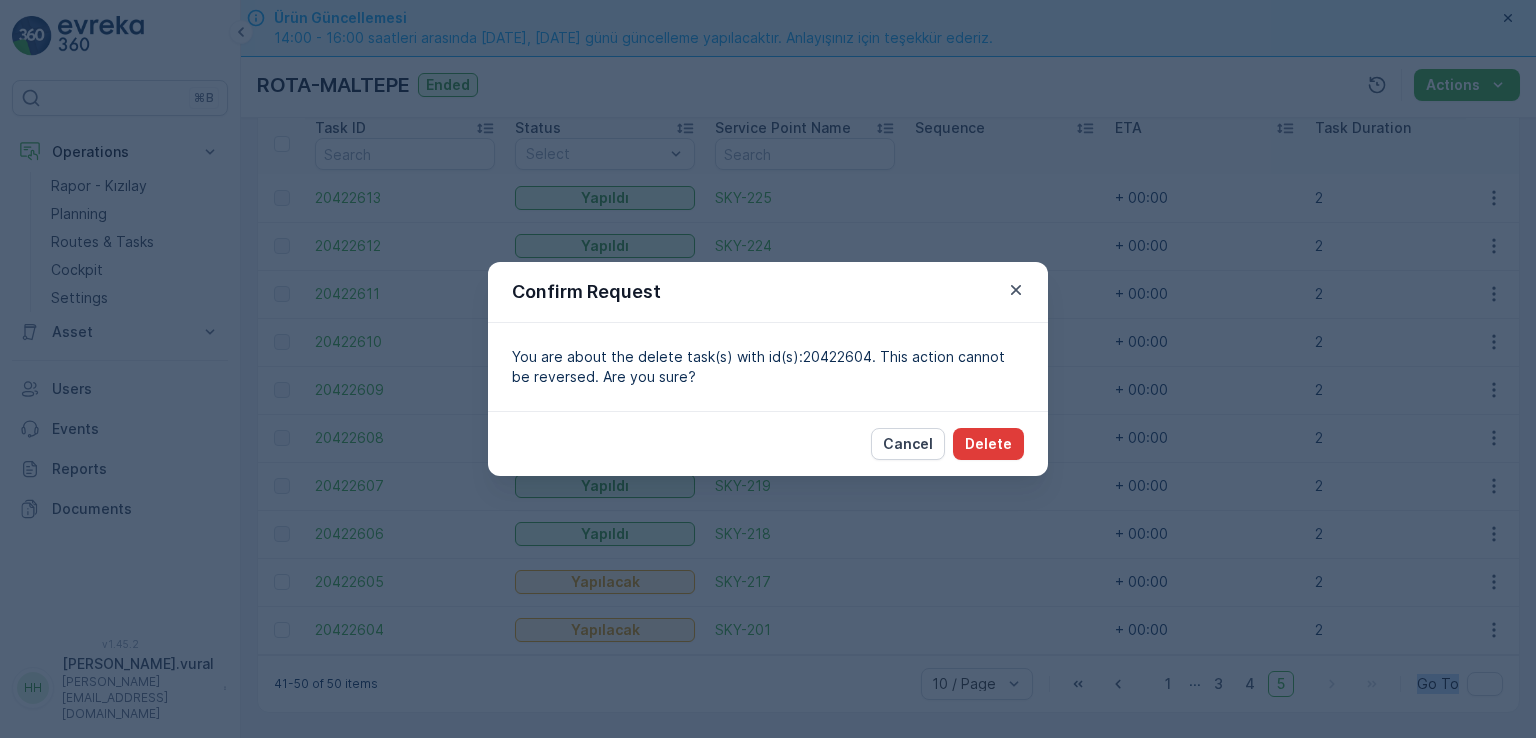 click on "Delete" at bounding box center (988, 444) 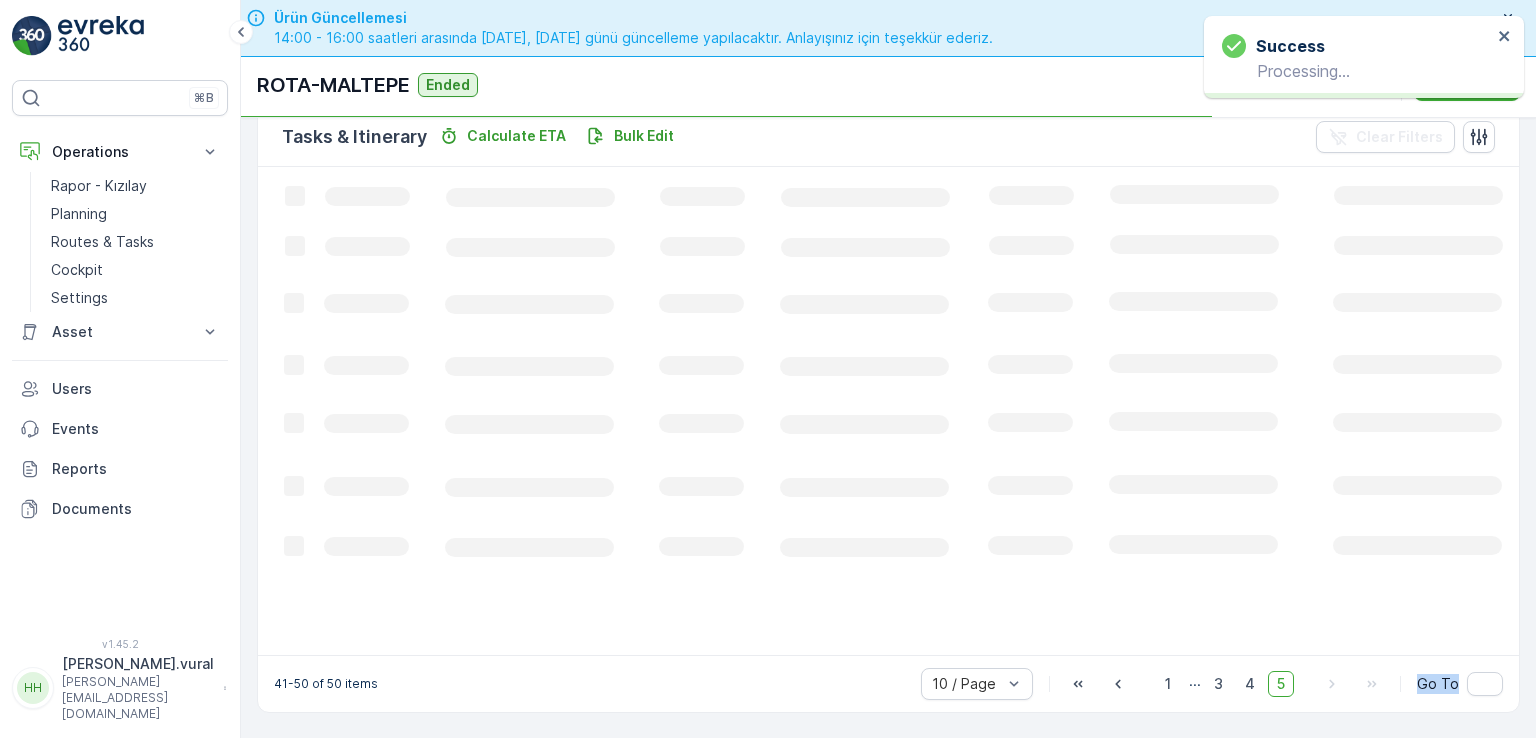 scroll, scrollTop: 495, scrollLeft: 0, axis: vertical 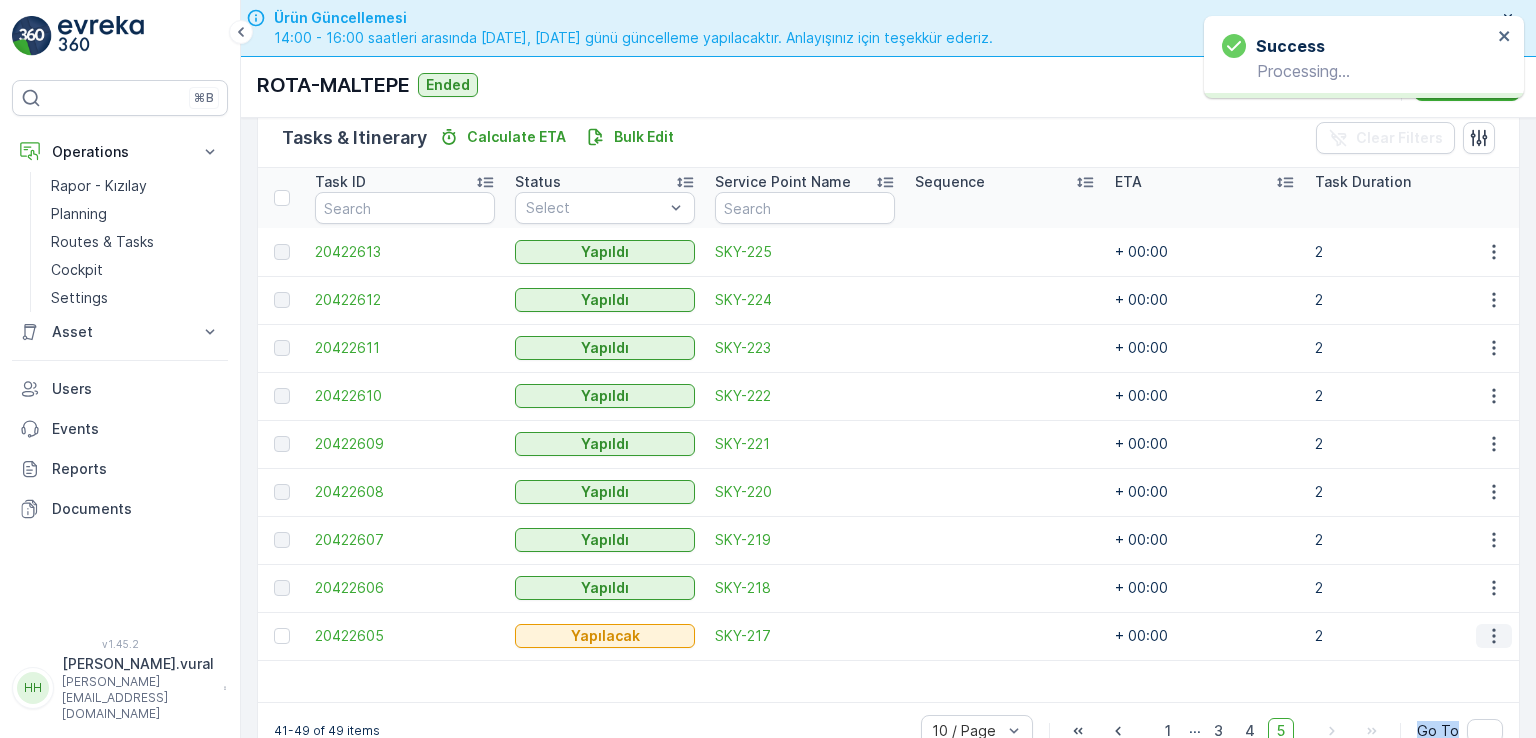 click at bounding box center (1494, 636) 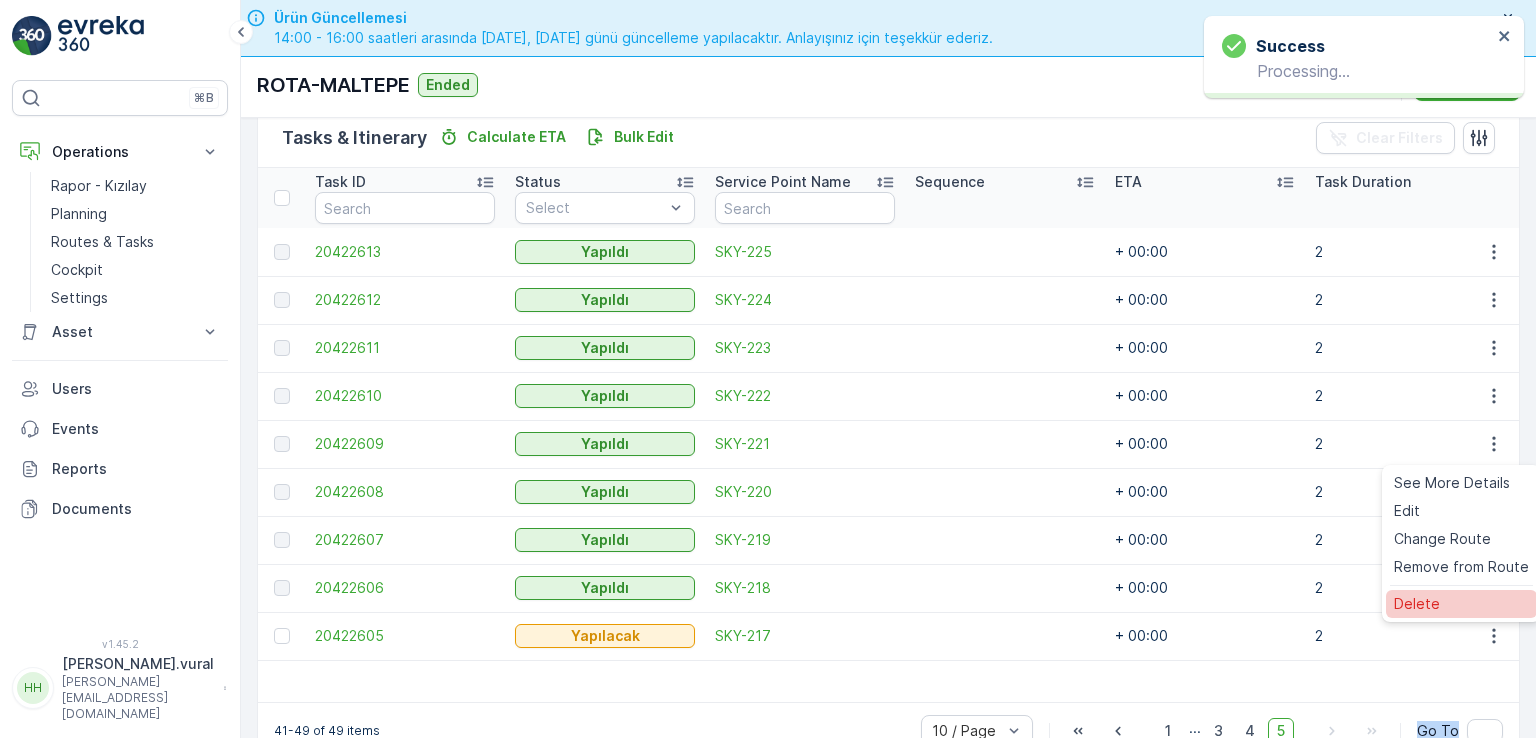 click on "Delete" at bounding box center (1461, 604) 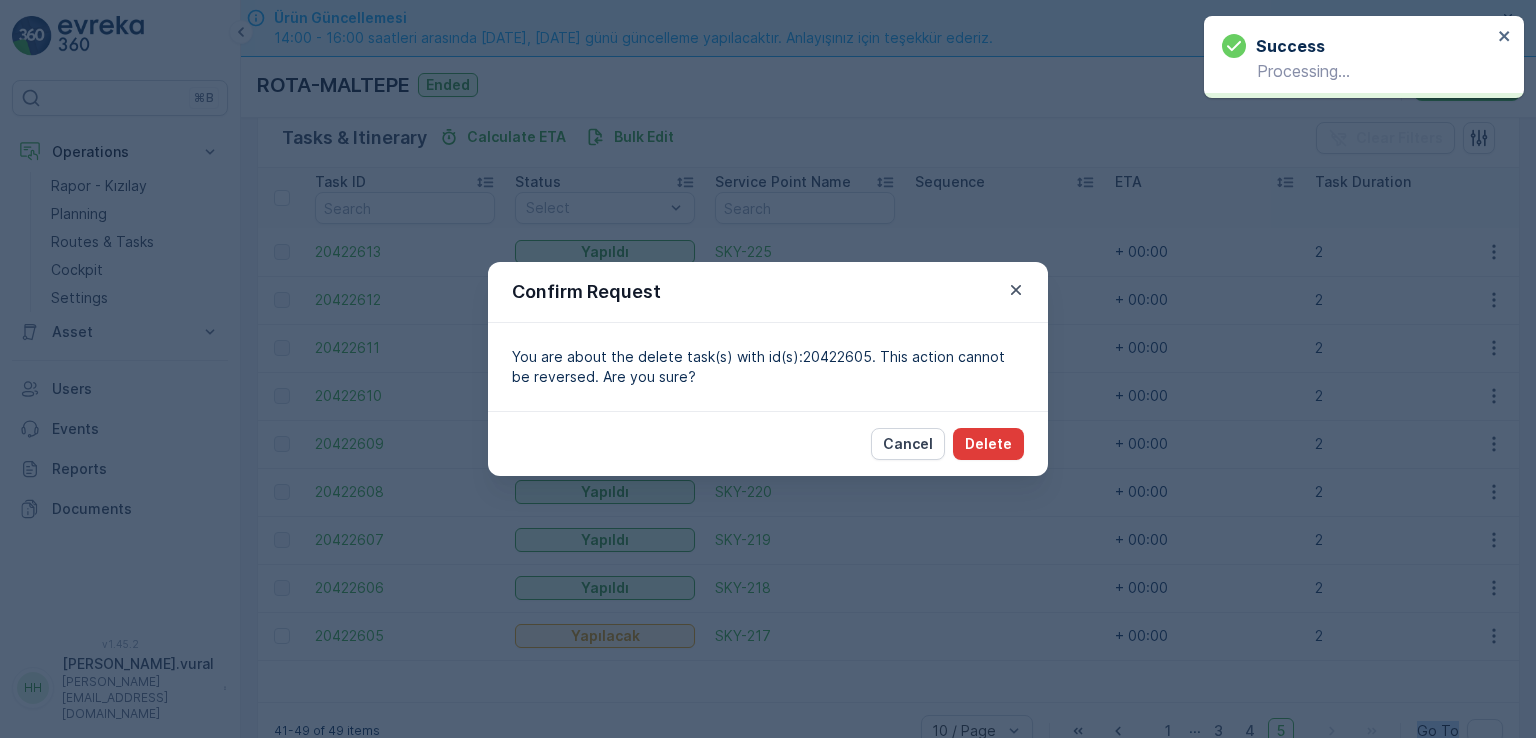 click on "Delete" at bounding box center [988, 444] 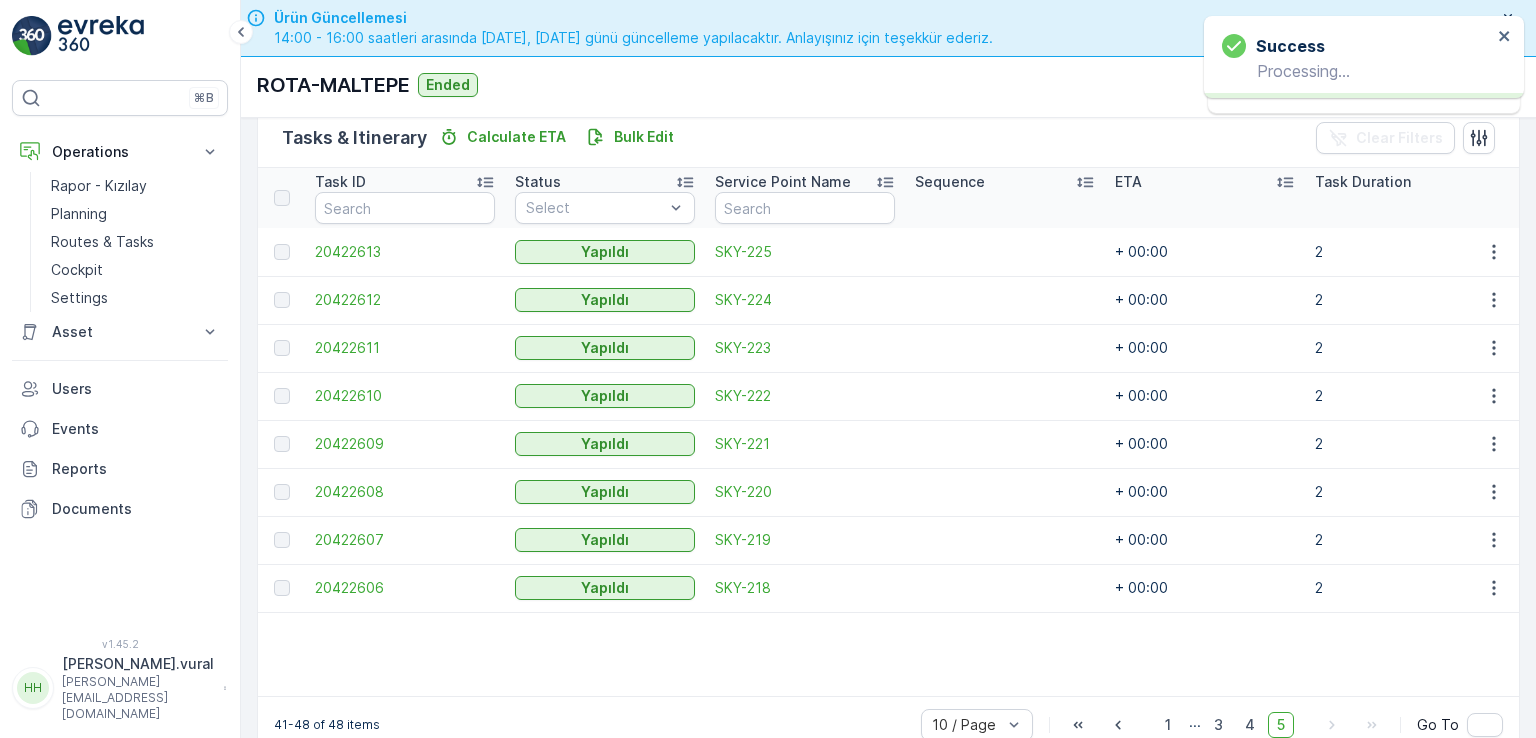 scroll, scrollTop: 544, scrollLeft: 0, axis: vertical 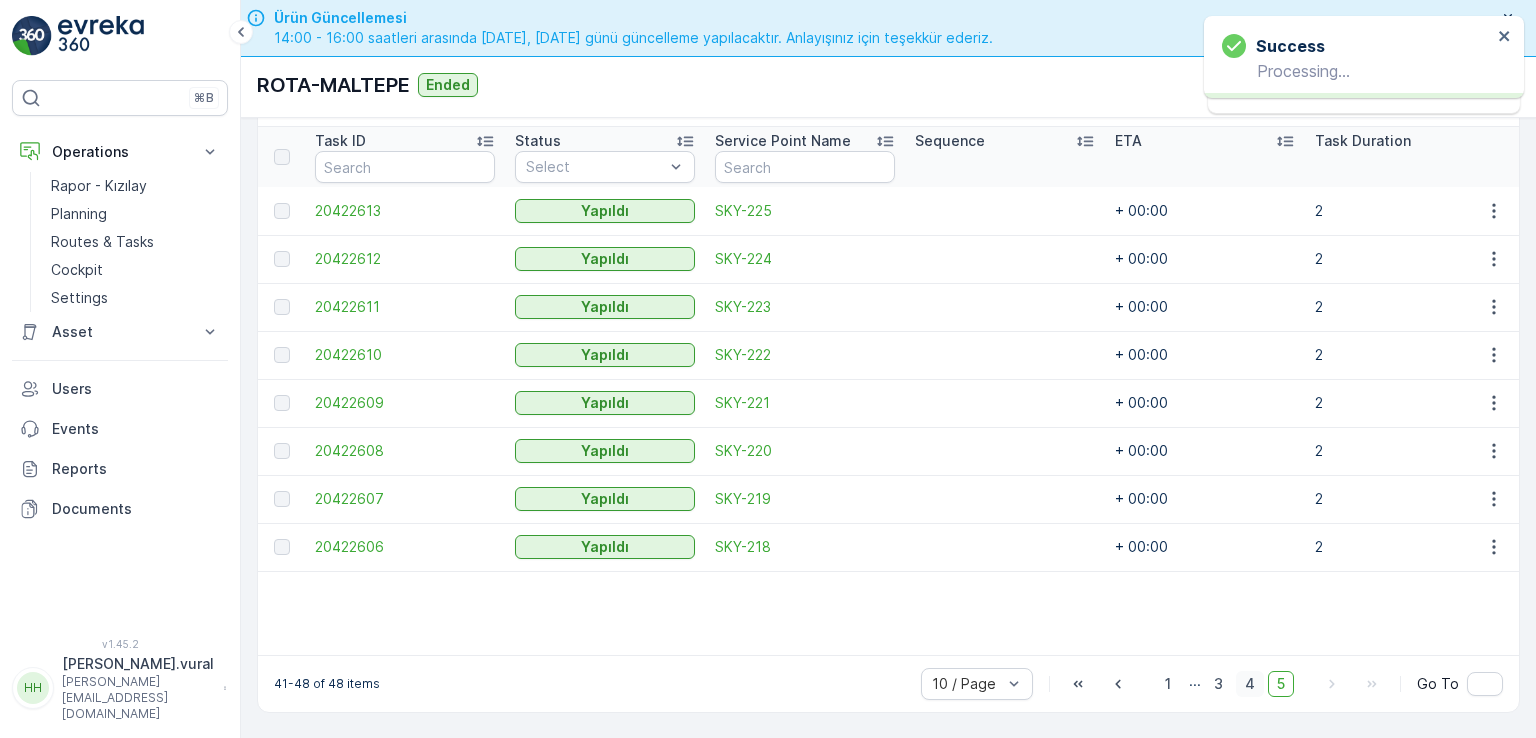 click on "4" at bounding box center (1250, 684) 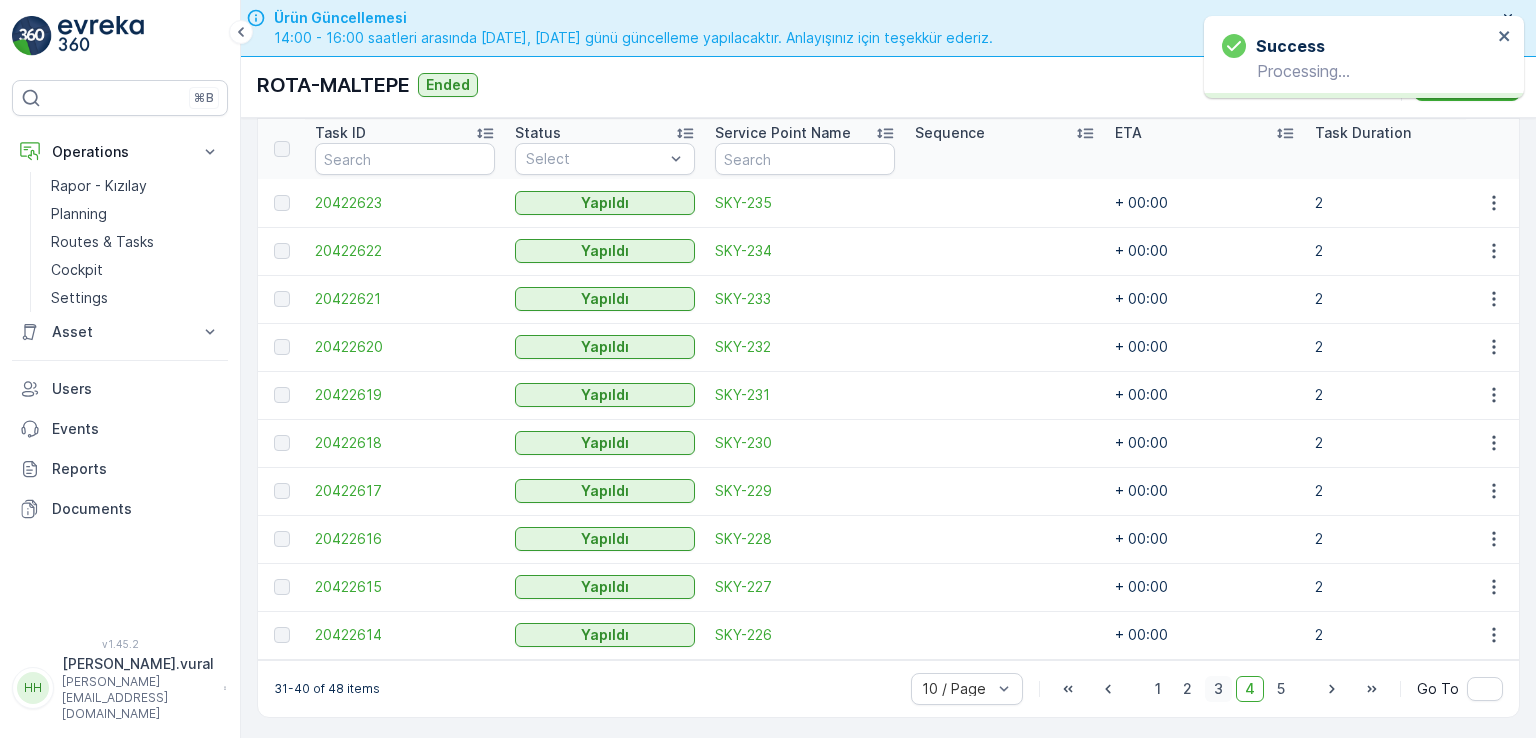 click on "3" at bounding box center [1218, 689] 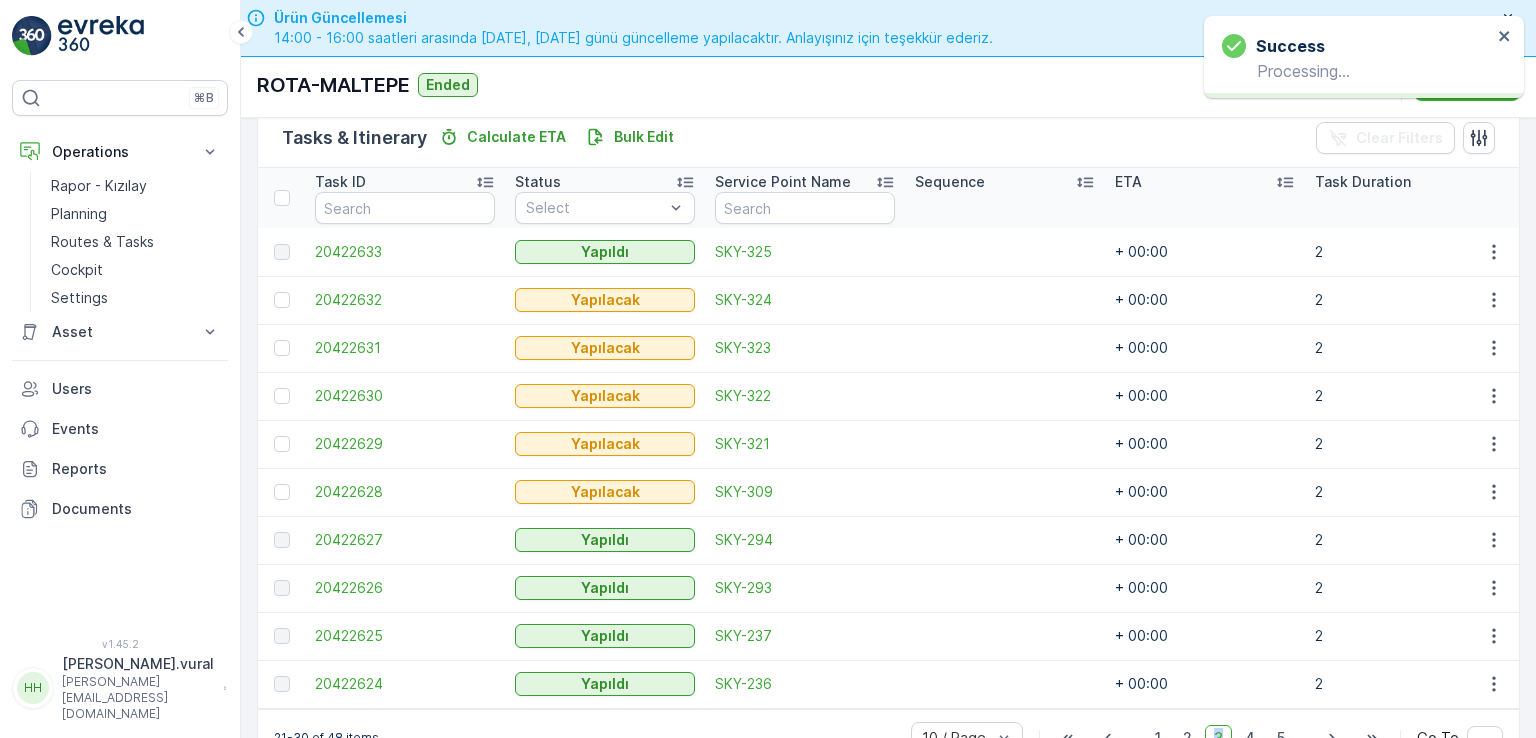 scroll, scrollTop: 544, scrollLeft: 0, axis: vertical 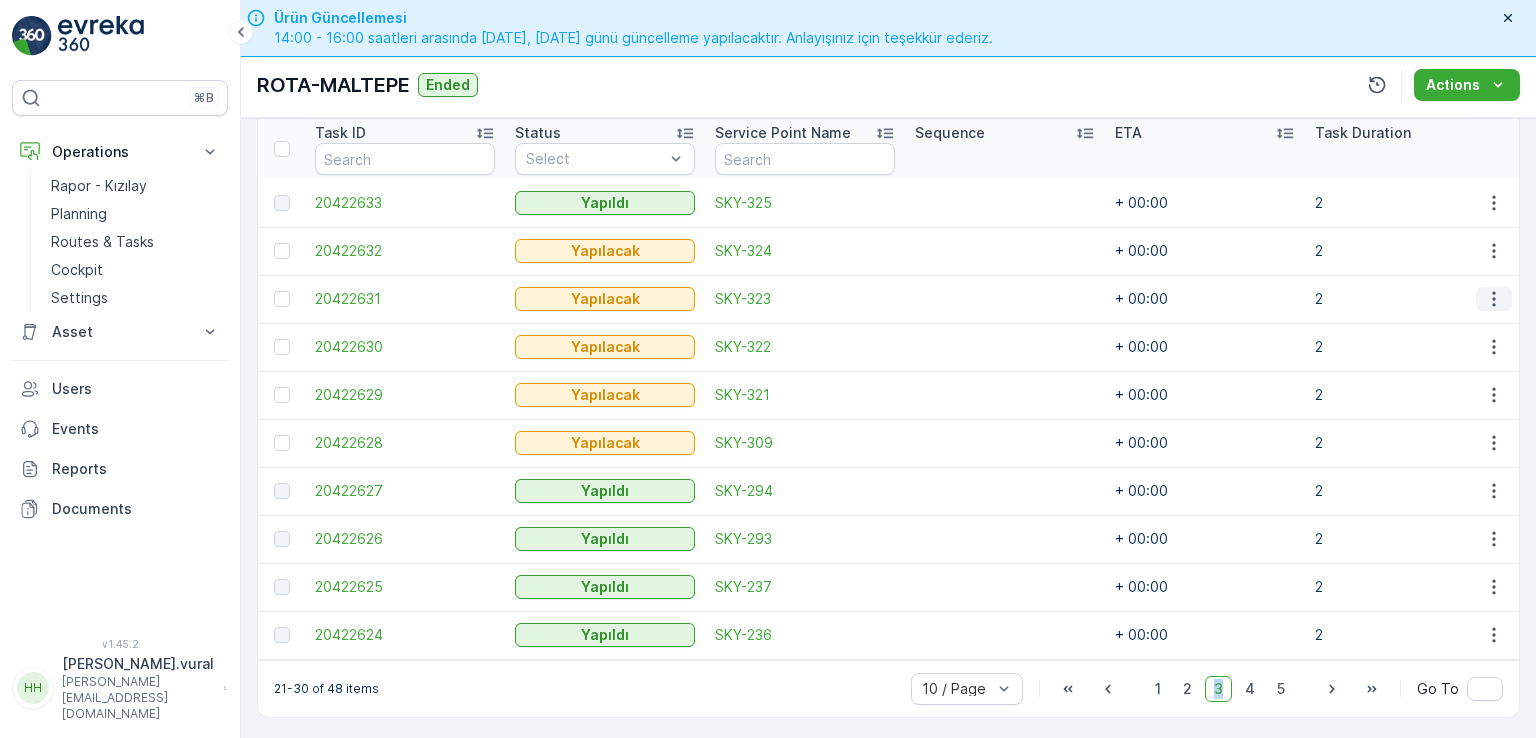 click 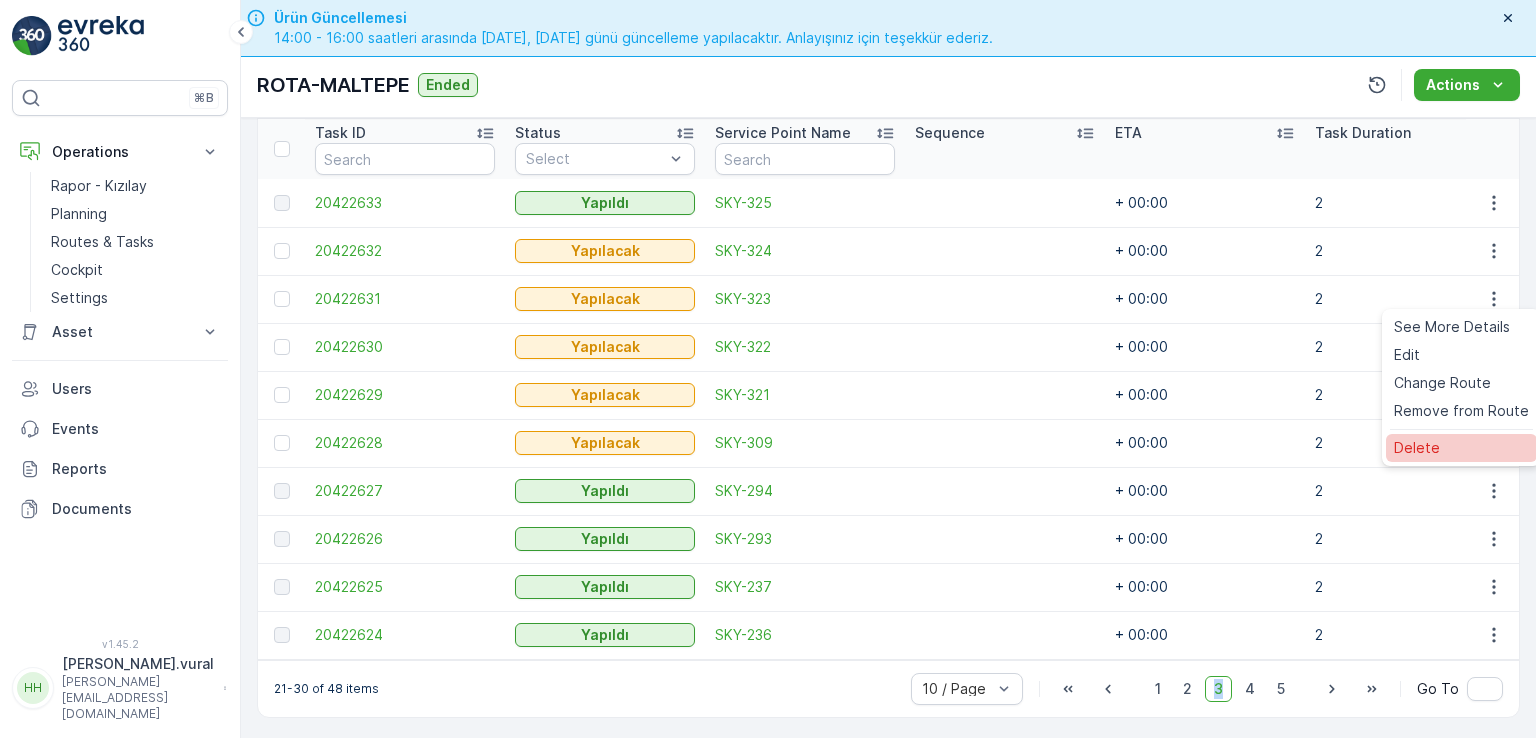 click on "Delete" at bounding box center [1461, 448] 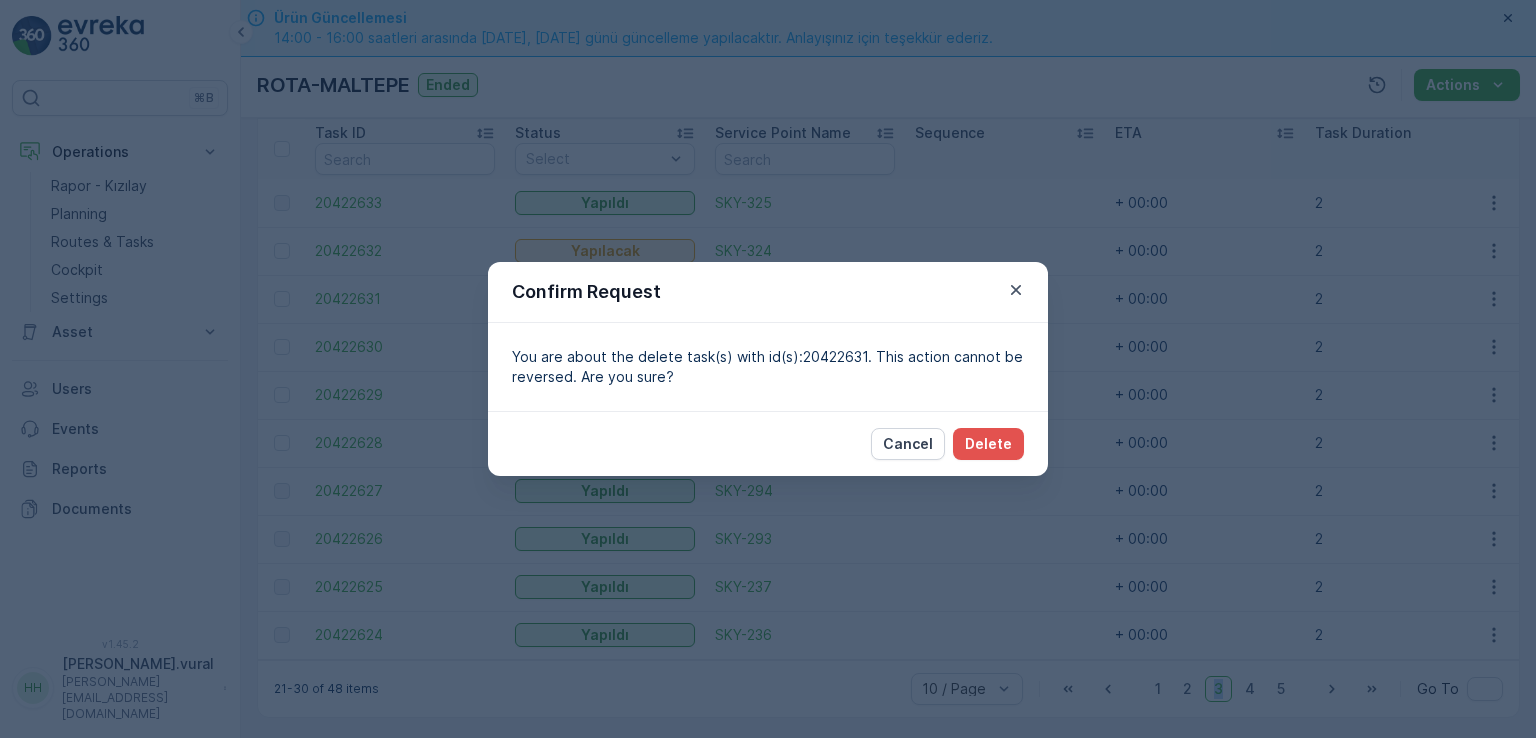 click on "Cancel Delete" at bounding box center (768, 443) 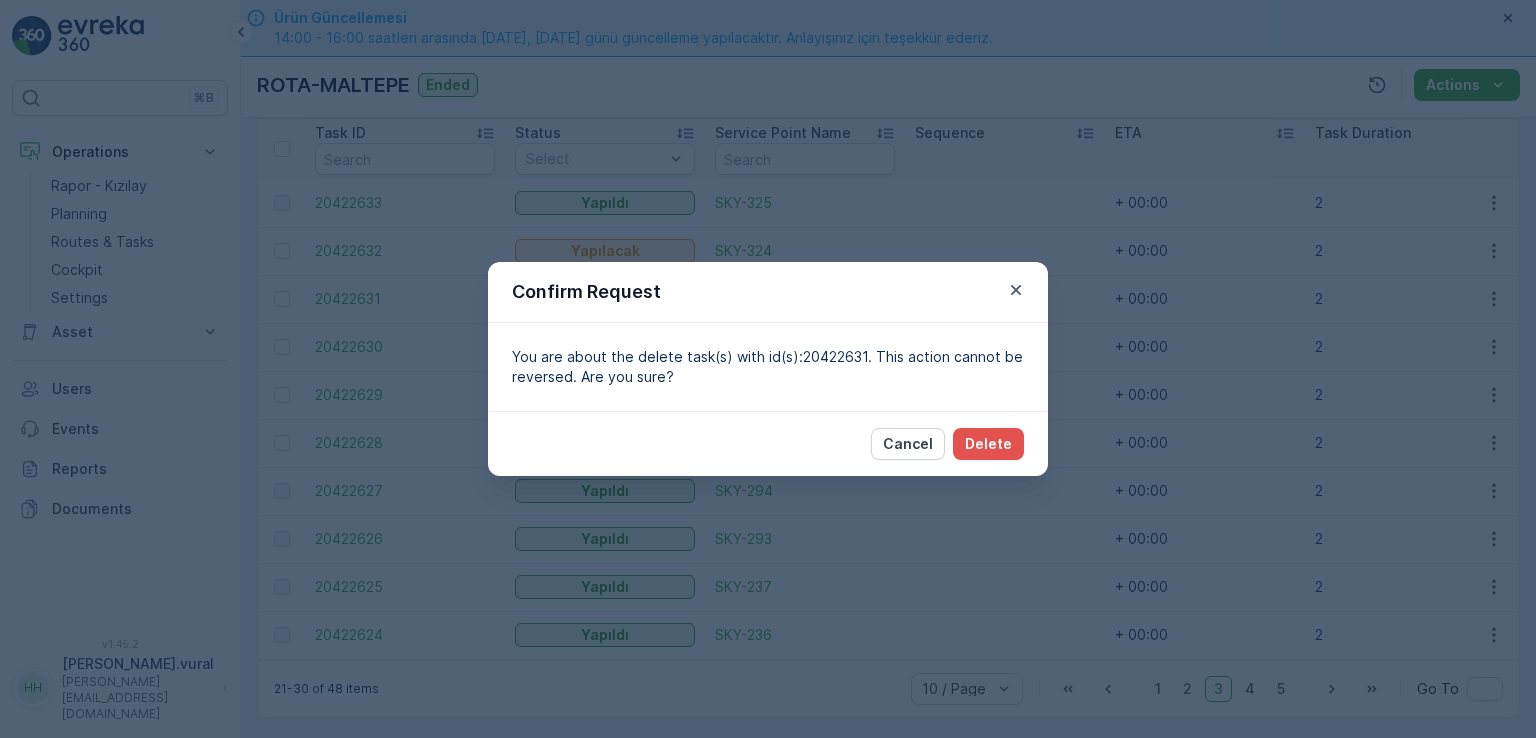 click on "Cancel Delete" at bounding box center (768, 443) 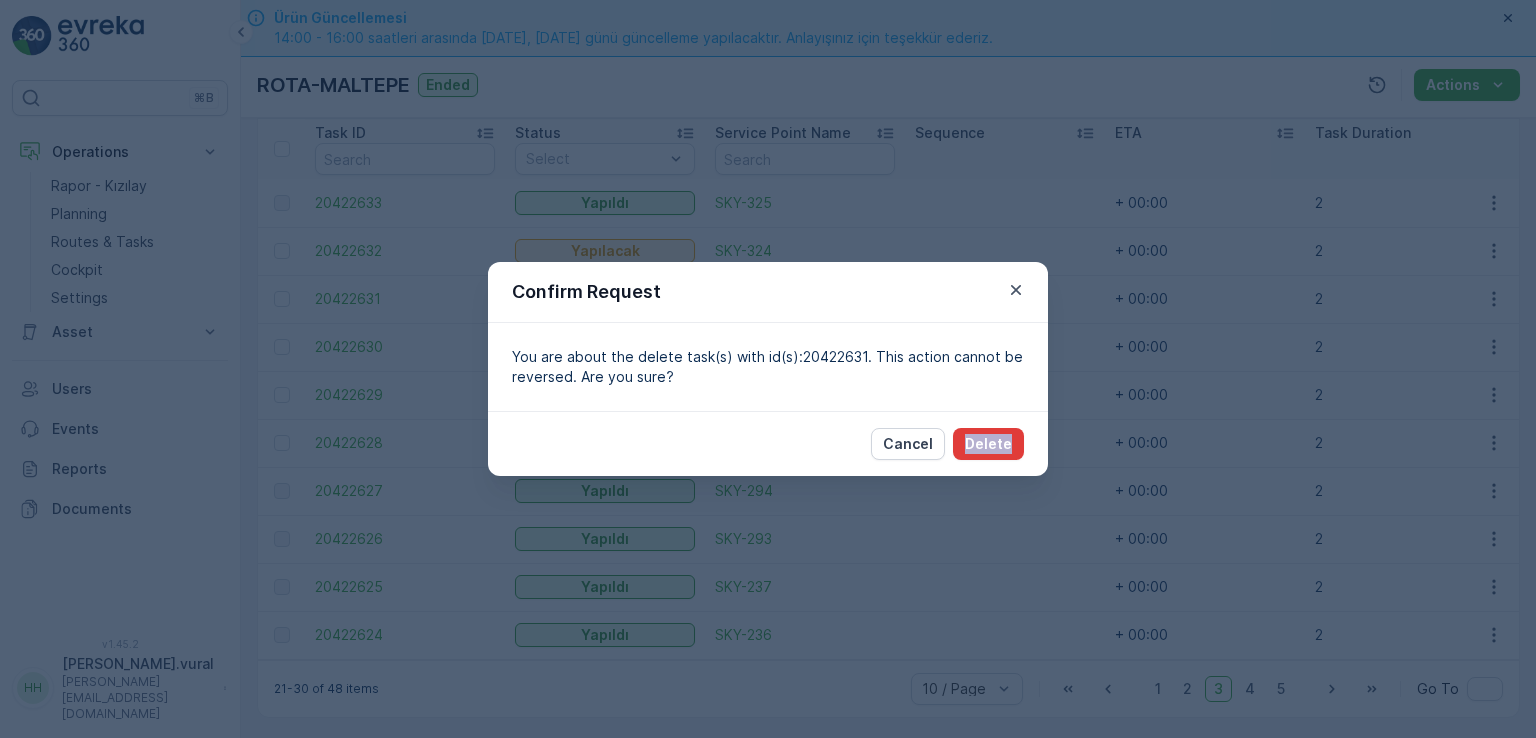 click on "Delete" at bounding box center [988, 444] 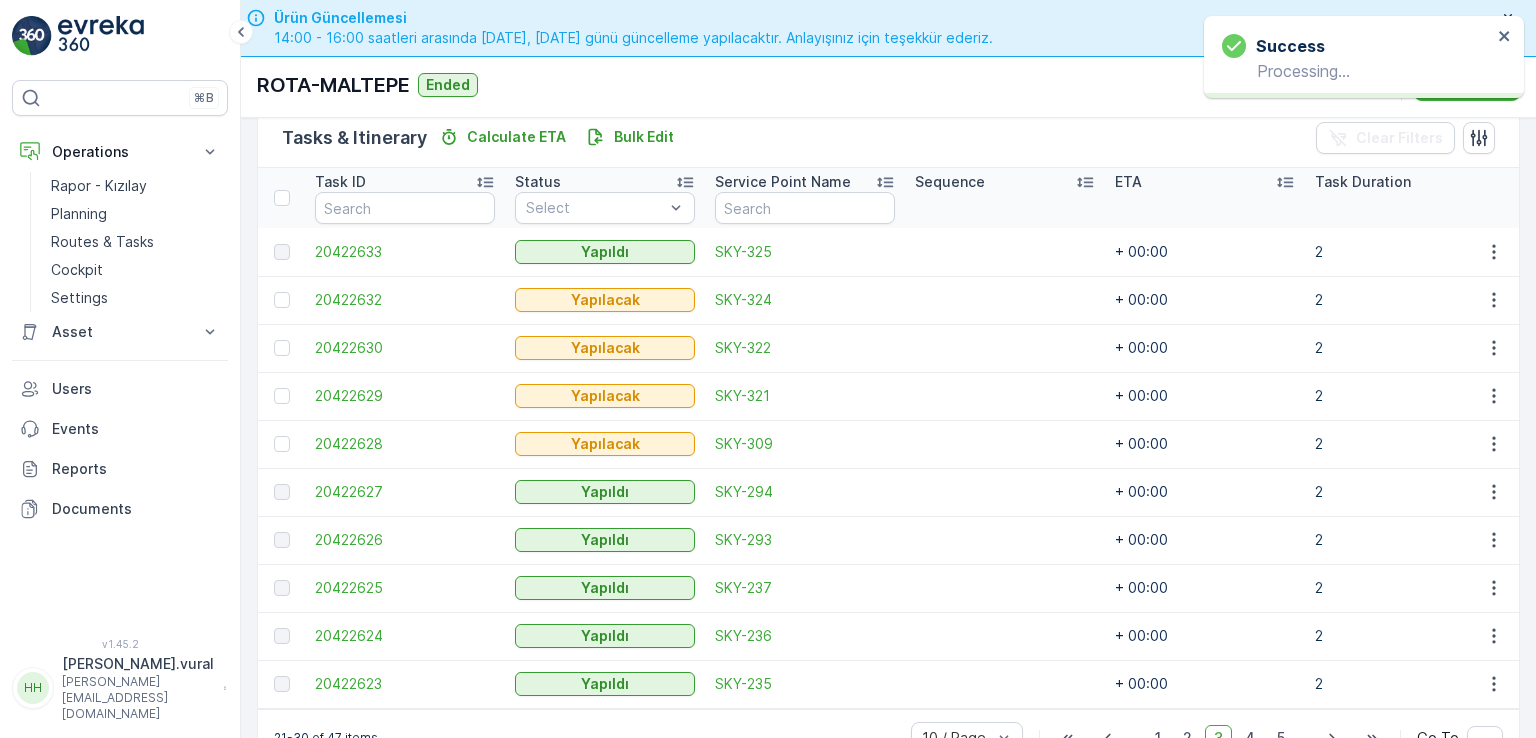 scroll, scrollTop: 544, scrollLeft: 0, axis: vertical 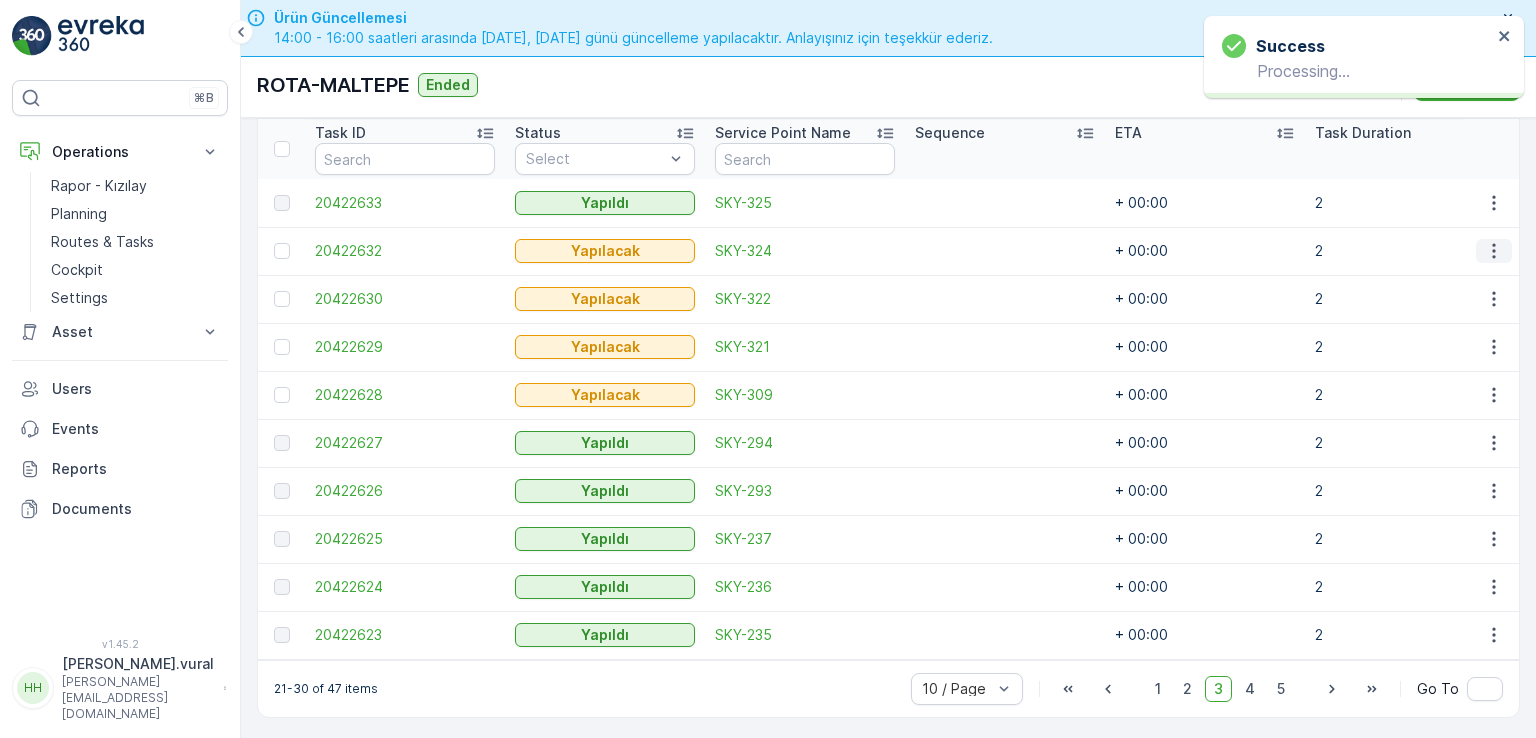 click 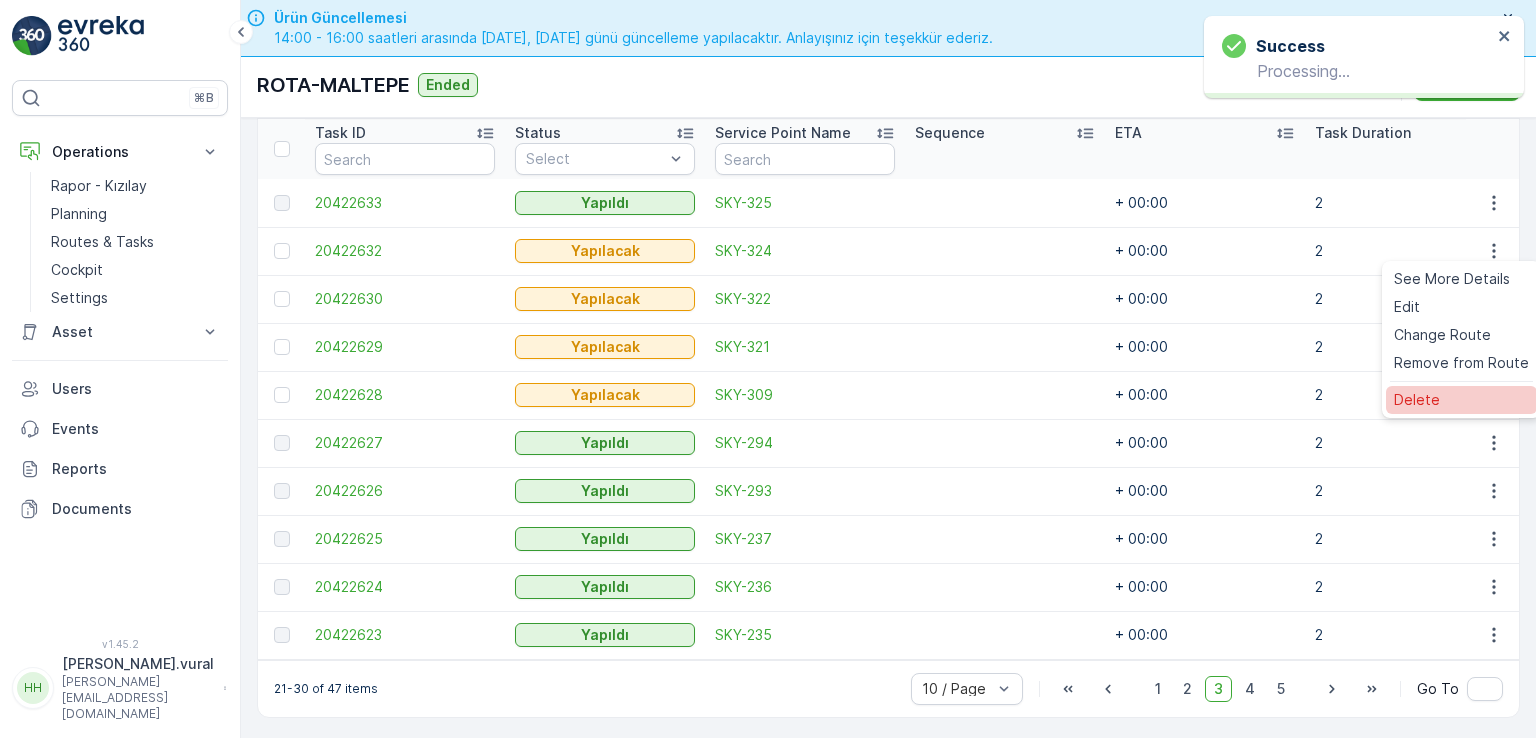 click on "Delete" at bounding box center (1417, 400) 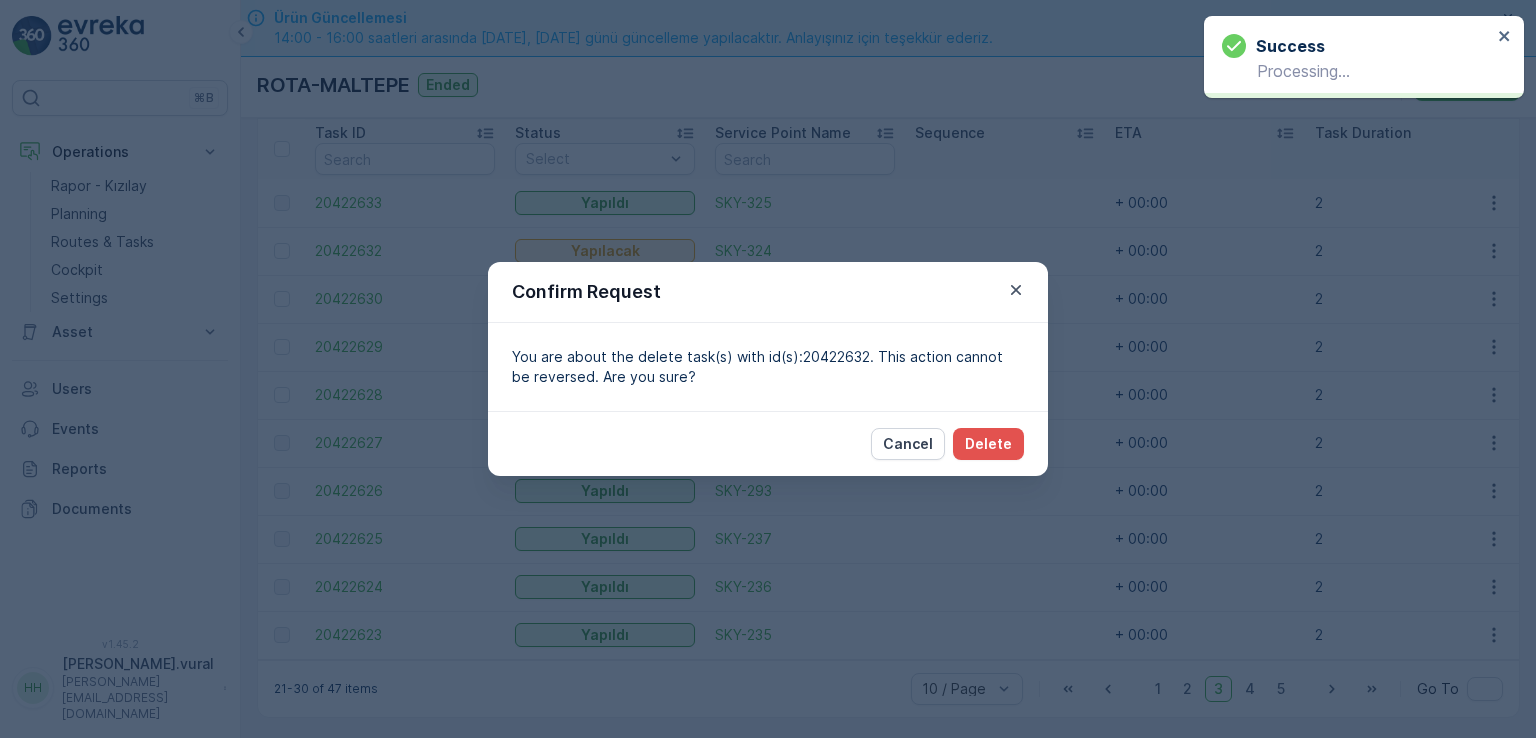 click on "Cancel Delete" at bounding box center (768, 443) 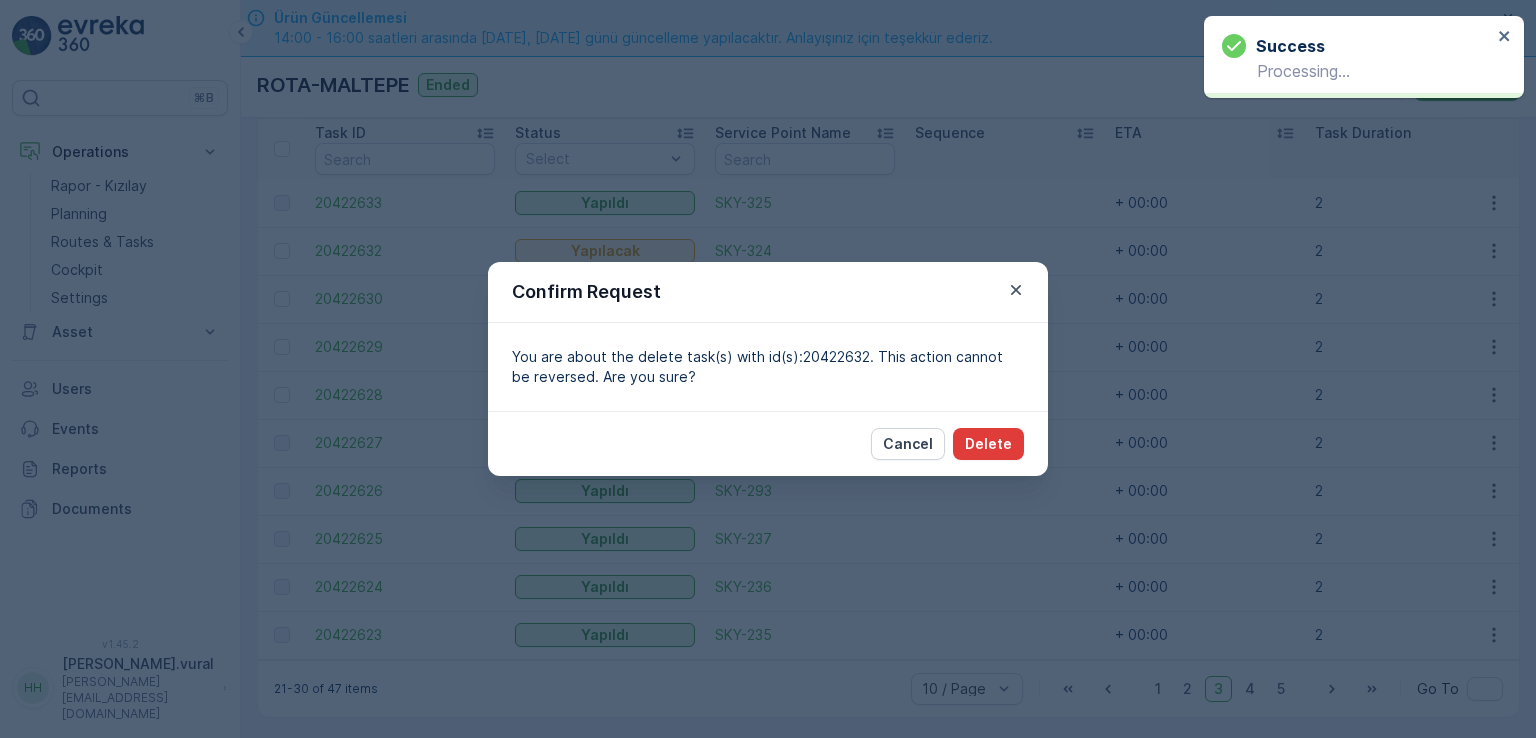 click on "Delete" at bounding box center (988, 444) 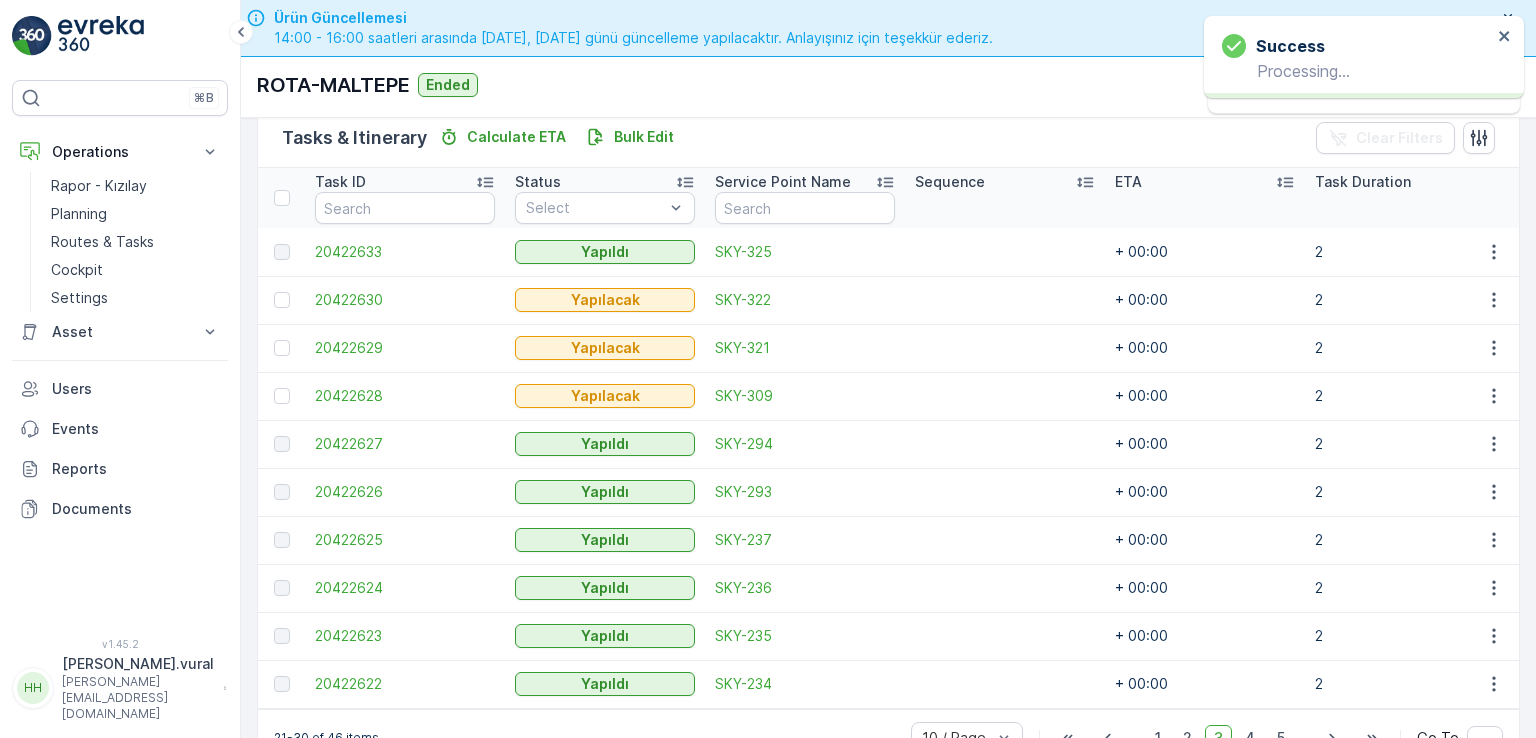 scroll, scrollTop: 544, scrollLeft: 0, axis: vertical 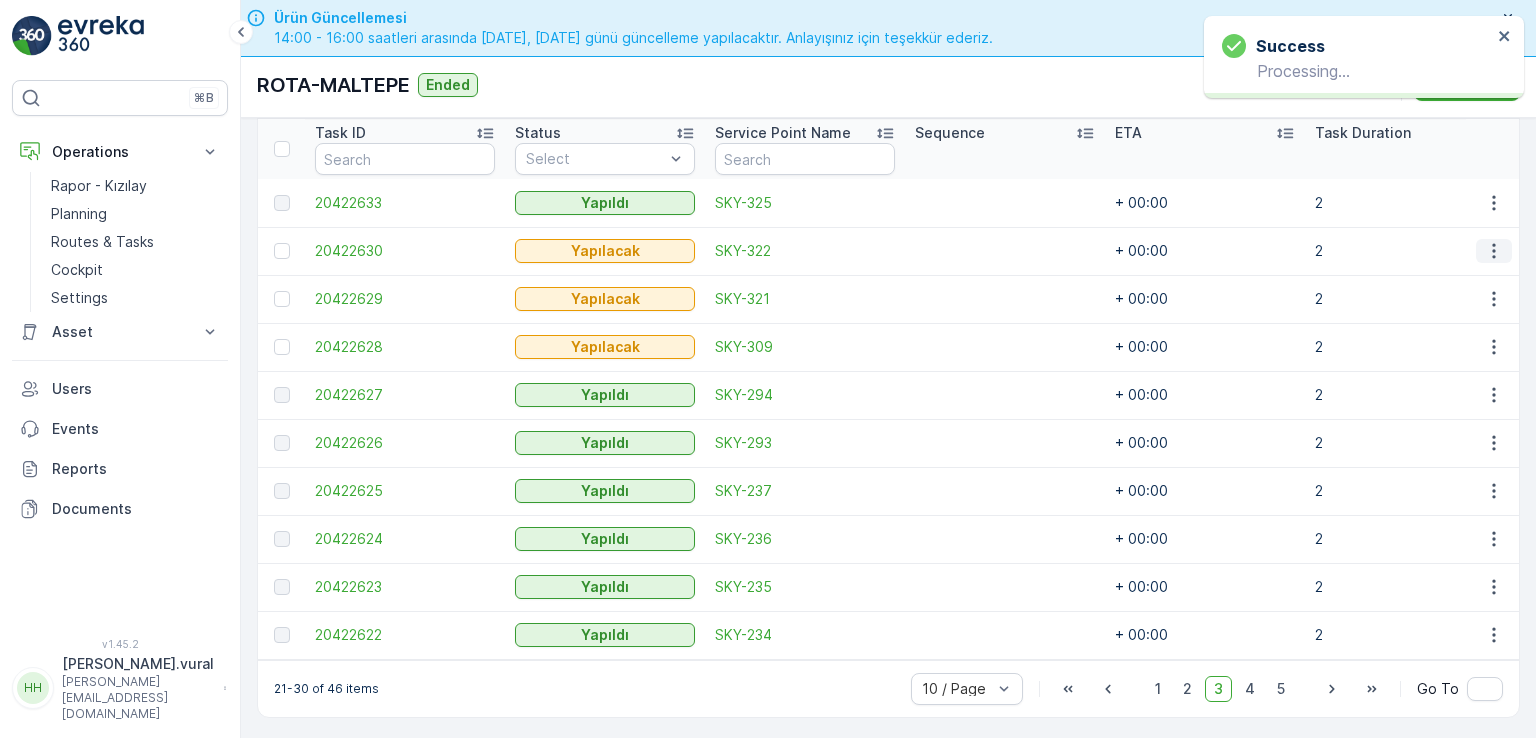 click 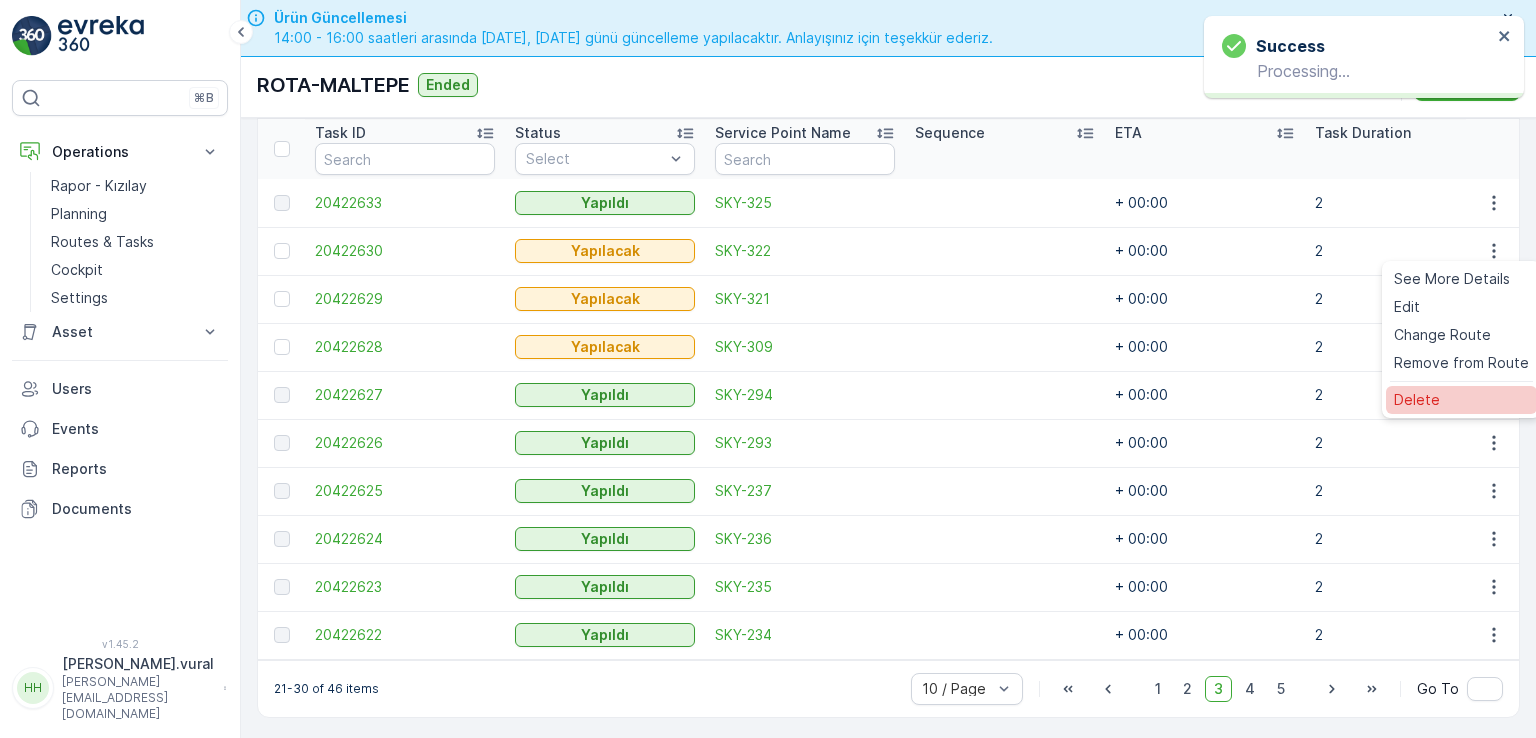 click on "Delete" at bounding box center (1417, 400) 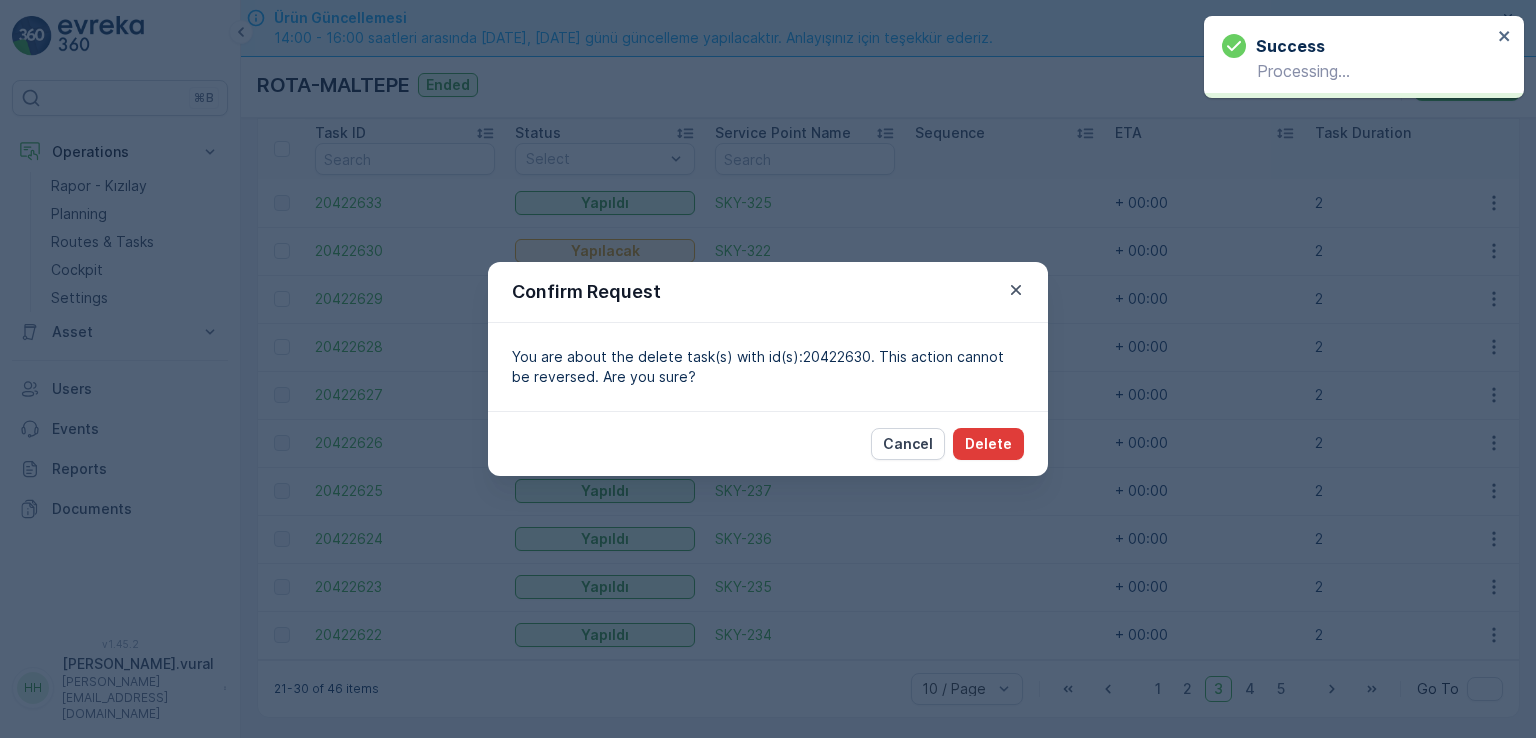 click on "Delete" at bounding box center [988, 444] 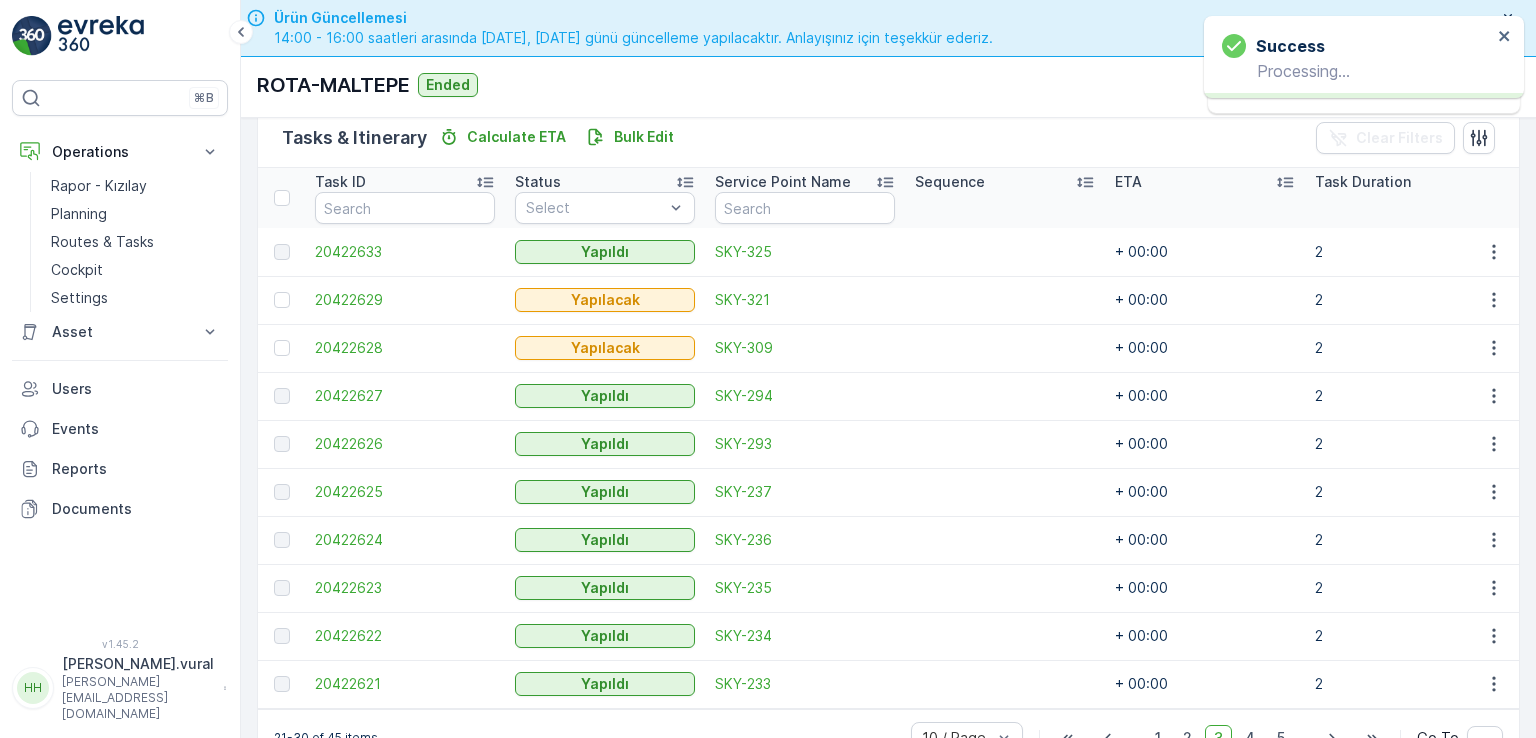 scroll, scrollTop: 544, scrollLeft: 0, axis: vertical 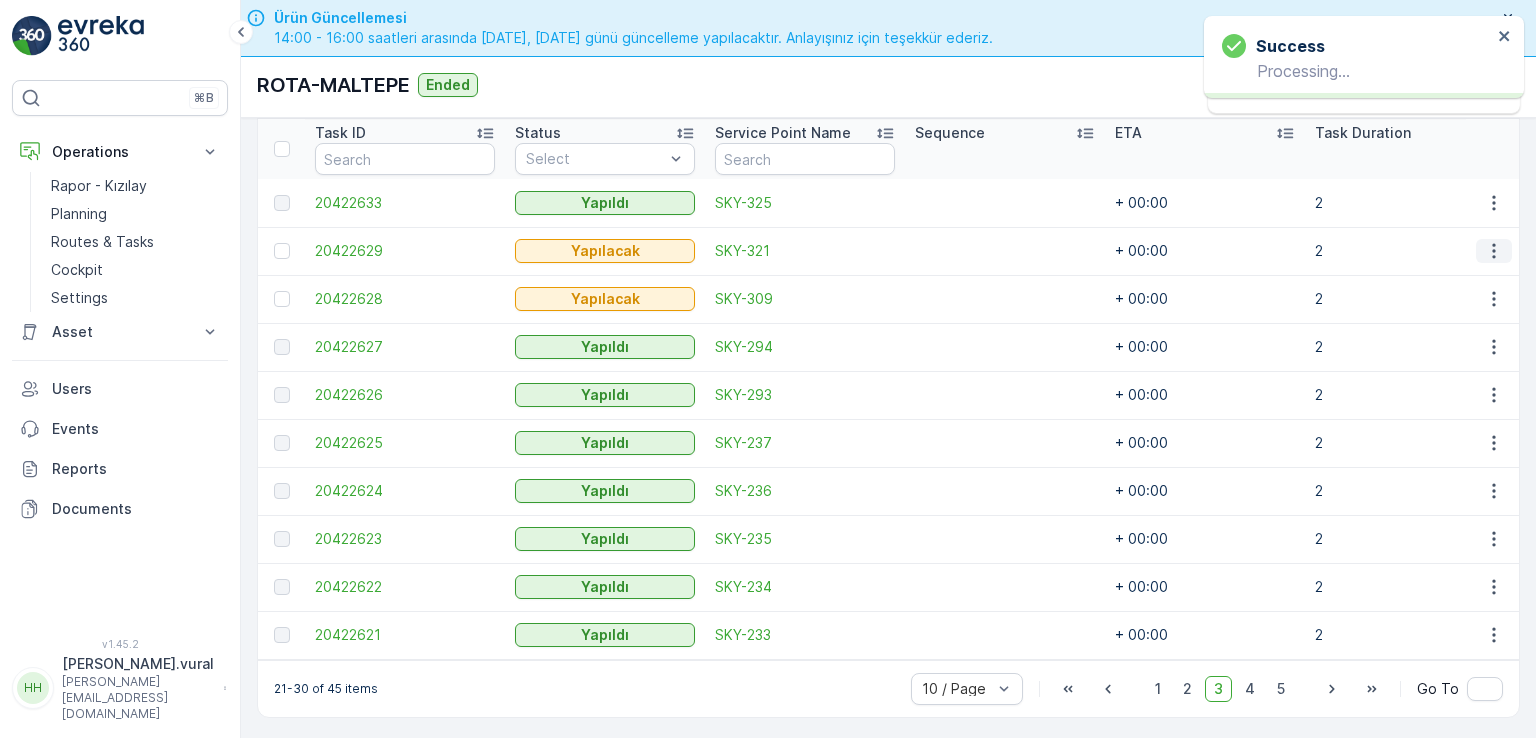 click 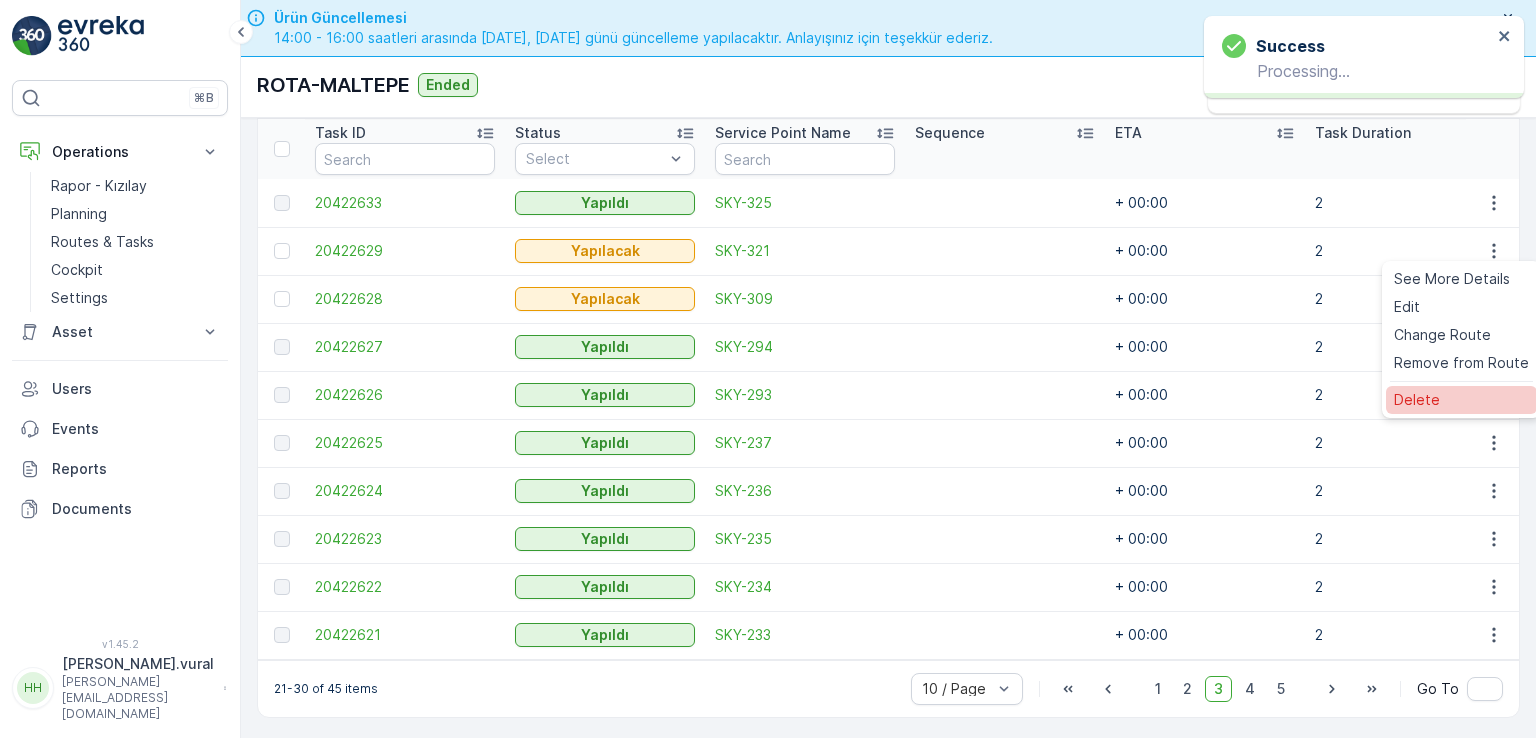click on "Delete" at bounding box center (1461, 400) 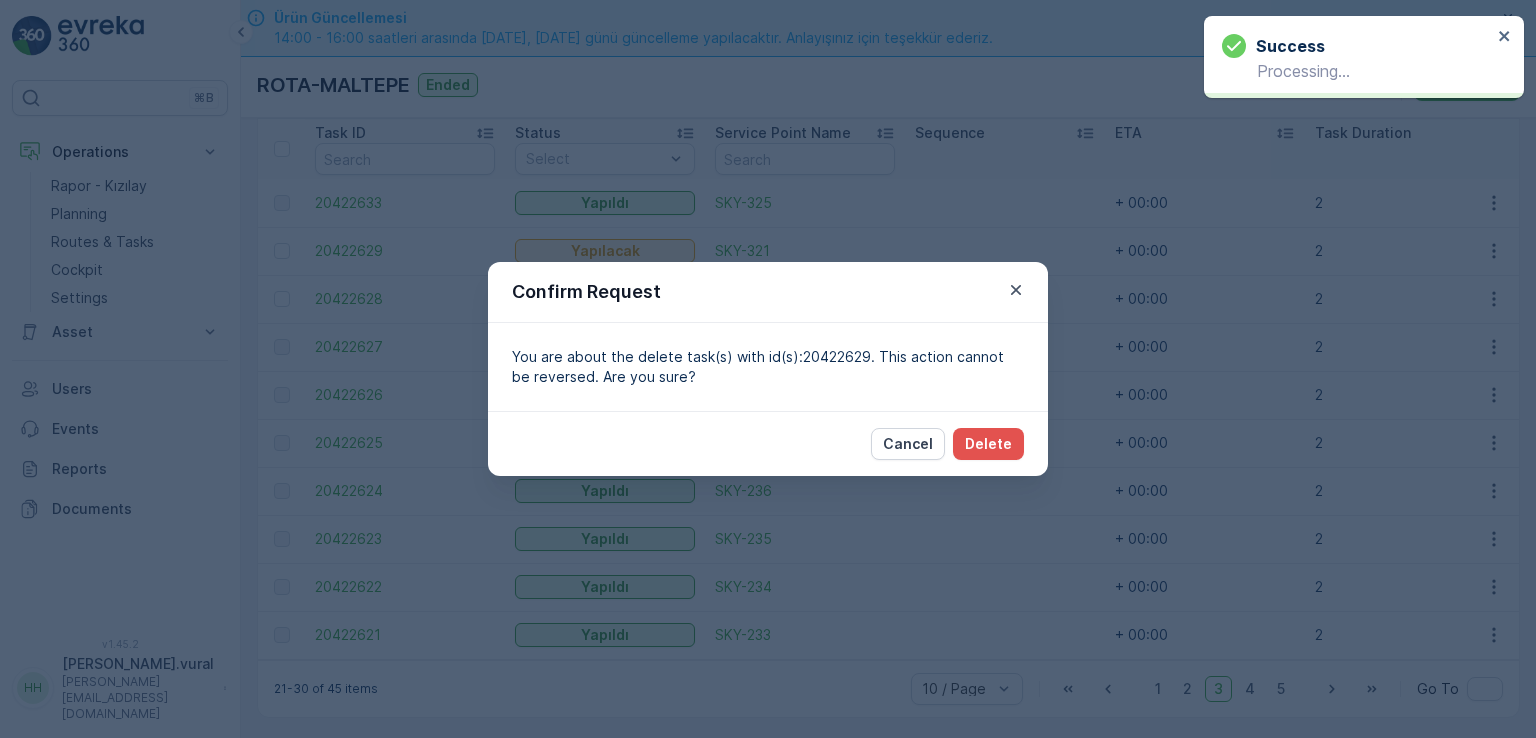 click on "Cancel Delete" at bounding box center [768, 443] 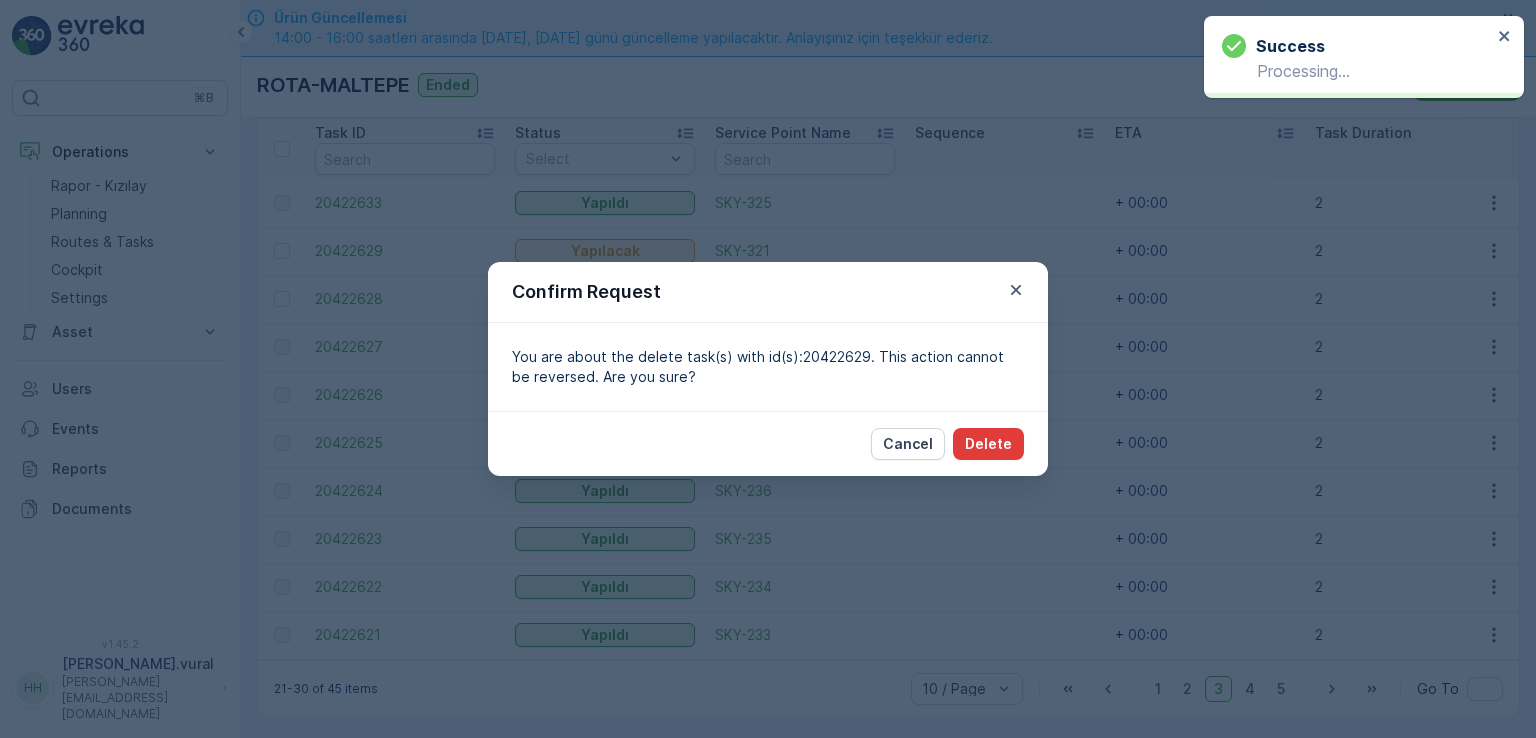 click on "Delete" at bounding box center [988, 444] 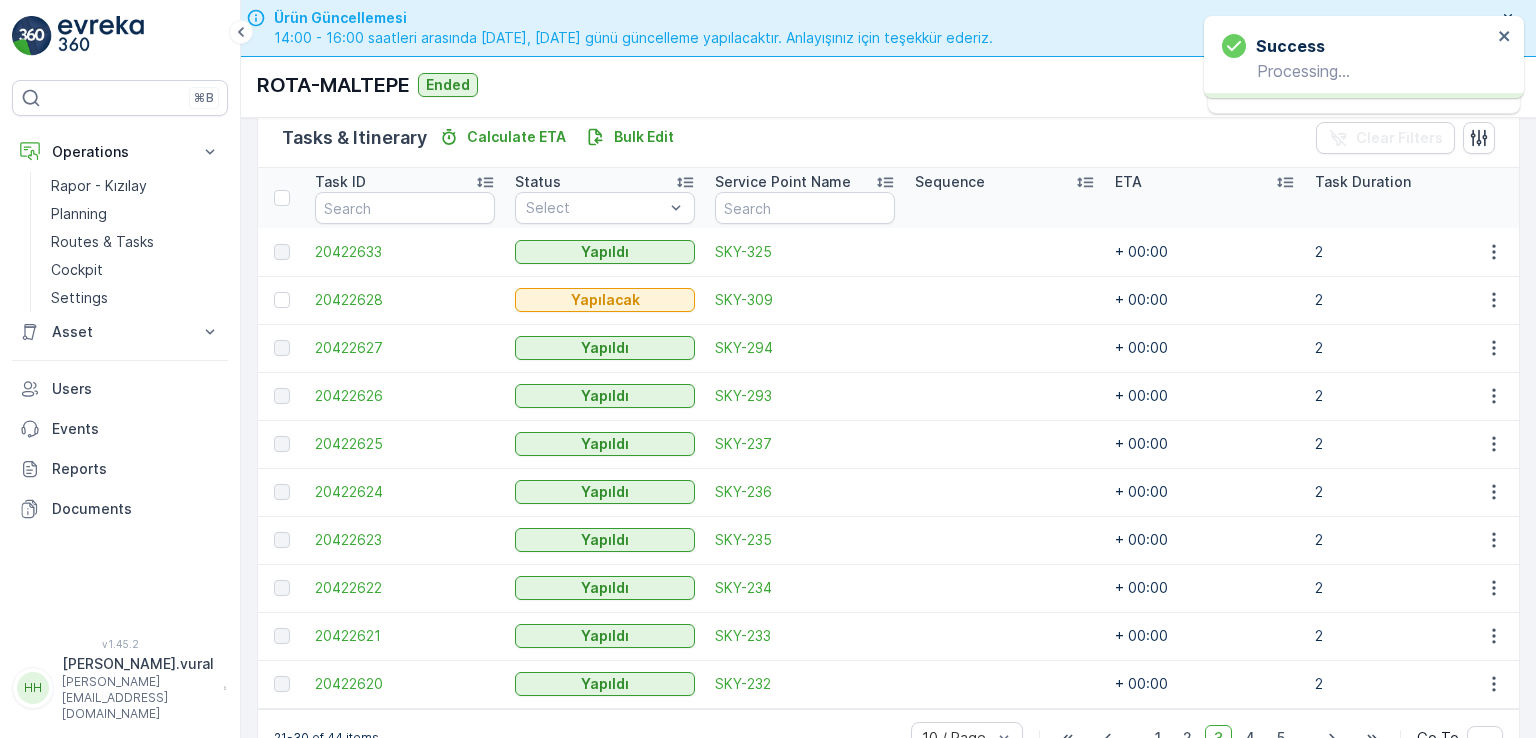 scroll, scrollTop: 544, scrollLeft: 0, axis: vertical 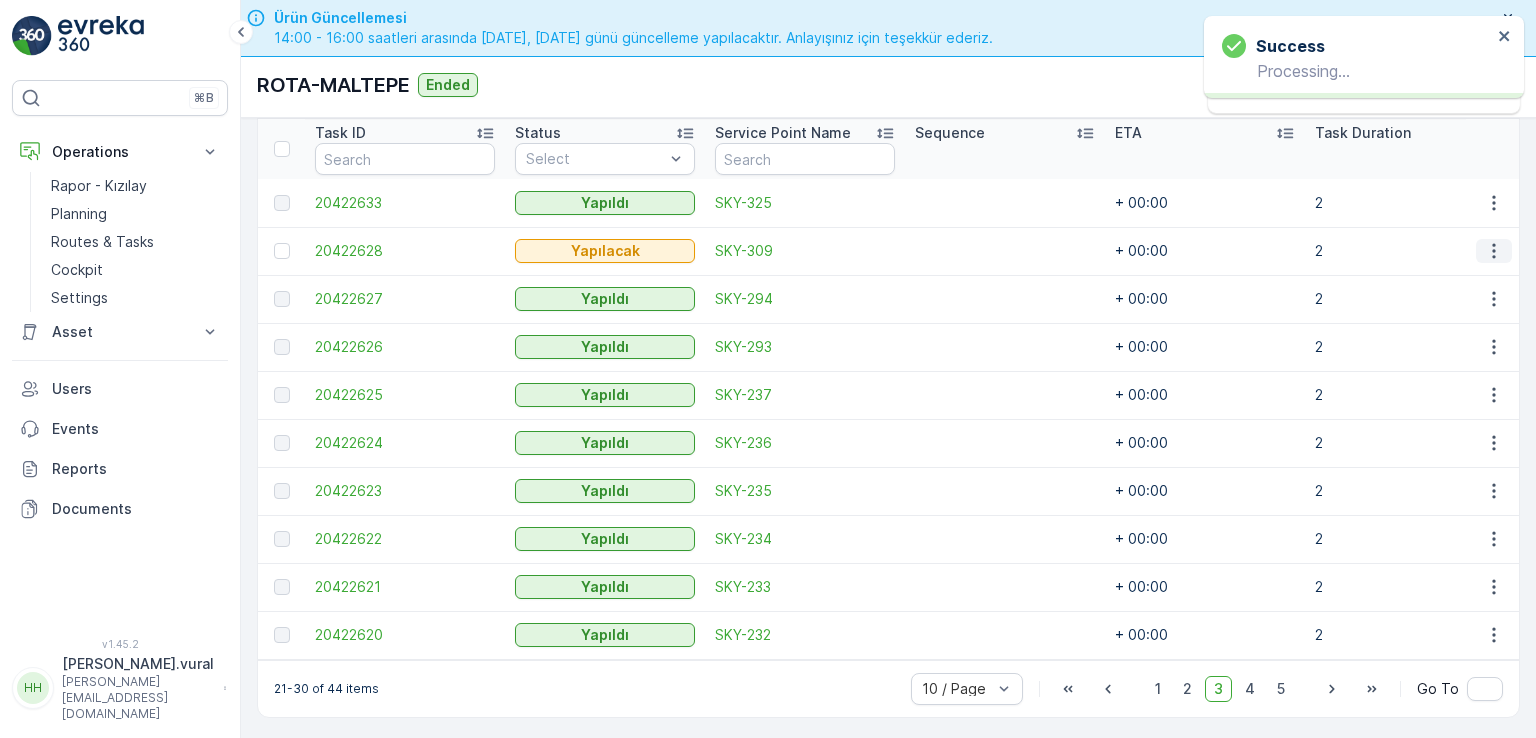 click 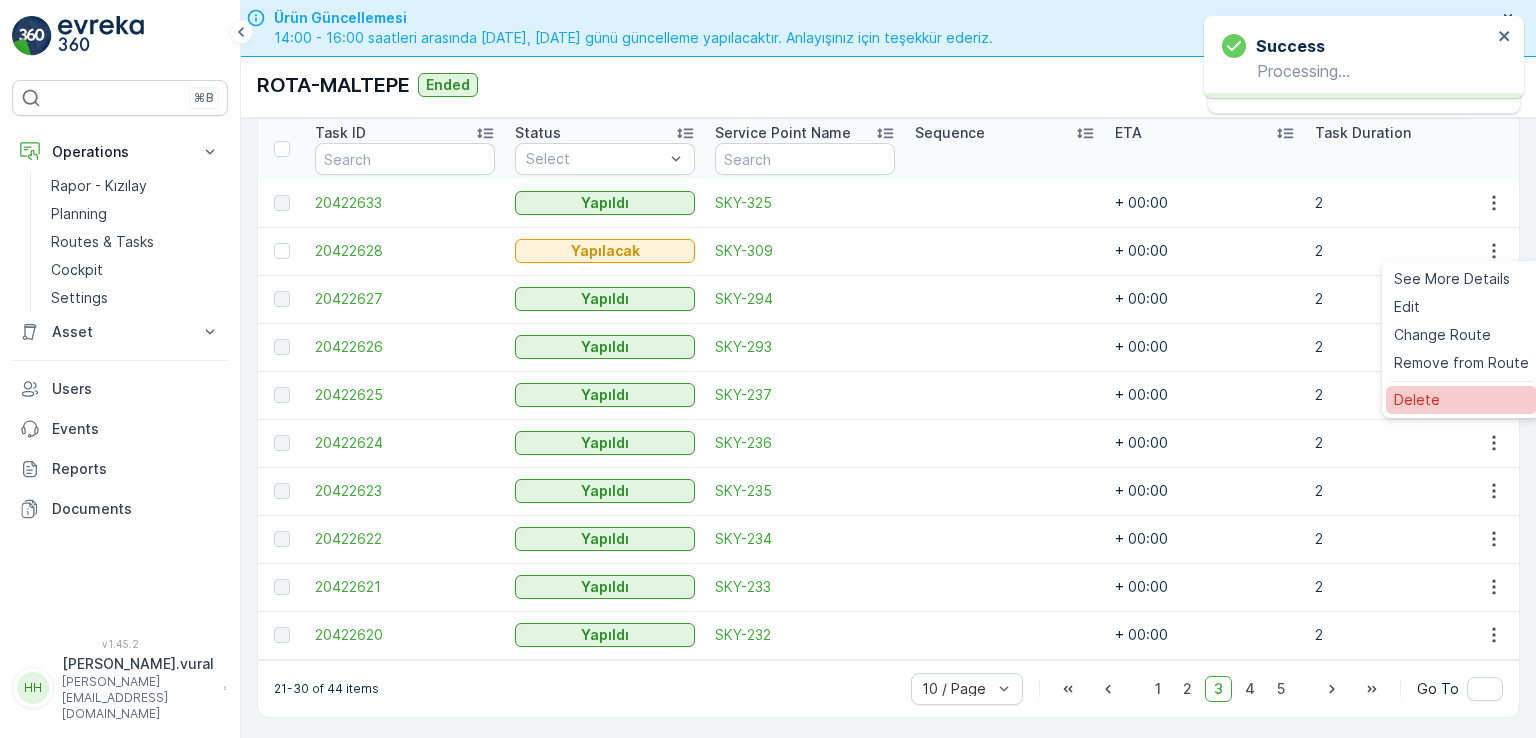 click on "Delete" at bounding box center (1461, 400) 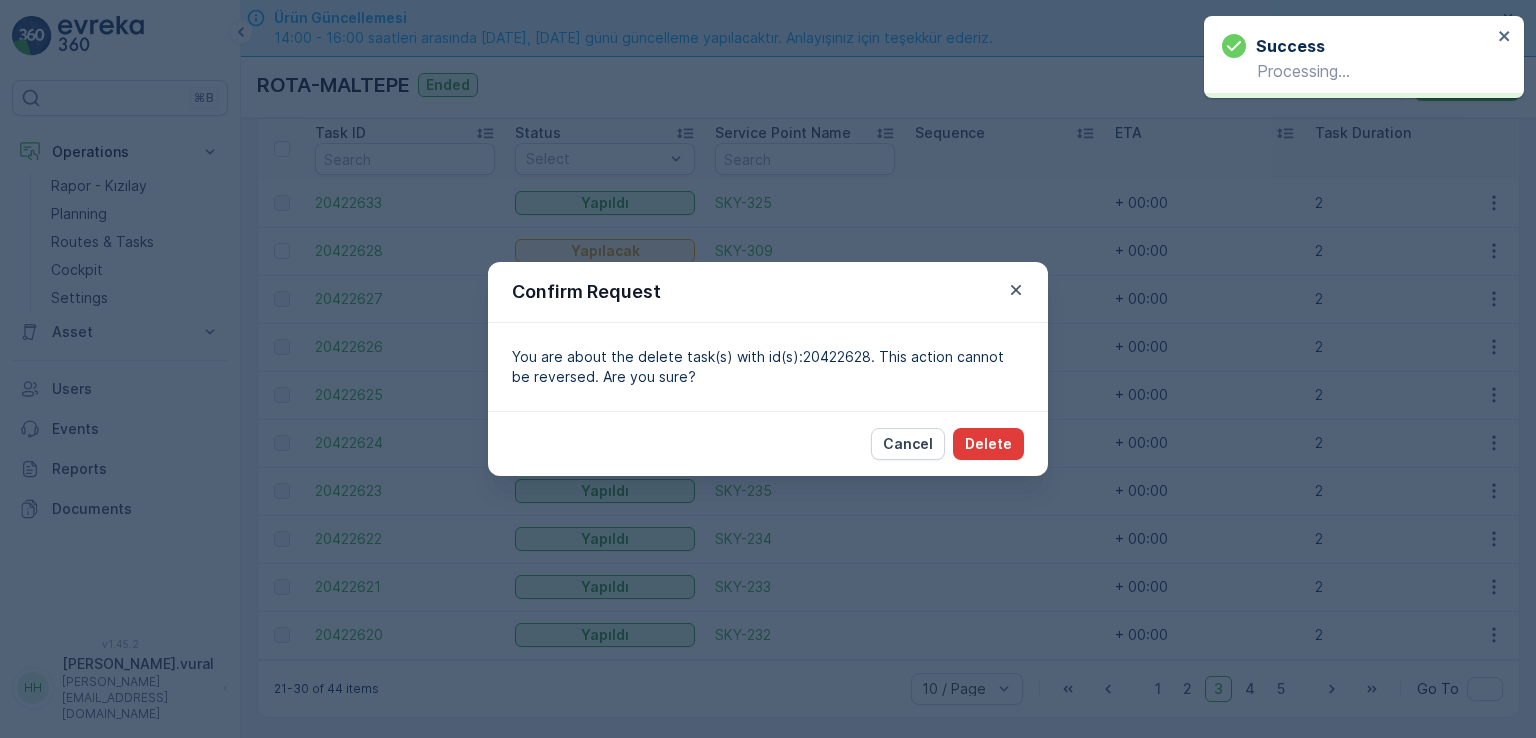 click on "Delete" at bounding box center [988, 444] 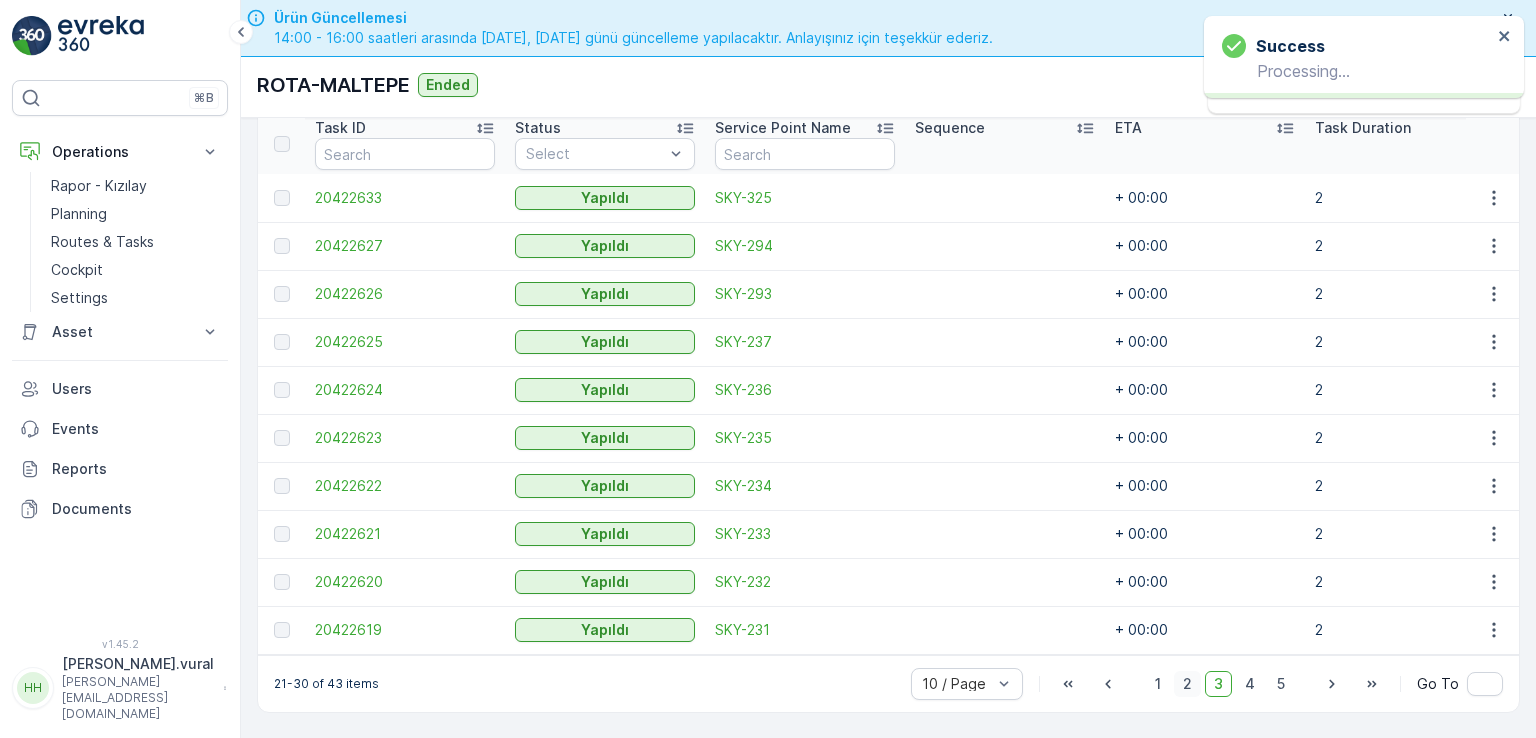click on "2" at bounding box center [1187, 684] 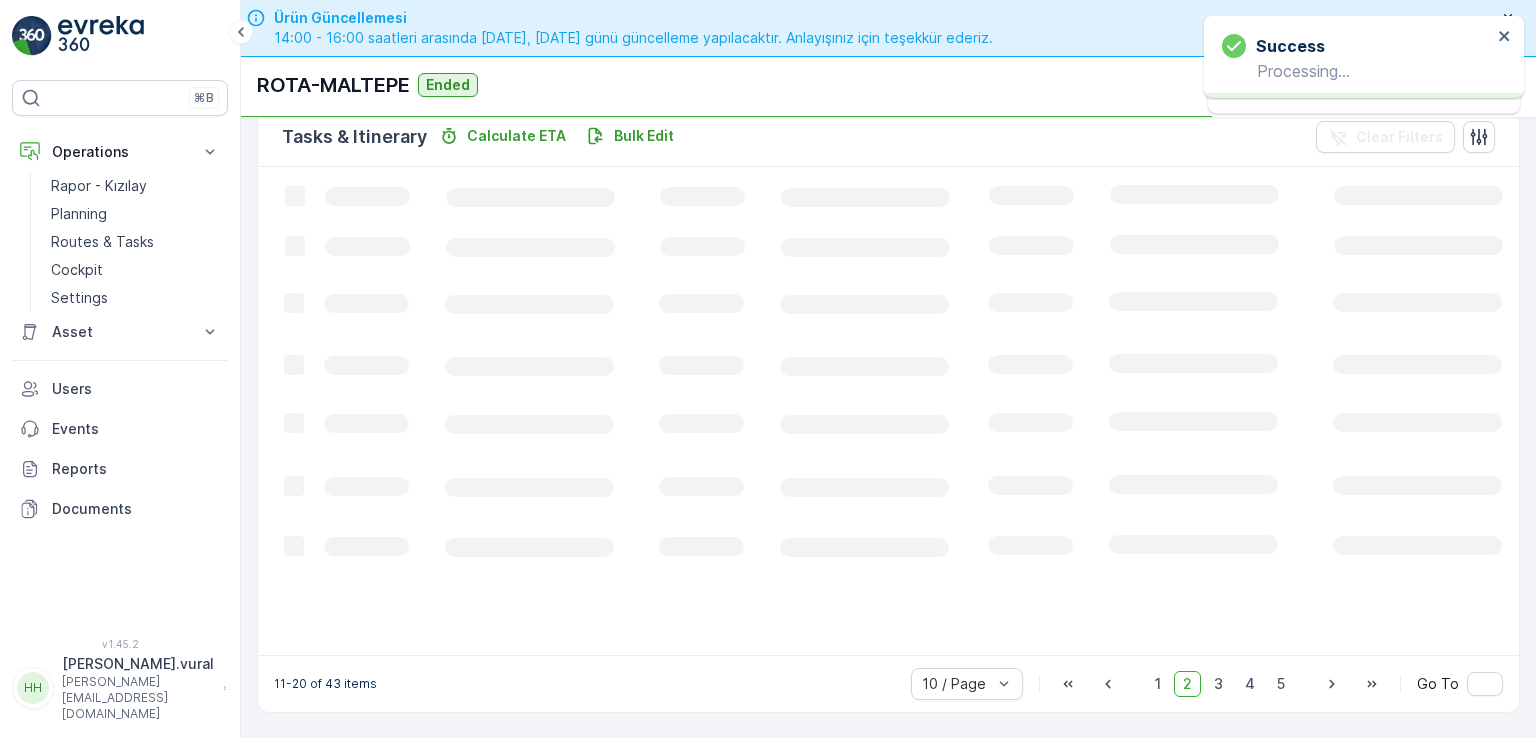 scroll, scrollTop: 495, scrollLeft: 0, axis: vertical 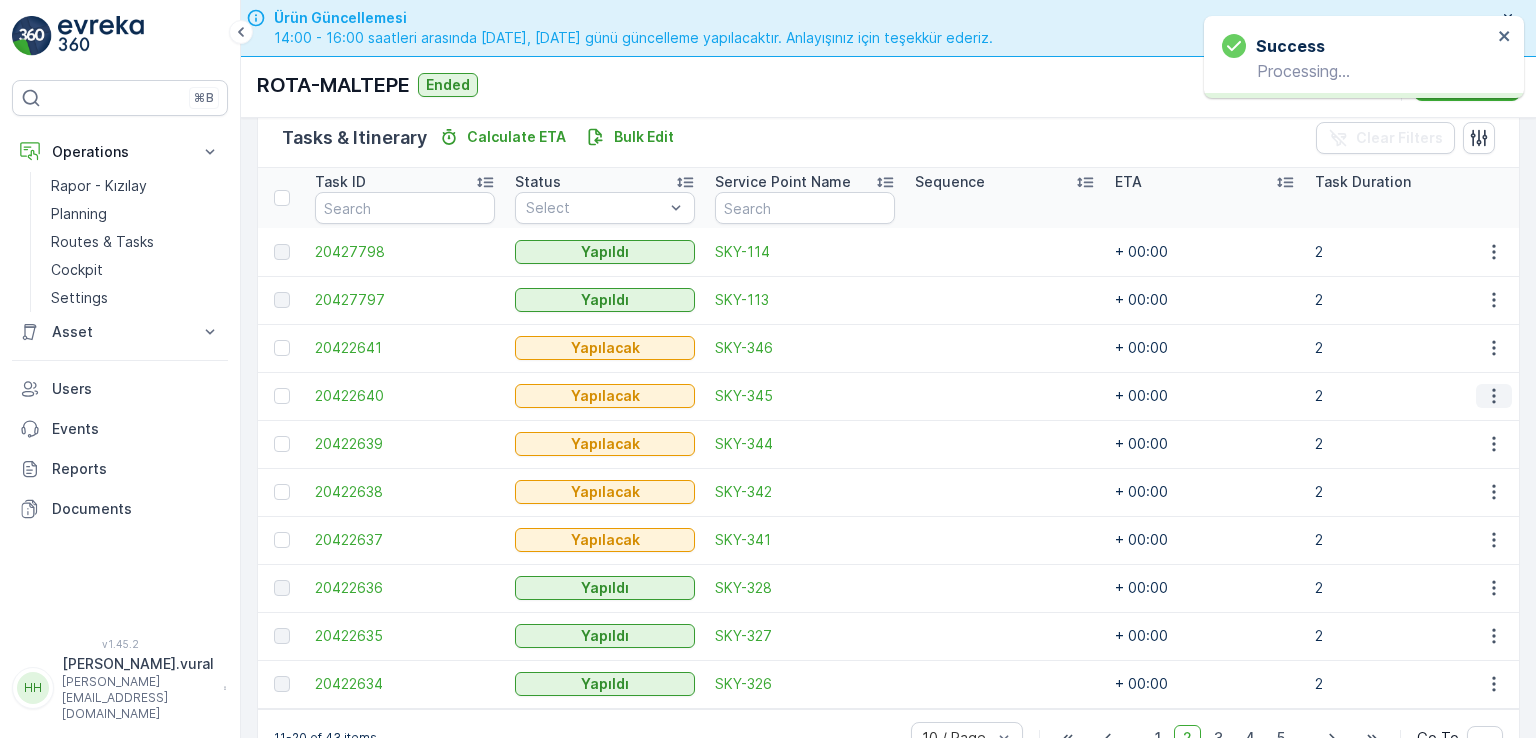 click 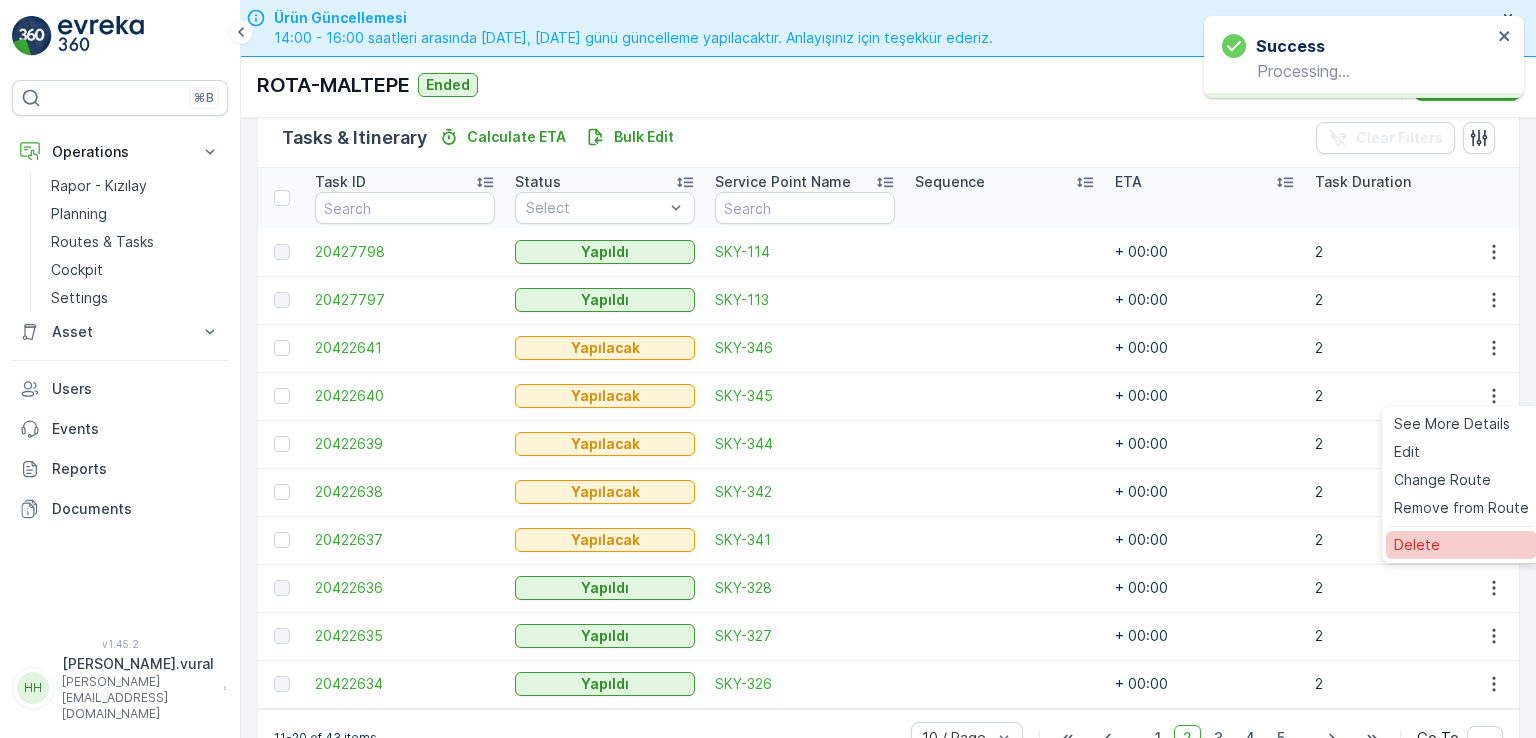 click on "Delete" at bounding box center [1461, 545] 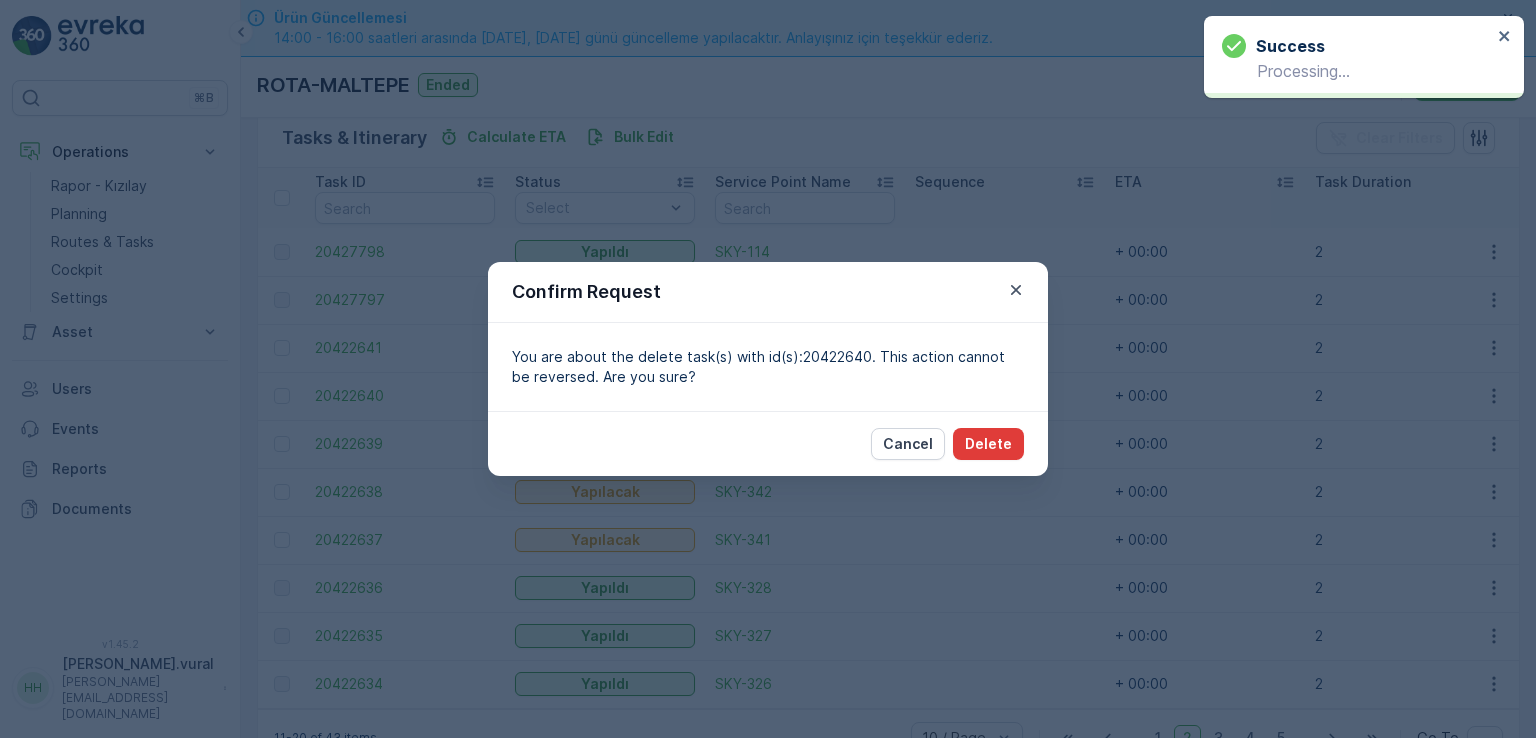 click on "Delete" at bounding box center (988, 444) 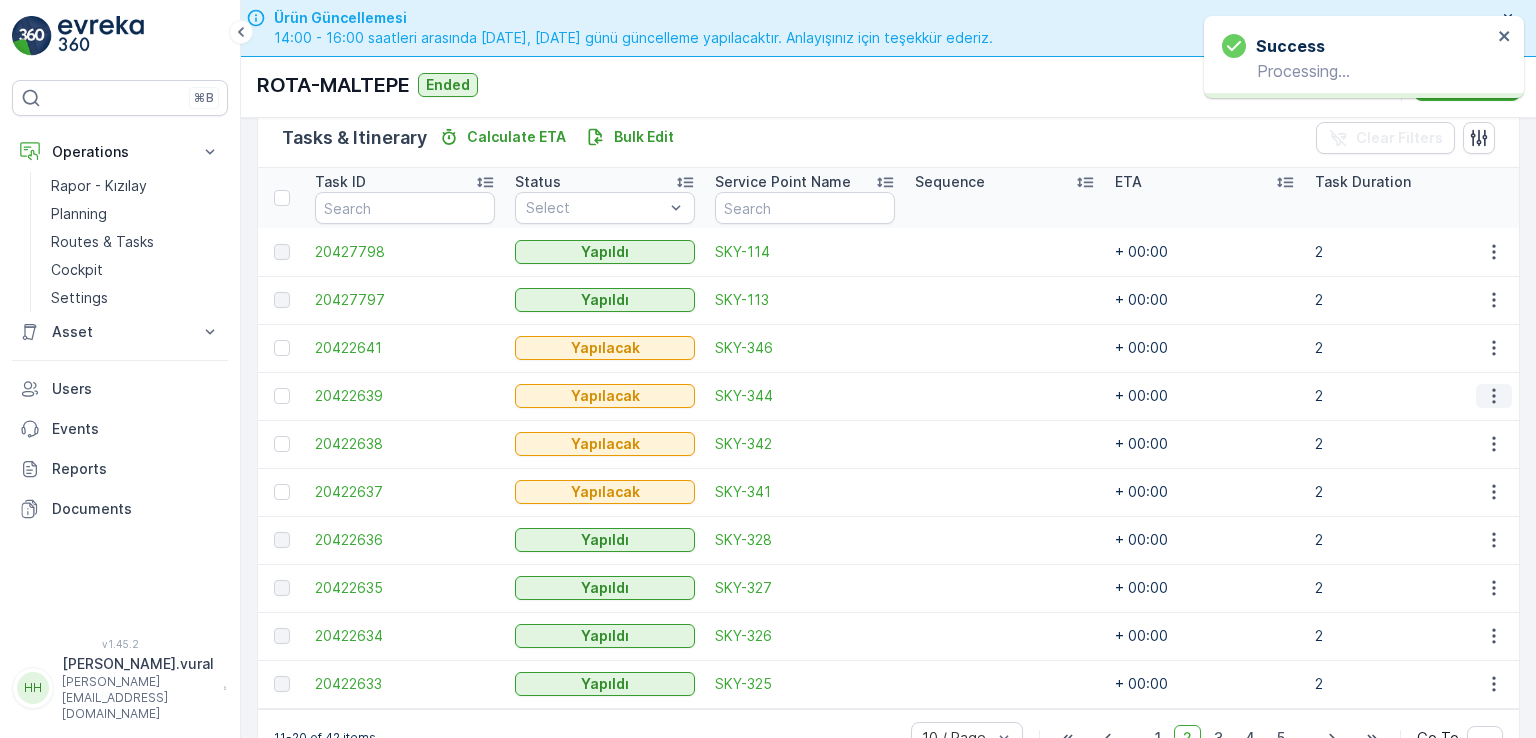 click at bounding box center [1494, 396] 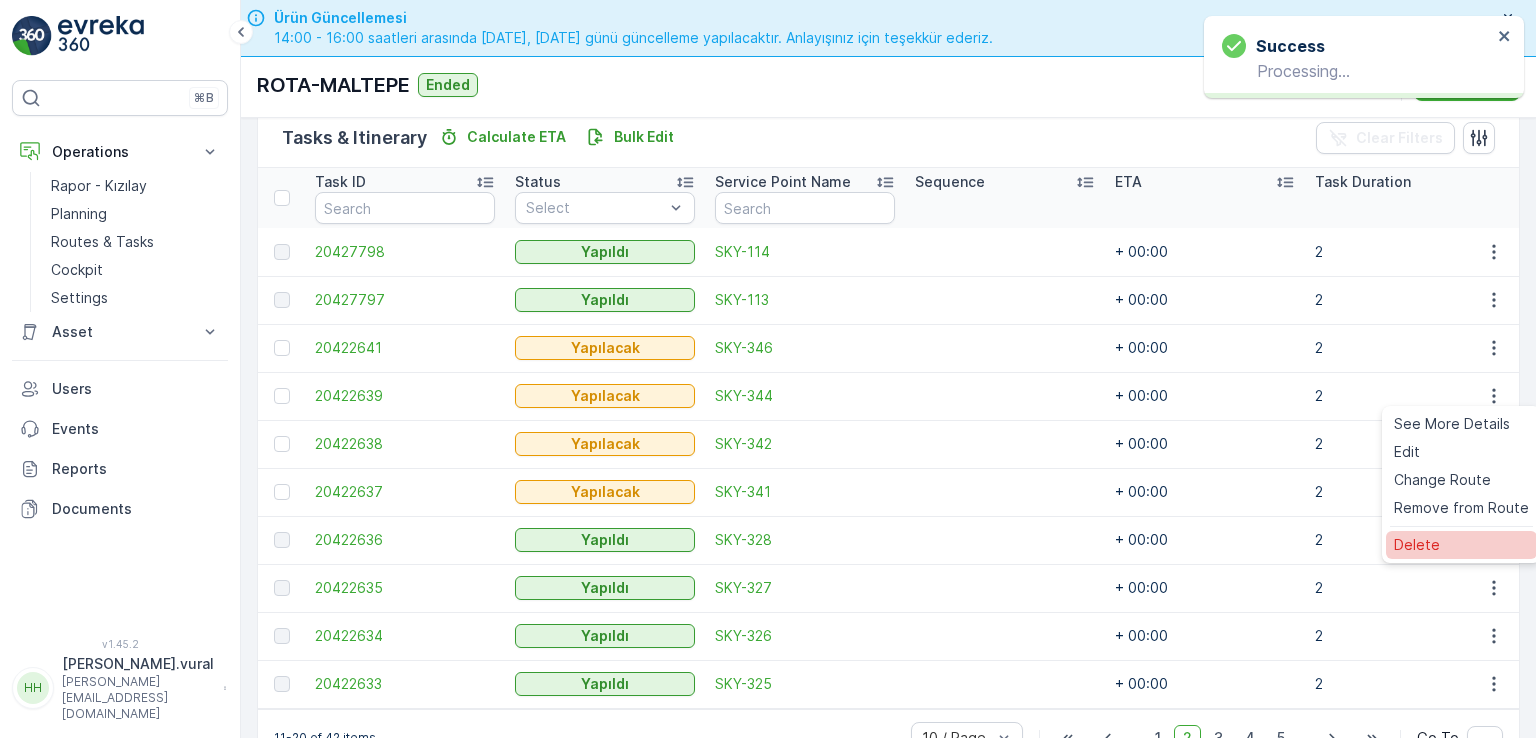 click on "Delete" at bounding box center (1461, 545) 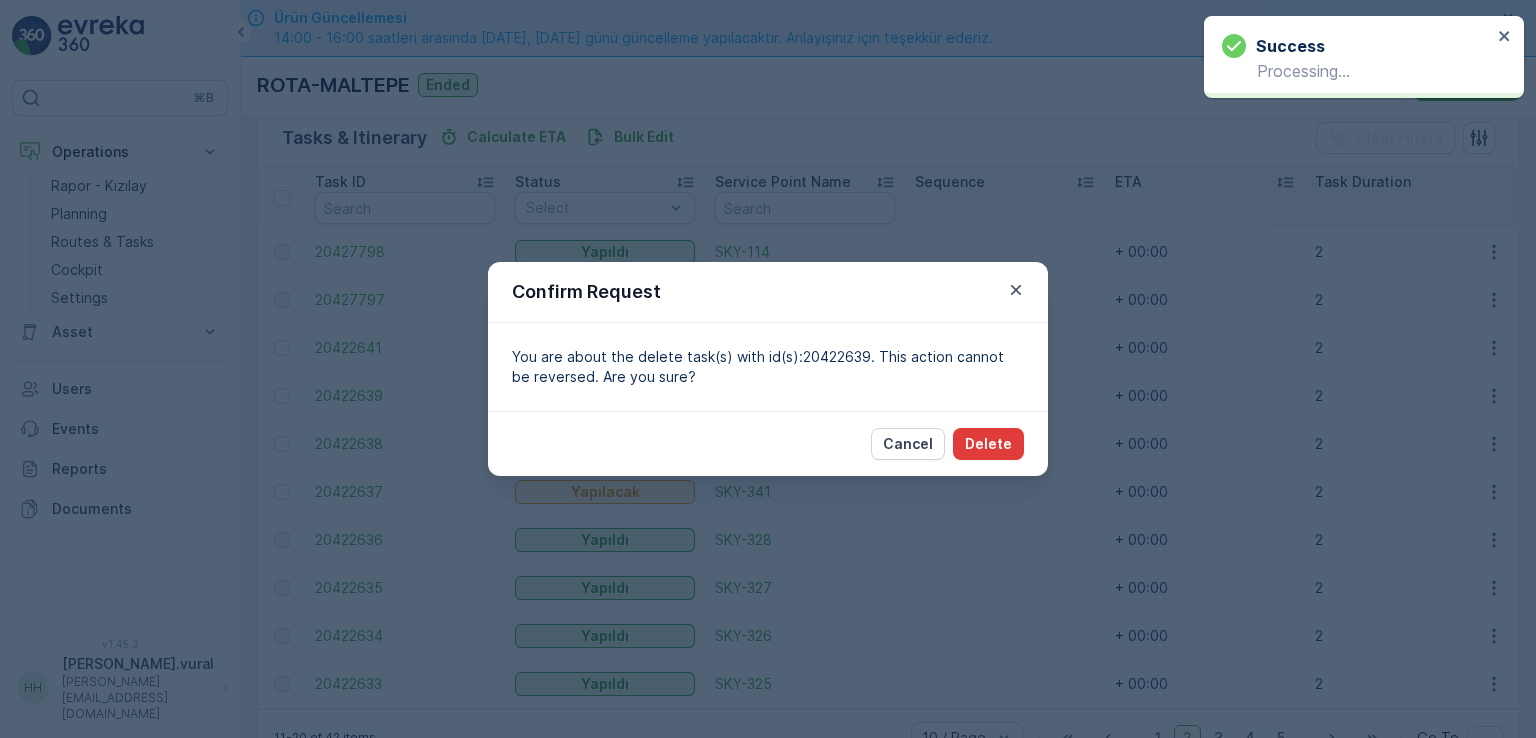 click on "Delete" at bounding box center [988, 444] 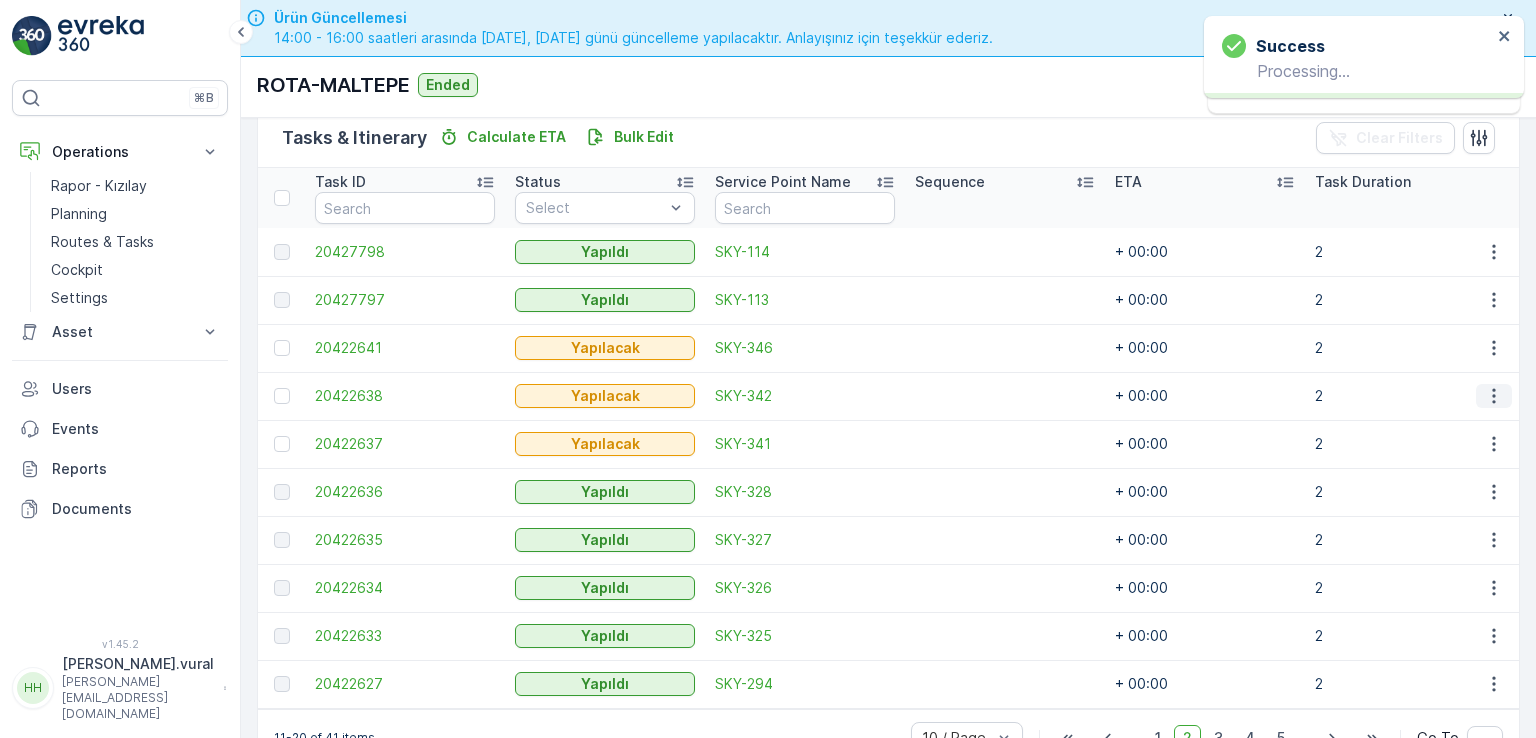 click 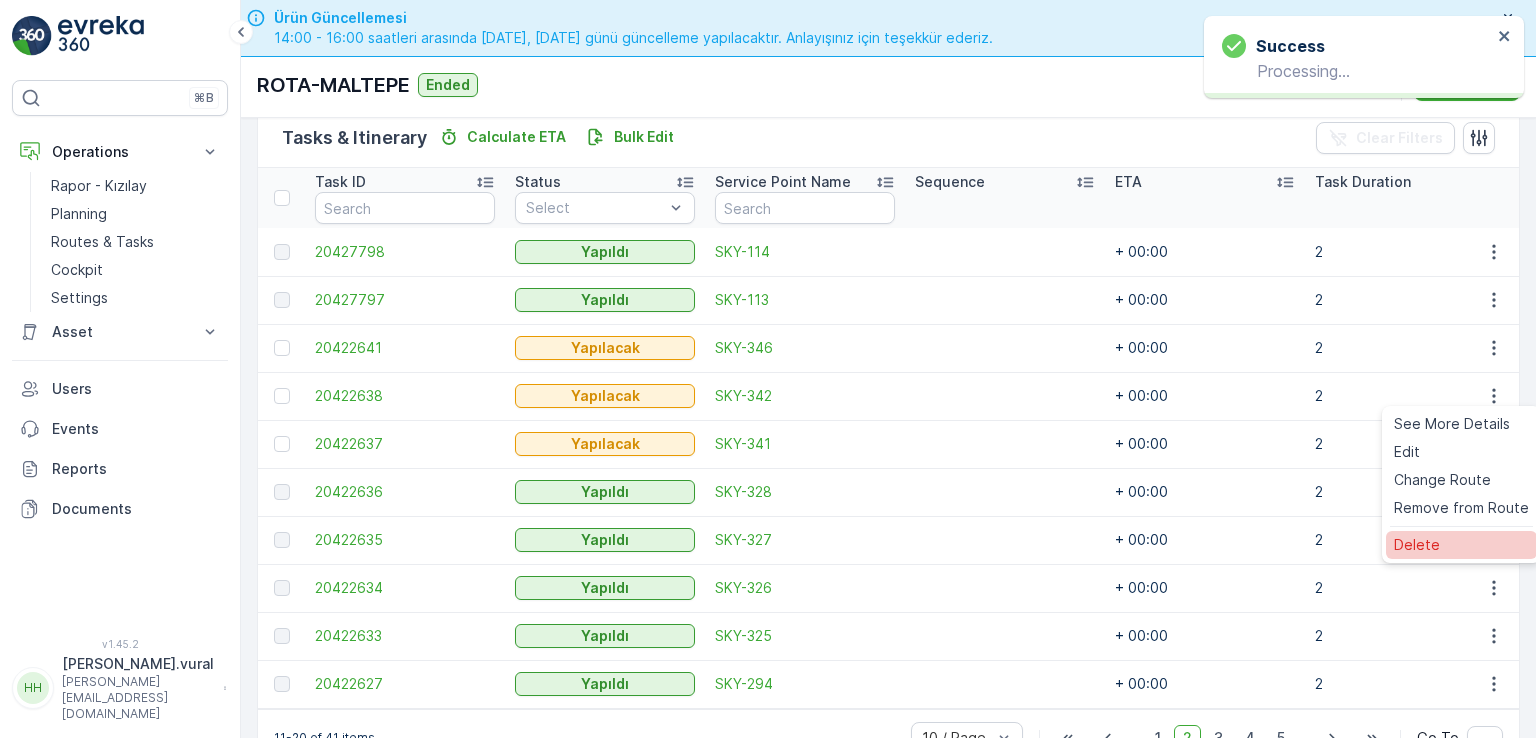 click on "Delete" at bounding box center [1417, 545] 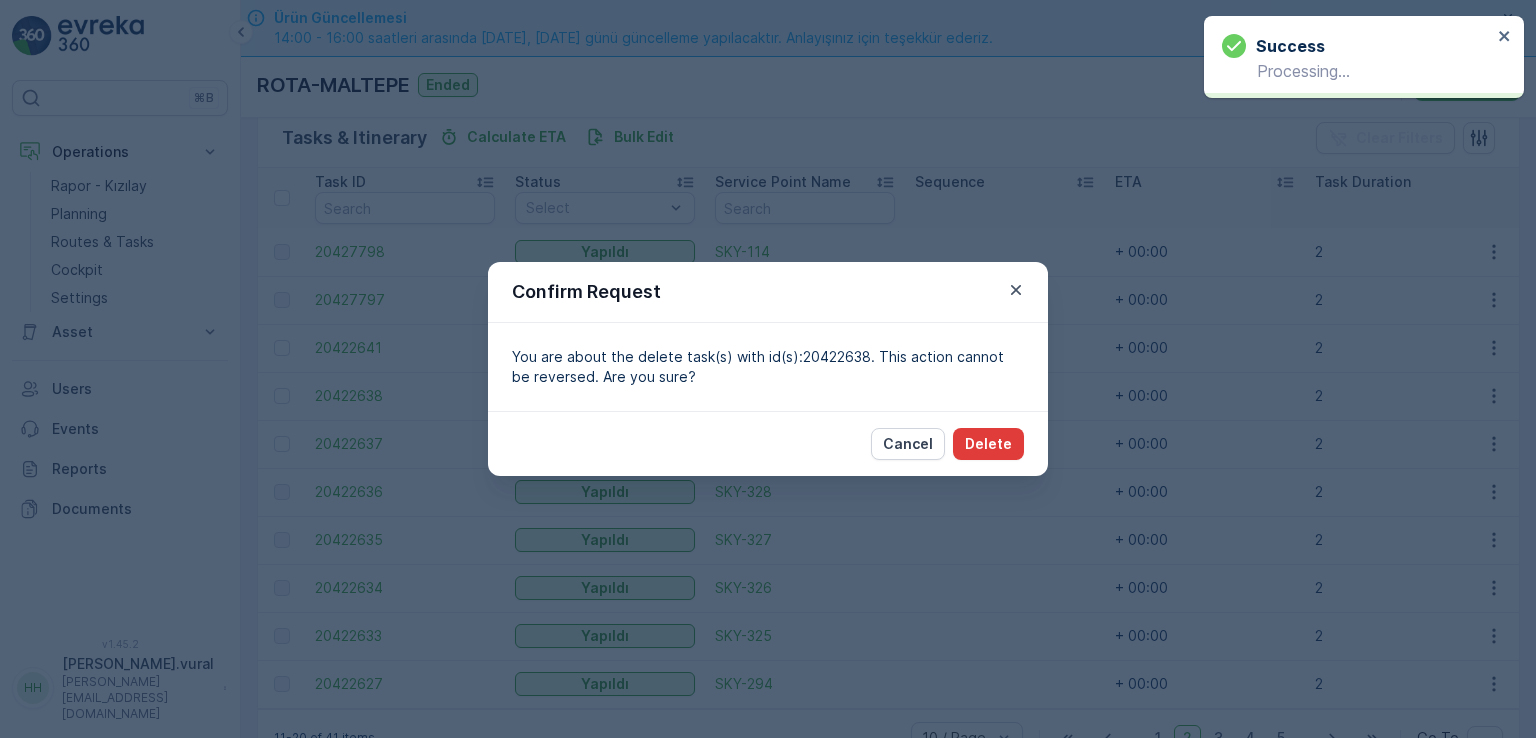 click on "Delete" at bounding box center [988, 444] 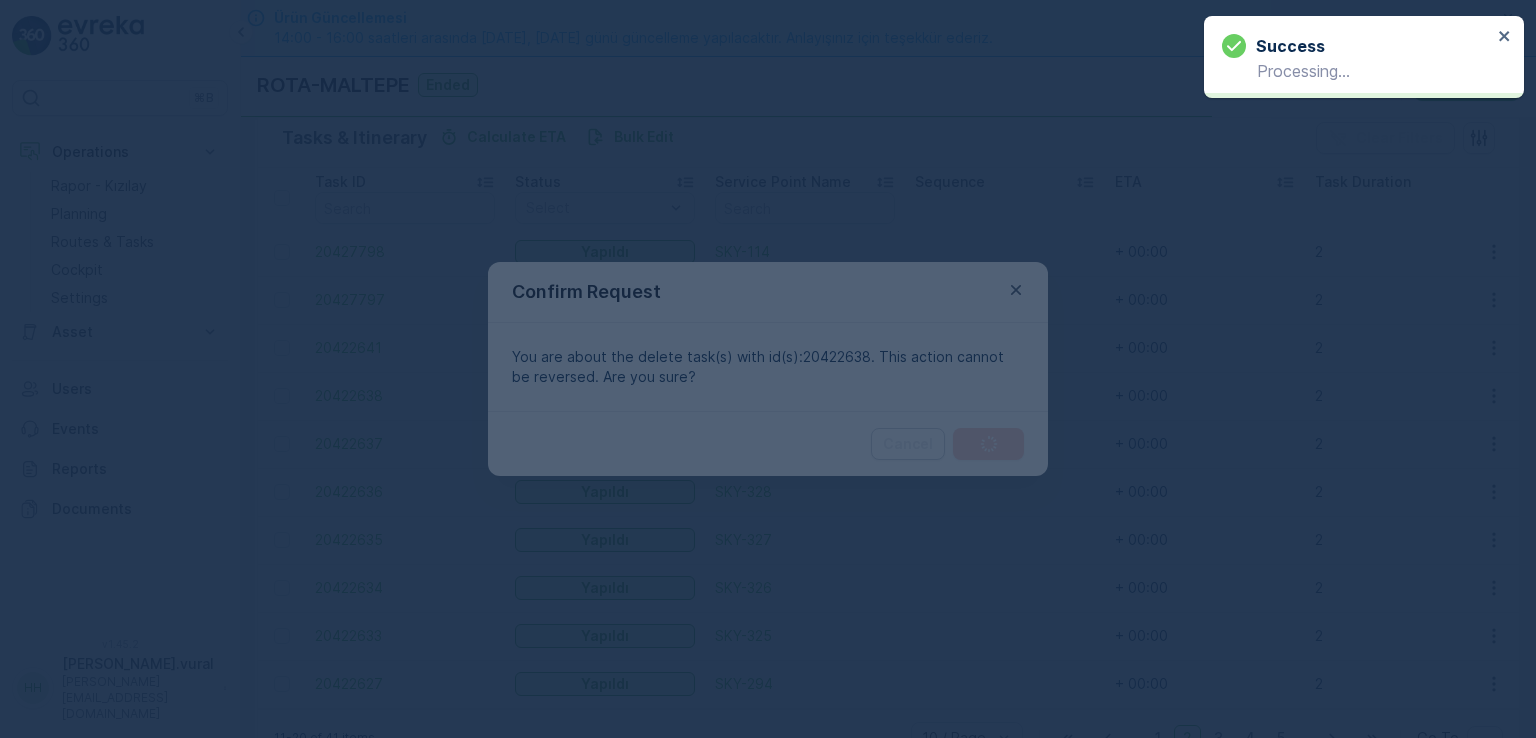 click at bounding box center (768, 369) 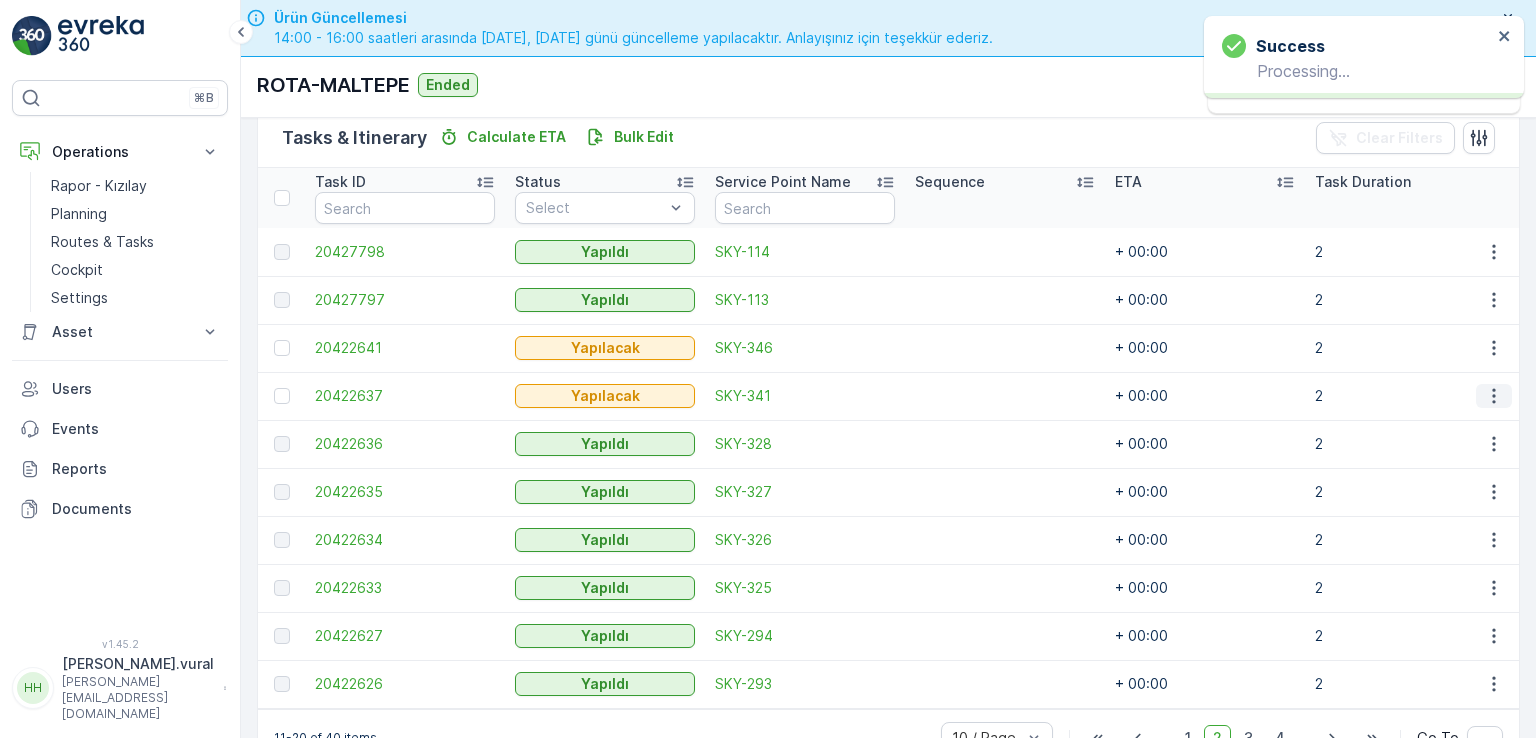 click 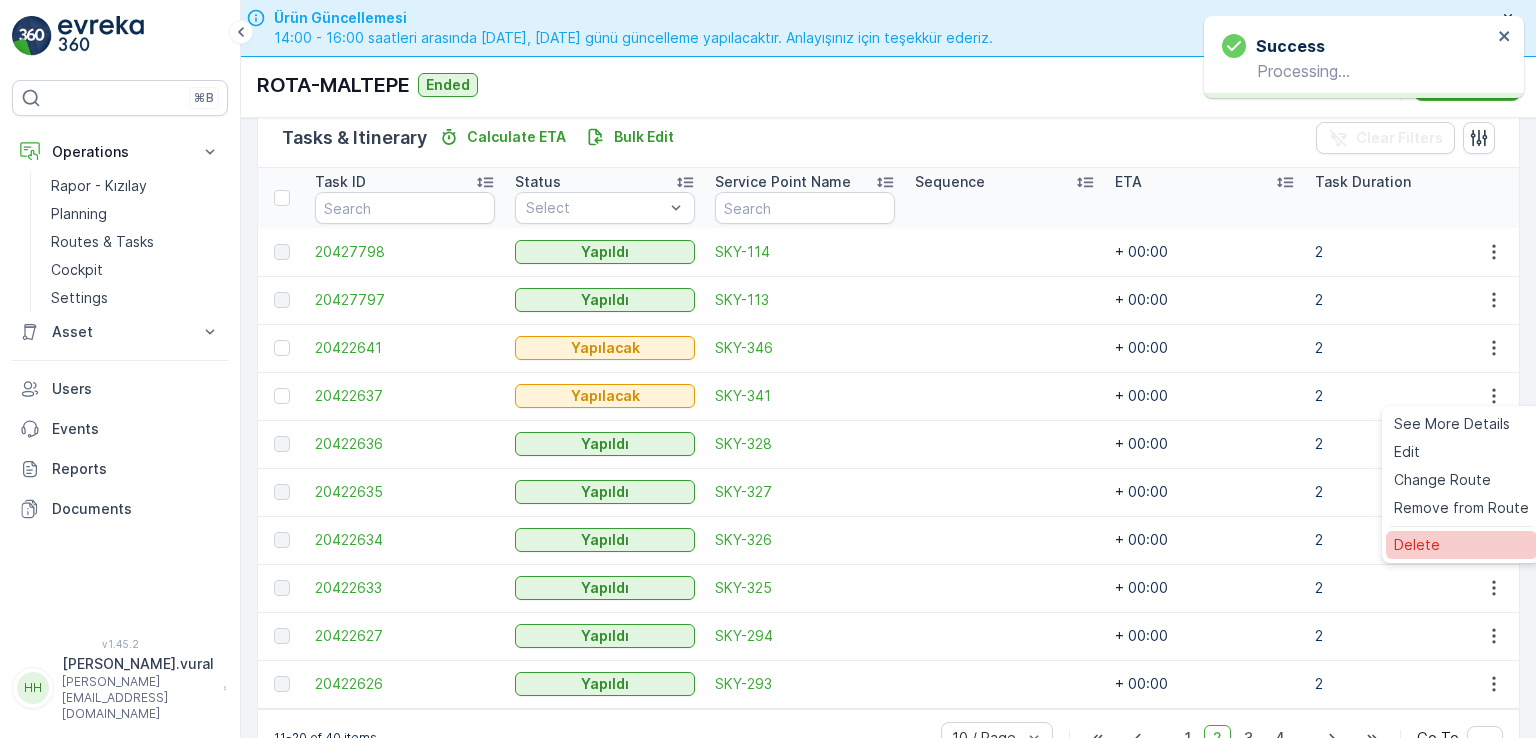 click on "Delete" at bounding box center (1417, 545) 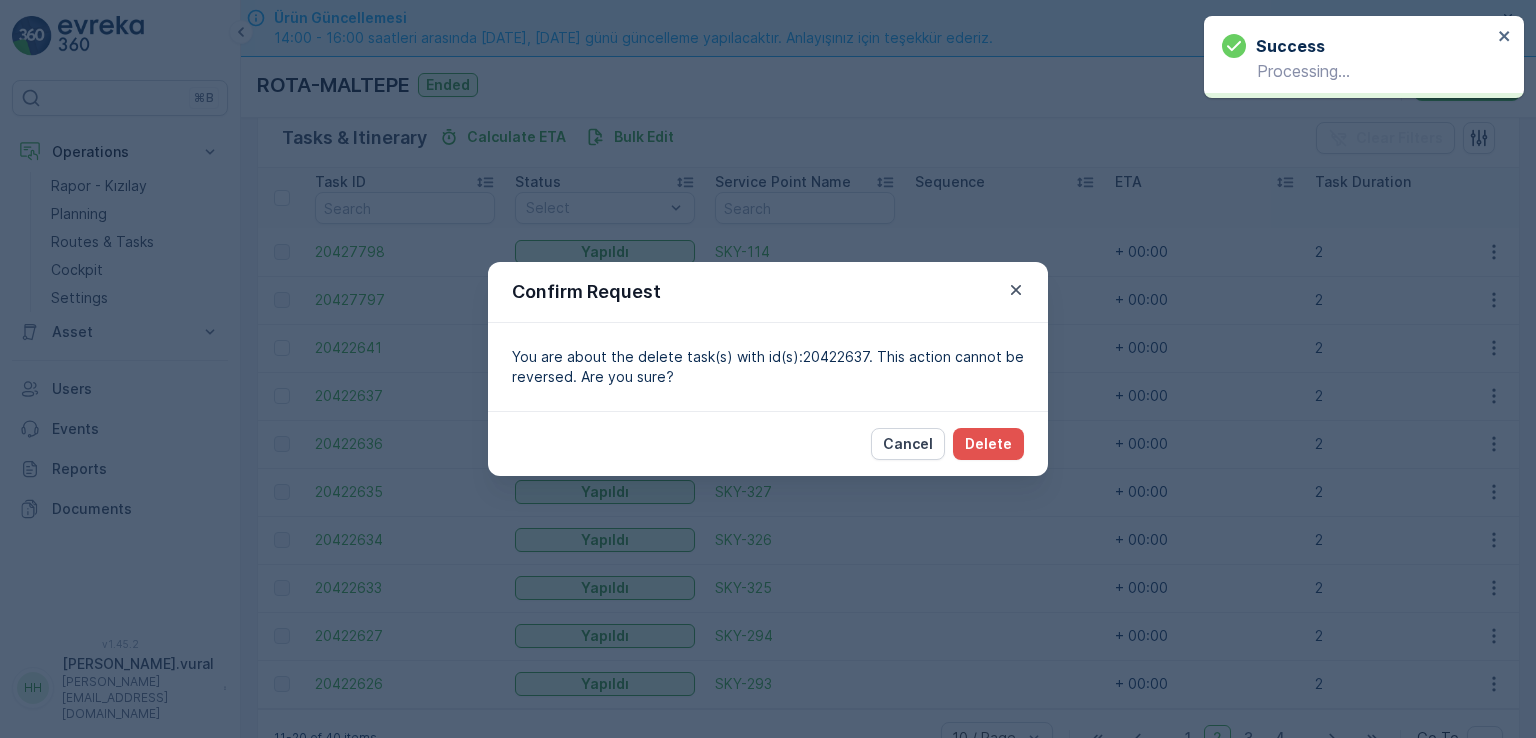 click on "Cancel Delete" at bounding box center (768, 443) 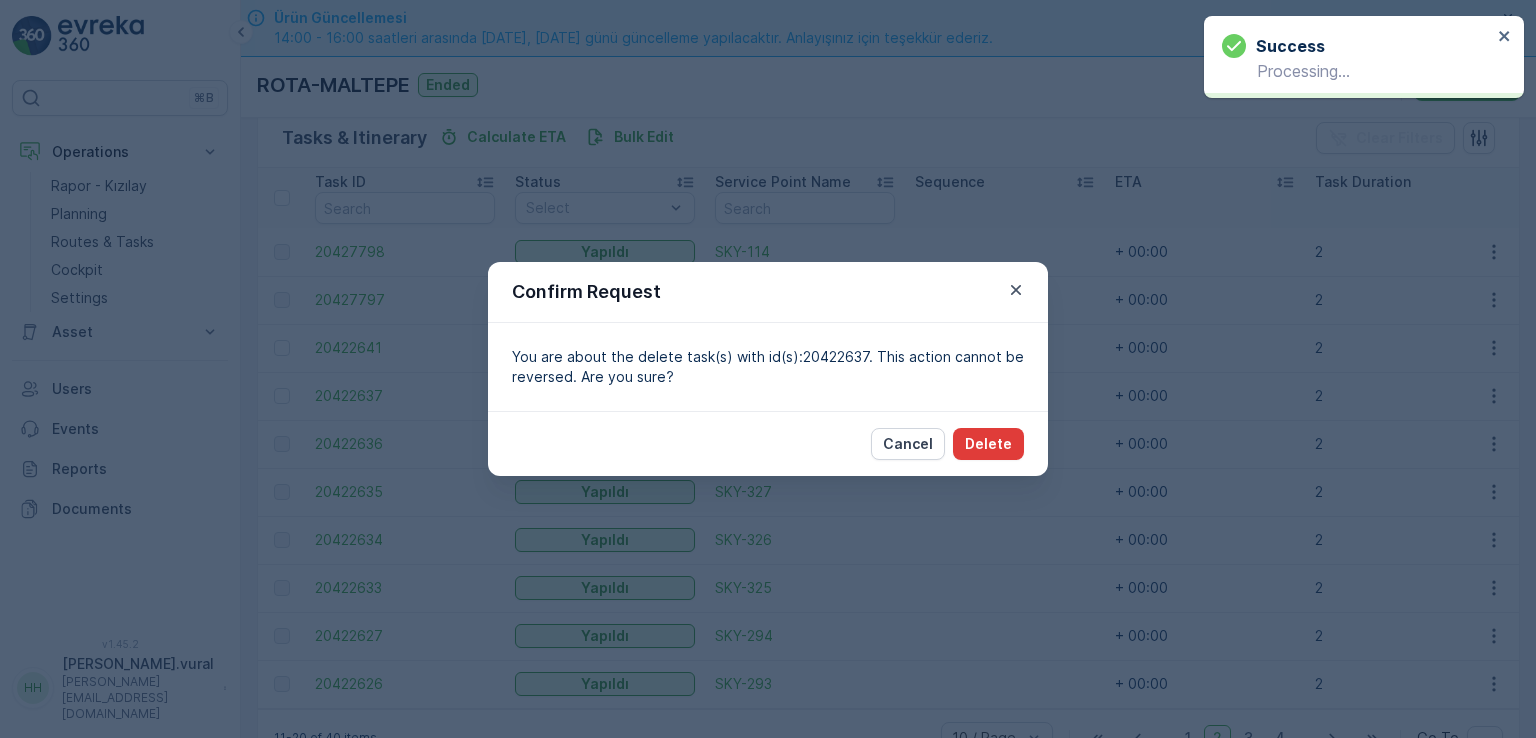 click on "Cancel Delete" at bounding box center (947, 444) 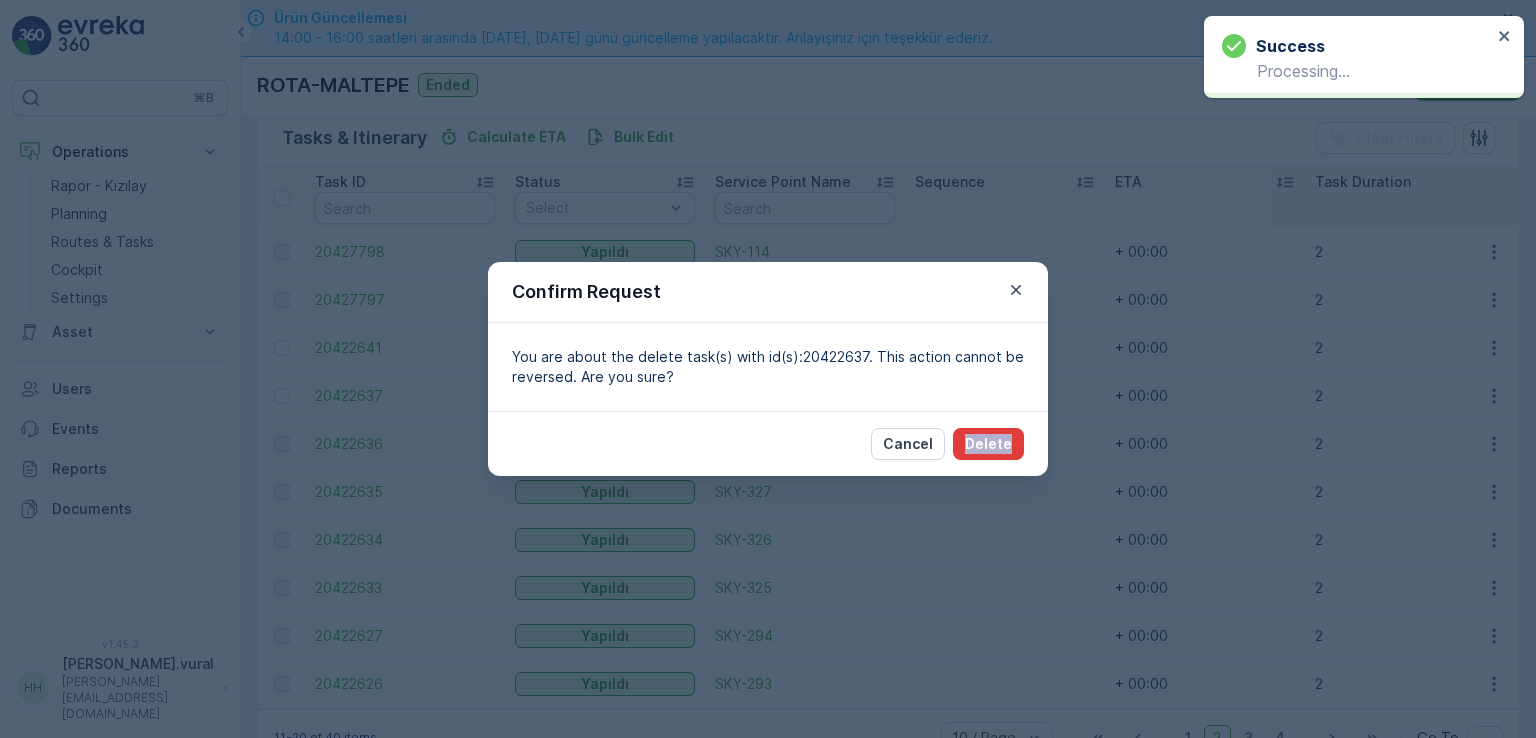 click on "Delete" at bounding box center [988, 444] 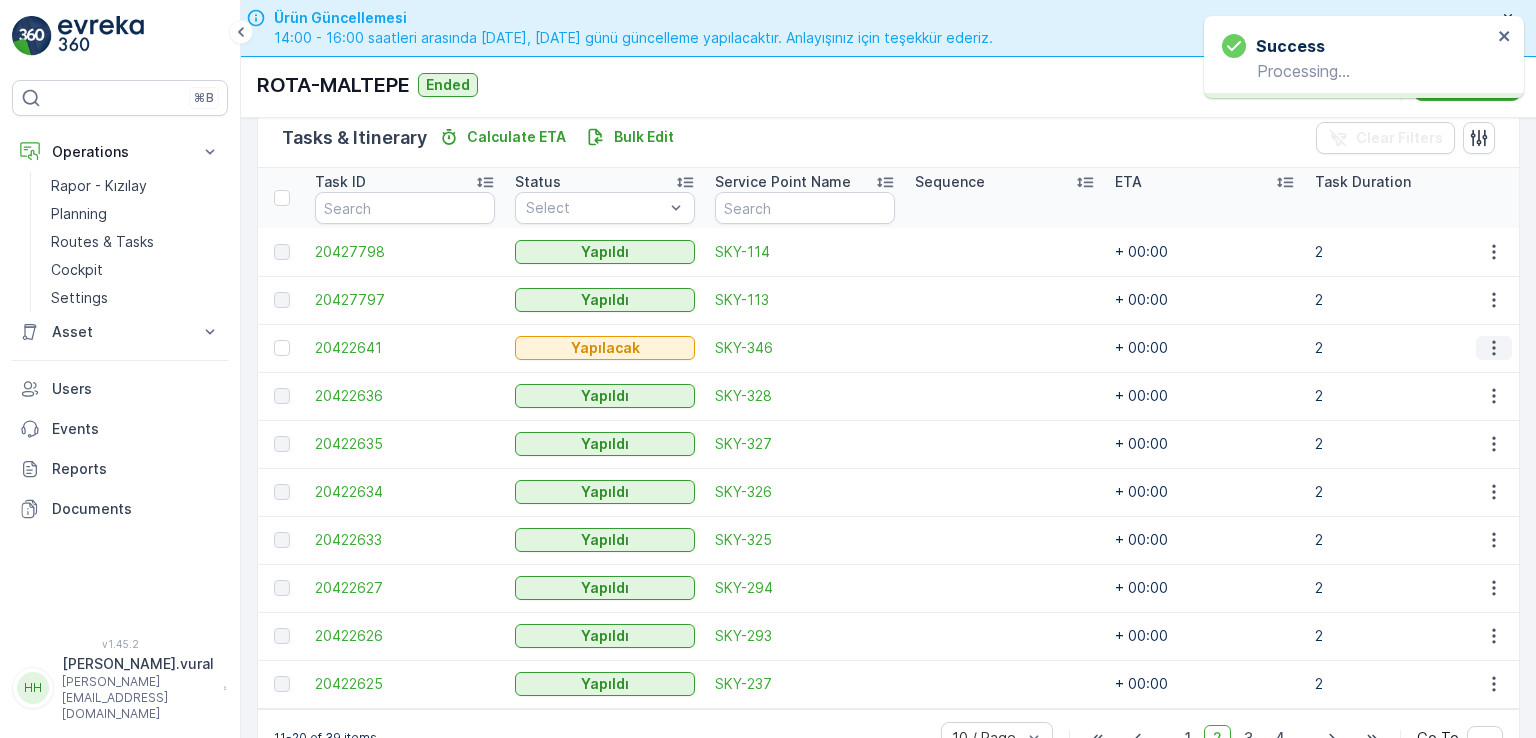 click 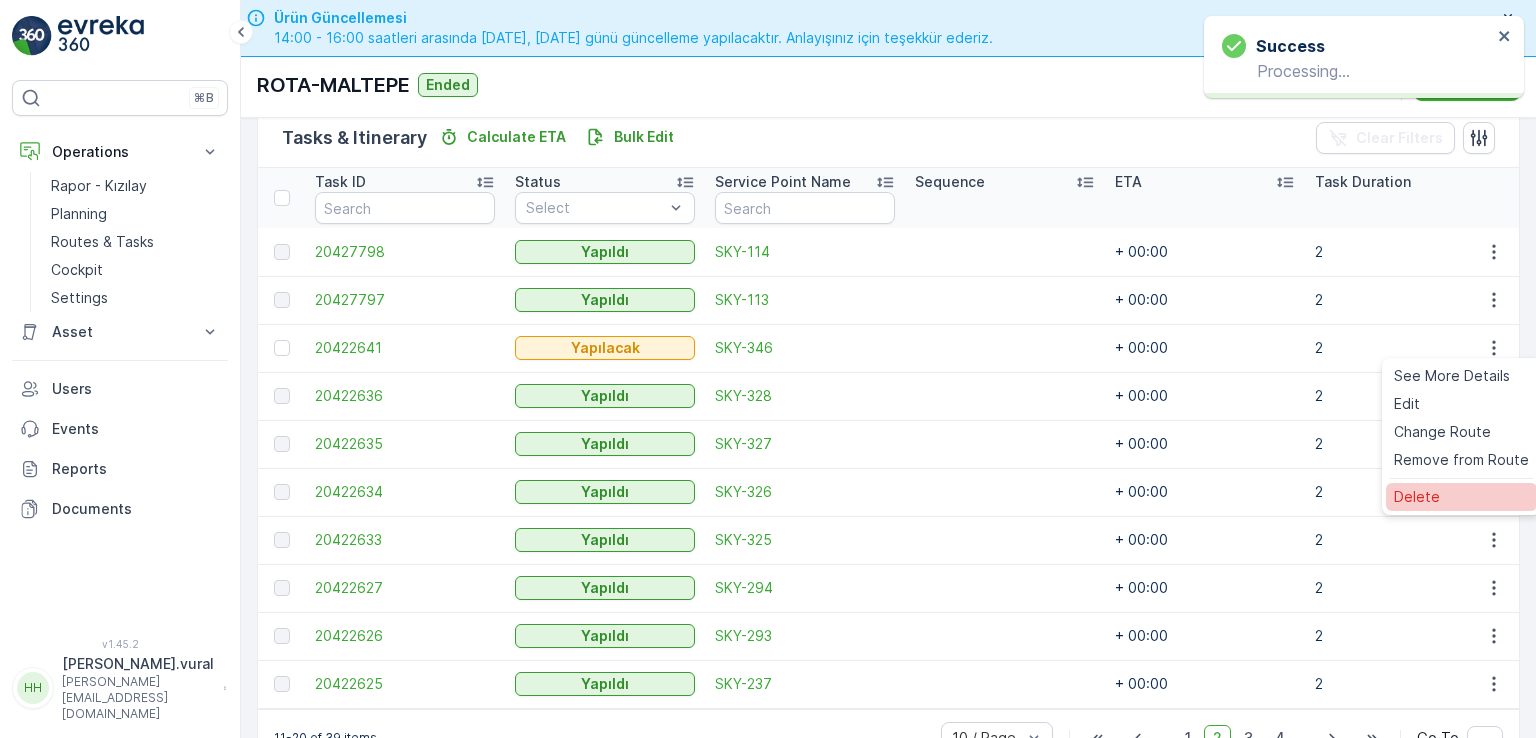click on "Delete" at bounding box center (1417, 497) 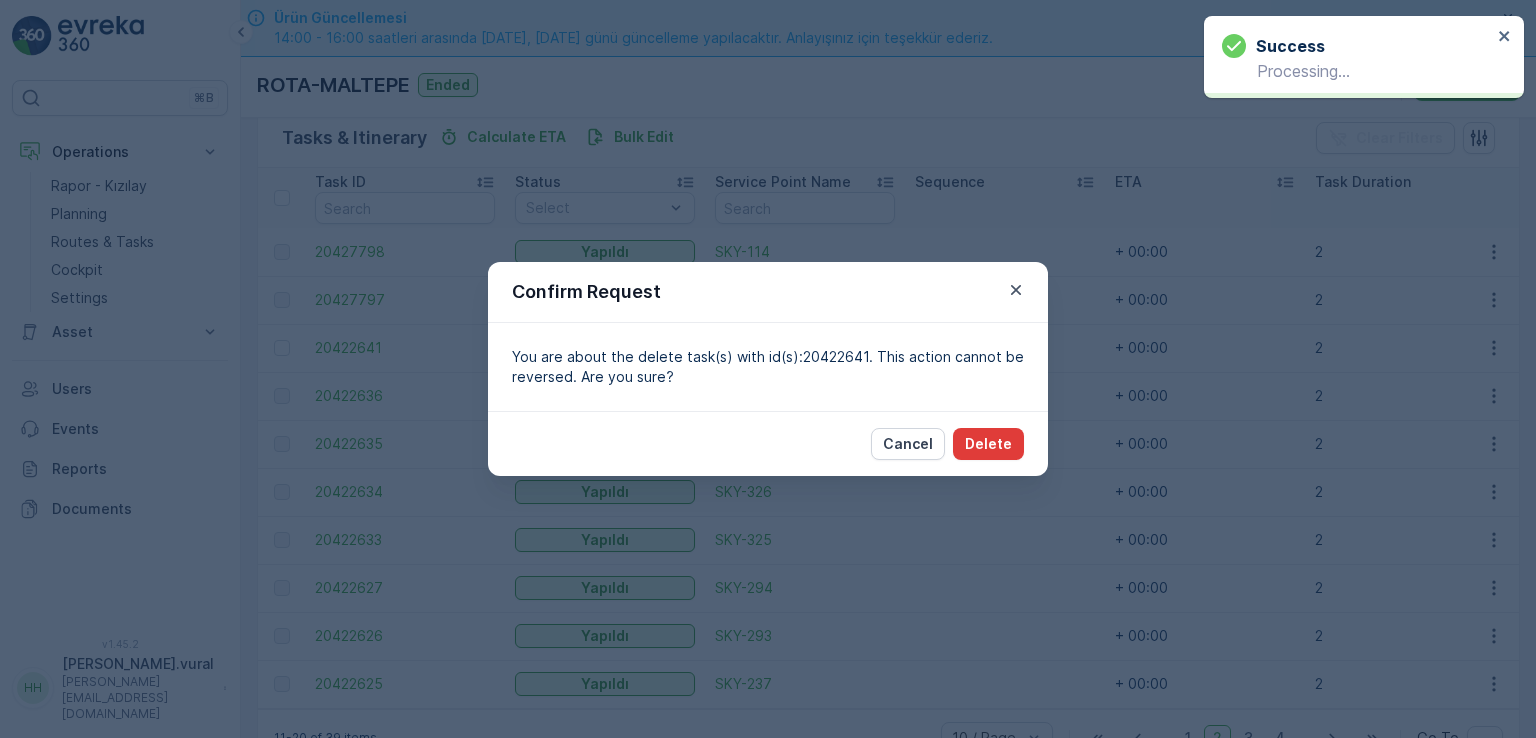 click on "Delete" at bounding box center (988, 444) 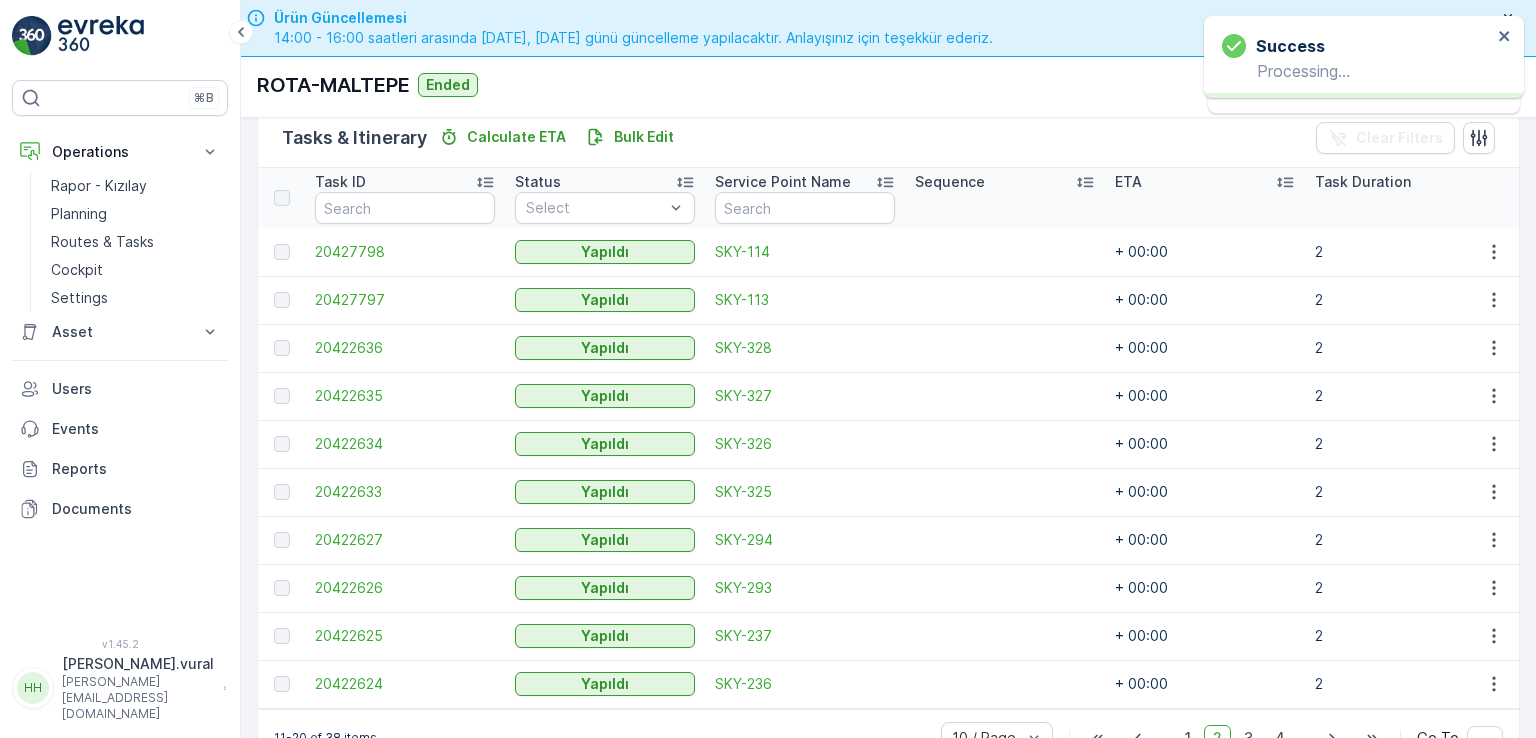 scroll, scrollTop: 556, scrollLeft: 0, axis: vertical 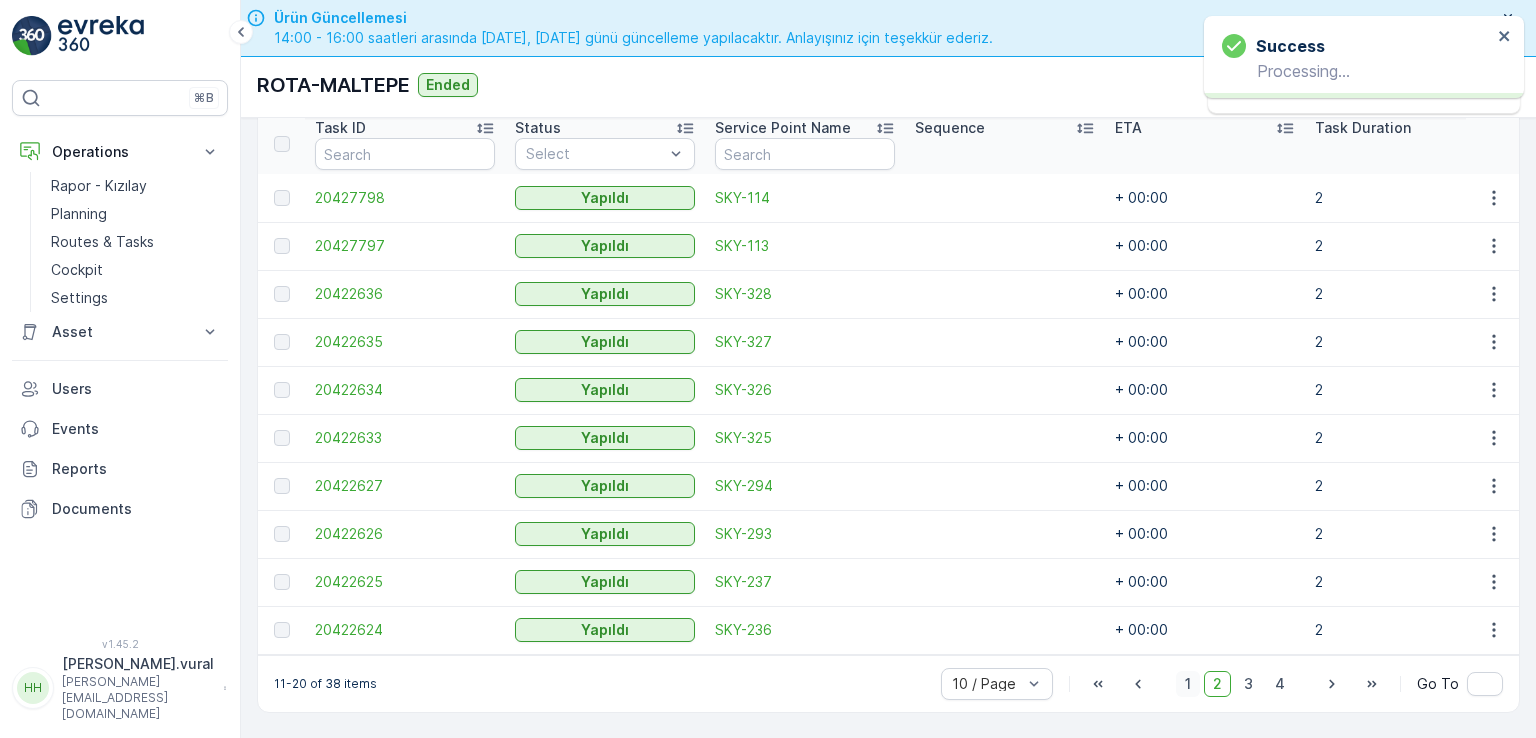 click on "1" at bounding box center (1188, 684) 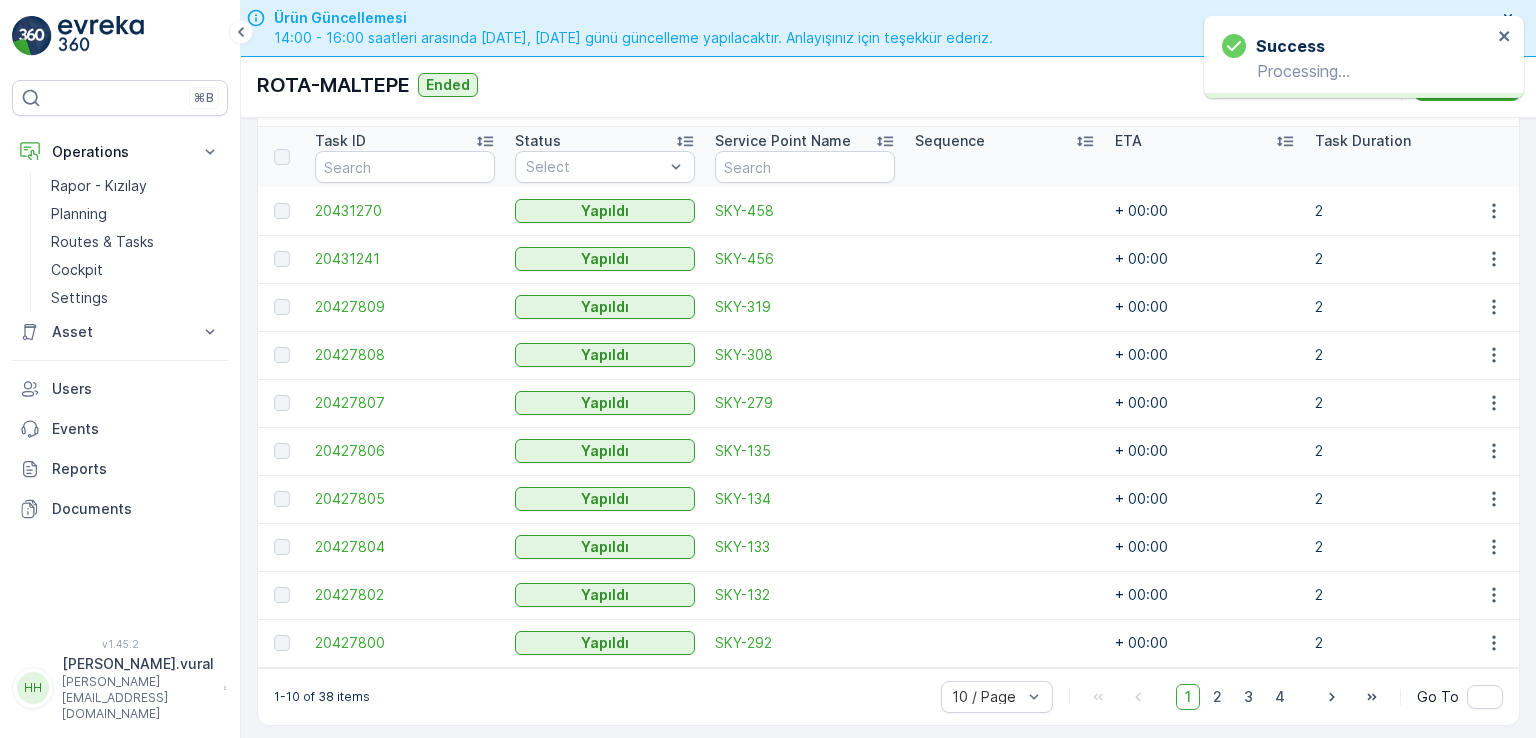 scroll, scrollTop: 556, scrollLeft: 0, axis: vertical 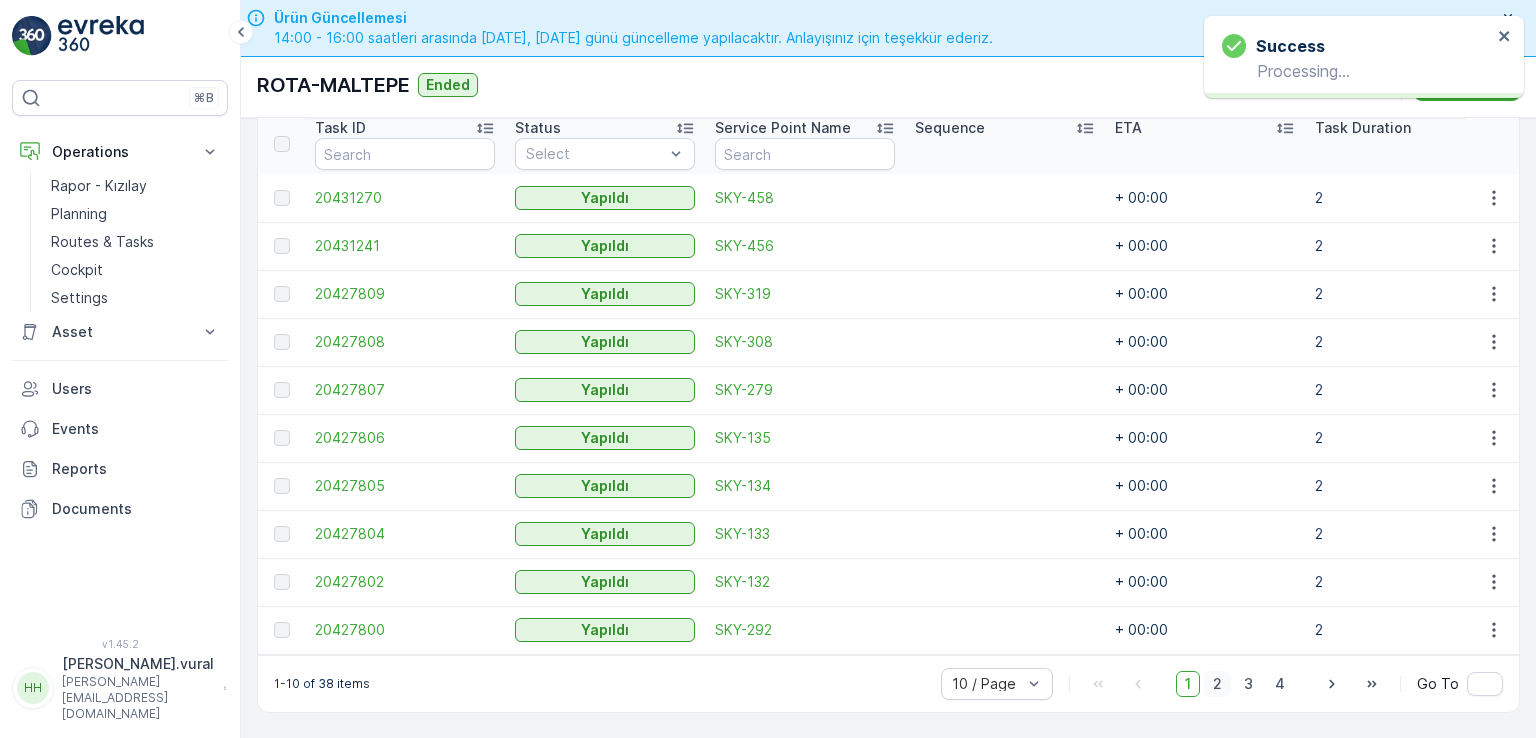 click on "2" at bounding box center (1217, 684) 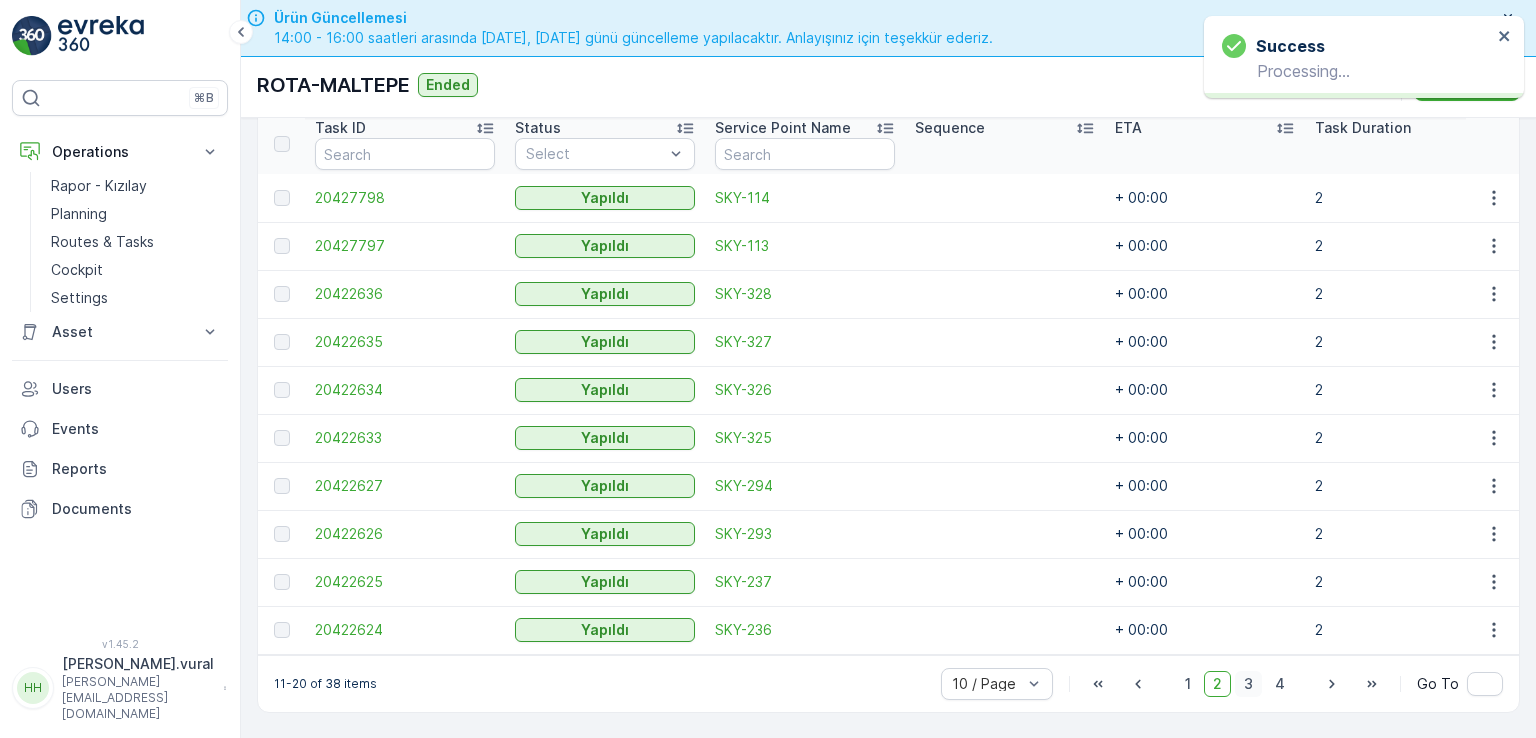 drag, startPoint x: 1268, startPoint y: 689, endPoint x: 1253, endPoint y: 685, distance: 15.524175 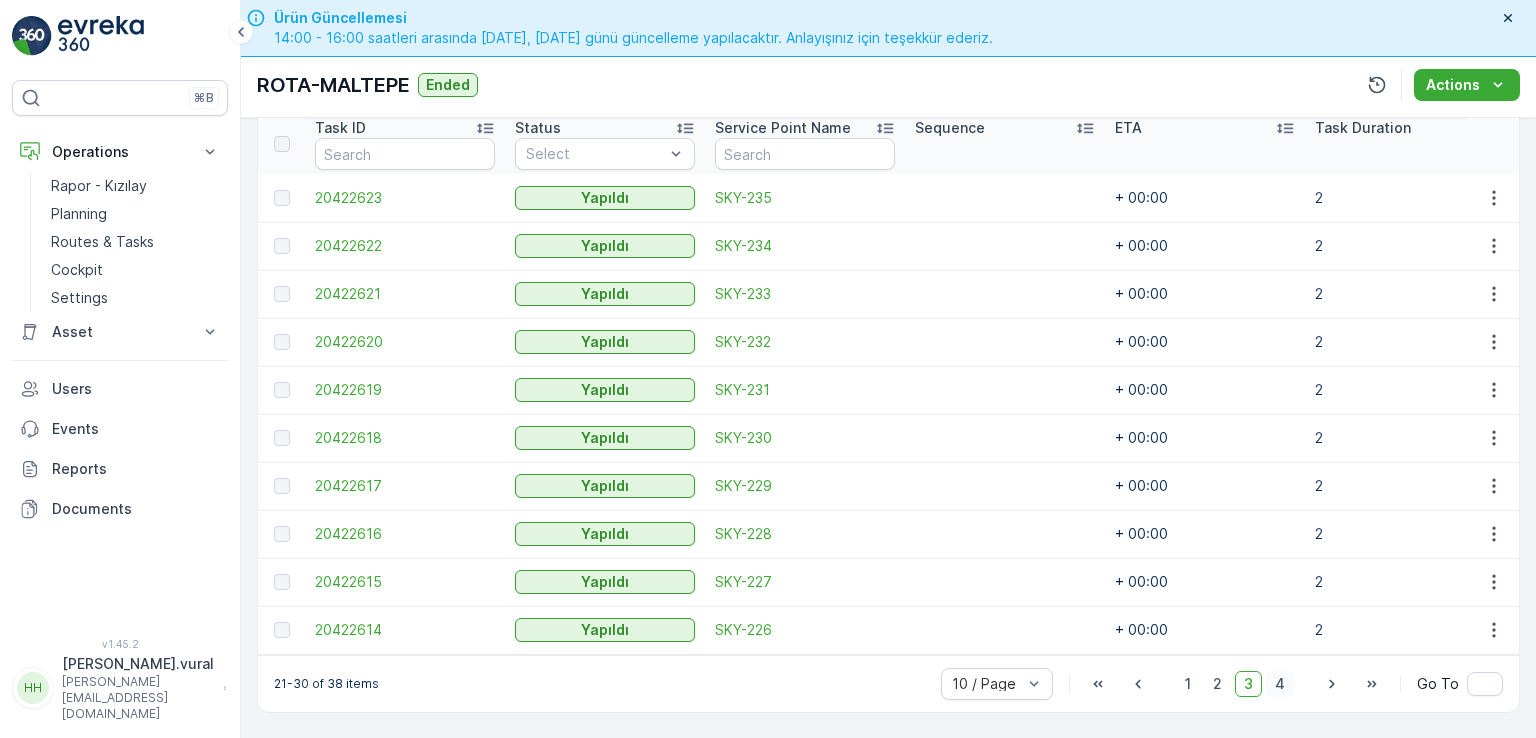 click on "4" at bounding box center [1280, 684] 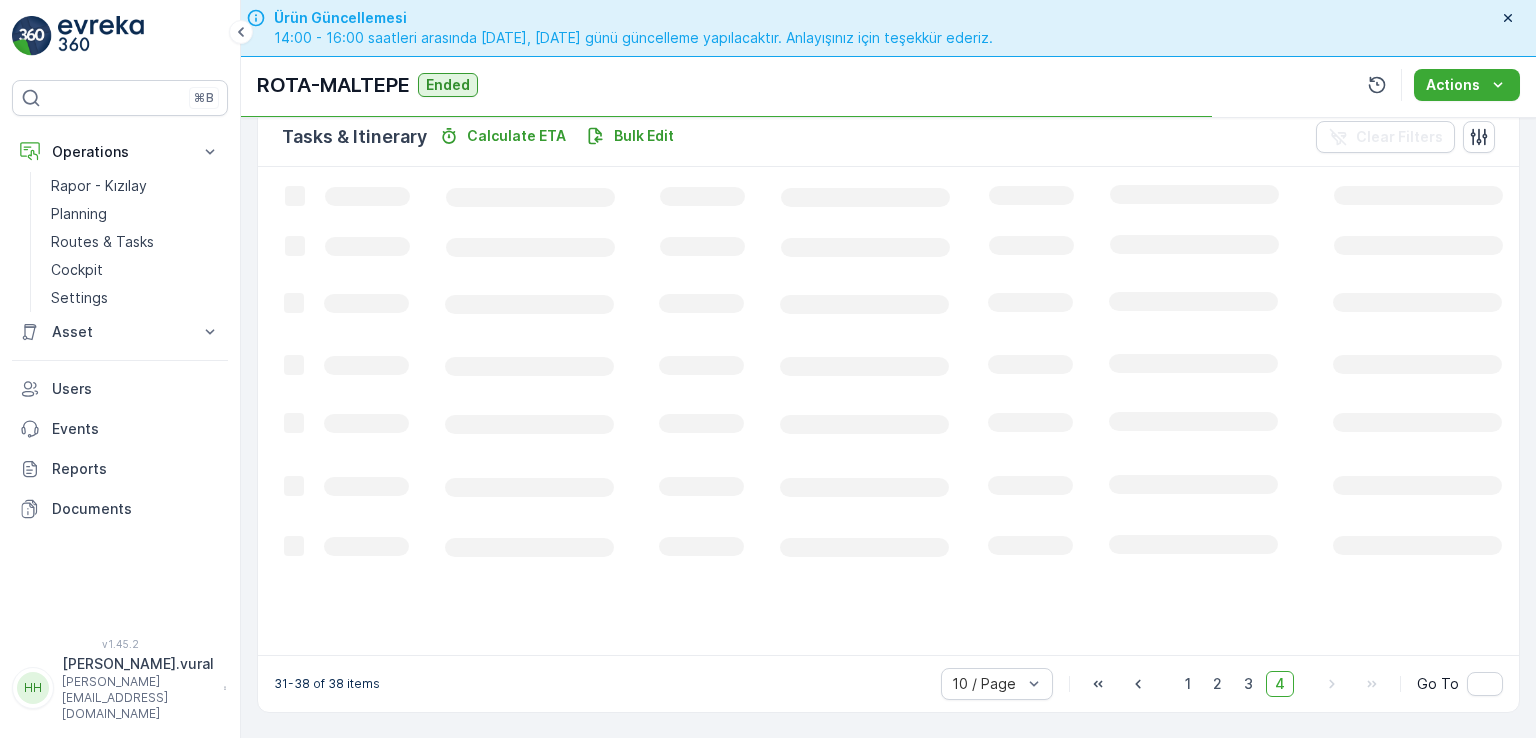scroll, scrollTop: 495, scrollLeft: 0, axis: vertical 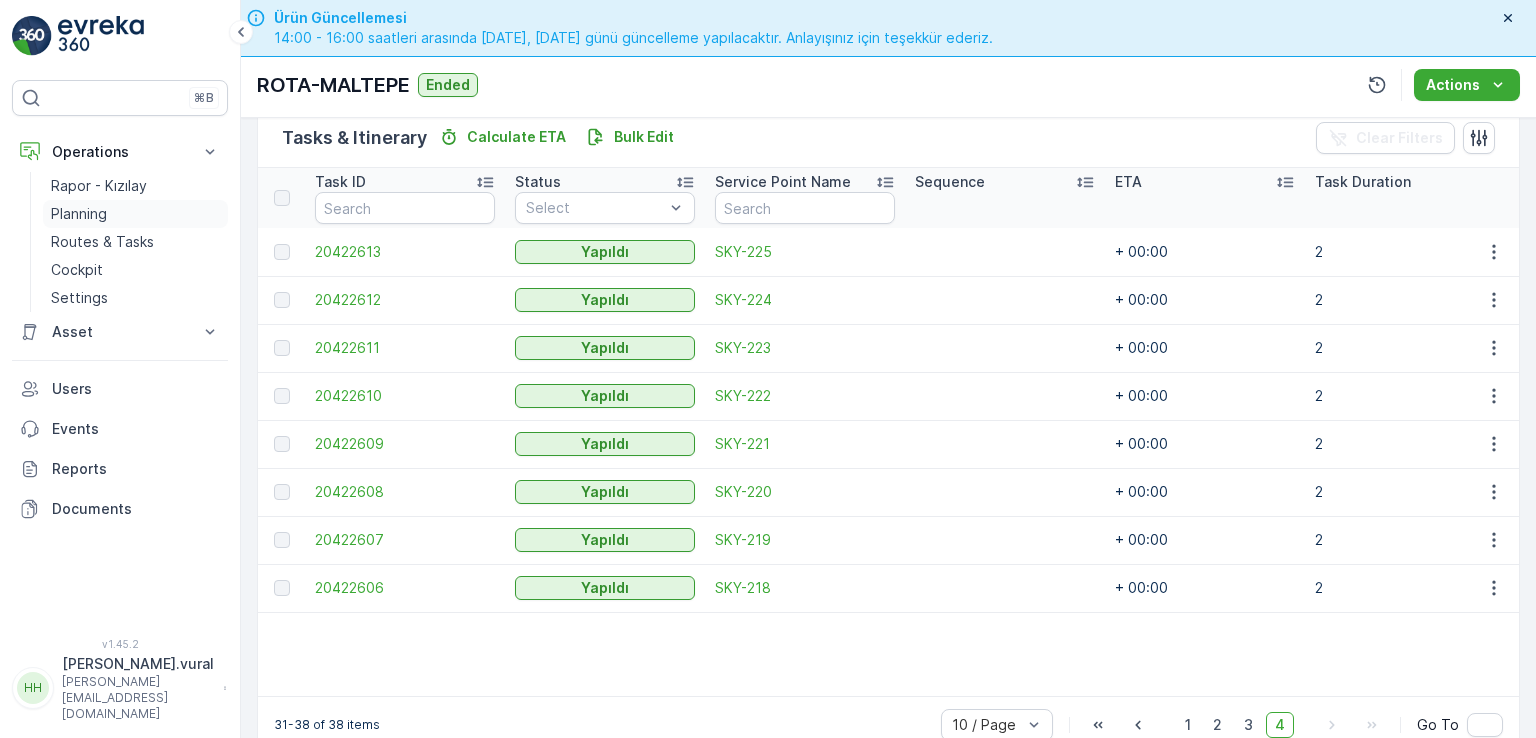 click on "Planning" at bounding box center [135, 214] 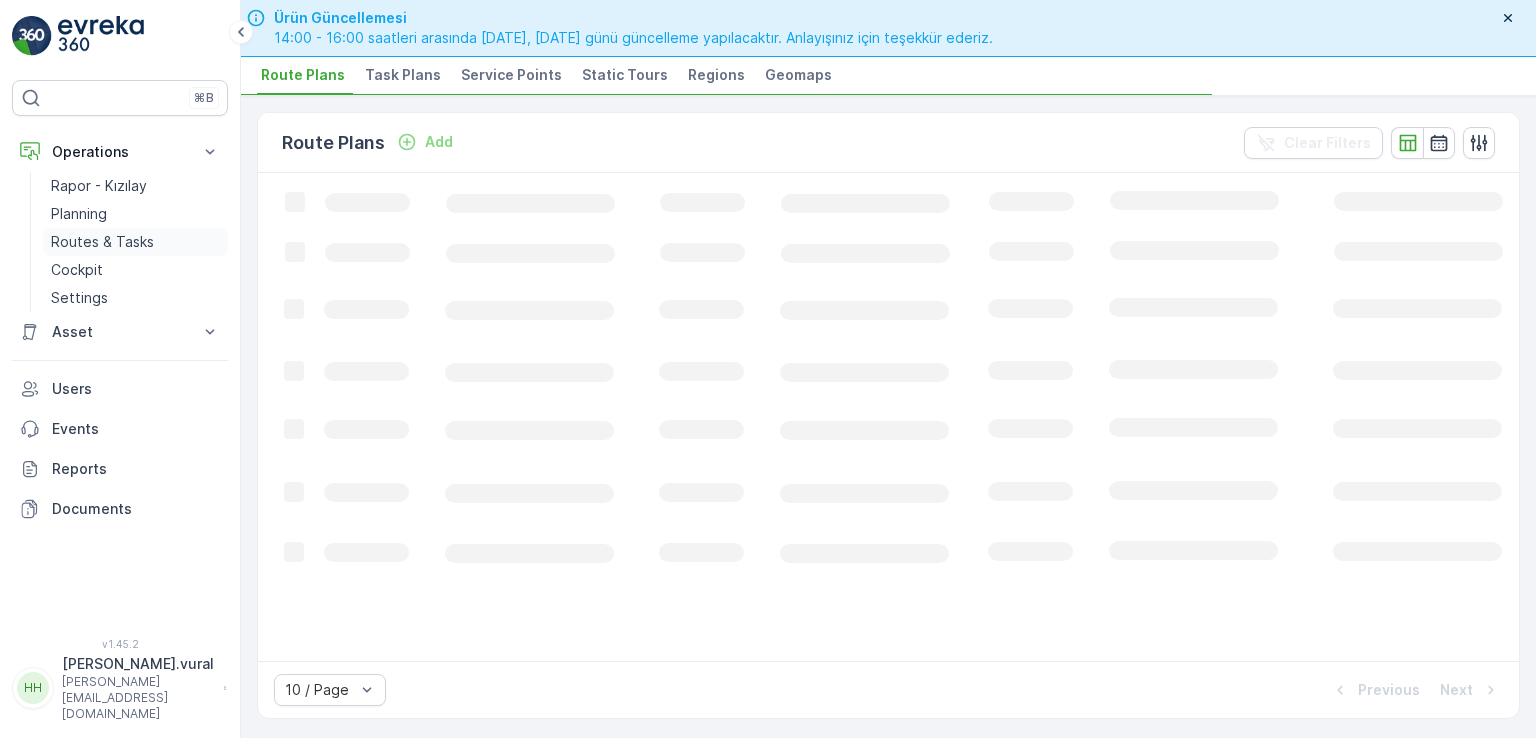click on "Routes & Tasks" at bounding box center [102, 242] 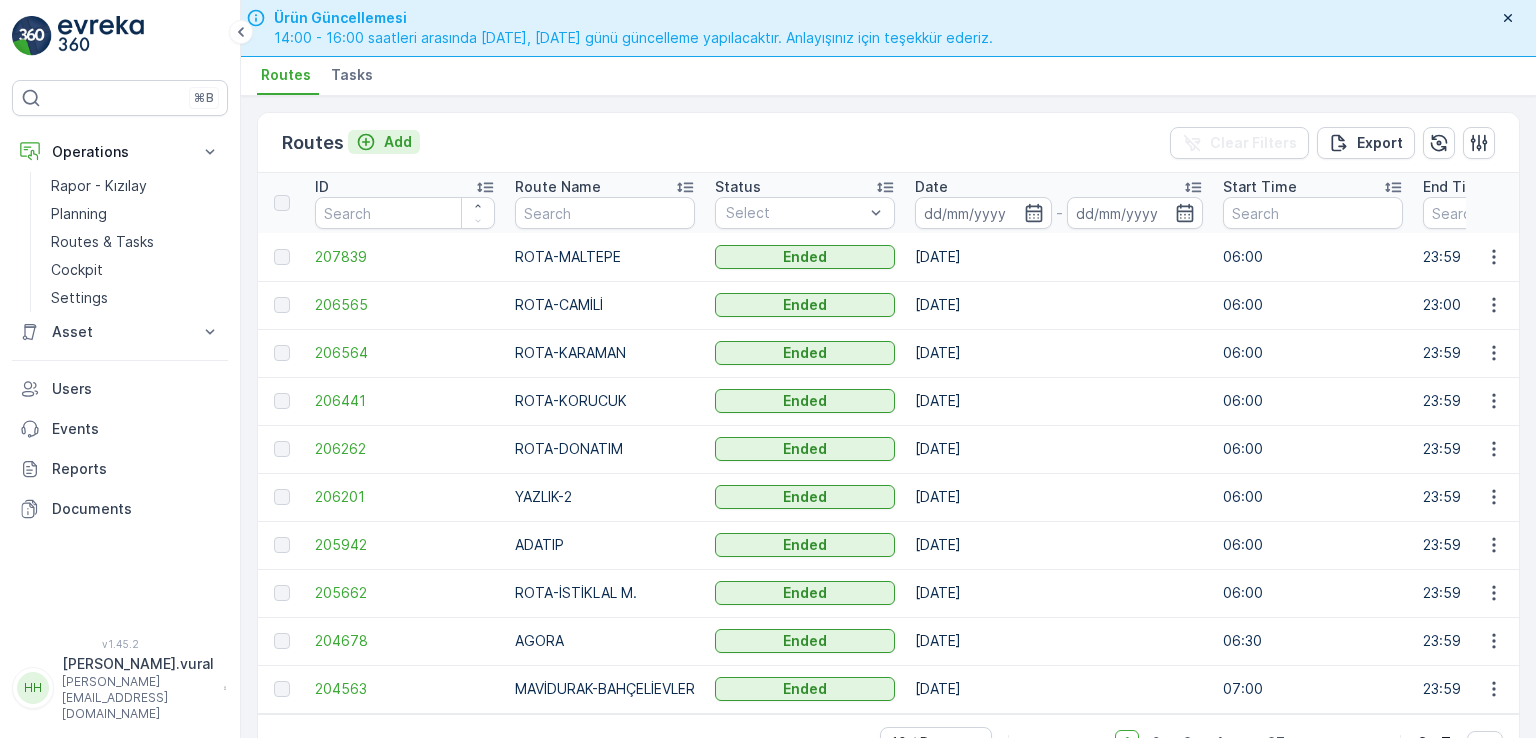 click on "Add" at bounding box center [384, 142] 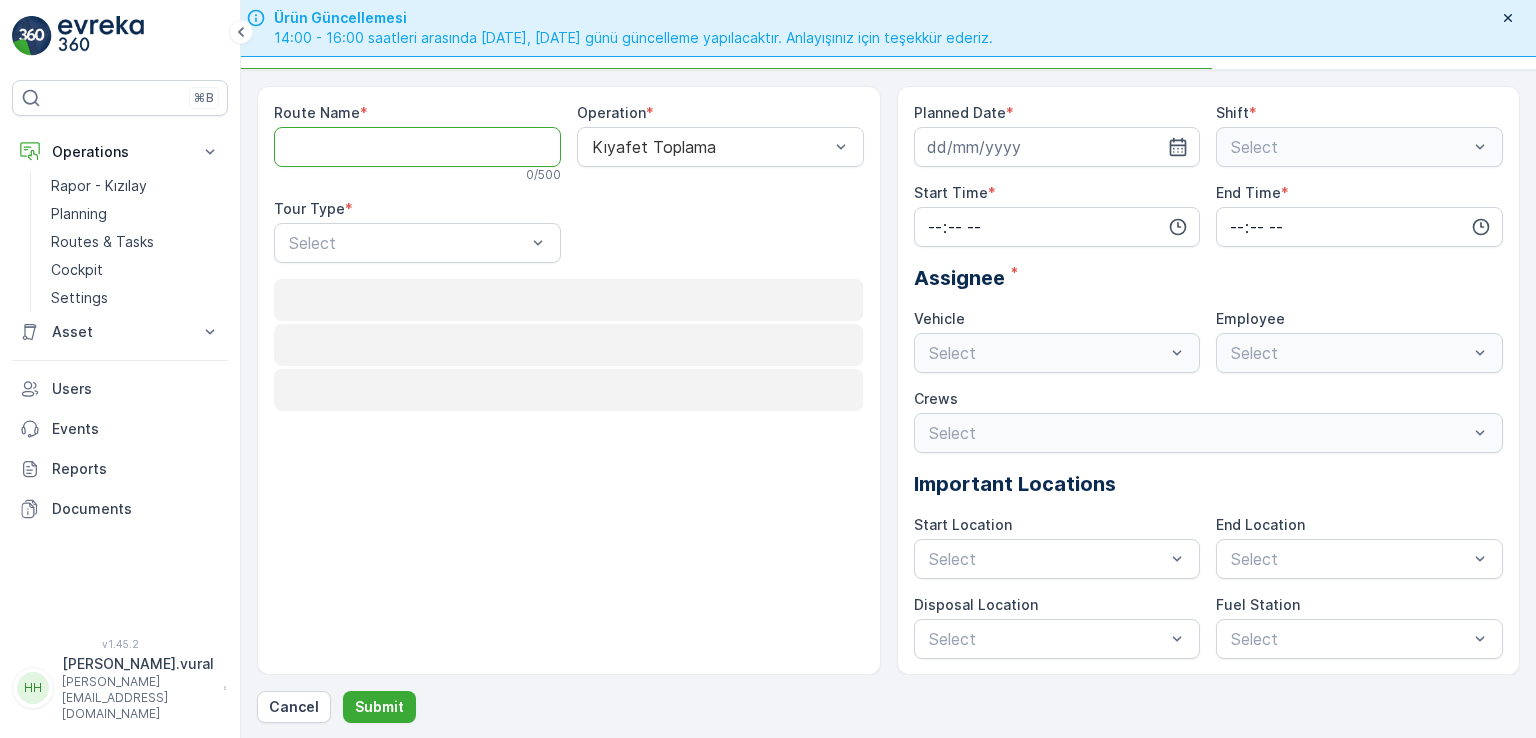 click on "Route Name" at bounding box center [417, 147] 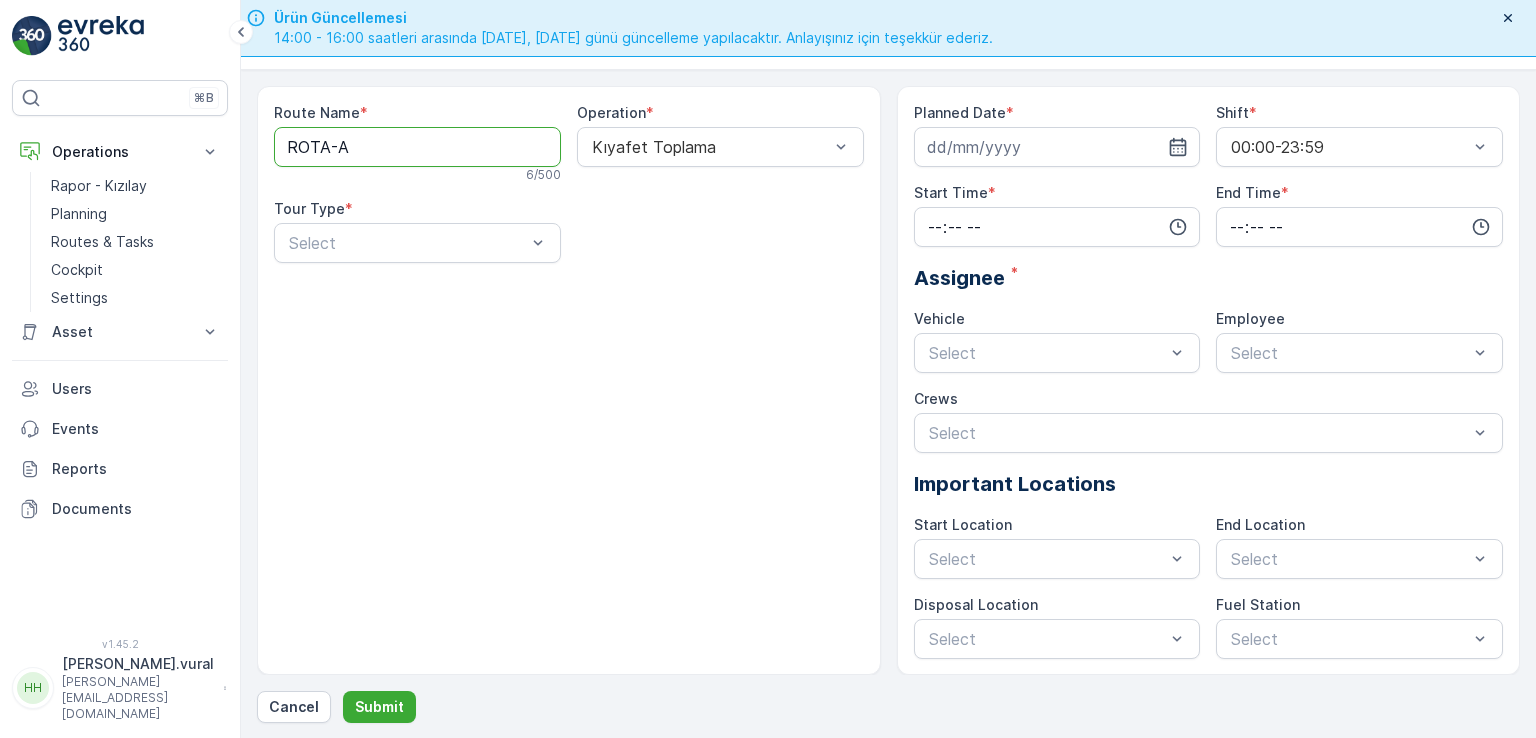 type on "ROTA-AKYAZI-KARAPÜRÇEK" 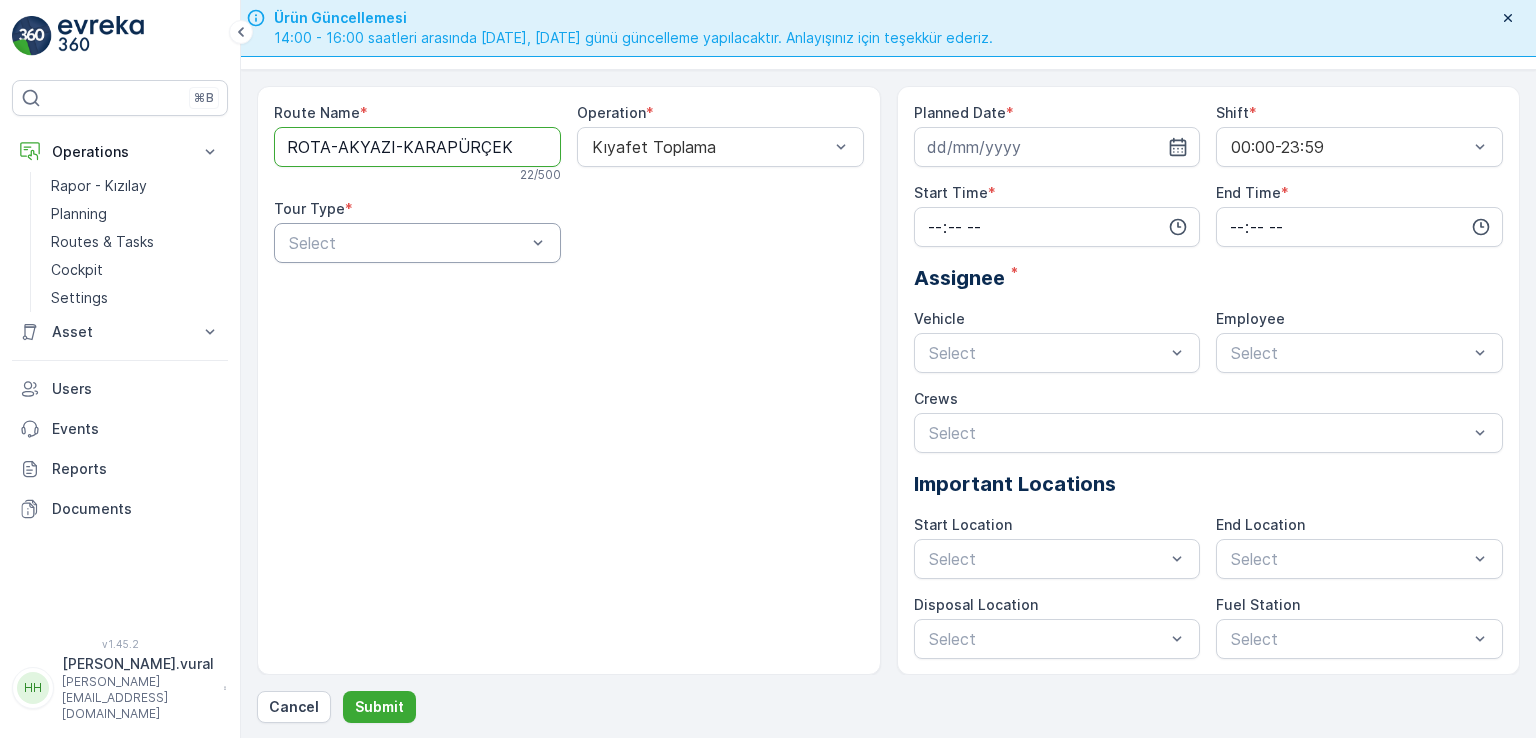 click at bounding box center [407, 243] 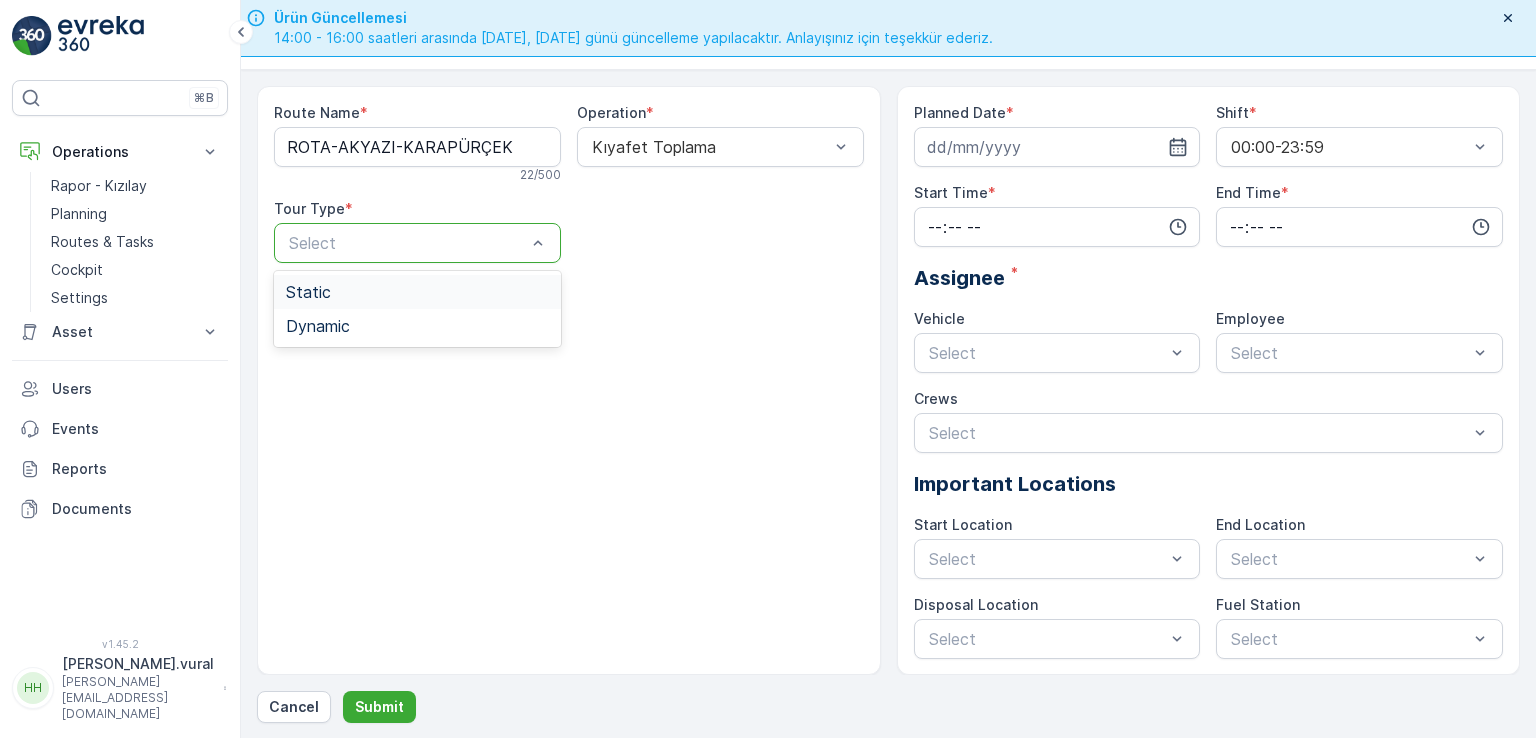 click on "Static" at bounding box center [417, 292] 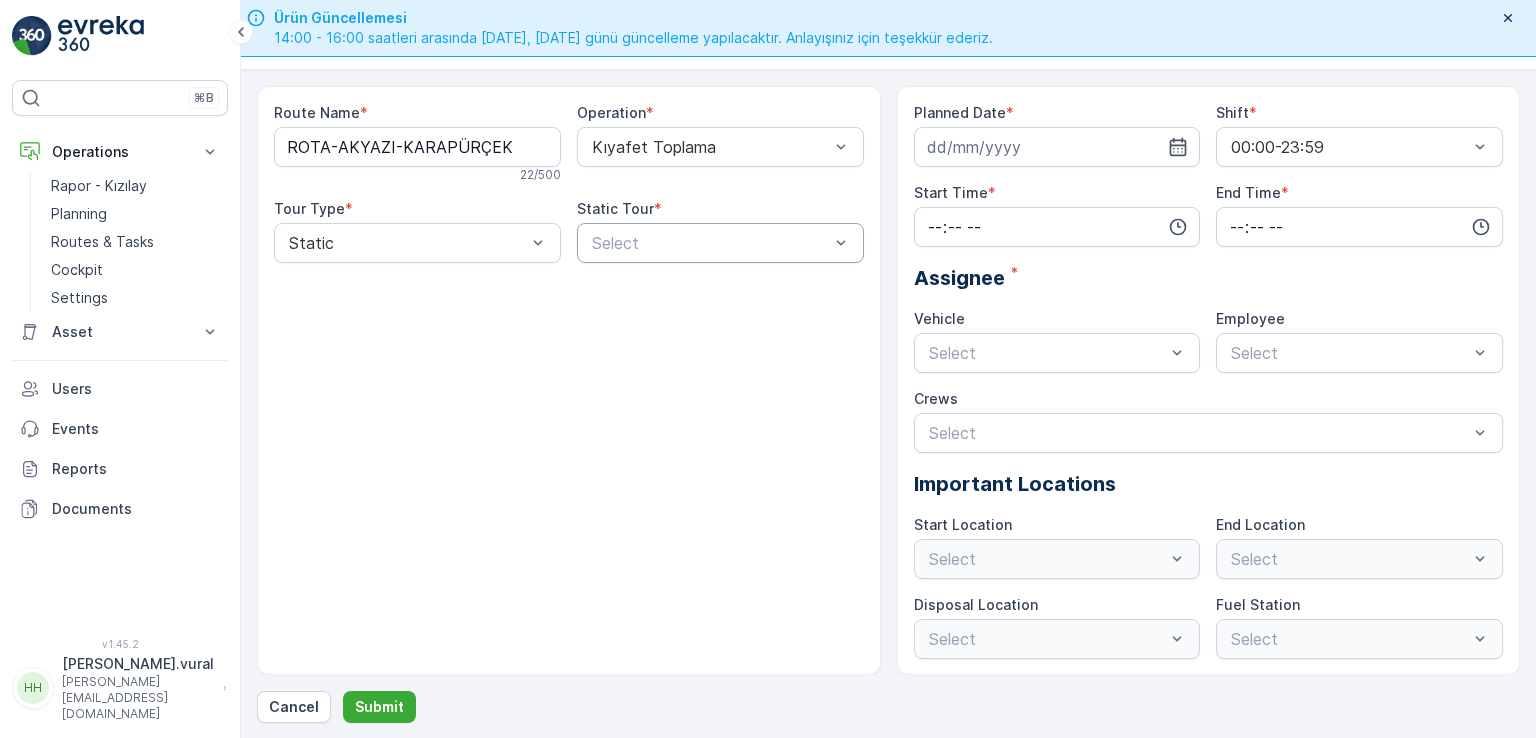 click at bounding box center (710, 243) 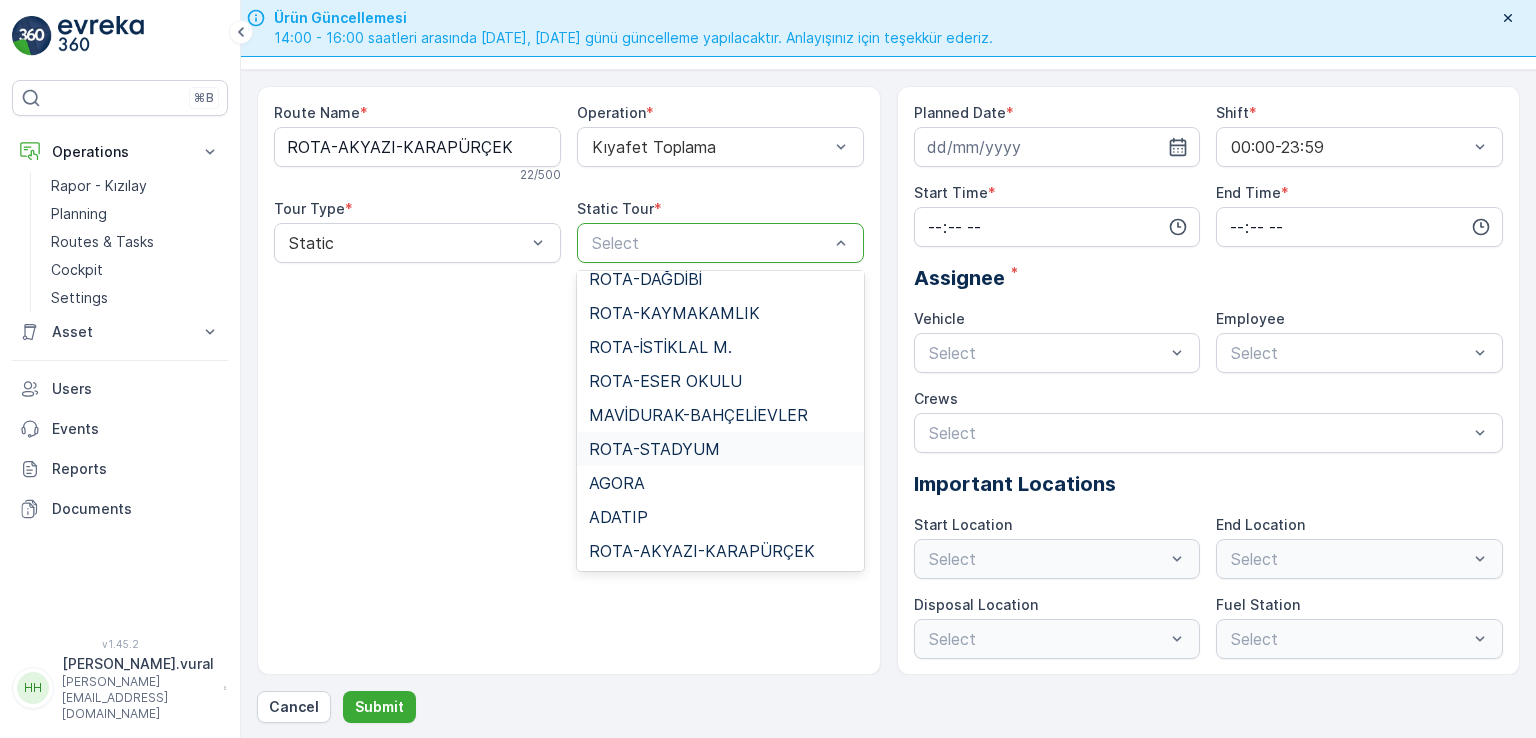 scroll, scrollTop: 1305, scrollLeft: 0, axis: vertical 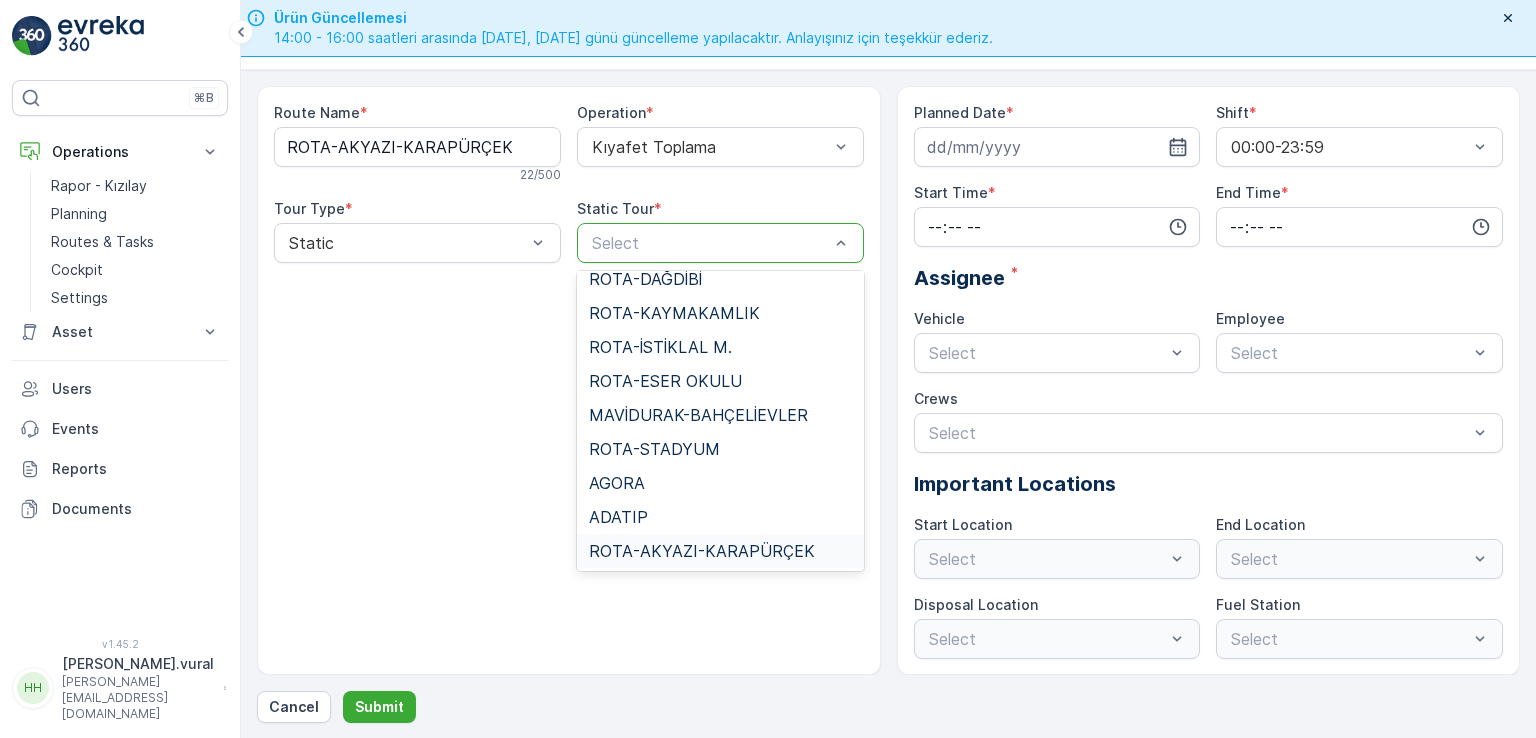 click on "ROTA-AKYAZI-KARAPÜRÇEK" at bounding box center (702, 551) 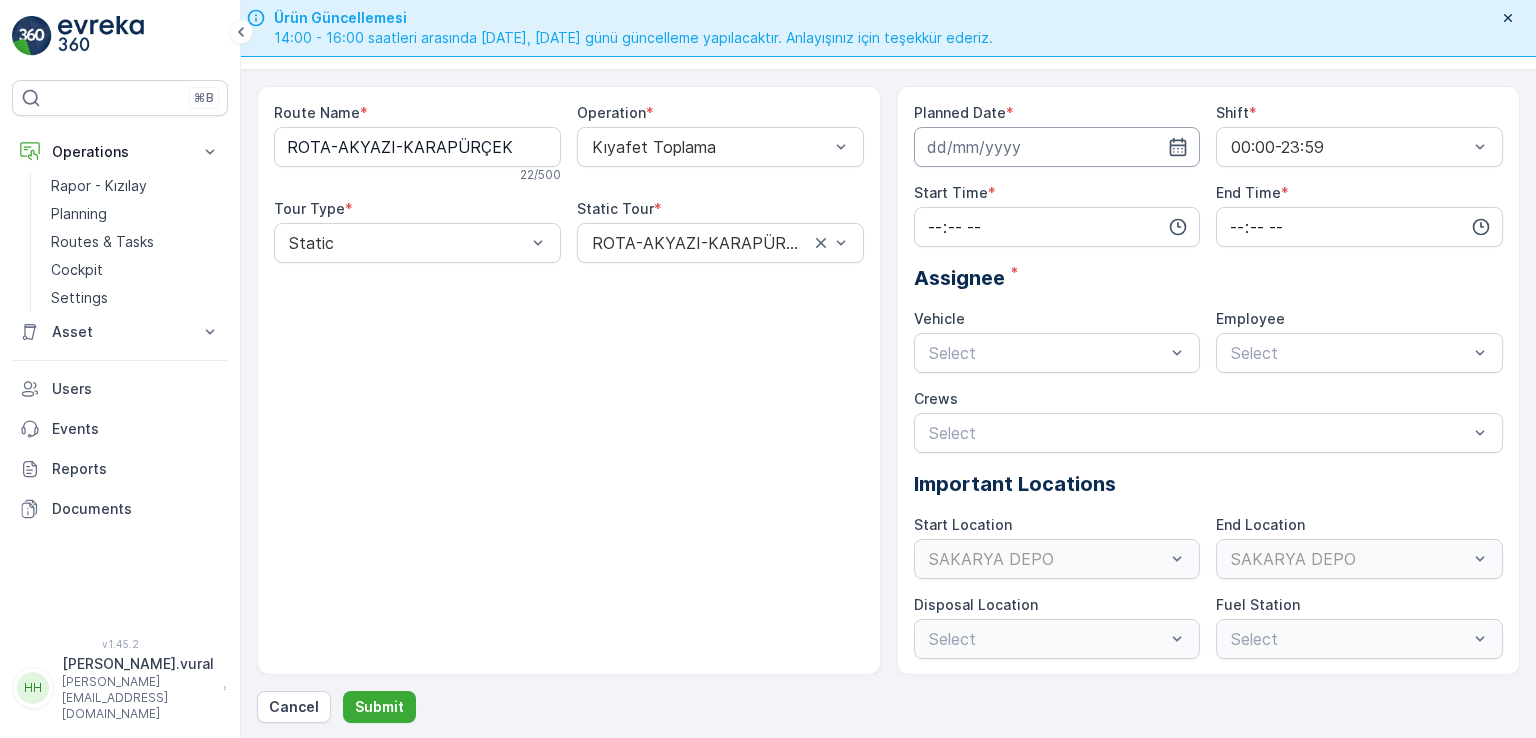 click at bounding box center (1057, 147) 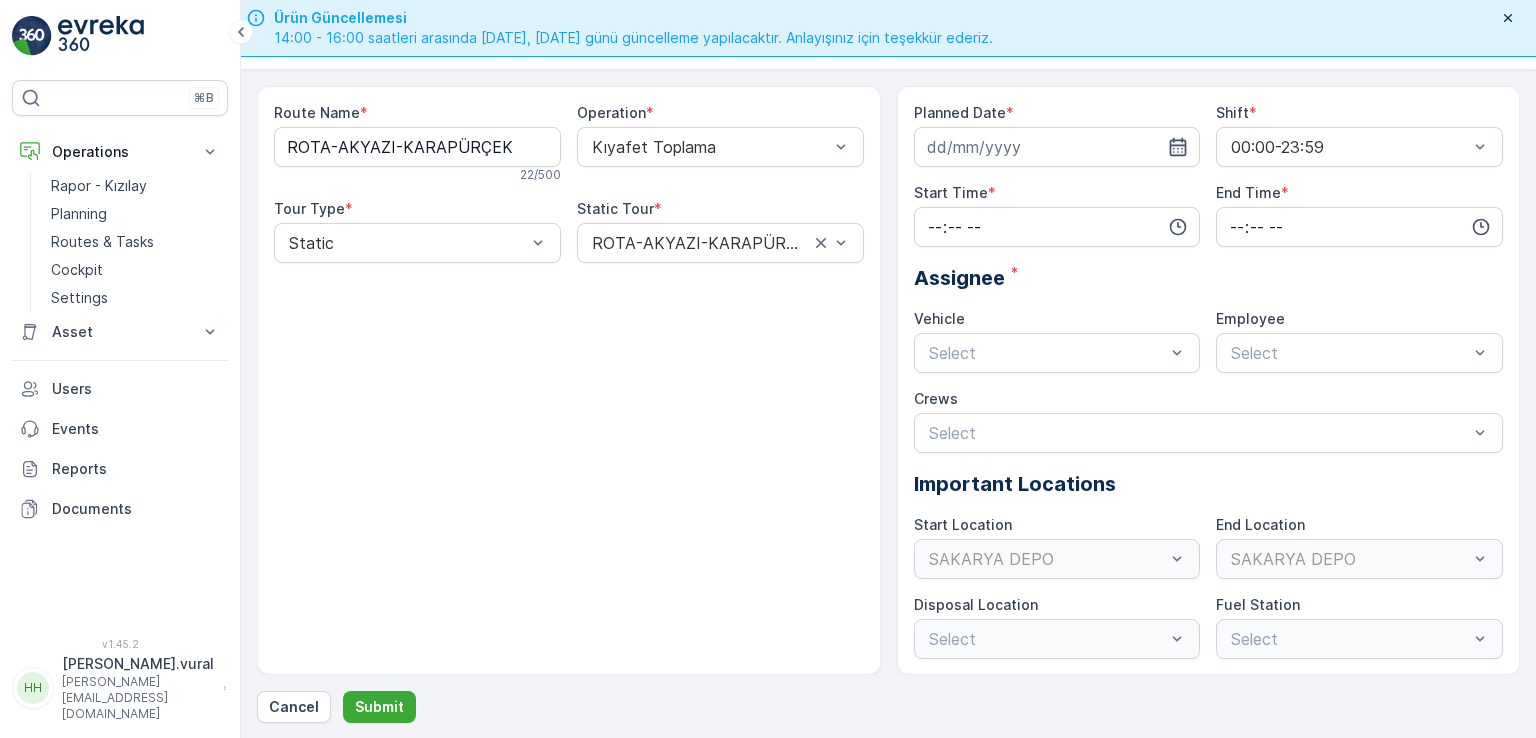 click 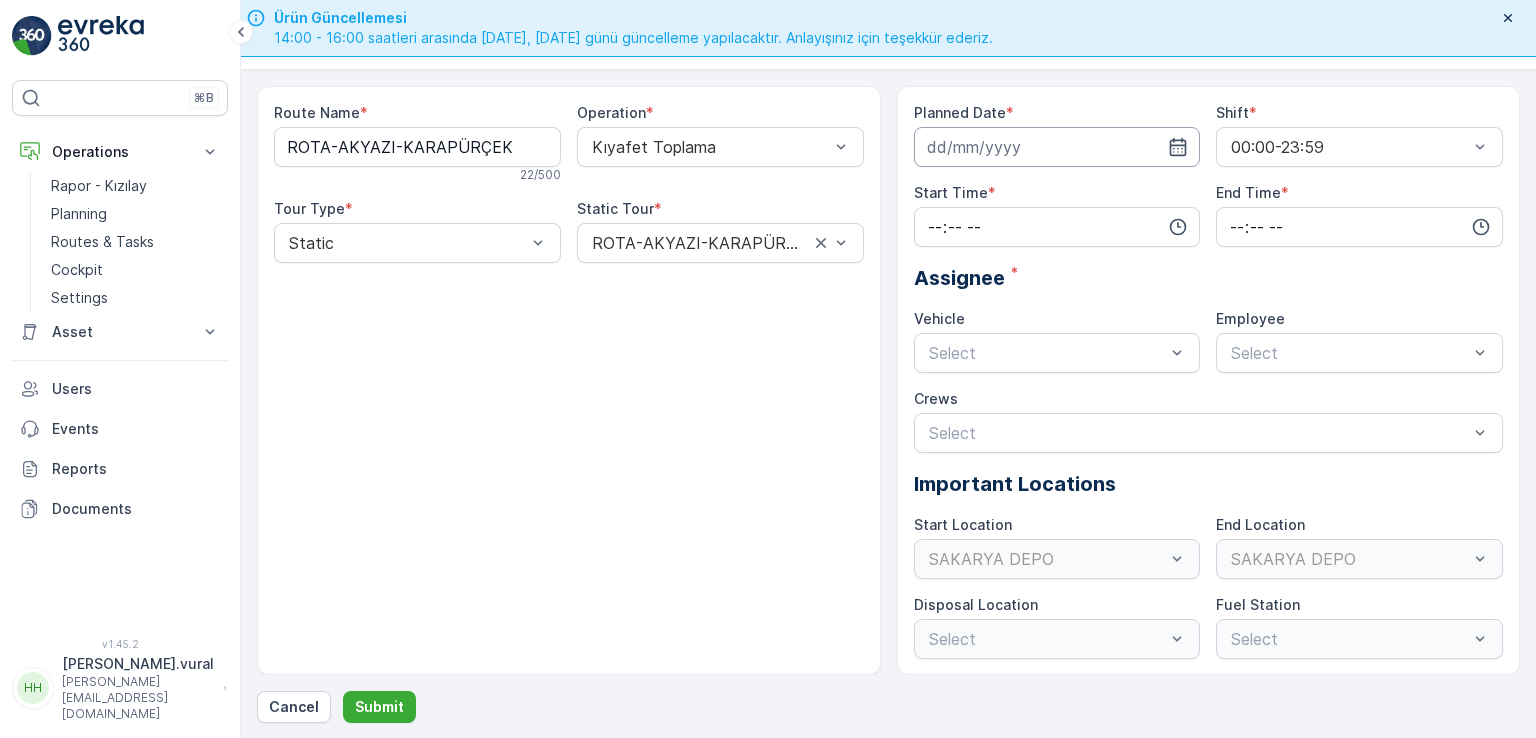click at bounding box center [1057, 147] 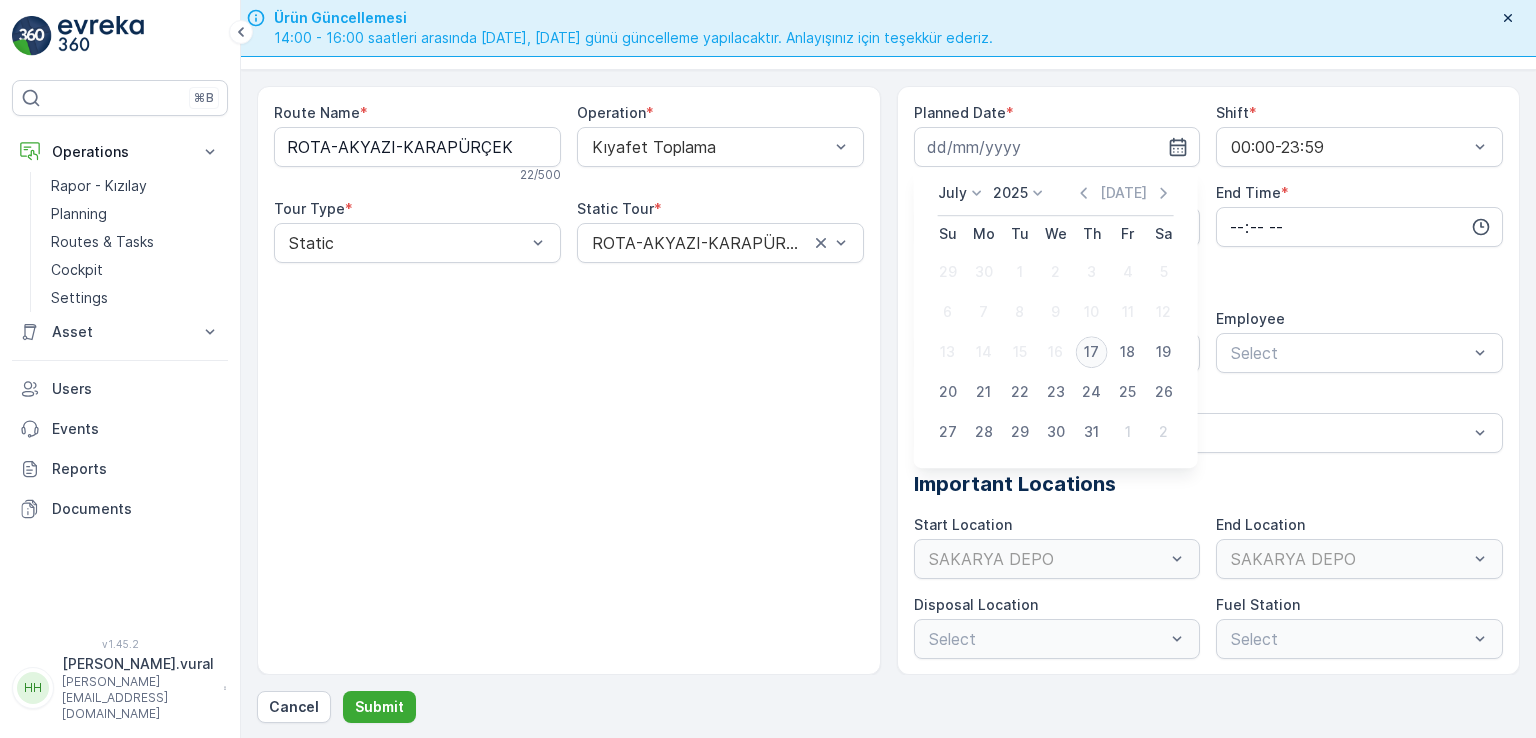 click on "17" at bounding box center (1092, 352) 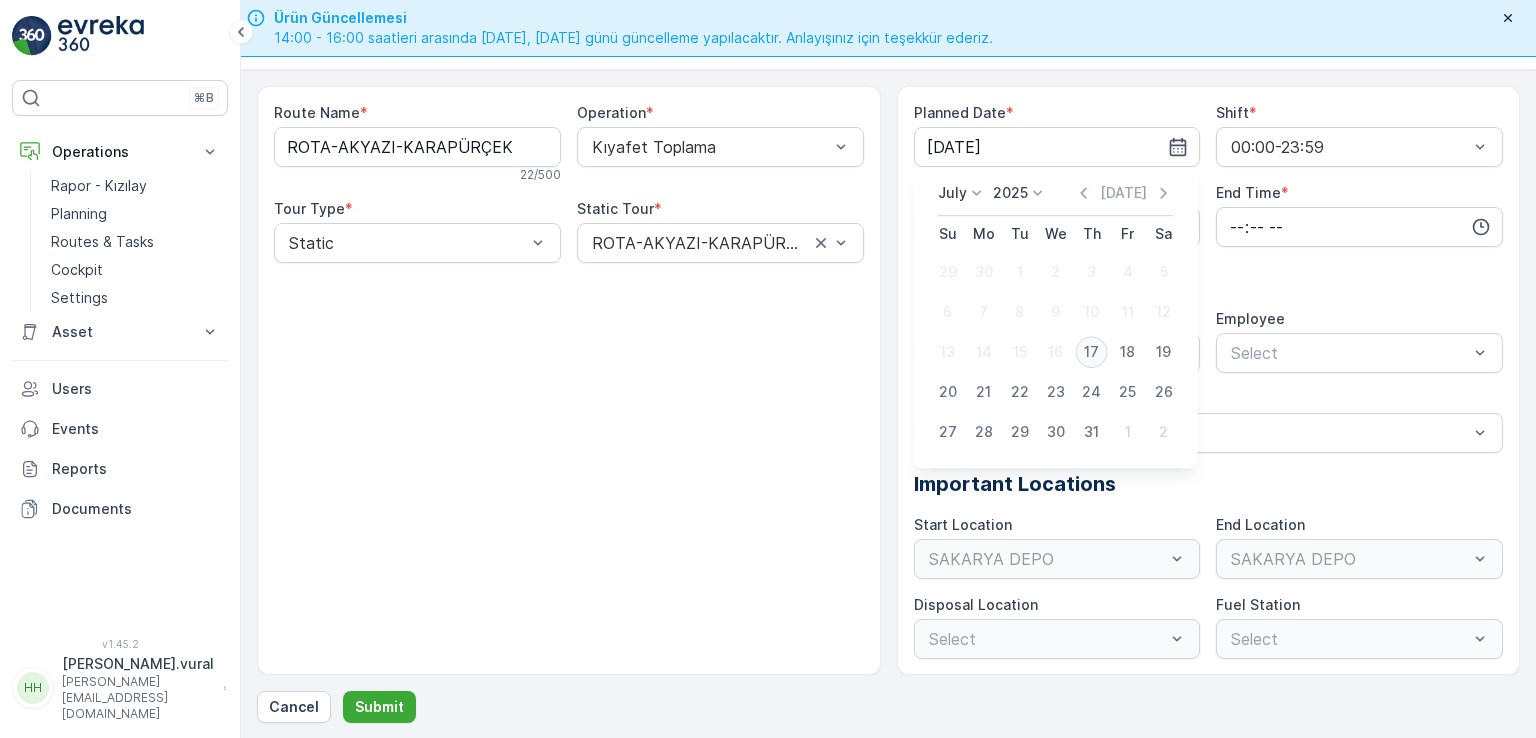 click at bounding box center [1047, 353] 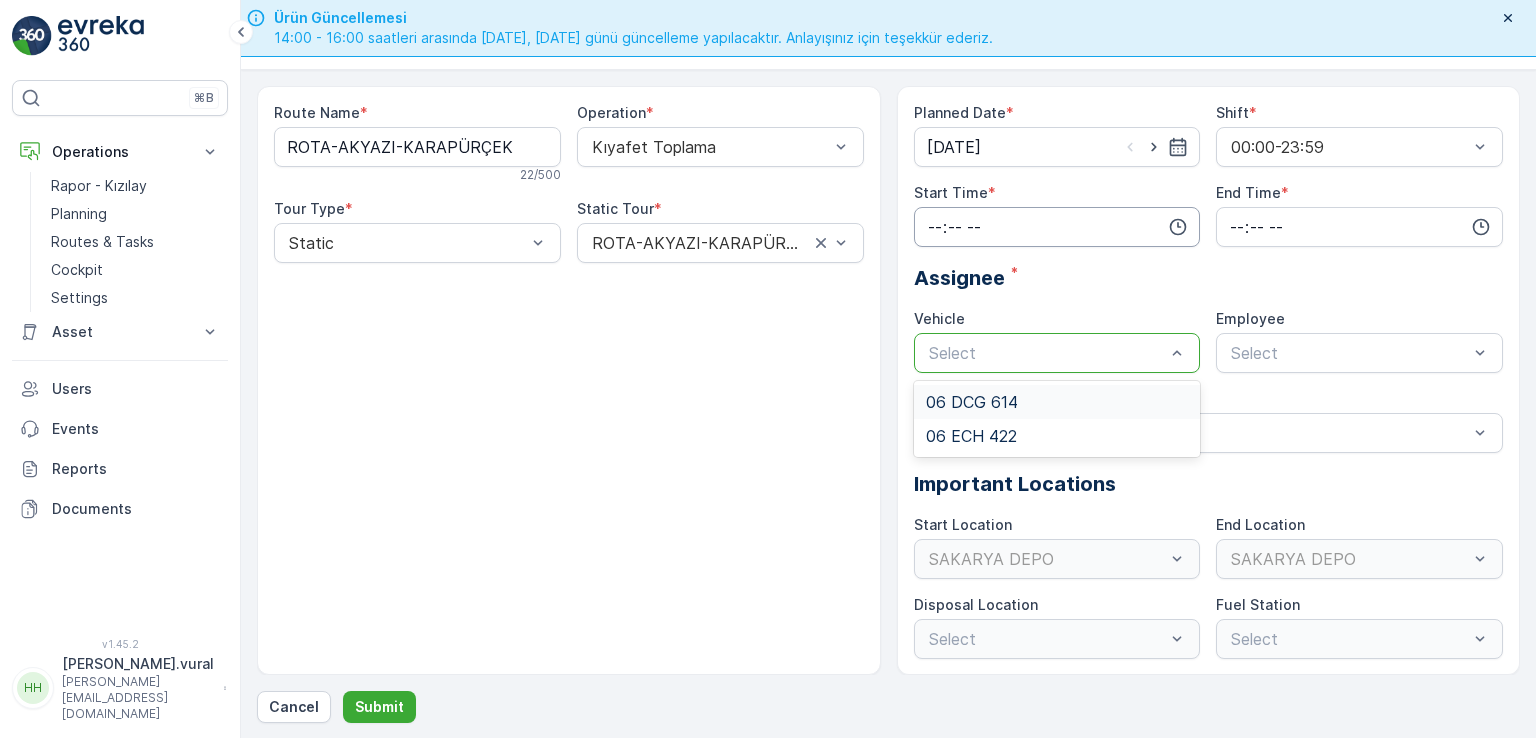 click at bounding box center (1057, 227) 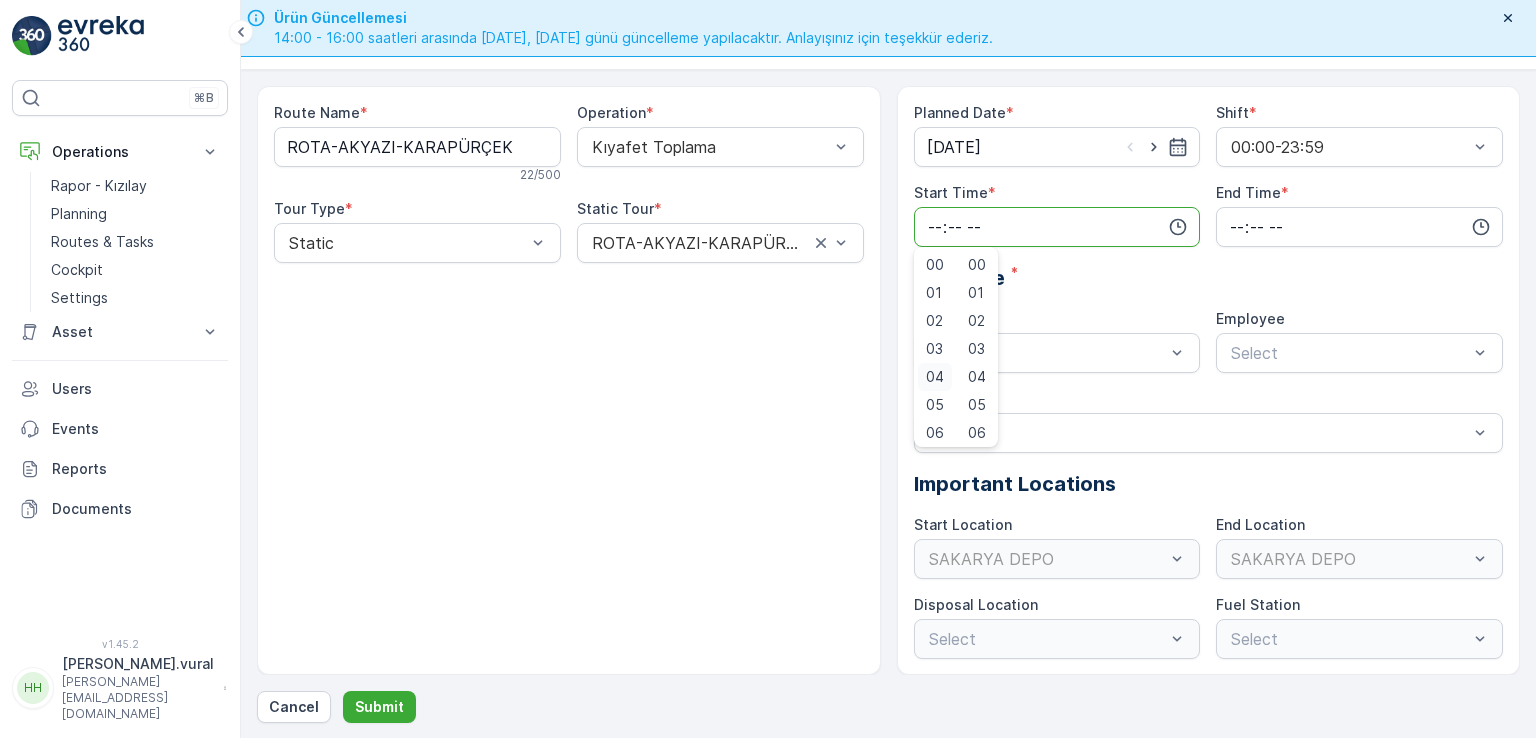 scroll, scrollTop: 100, scrollLeft: 0, axis: vertical 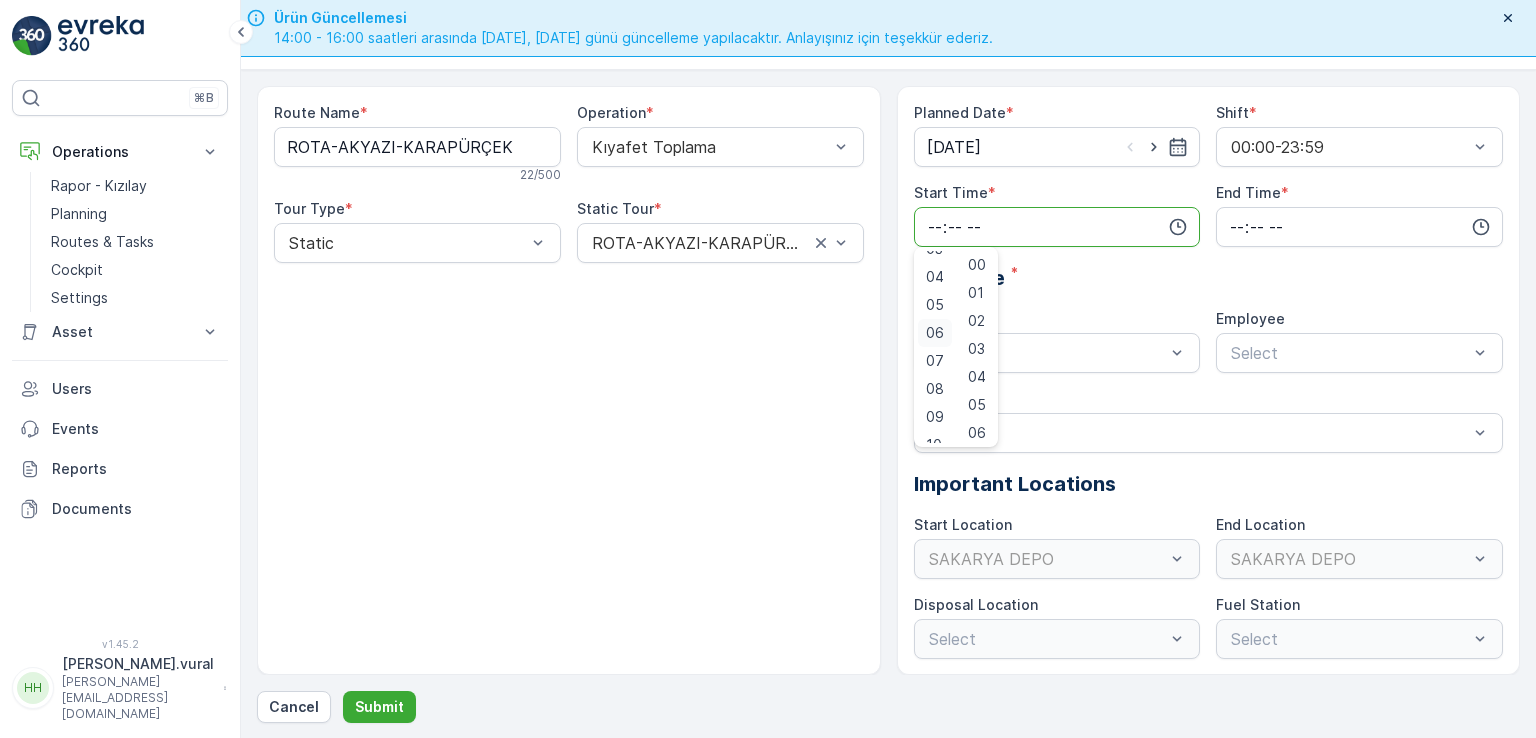 click on "06" at bounding box center [935, 333] 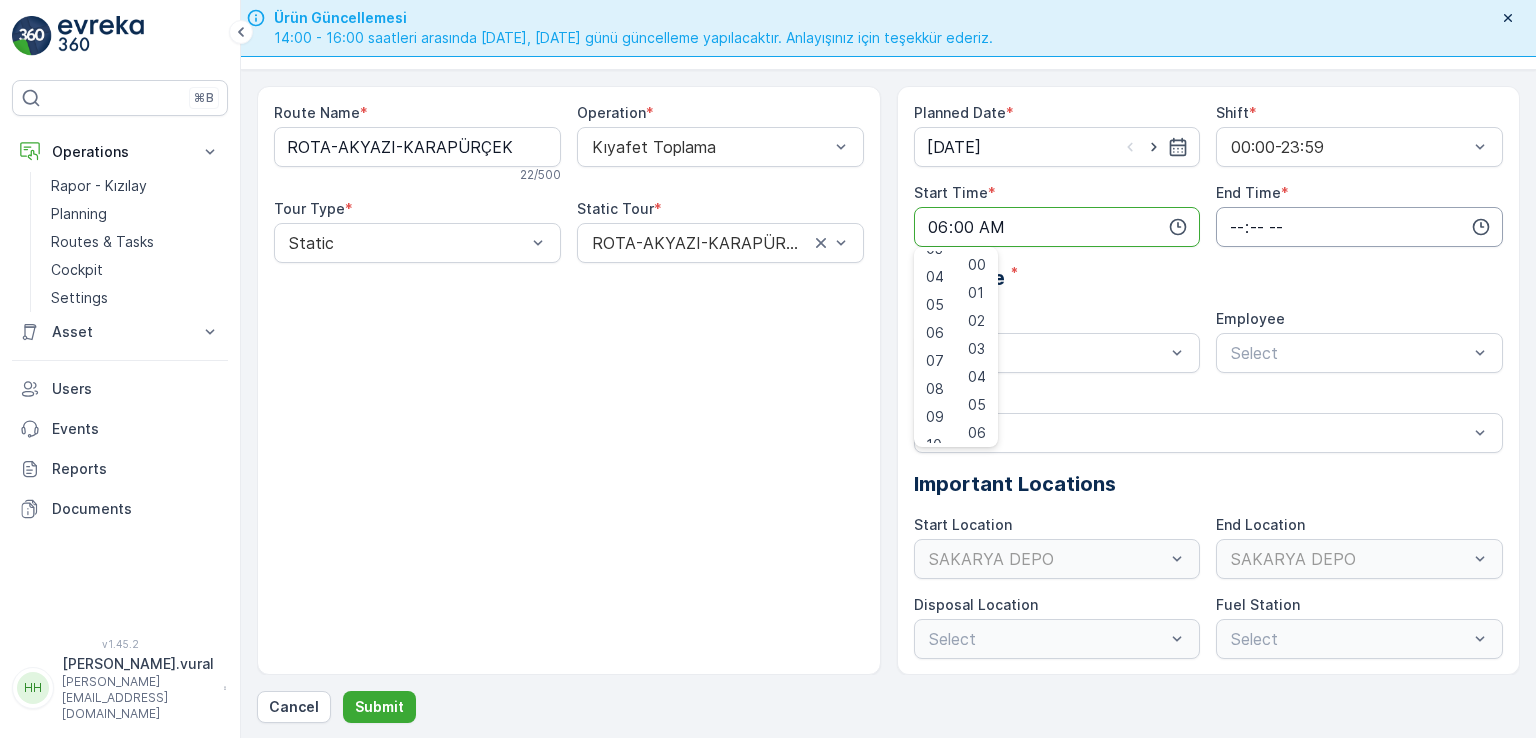 click at bounding box center [1359, 227] 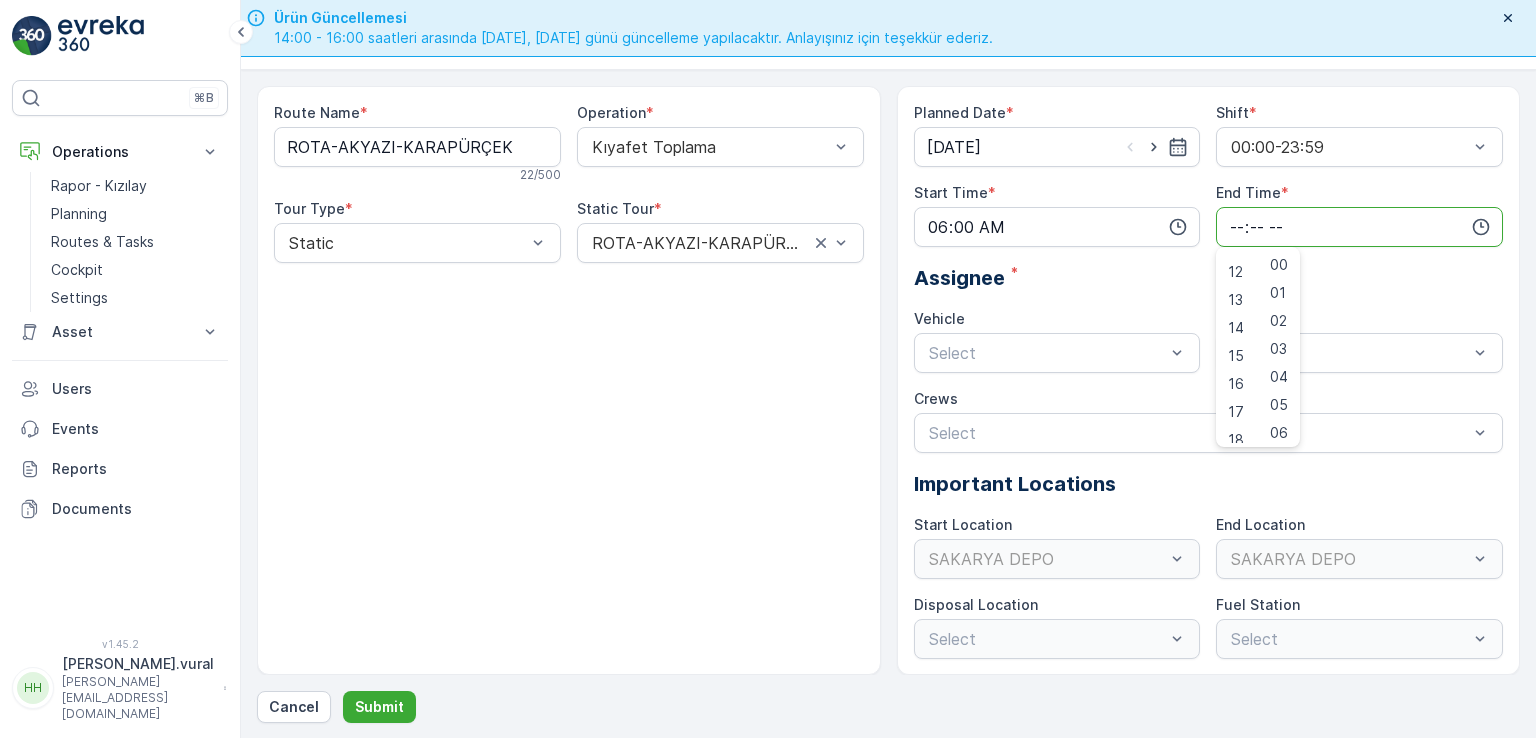 scroll, scrollTop: 480, scrollLeft: 0, axis: vertical 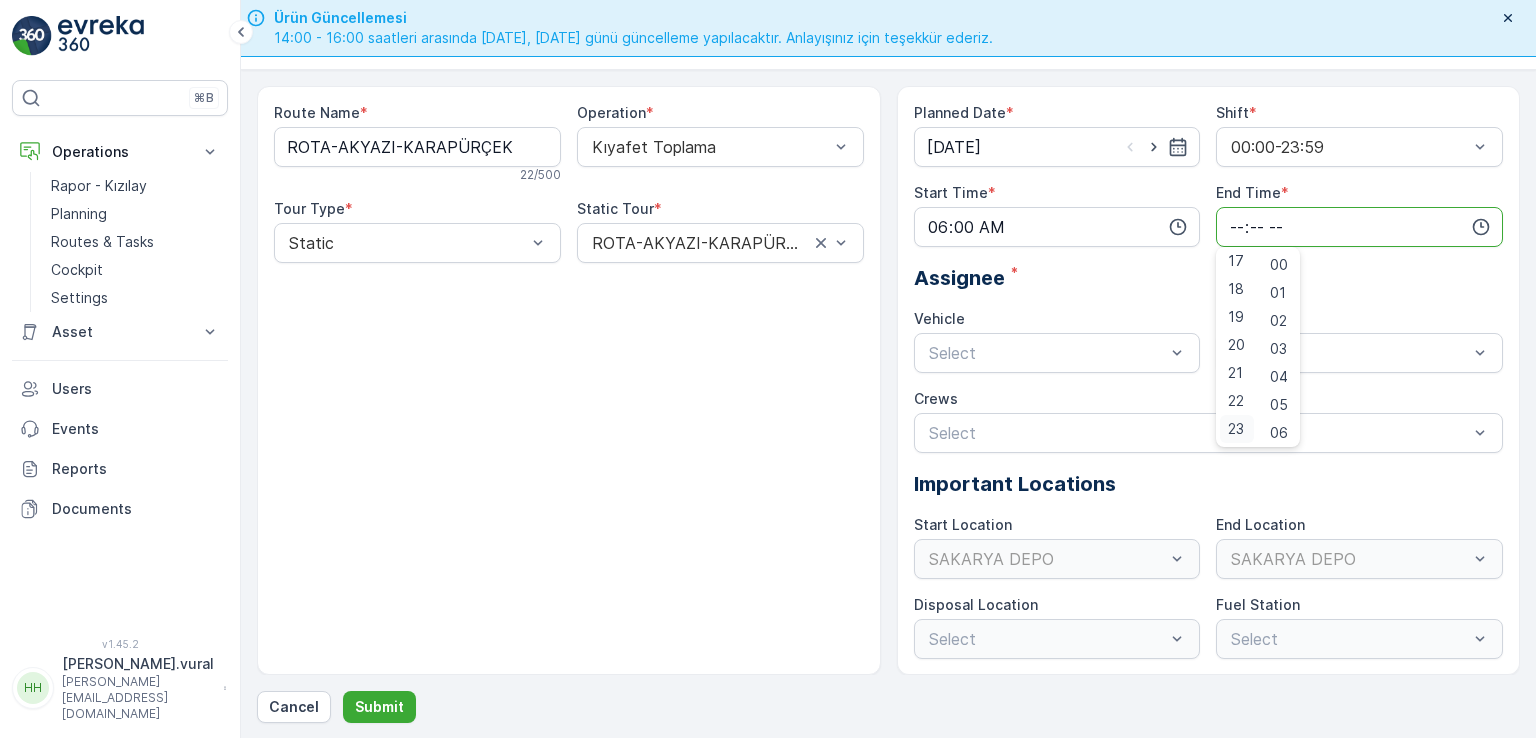 click on "23" at bounding box center (1236, 429) 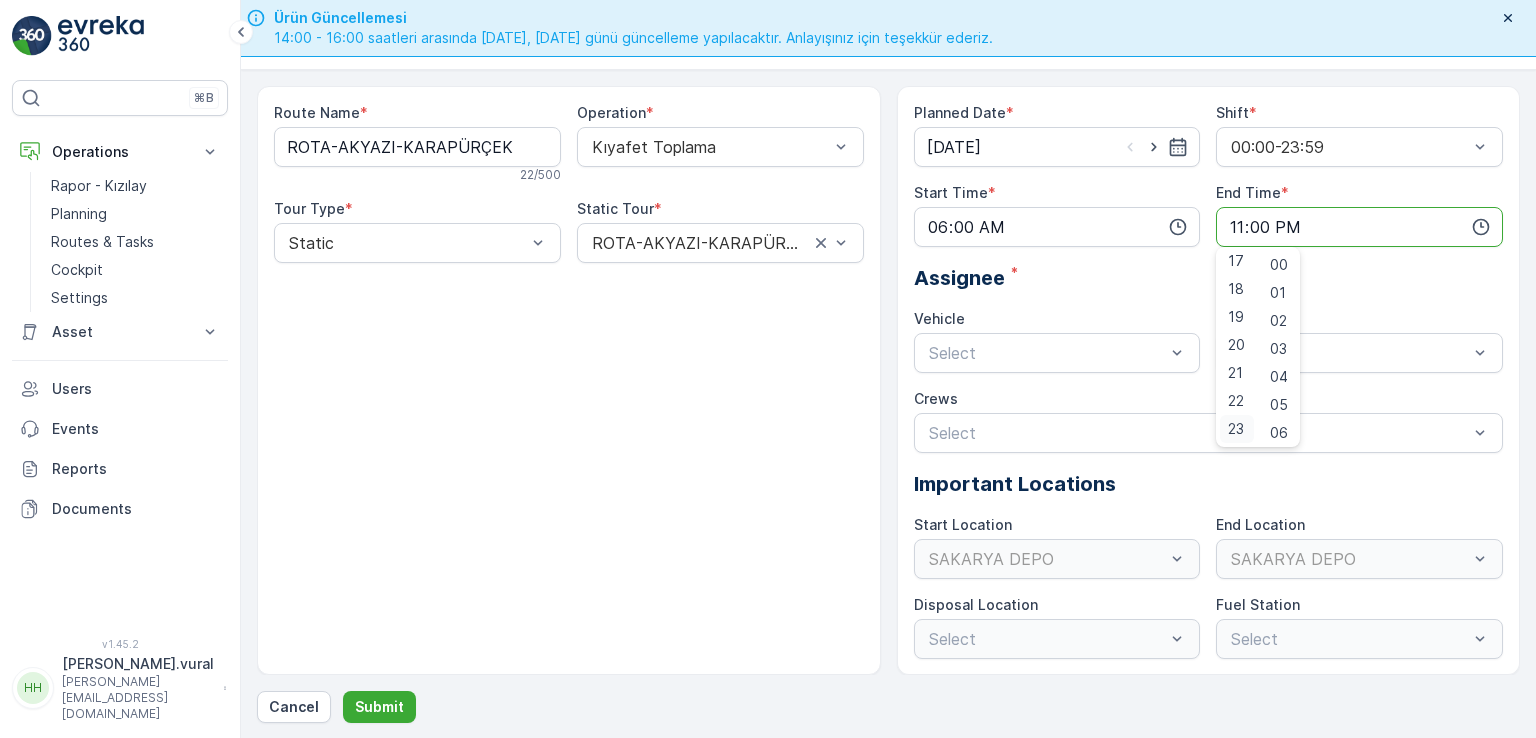 click on "23" at bounding box center [1236, 429] 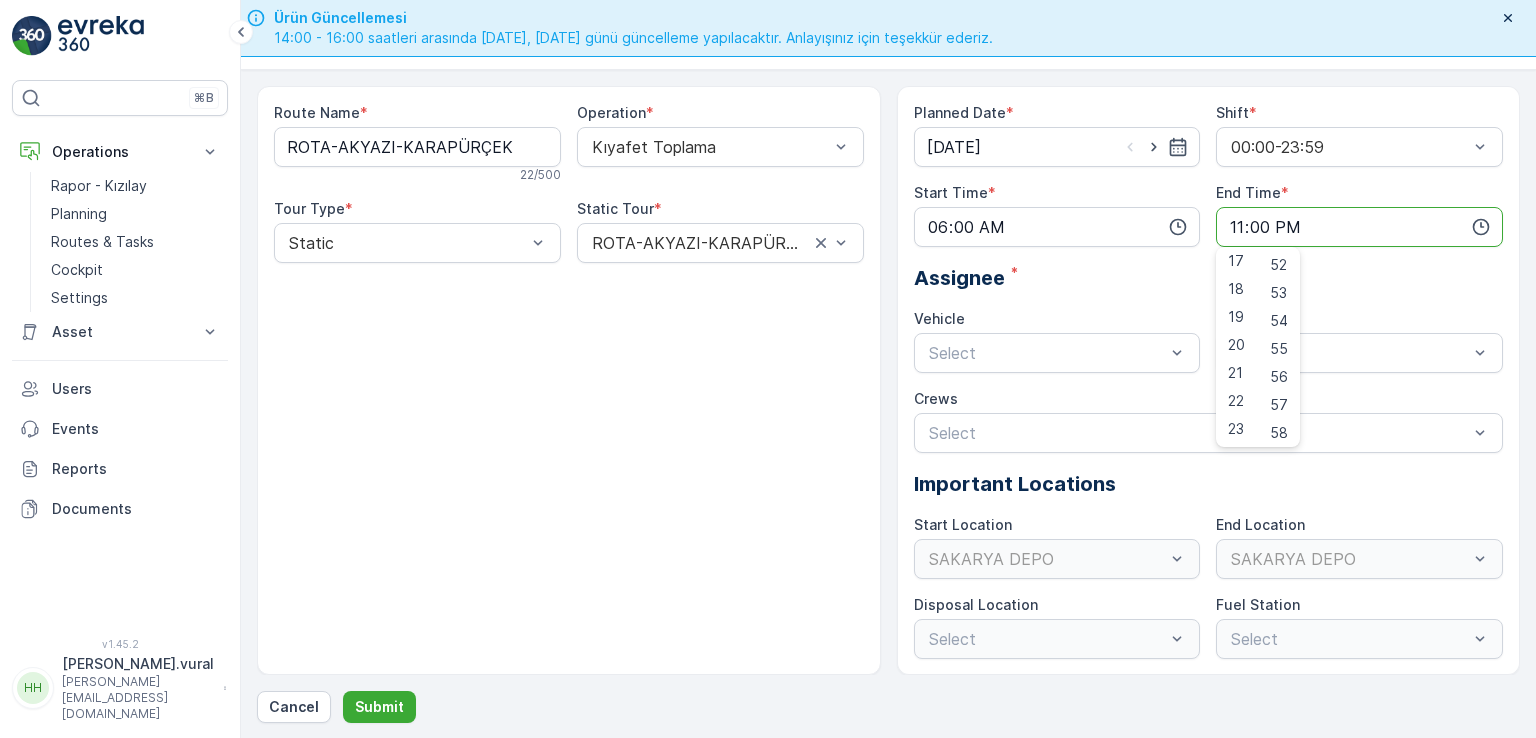 scroll, scrollTop: 1488, scrollLeft: 0, axis: vertical 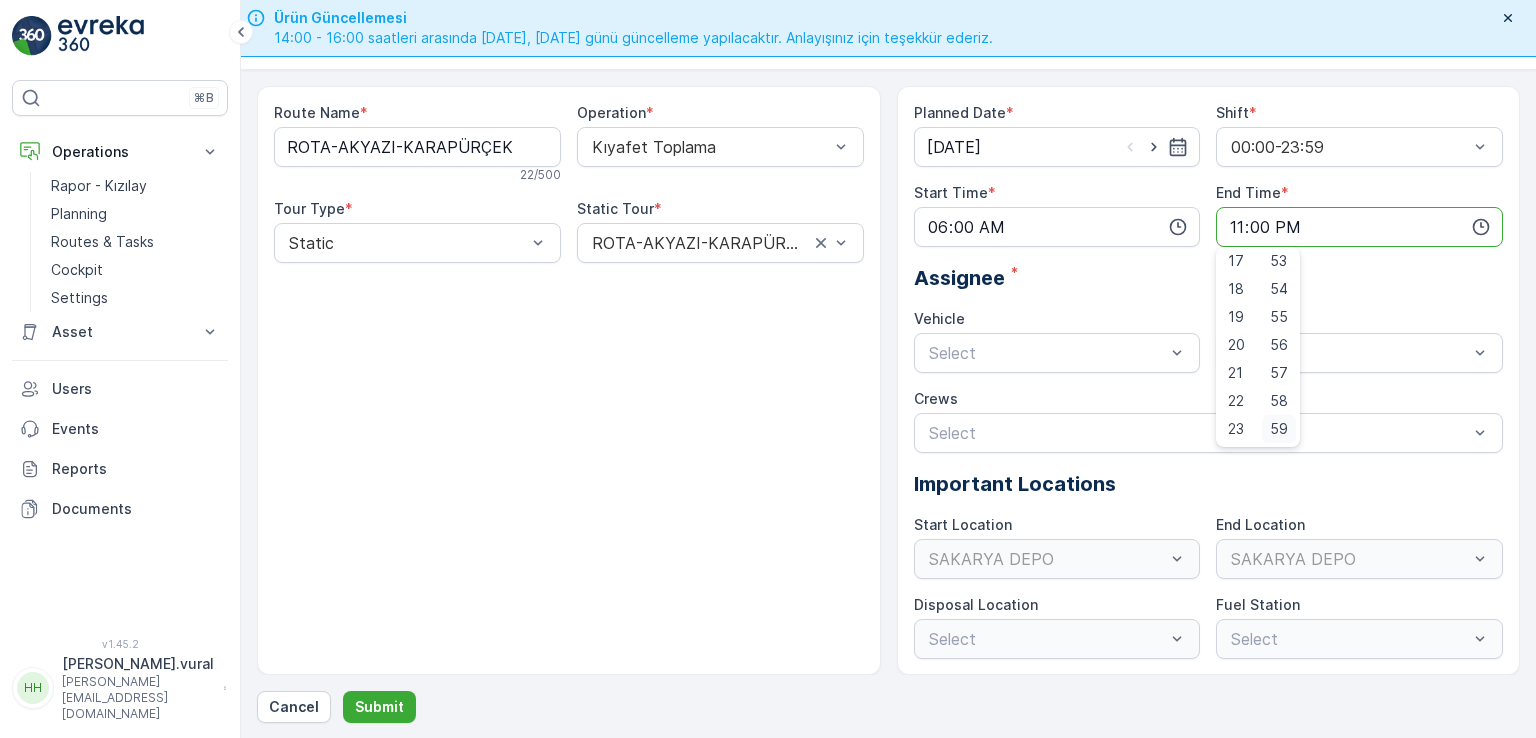 click on "59" at bounding box center (1279, 429) 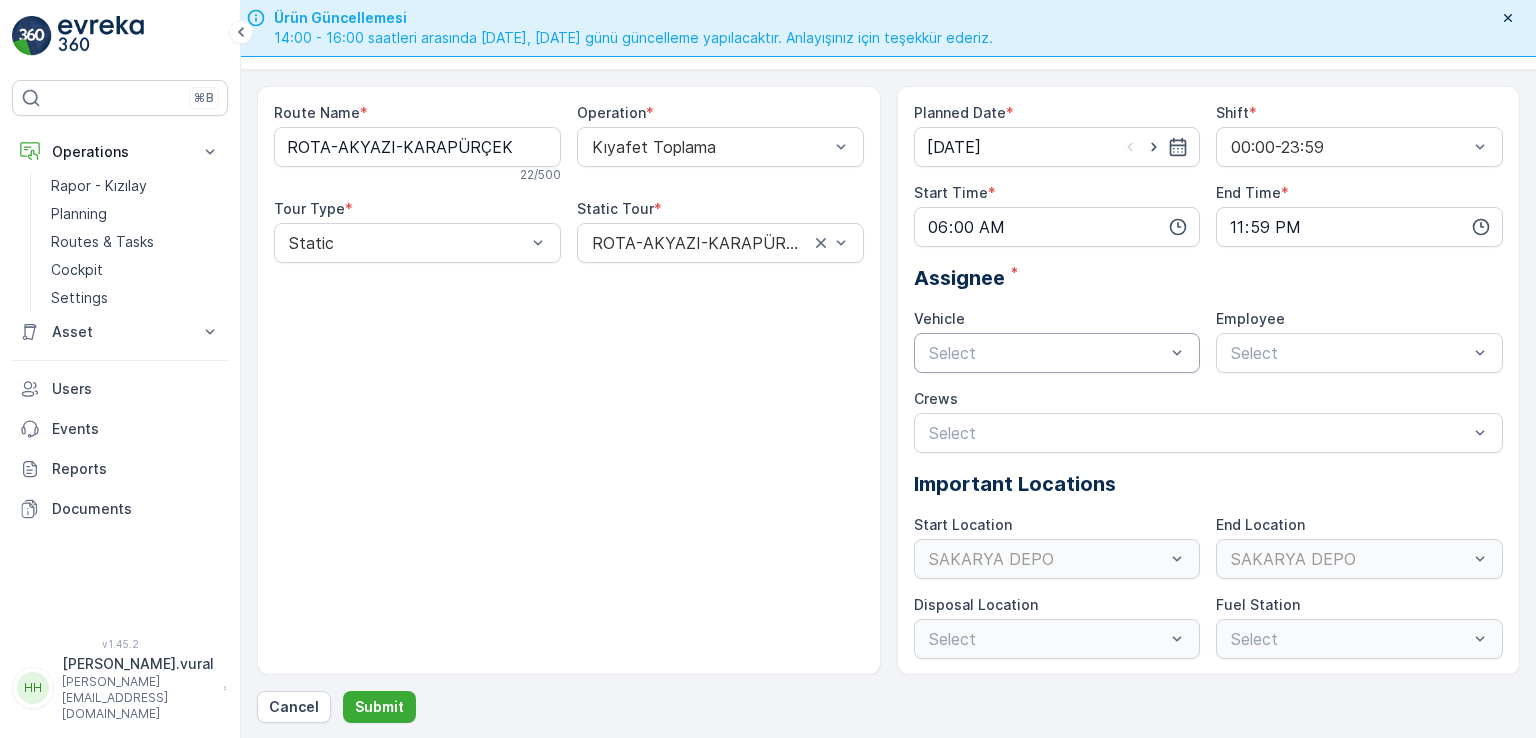 click on "Select" at bounding box center (1057, 353) 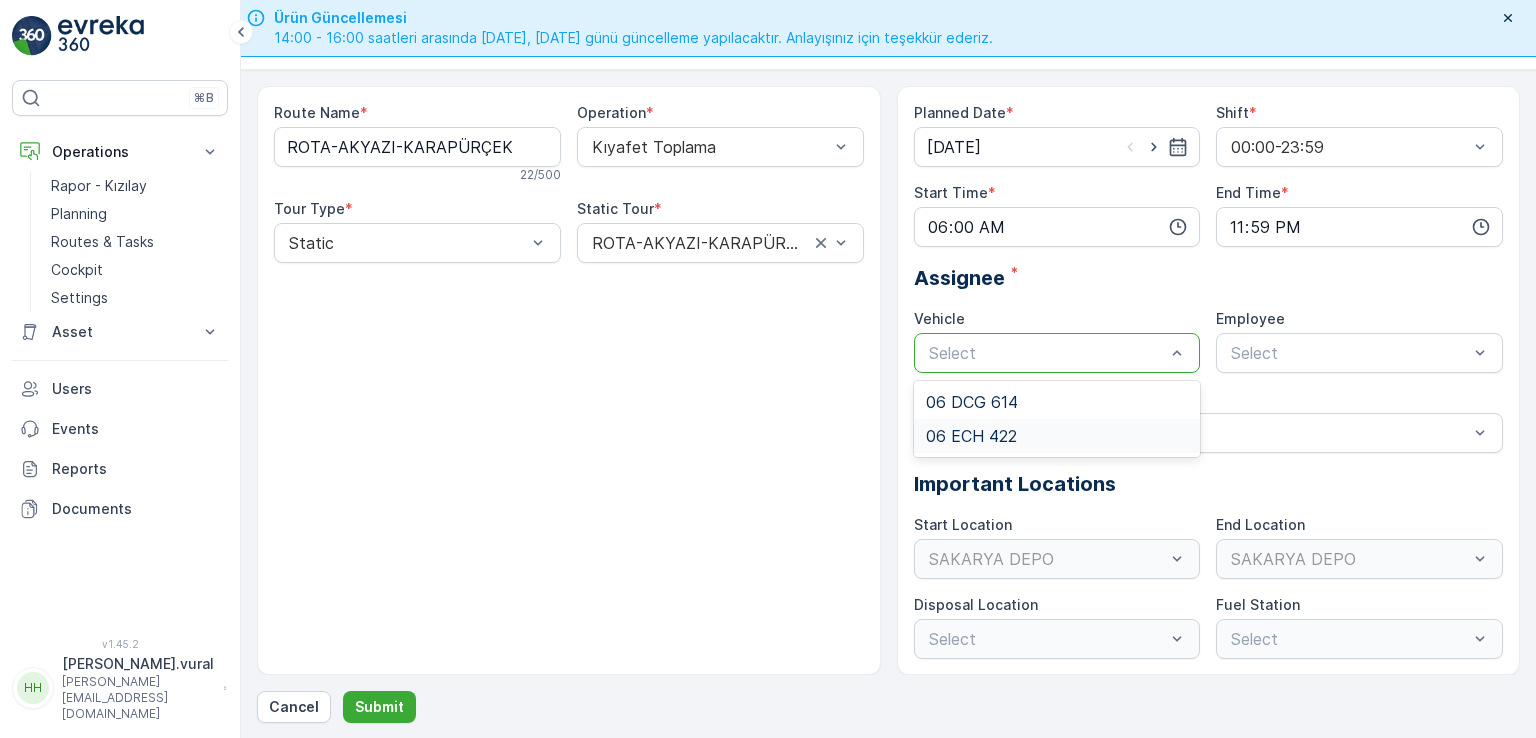 click on "06 ECH 422" at bounding box center [971, 436] 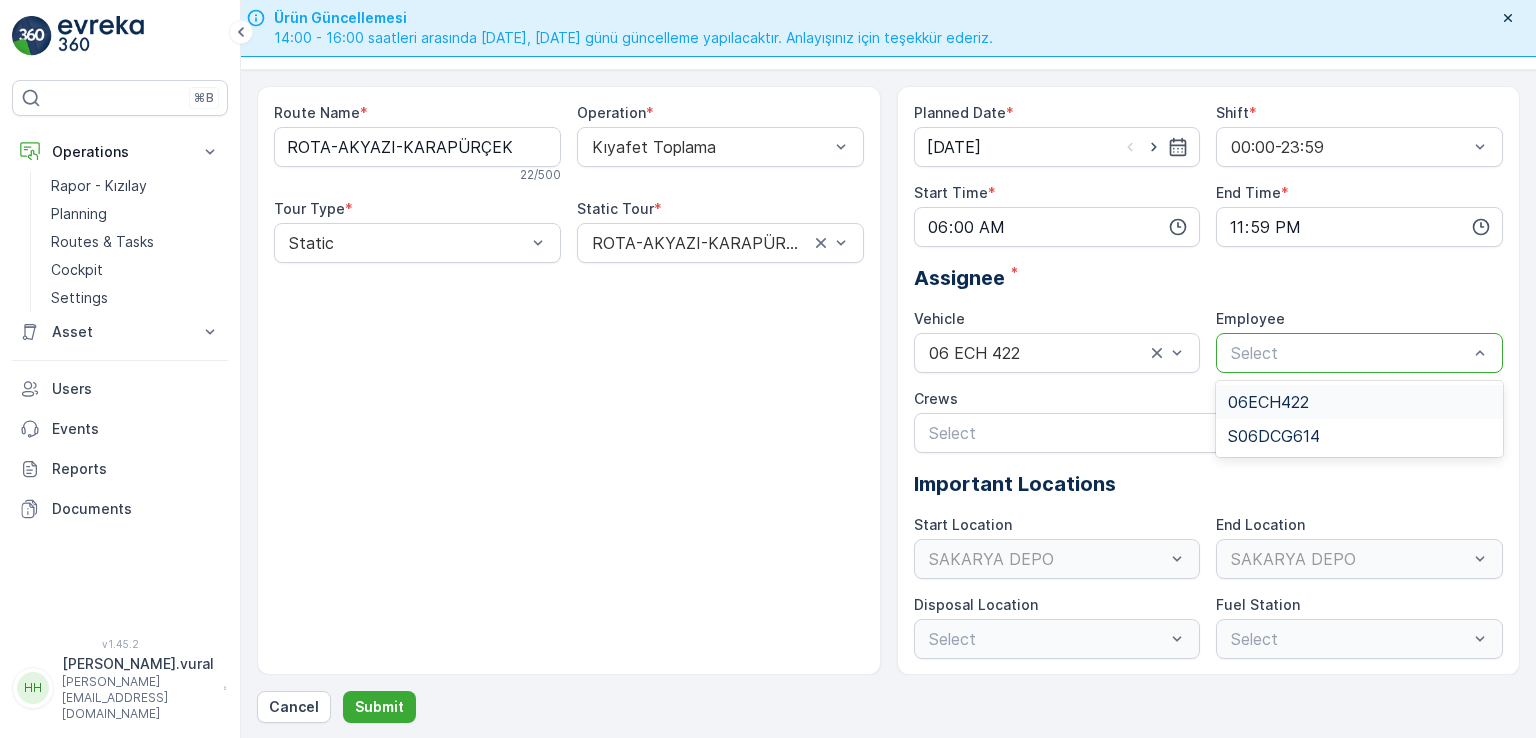 click at bounding box center (1349, 353) 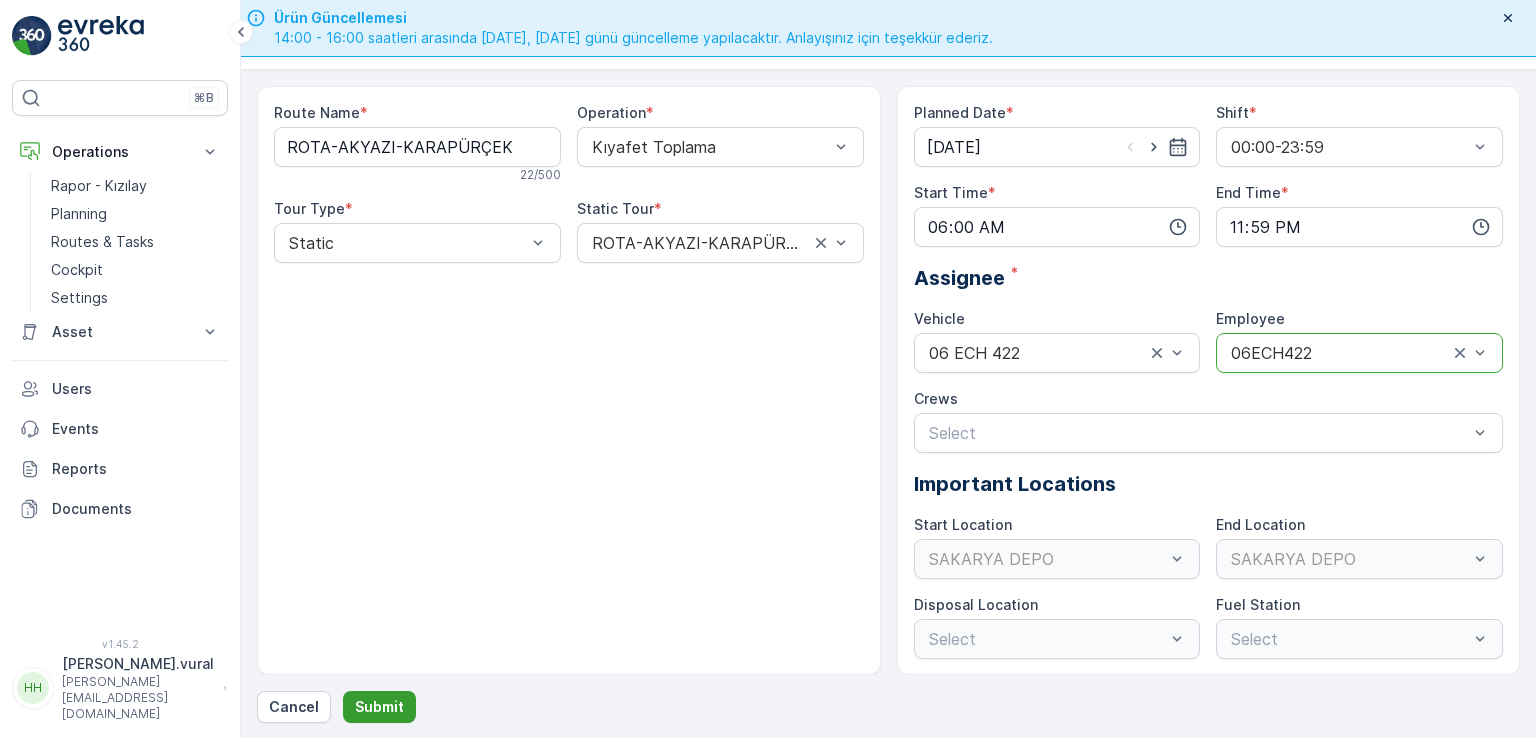 click on "Submit" at bounding box center [379, 707] 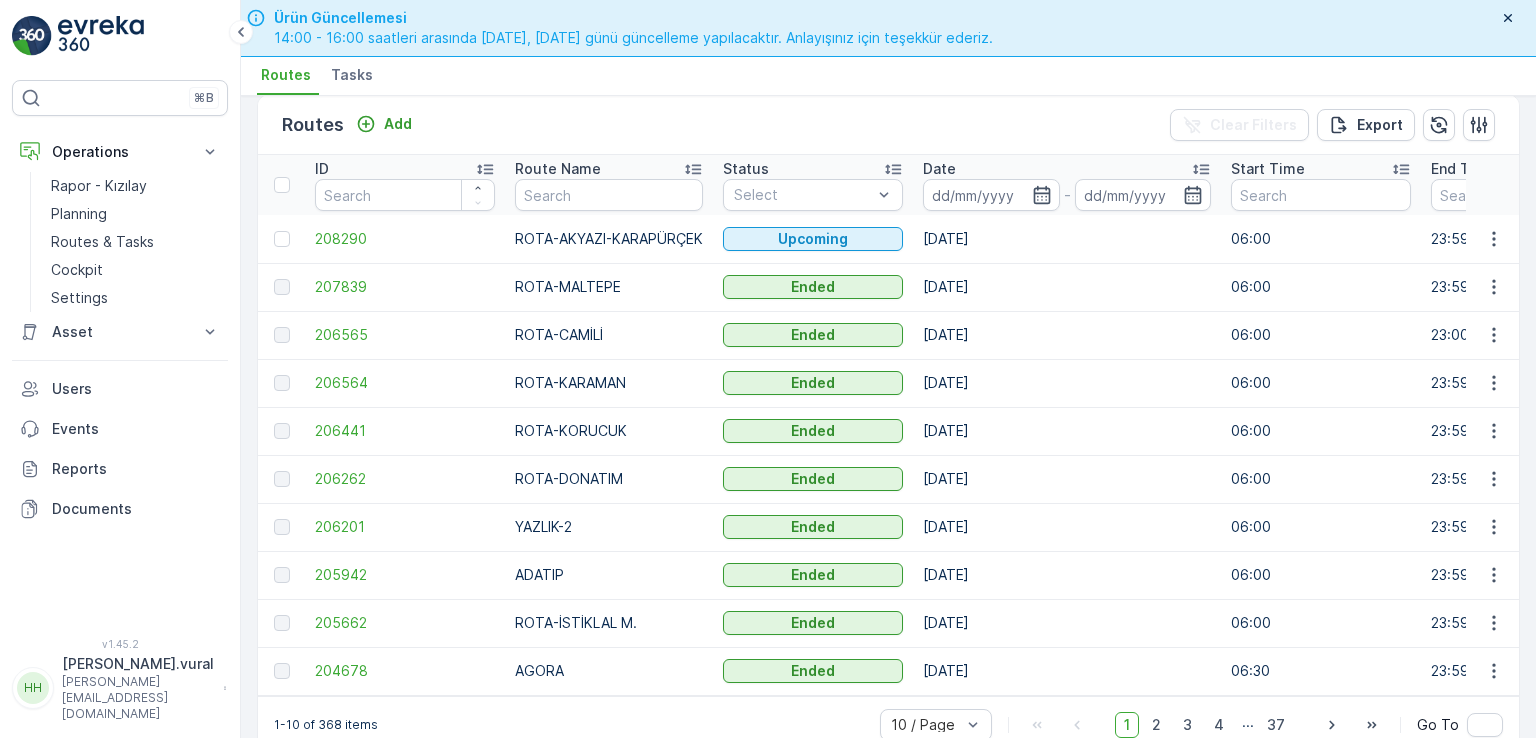scroll, scrollTop: 0, scrollLeft: 0, axis: both 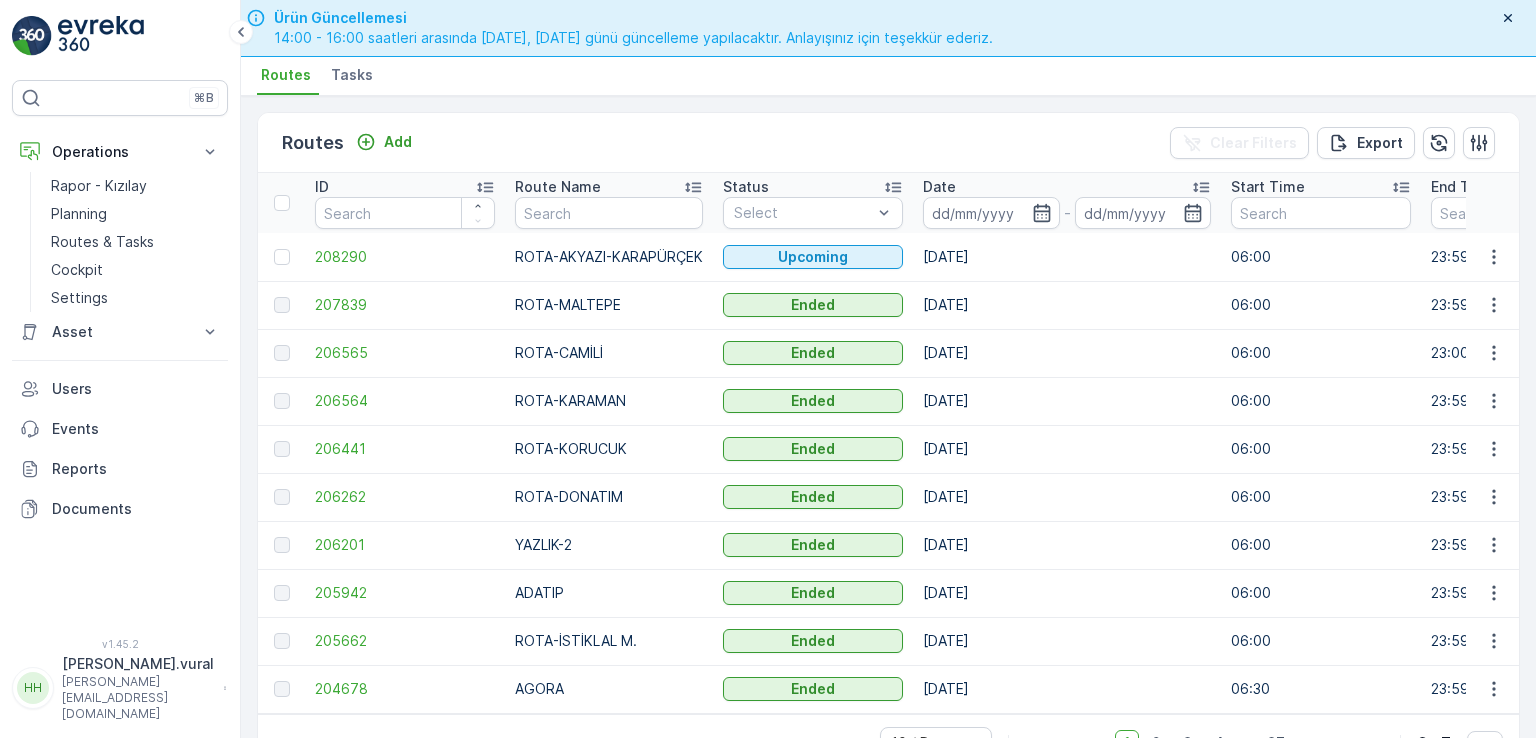 click on "[PERSON_NAME][EMAIL_ADDRESS][DOMAIN_NAME]" at bounding box center (138, 698) 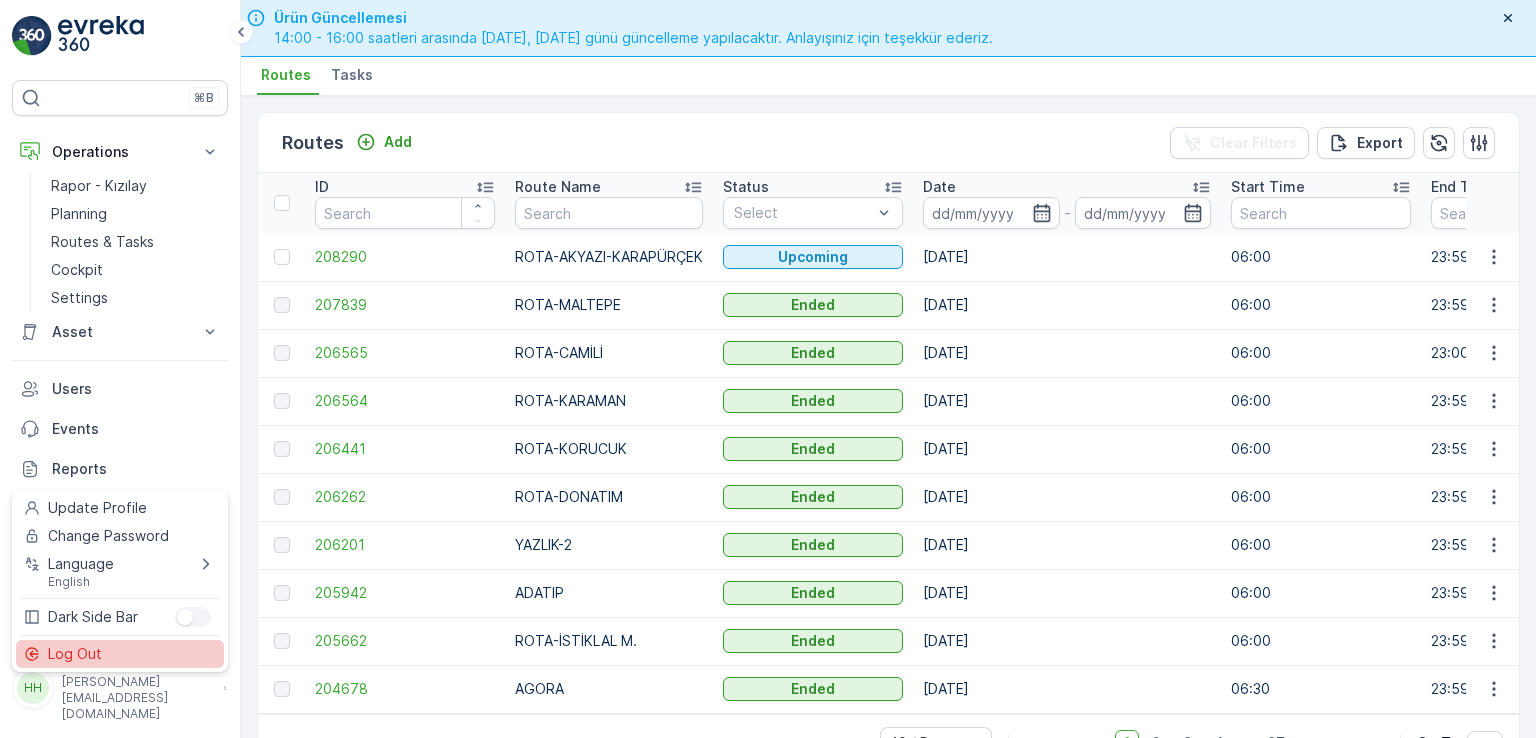 click on "Log Out" at bounding box center (120, 654) 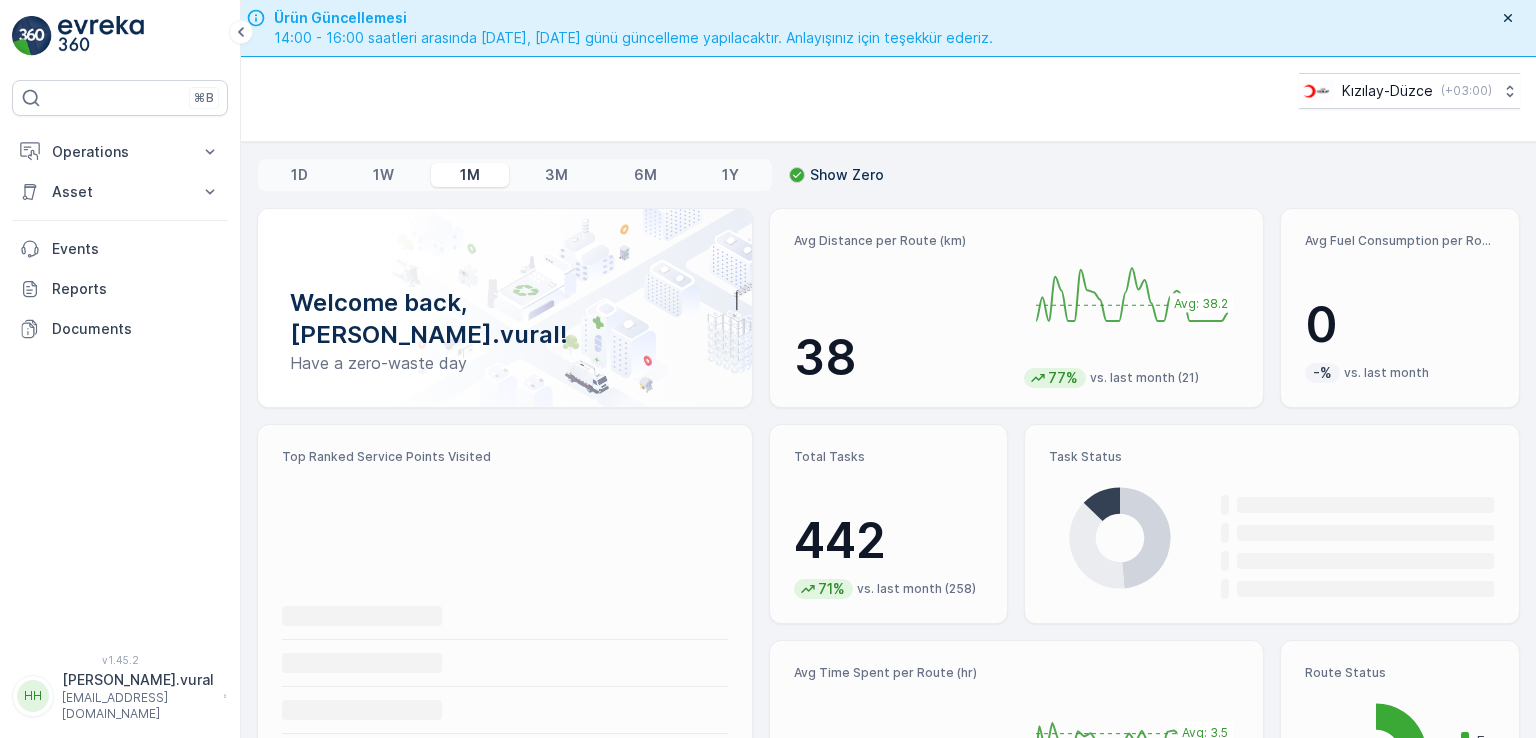 scroll, scrollTop: 0, scrollLeft: 0, axis: both 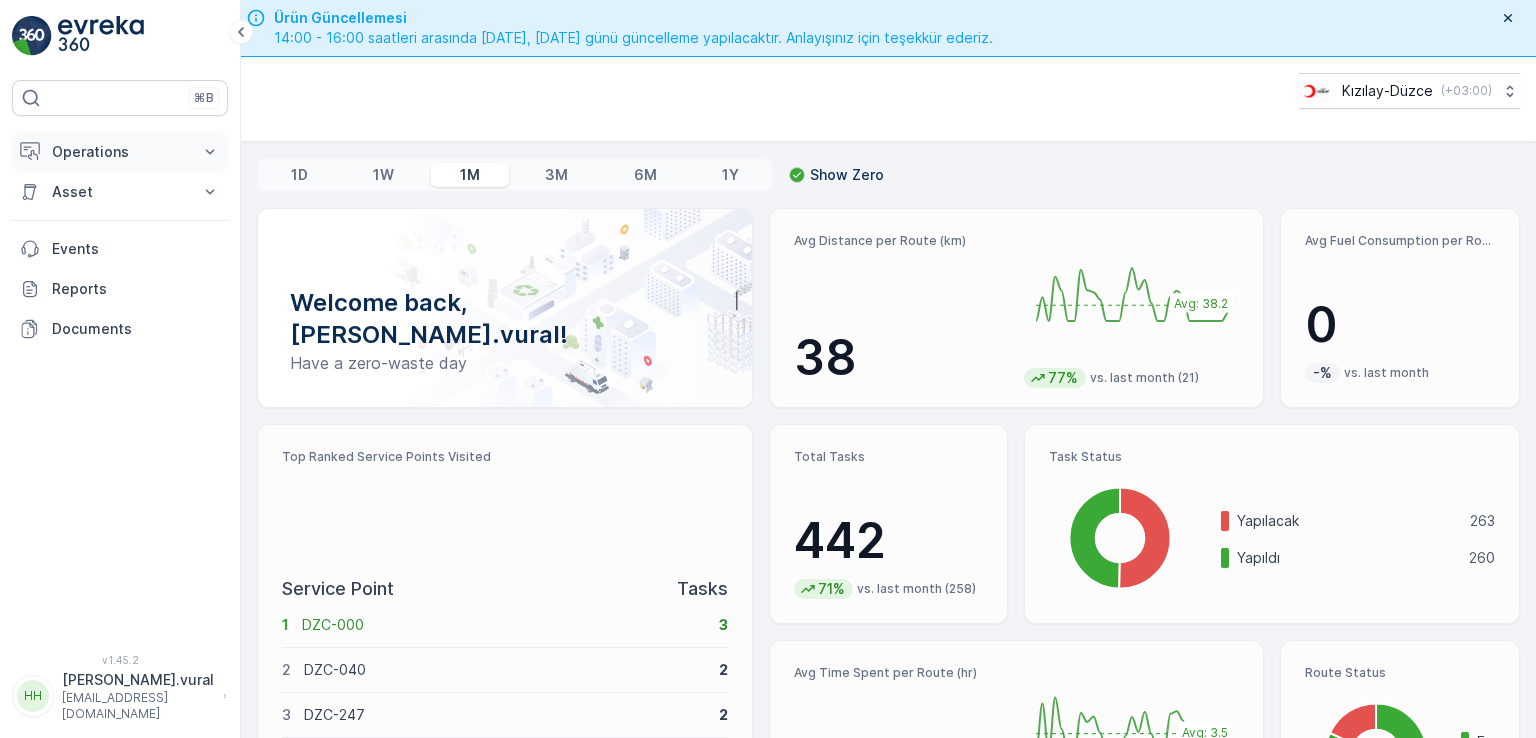 click on "Operations" at bounding box center (120, 152) 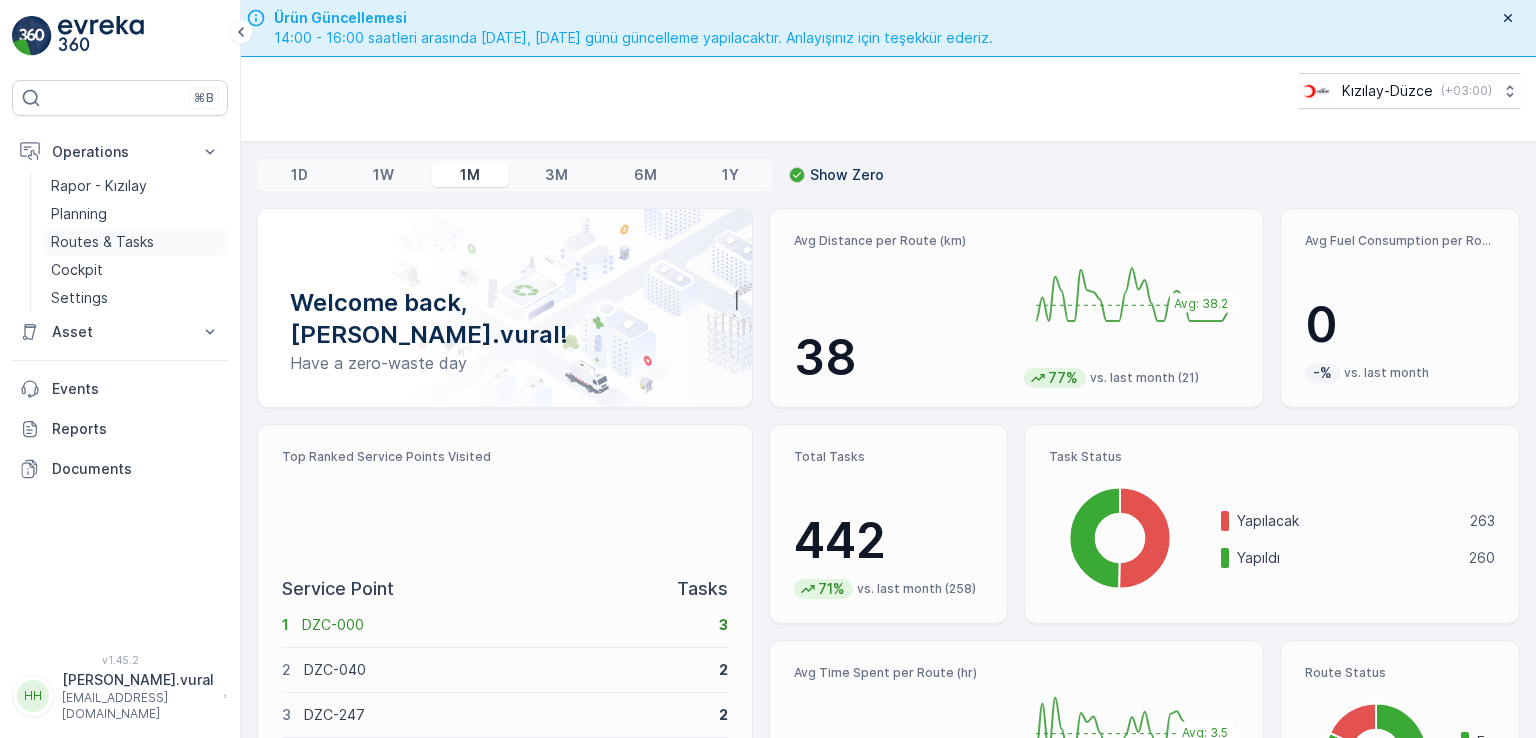 click on "Routes & Tasks" at bounding box center (102, 242) 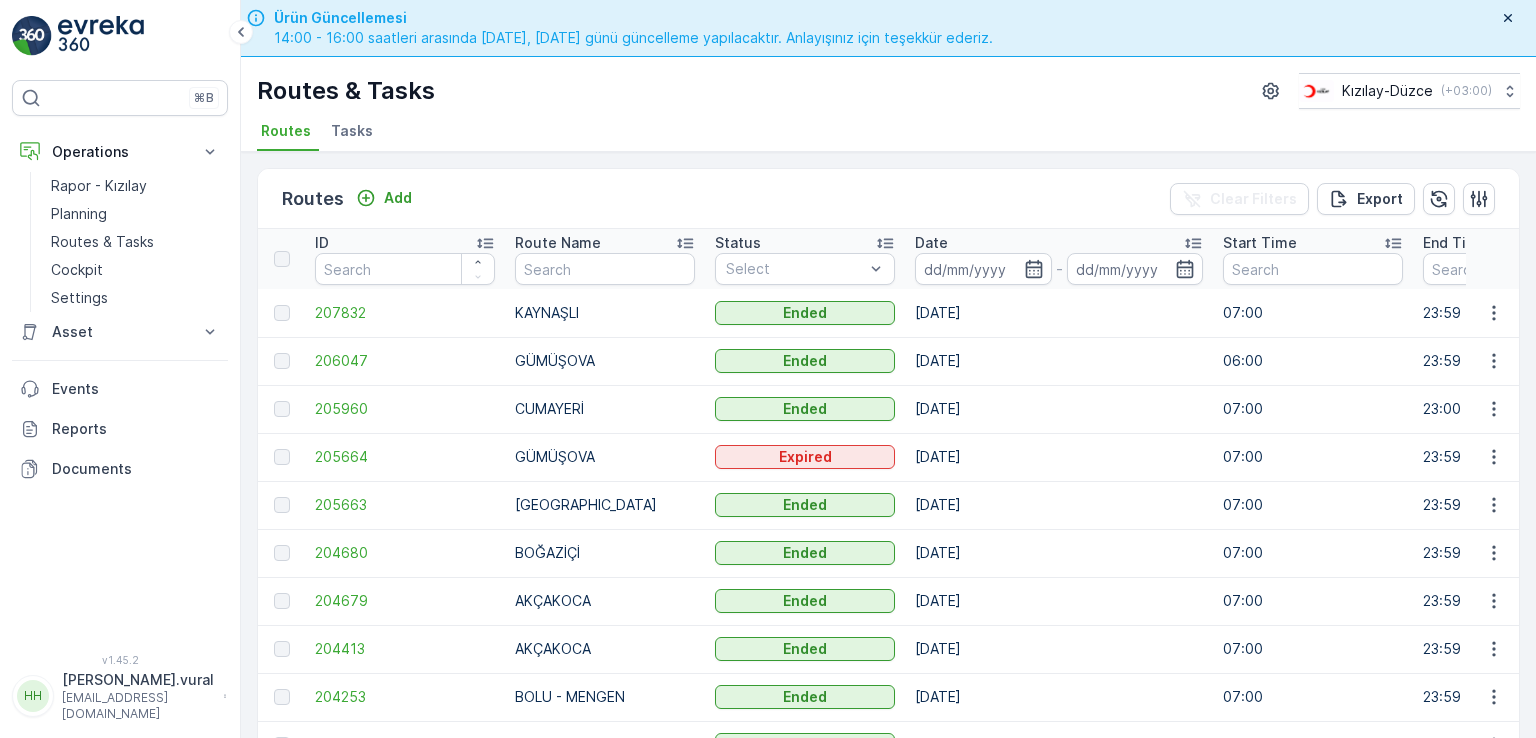 click on "Routes Add Clear Filters Export" at bounding box center (888, 199) 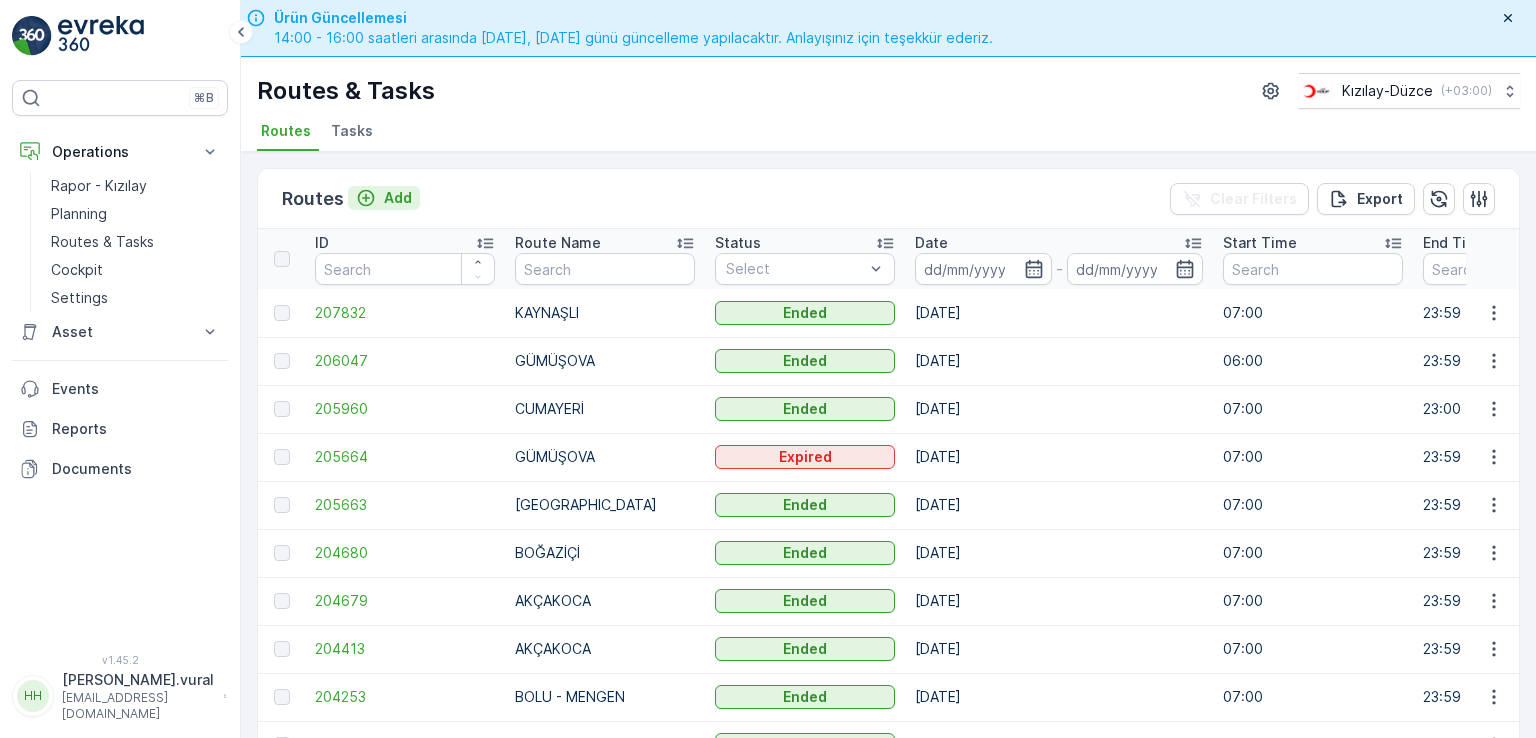 click on "Add" at bounding box center [398, 198] 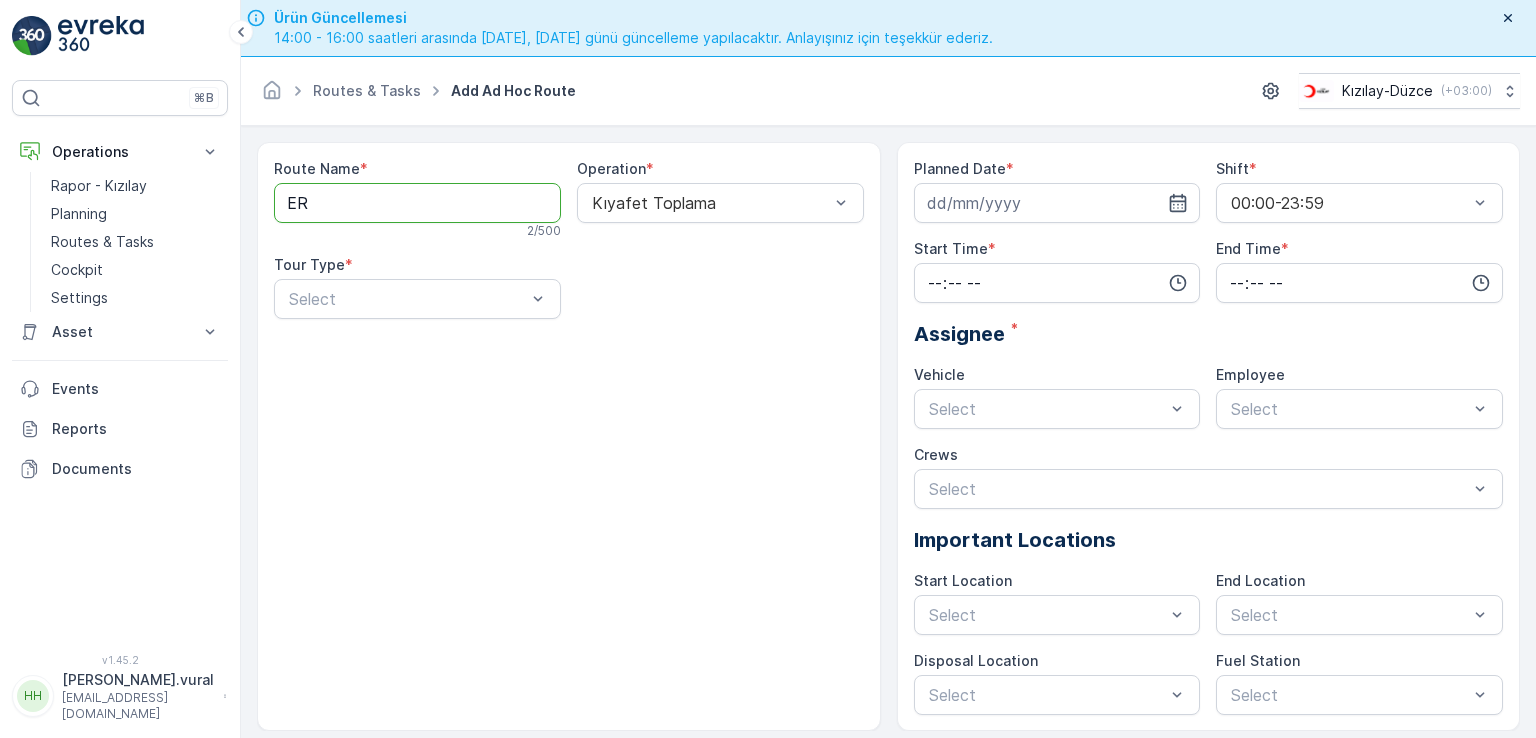 type on "E" 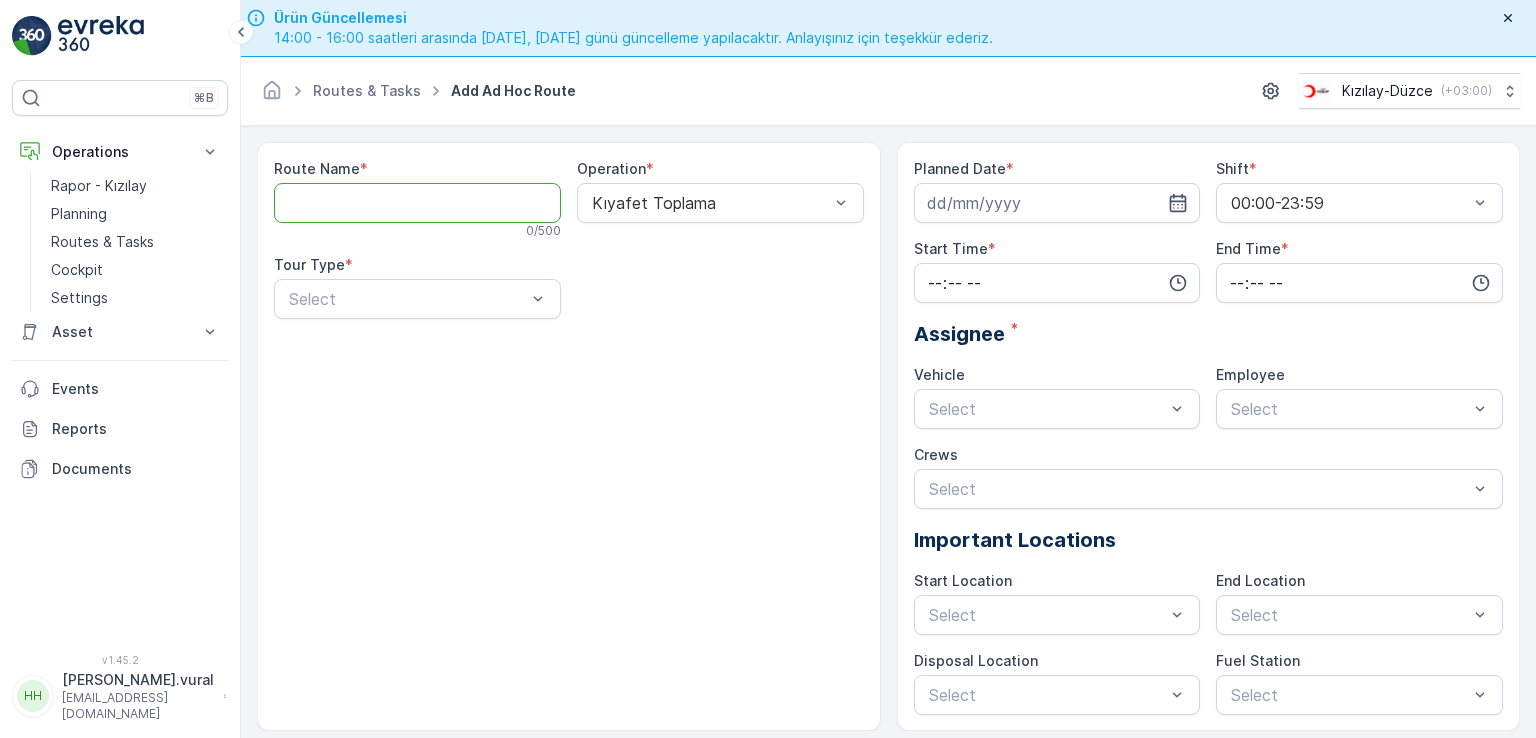 type on "Z" 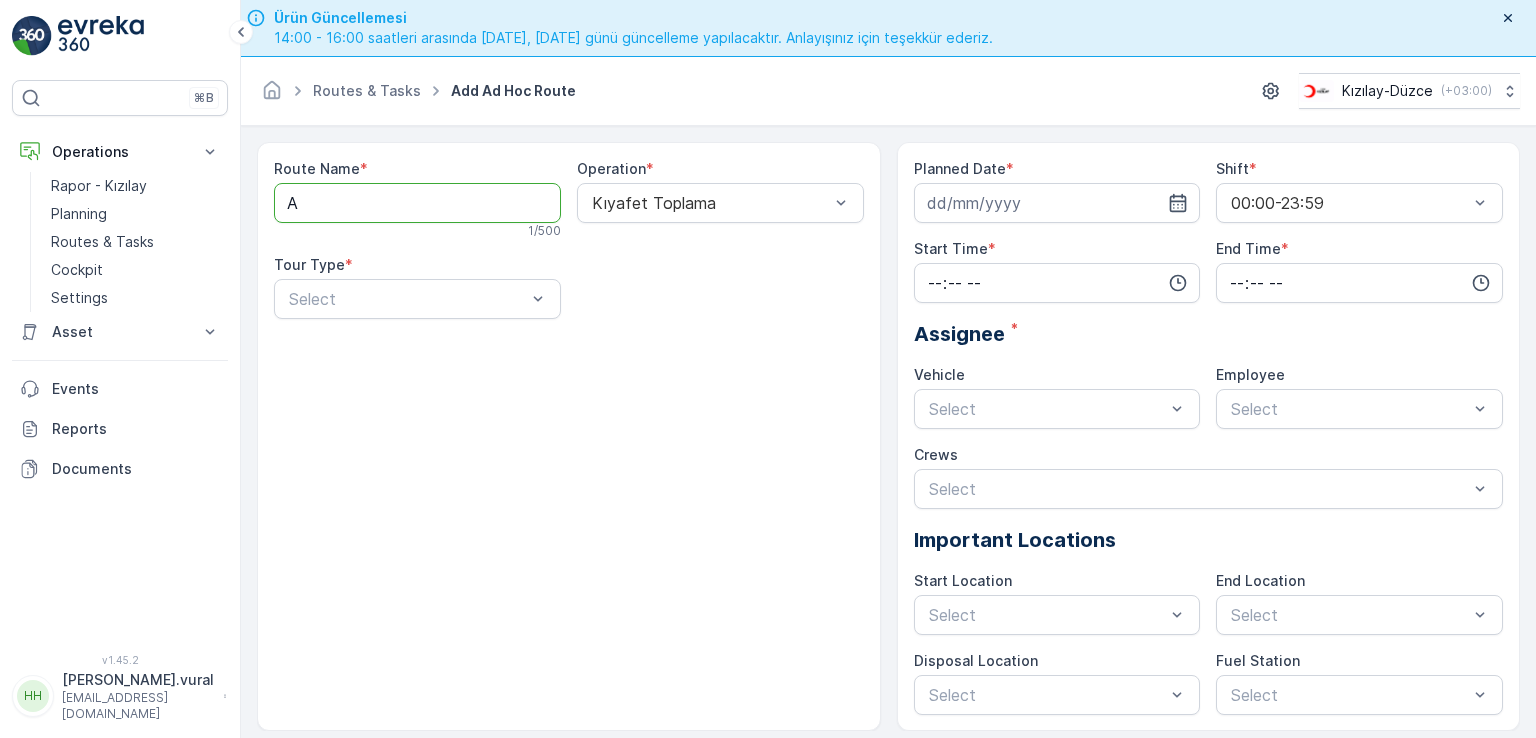 type on "ALAPLI" 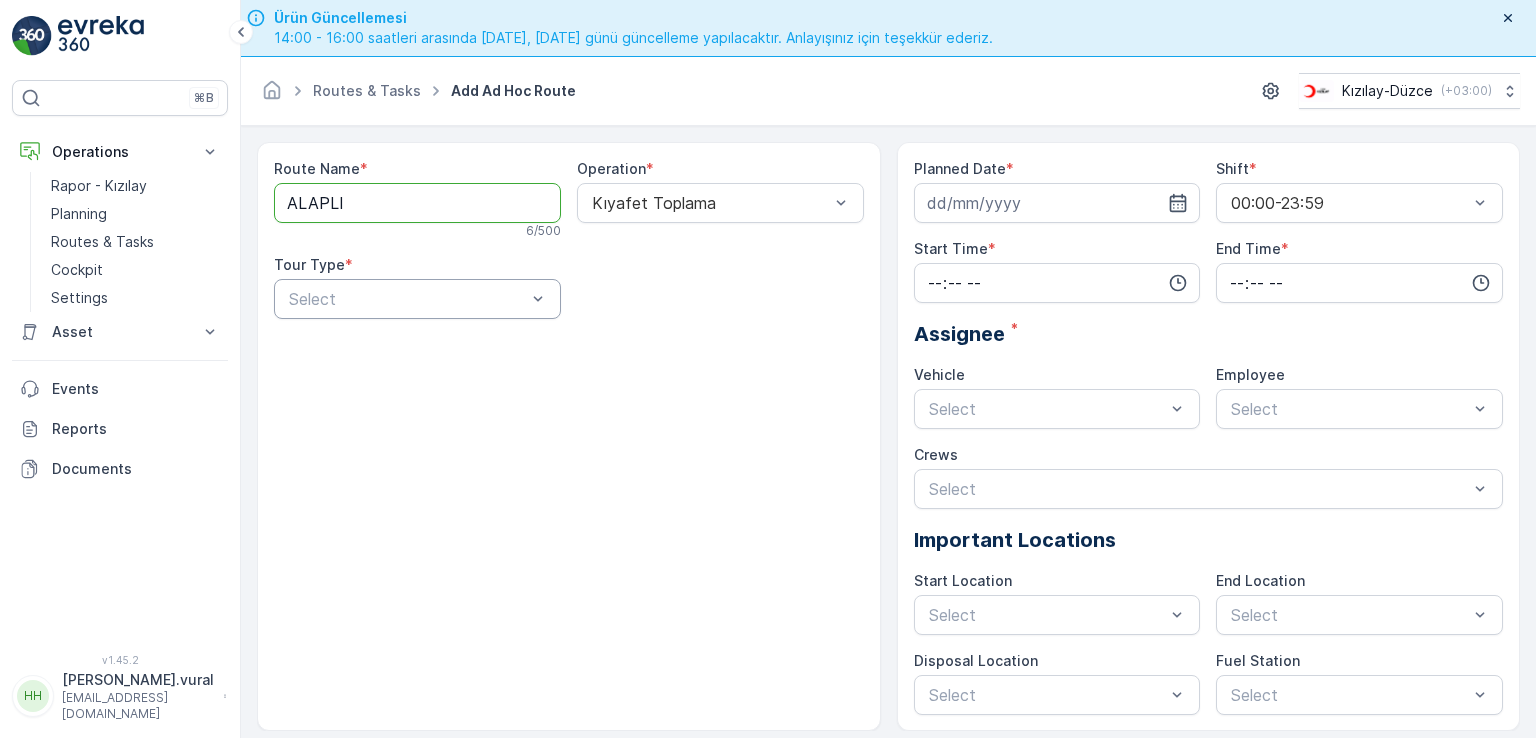 click at bounding box center [407, 299] 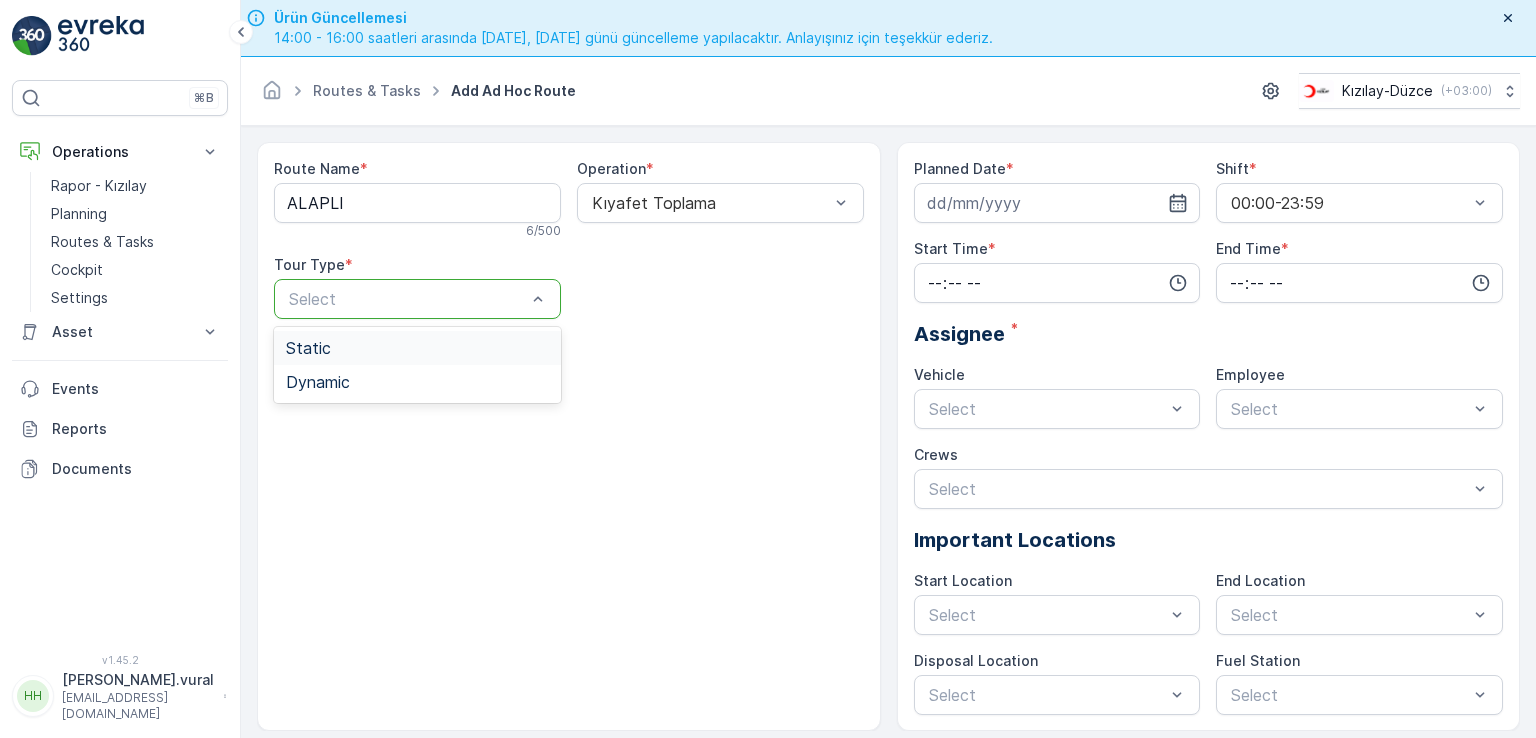 click on "Static" at bounding box center [417, 348] 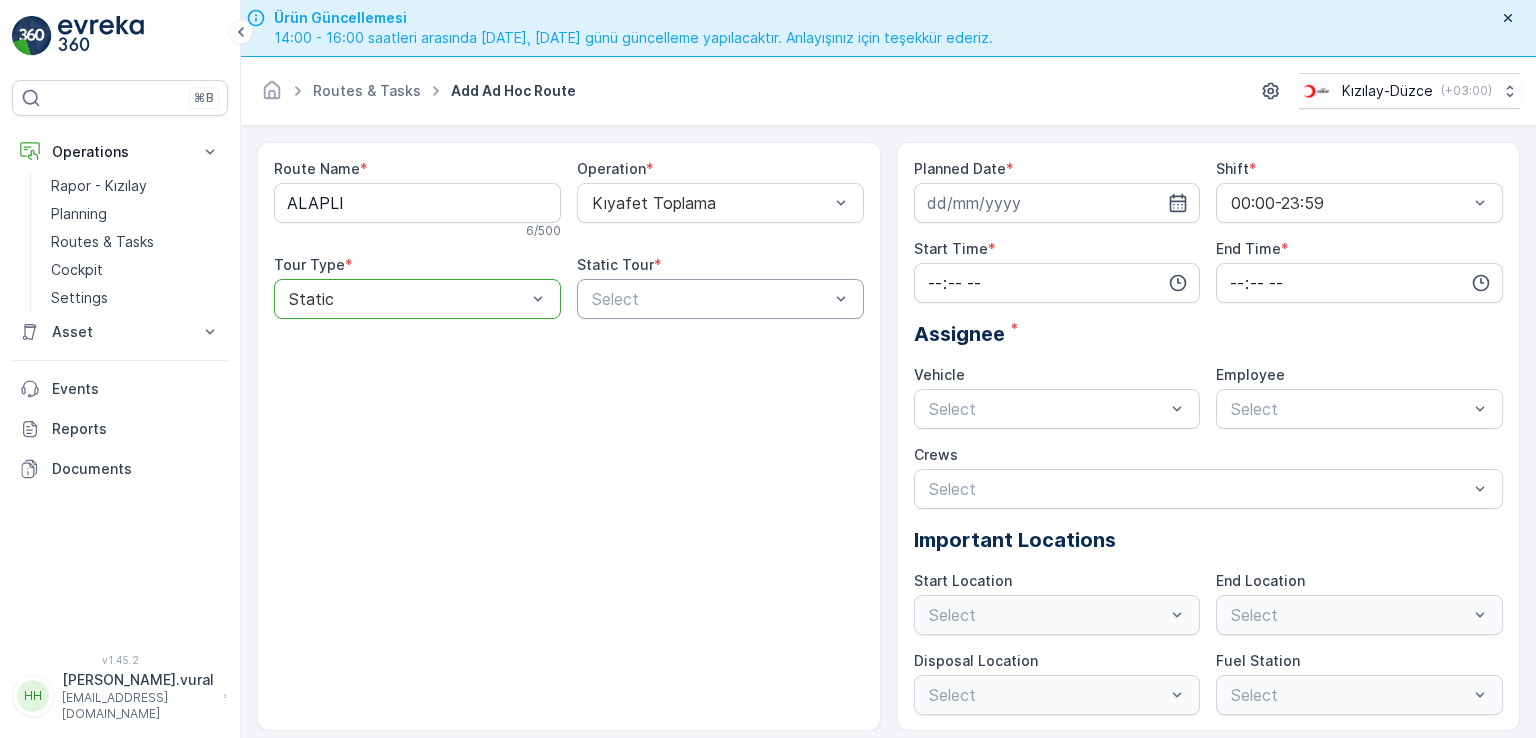 click at bounding box center (710, 299) 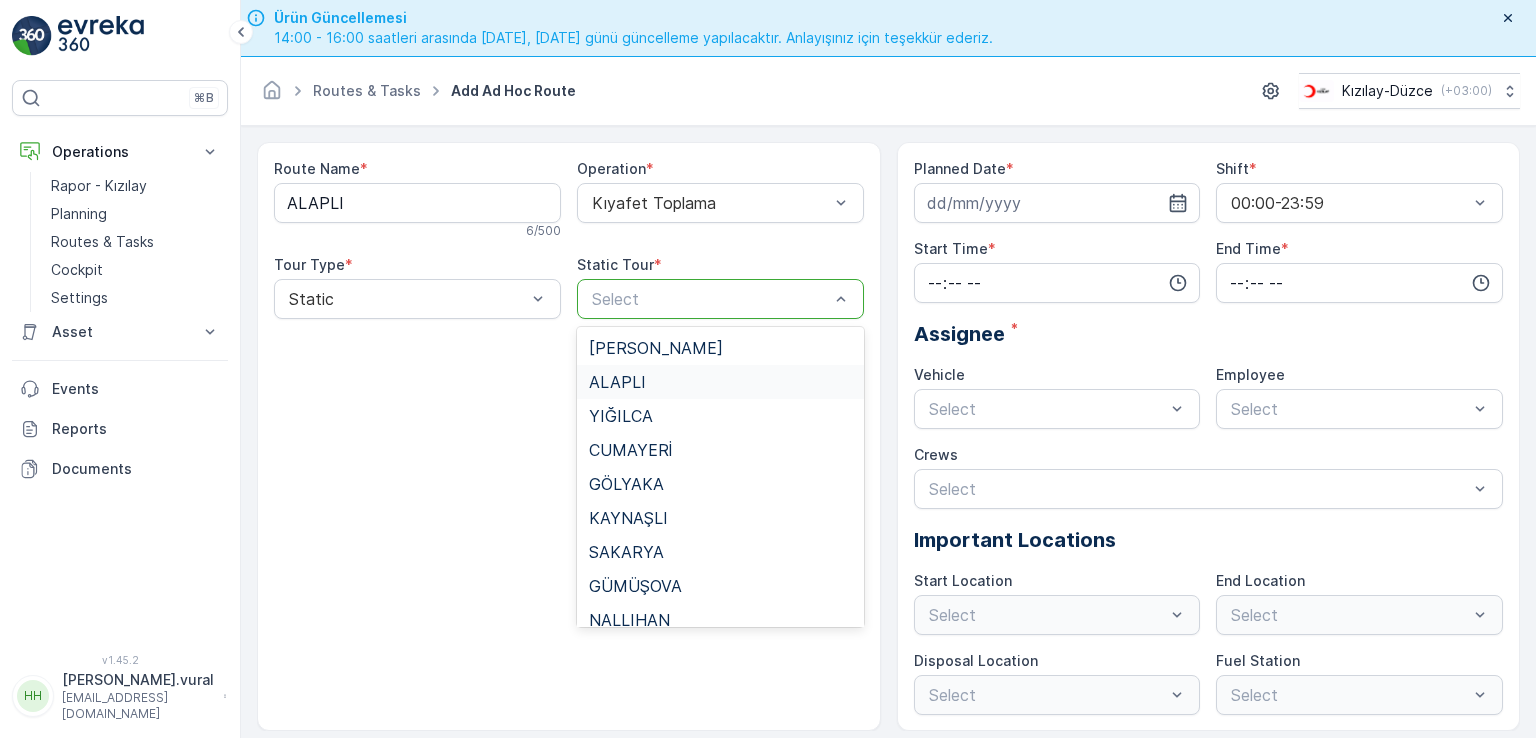 click on "ALAPLI" at bounding box center (720, 382) 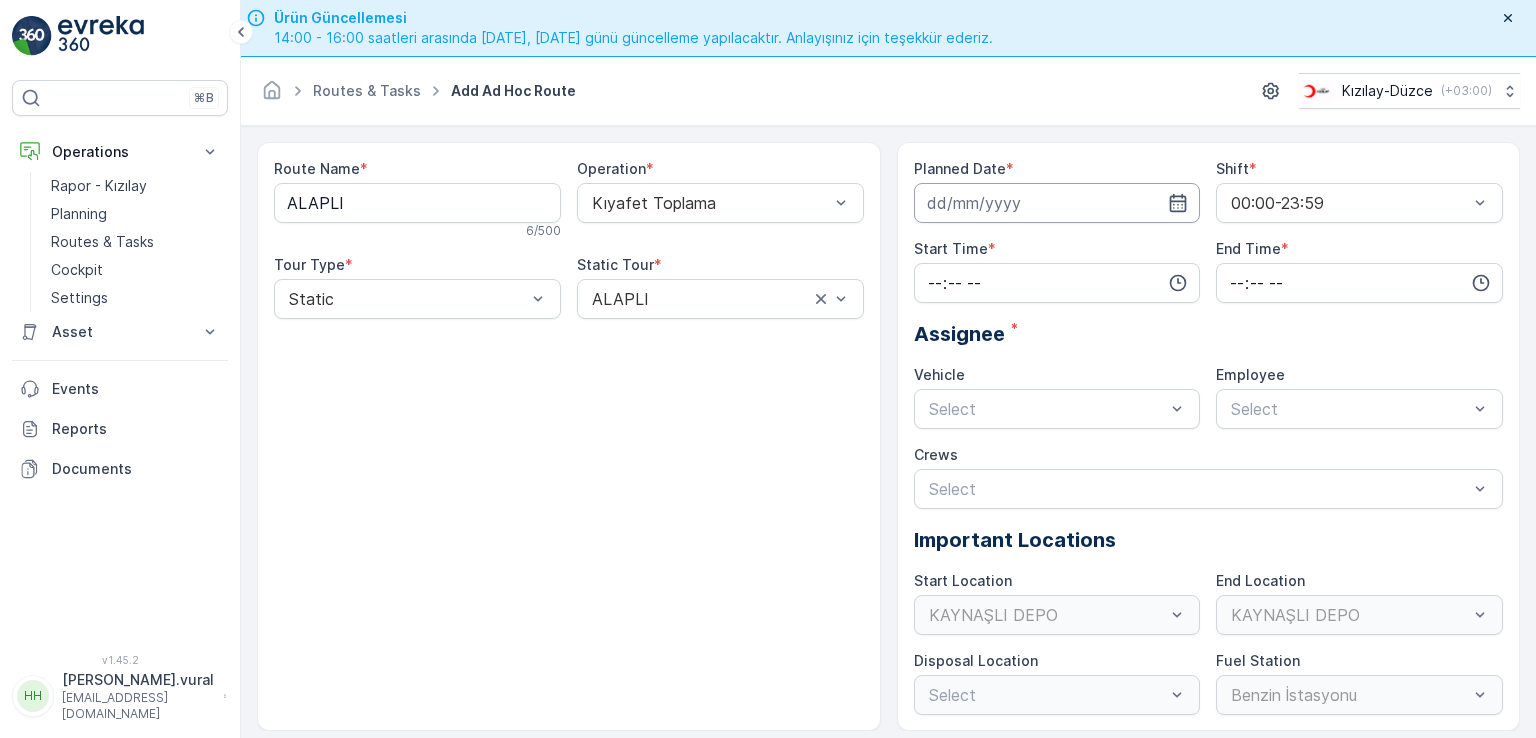 click at bounding box center [1057, 203] 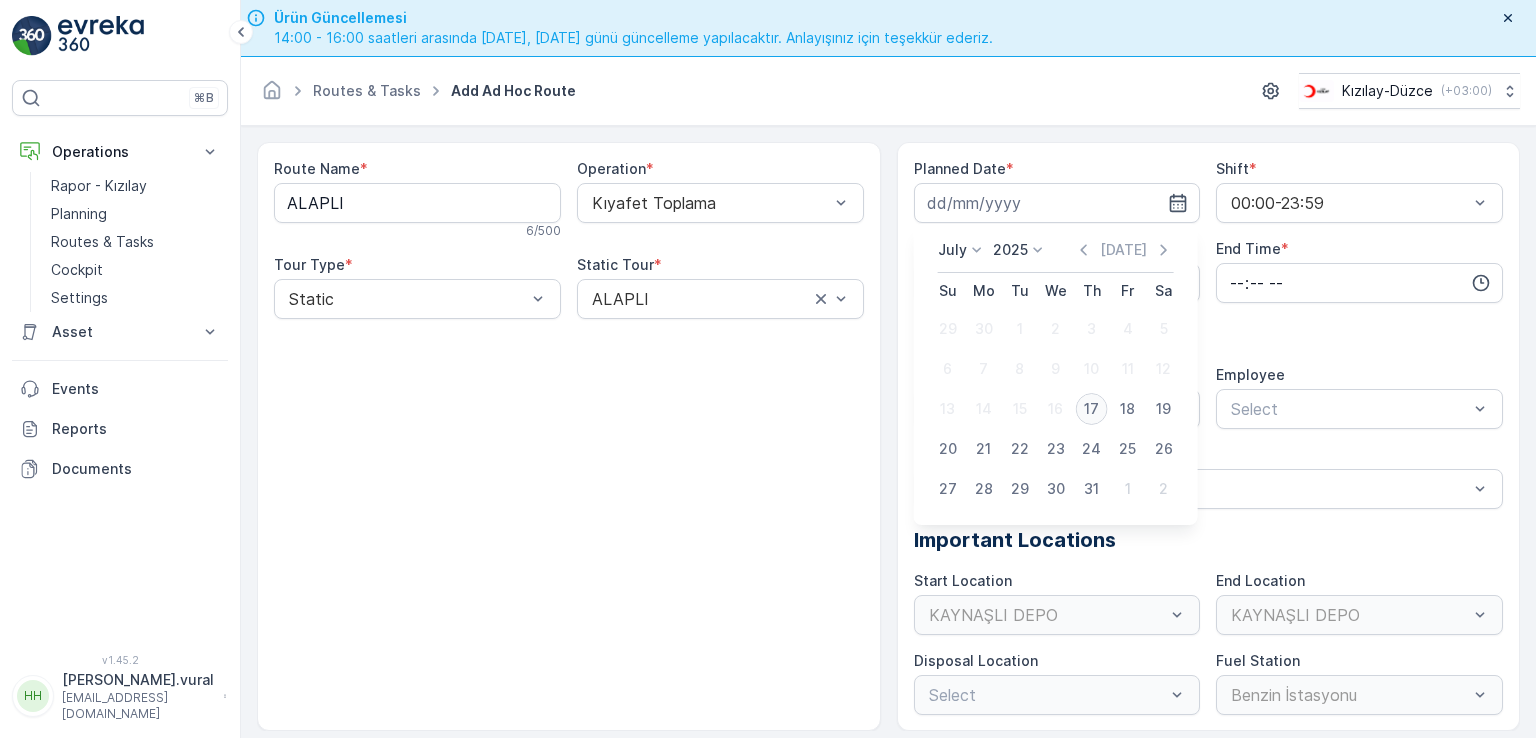 click on "17" at bounding box center [1092, 409] 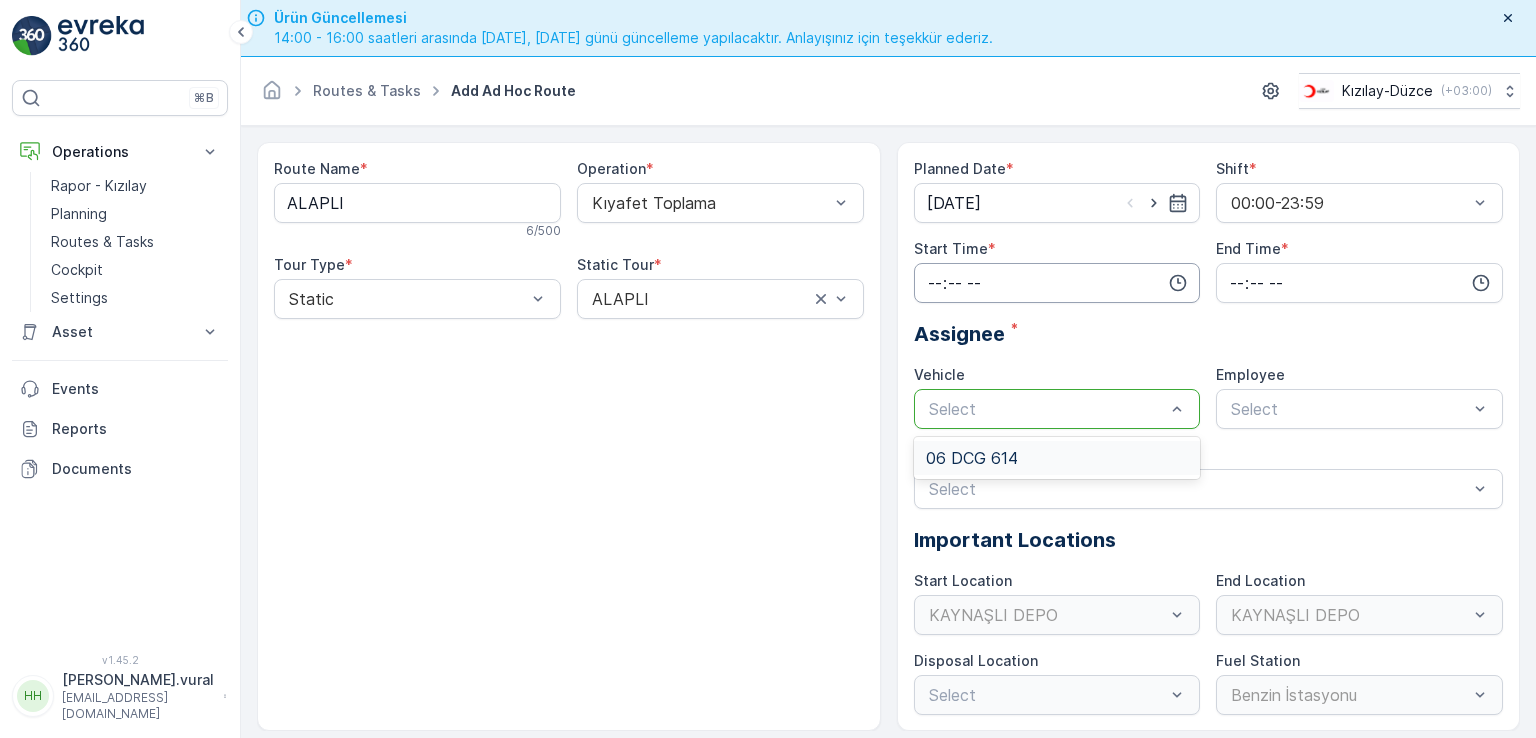 click at bounding box center [1057, 283] 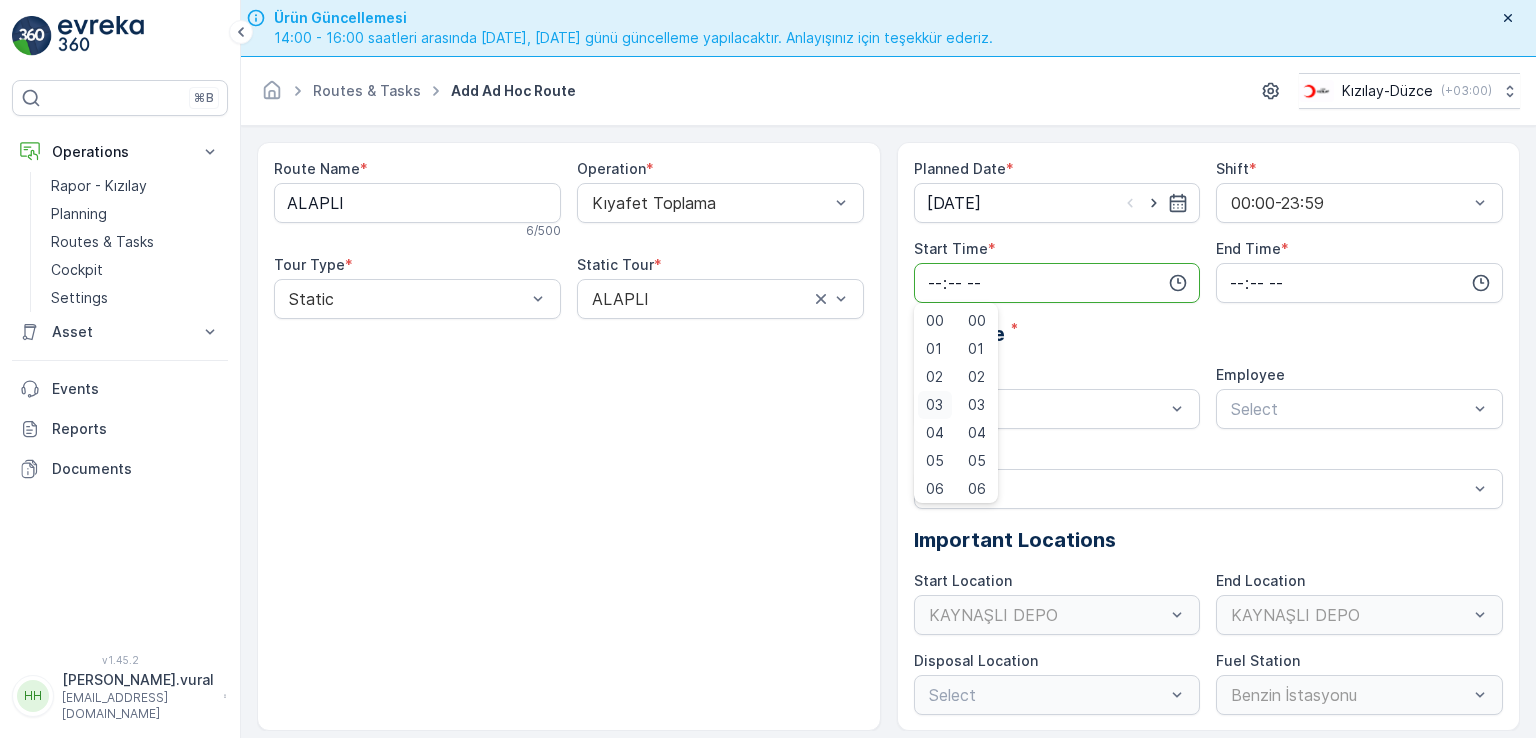 scroll, scrollTop: 100, scrollLeft: 0, axis: vertical 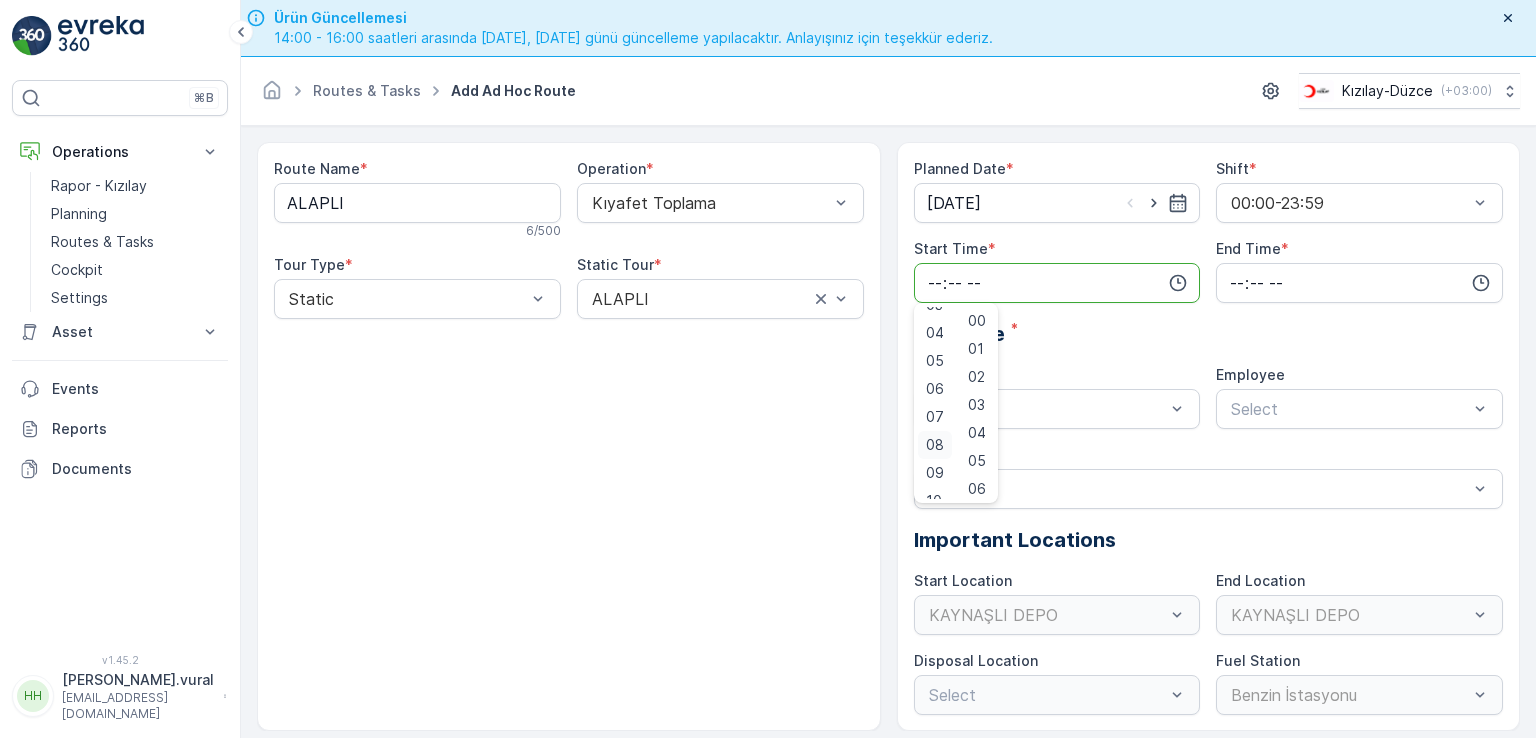 click on "08" at bounding box center (935, 445) 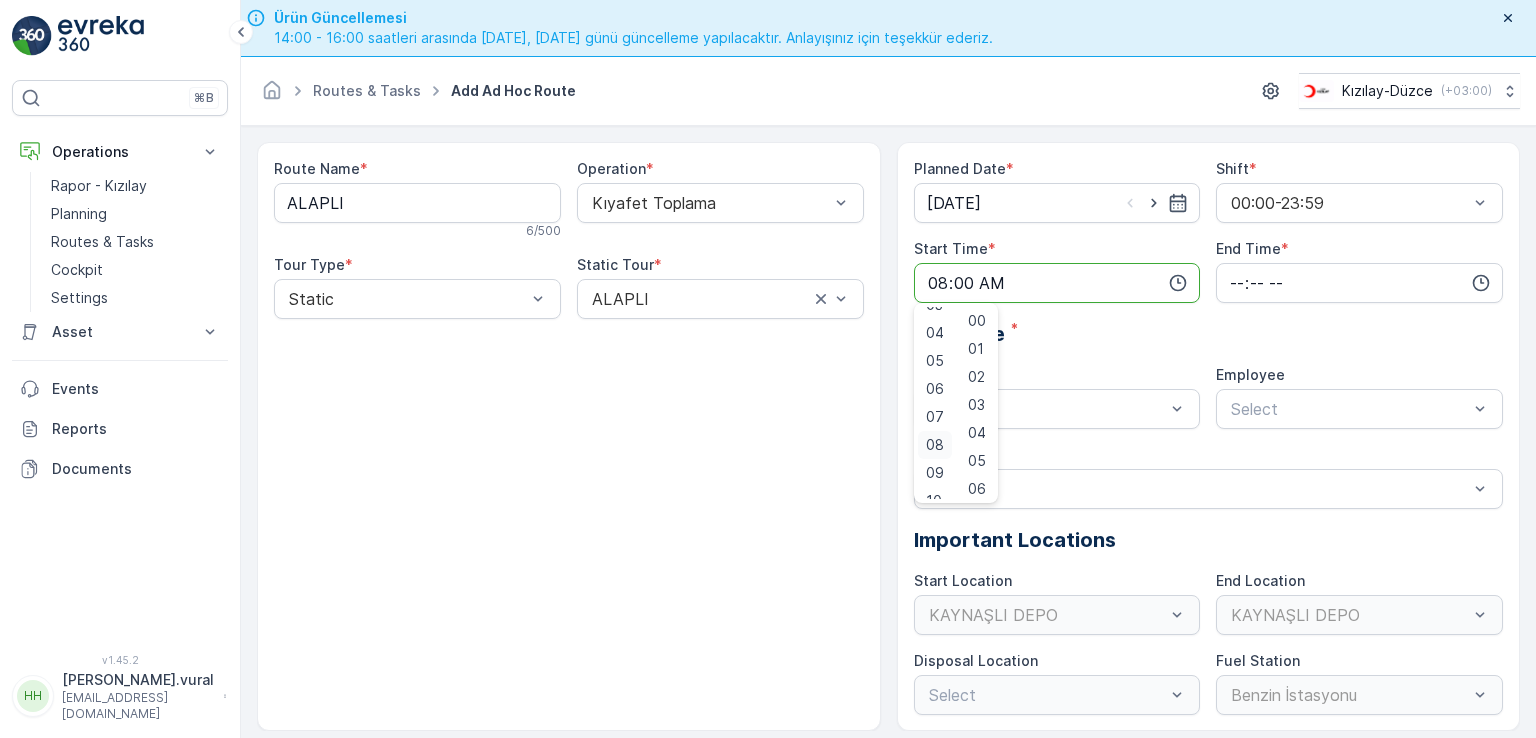 type on "08:00" 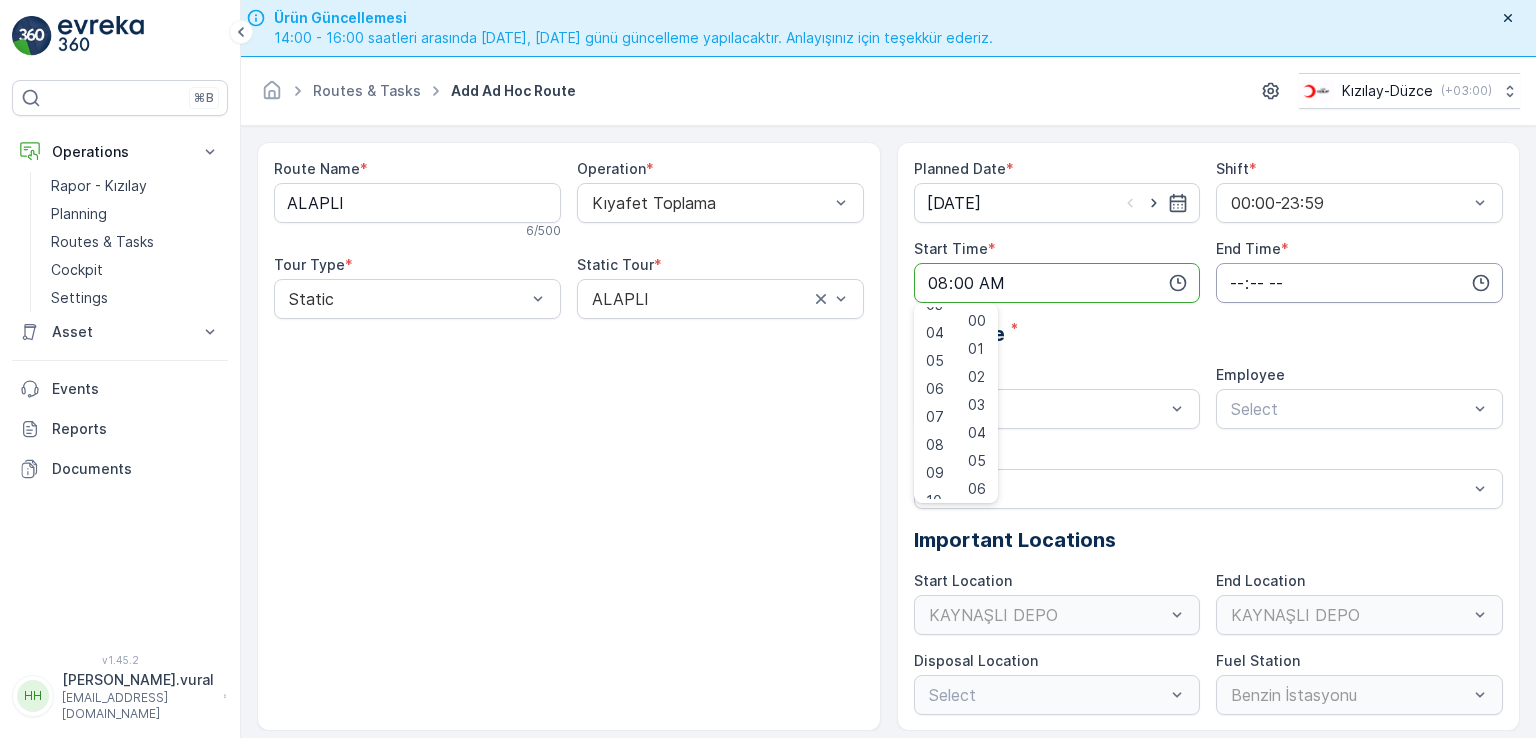 click at bounding box center [1359, 283] 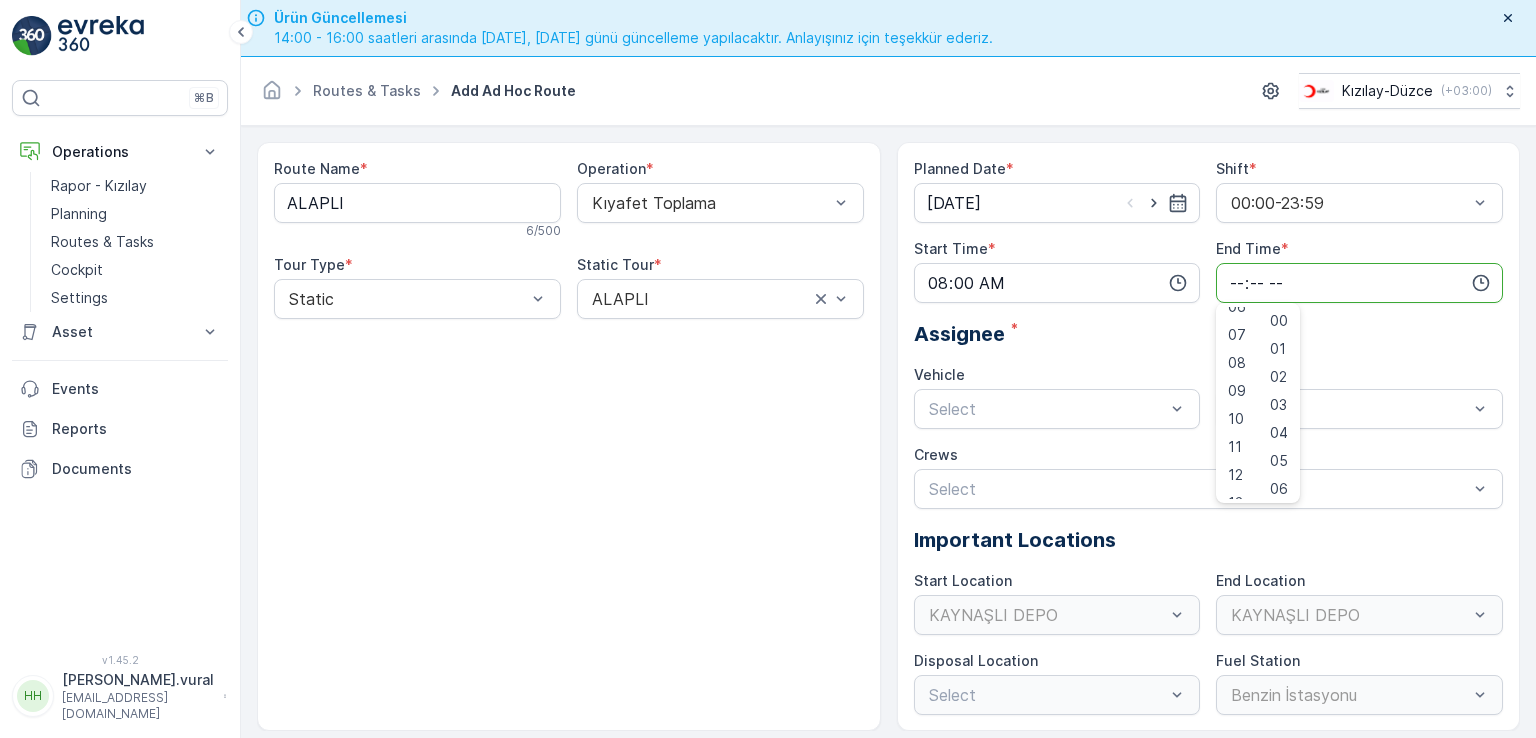 scroll, scrollTop: 480, scrollLeft: 0, axis: vertical 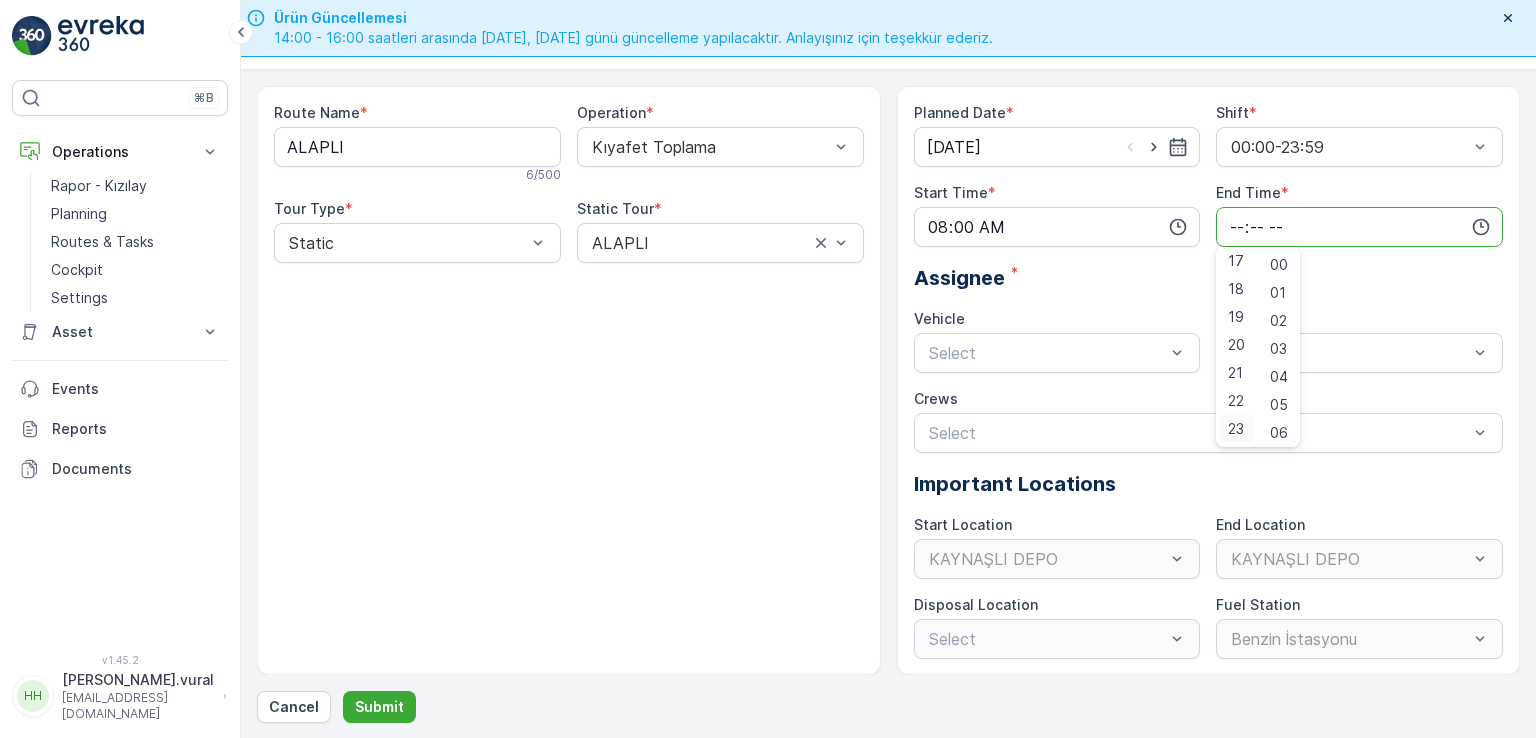 click on "23" at bounding box center (1236, 429) 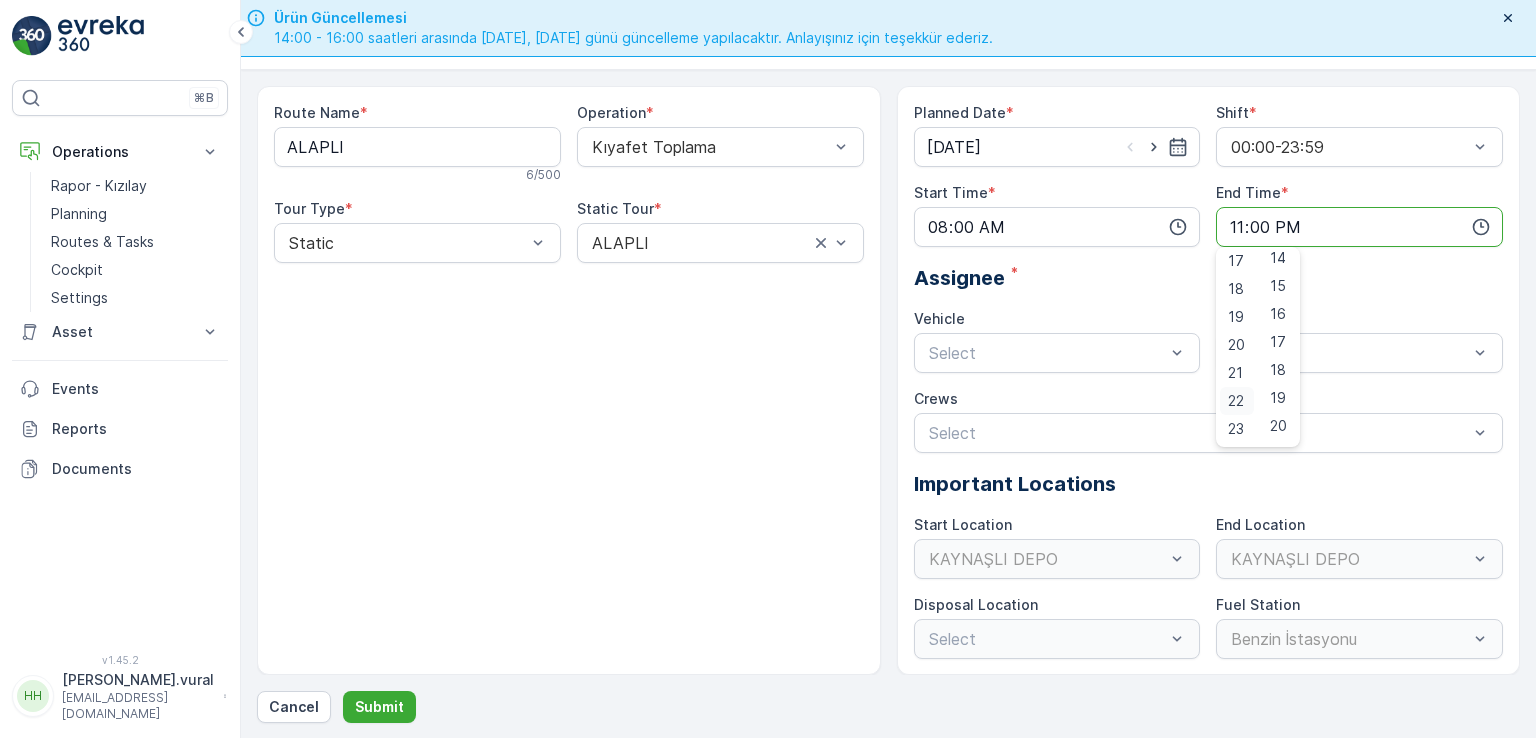 scroll, scrollTop: 400, scrollLeft: 0, axis: vertical 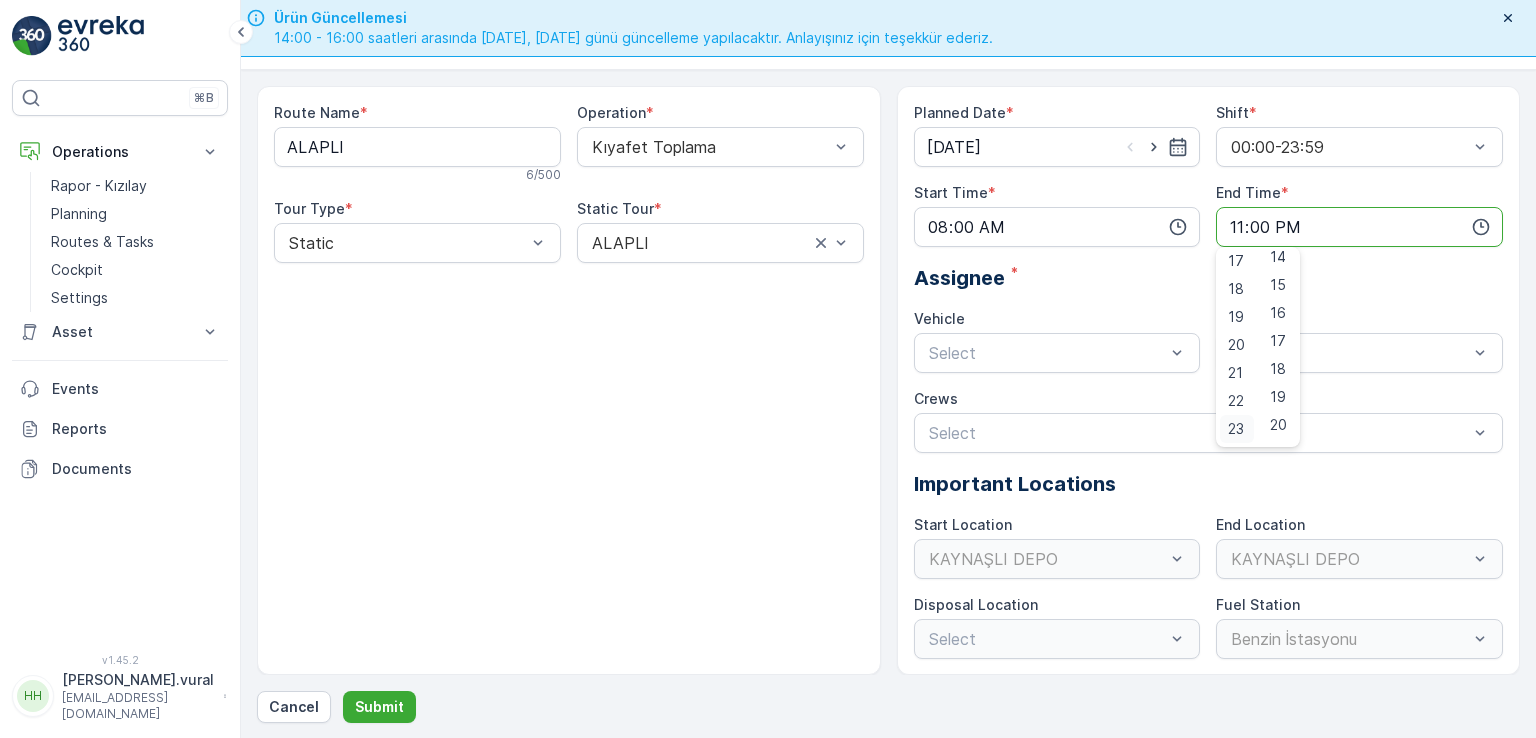 click on "23" at bounding box center [1236, 429] 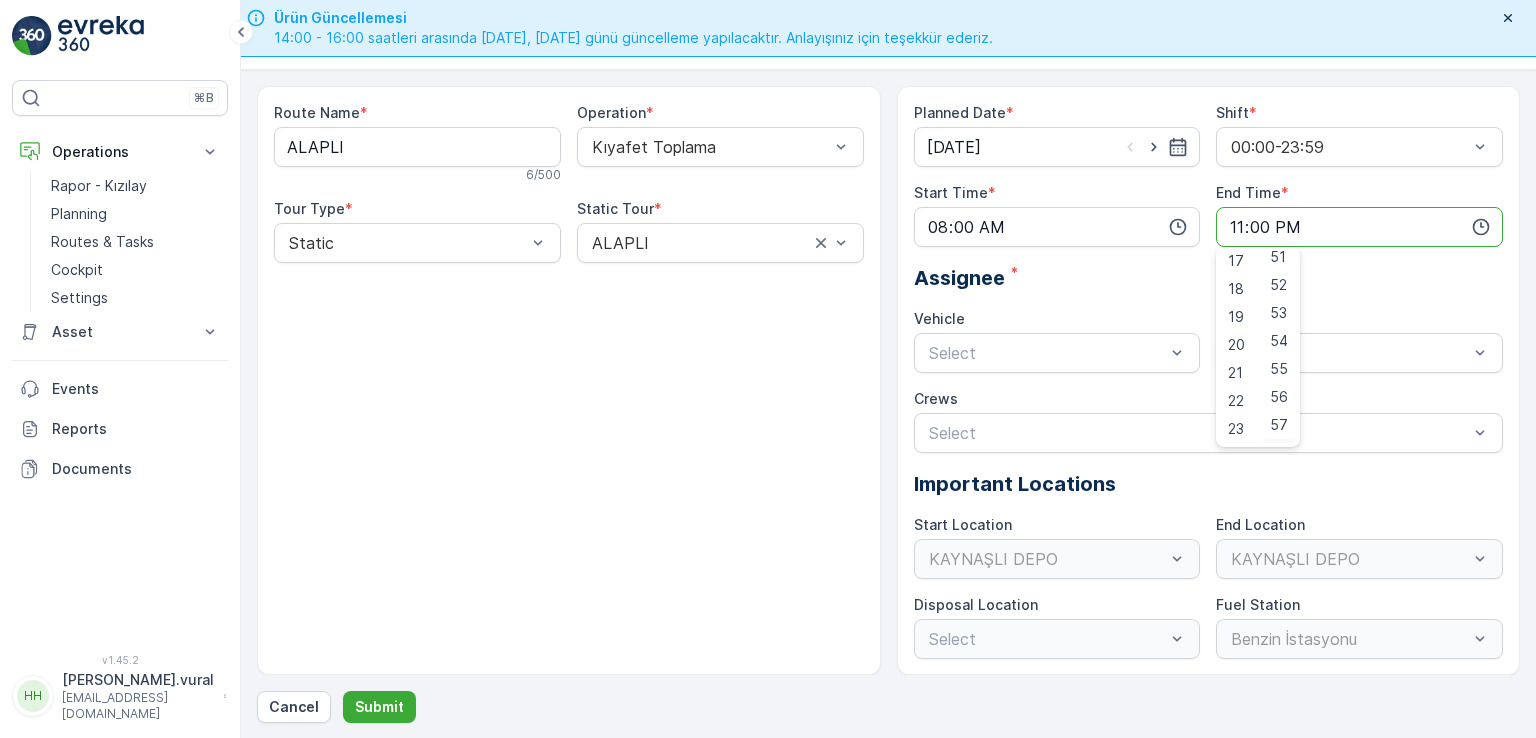 scroll, scrollTop: 1488, scrollLeft: 0, axis: vertical 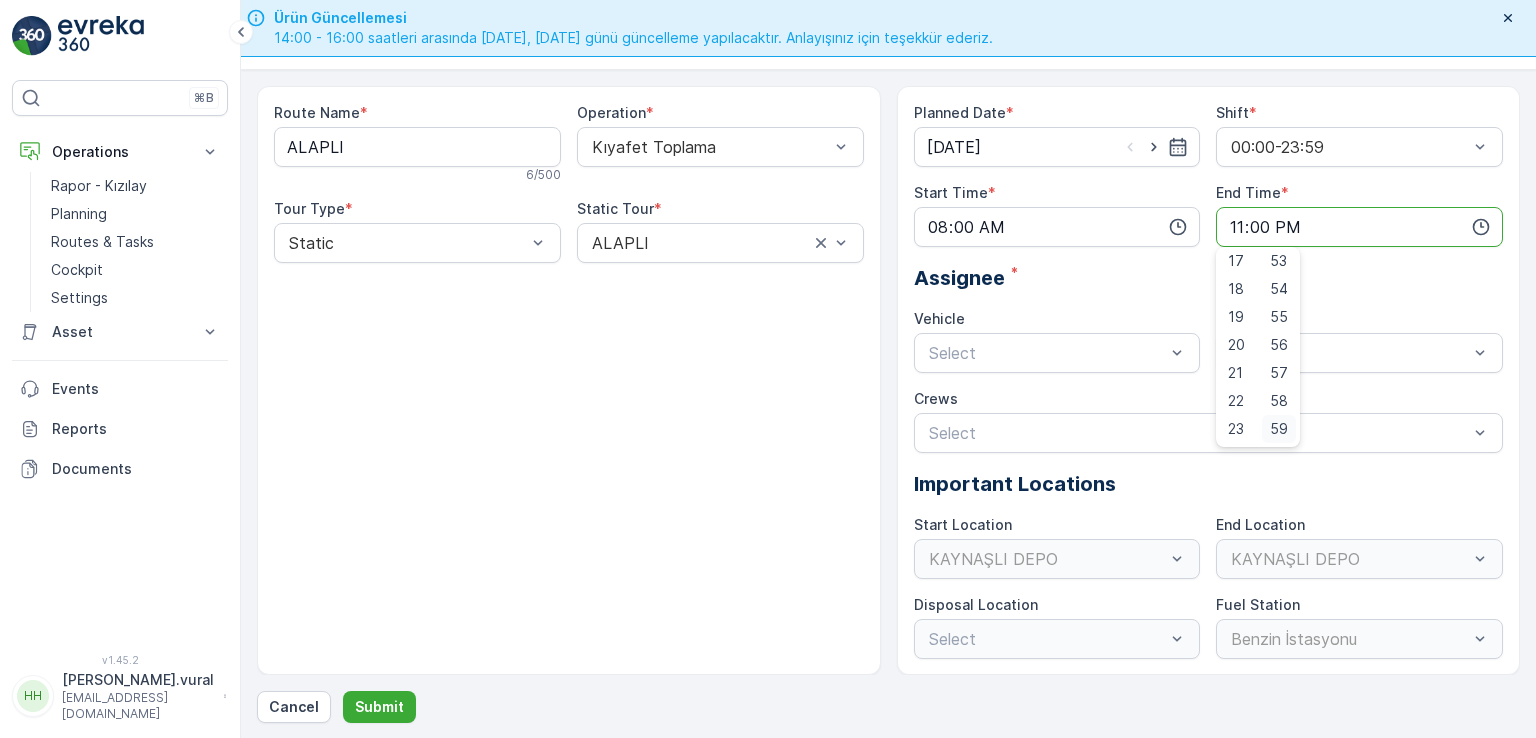 click on "59" at bounding box center (1279, 429) 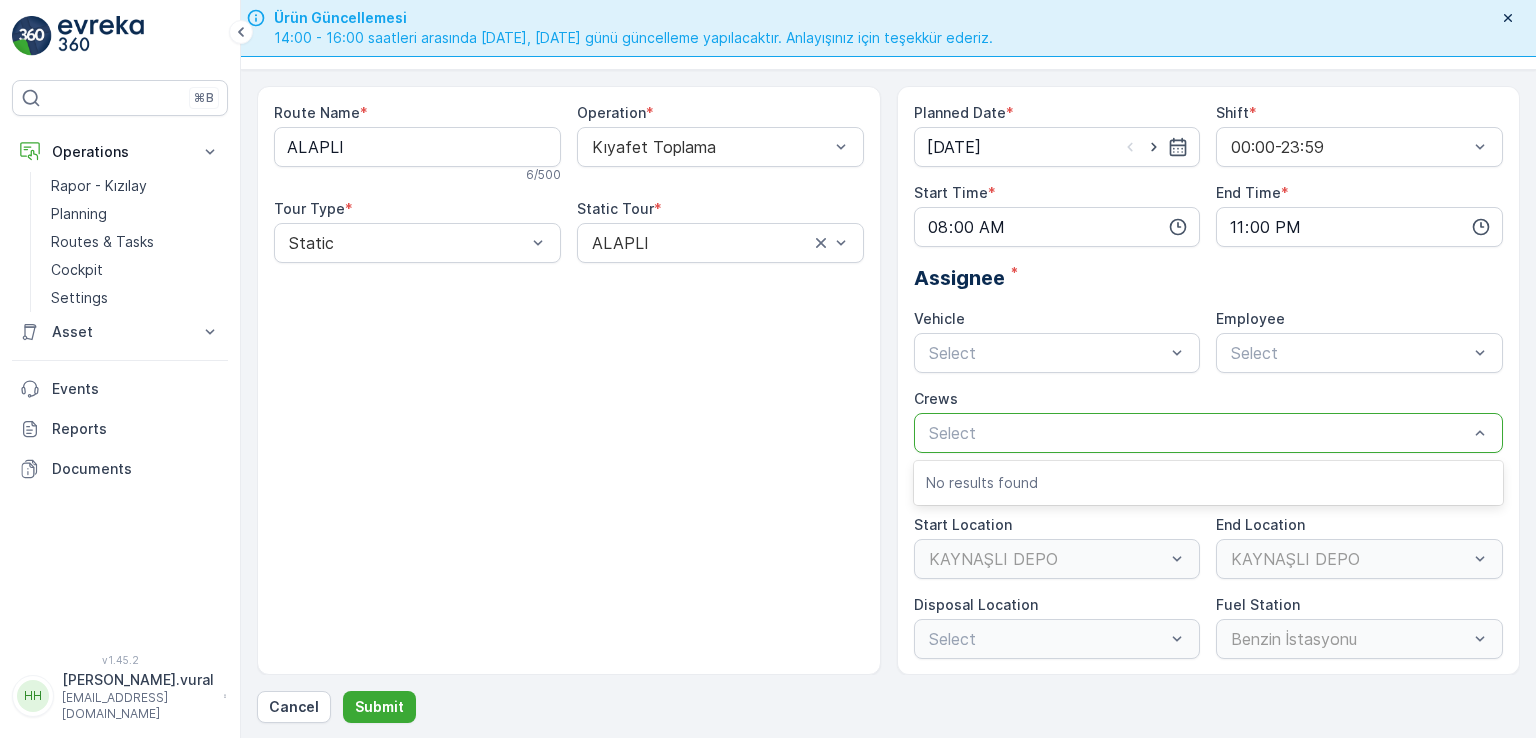 type on "23:59" 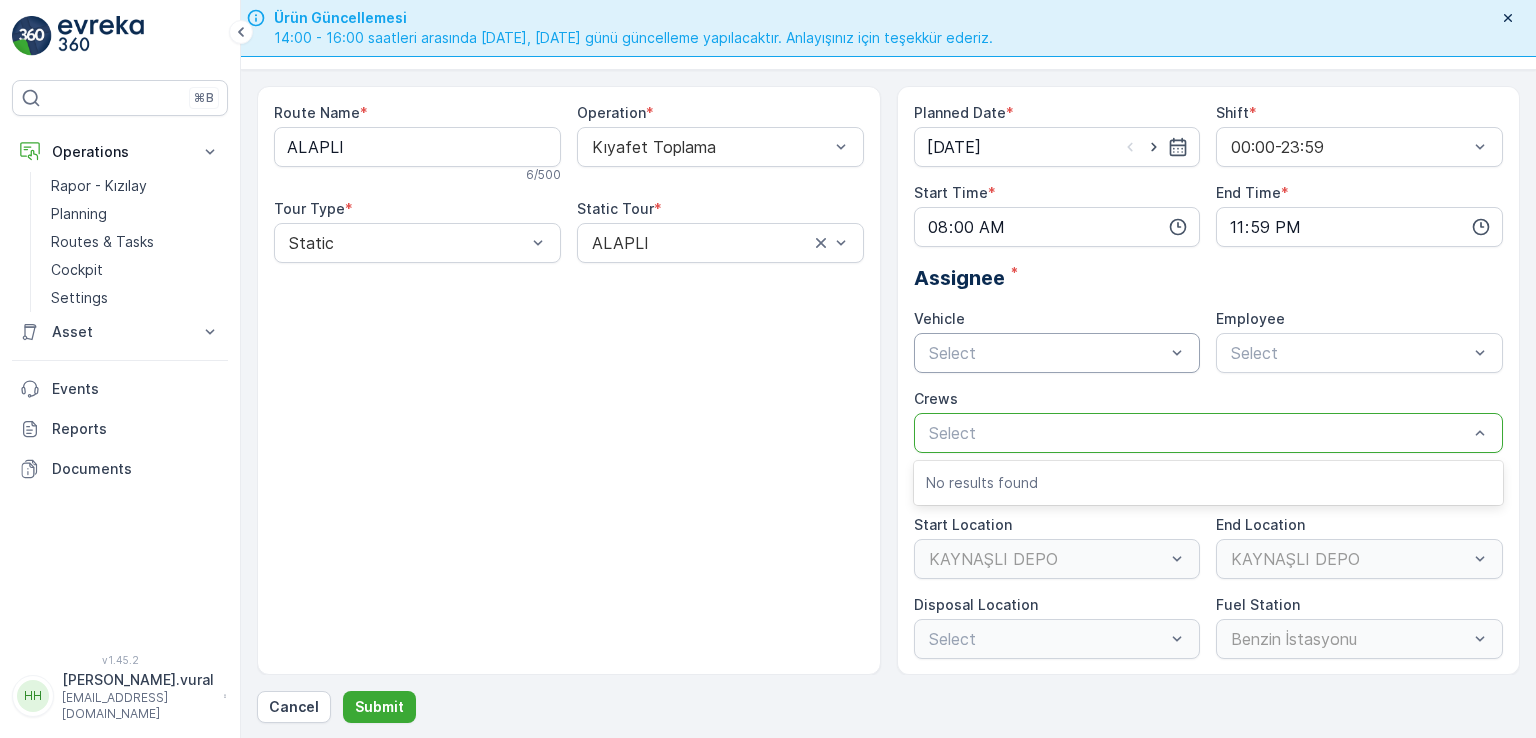 click at bounding box center [1047, 353] 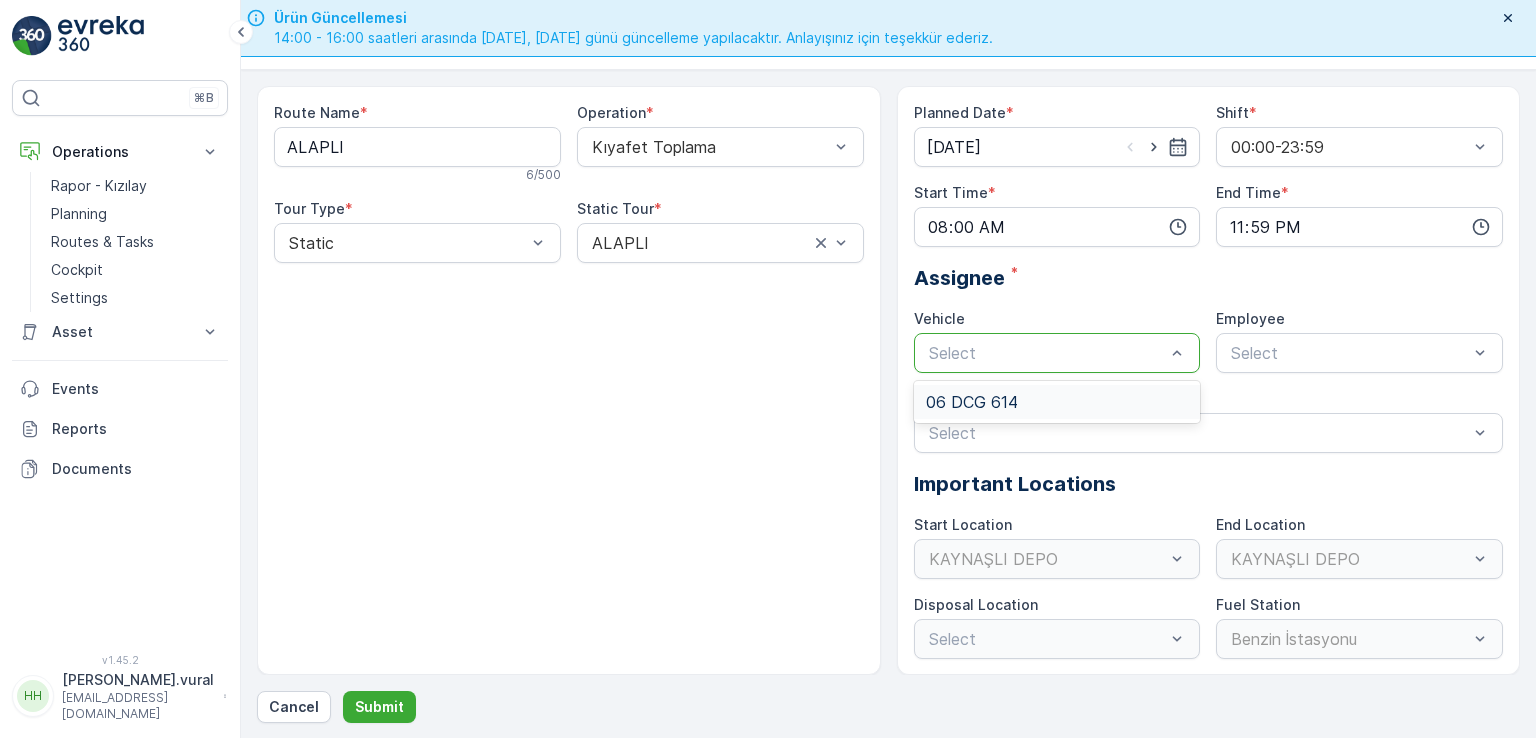 click on "06 DCG 614" at bounding box center (972, 402) 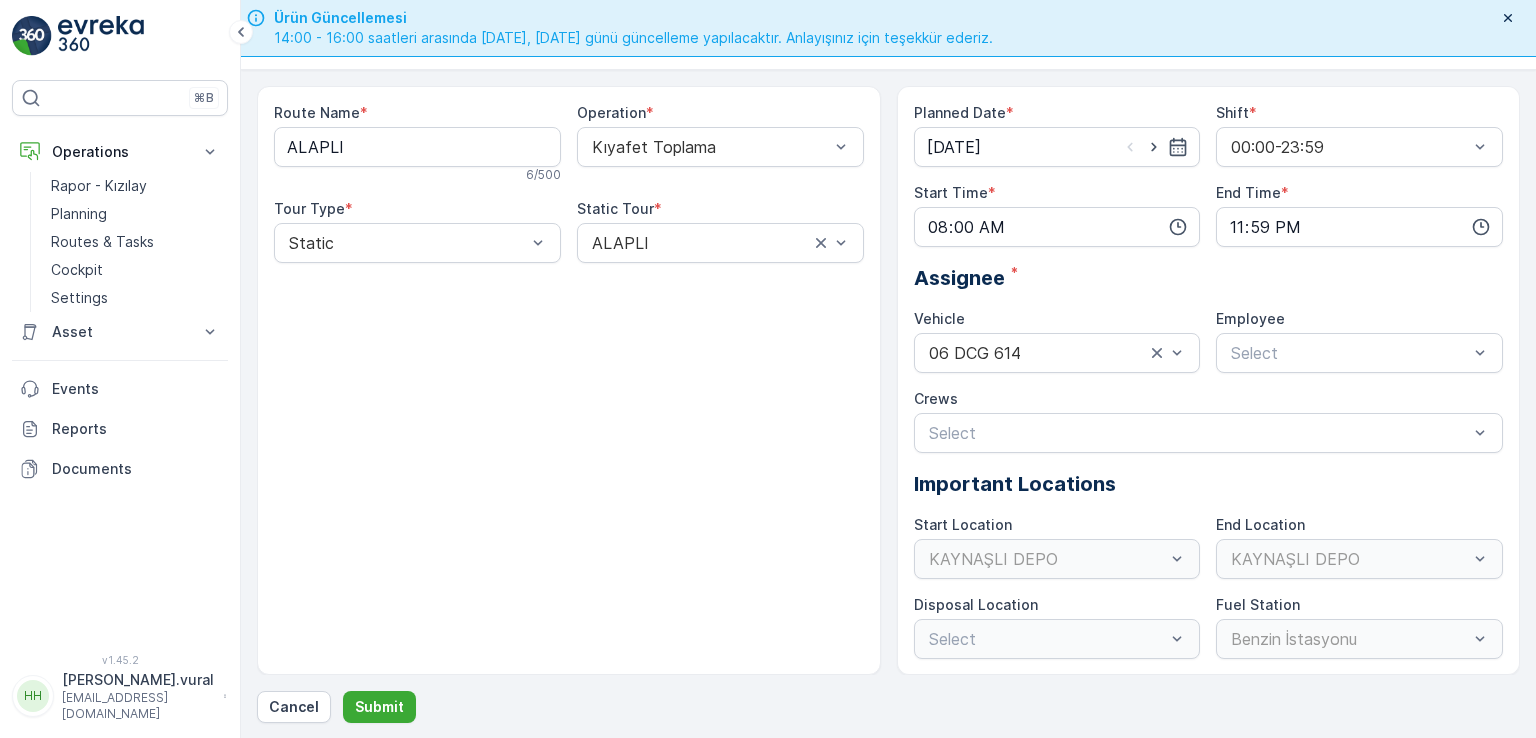 click on "Planned Date * 17.07.2025 Shift * 00:00-23:59 Start Time * 08:00 End Time * 23:59 Assignee   * Vehicle 06 DCG 614 Employee Select Crews Select Important Locations Start Location KAYNAŞLI DEPO End Location KAYNAŞLI DEPO Disposal Location Select Fuel Station Benzin İstasyonu" at bounding box center (1209, 381) 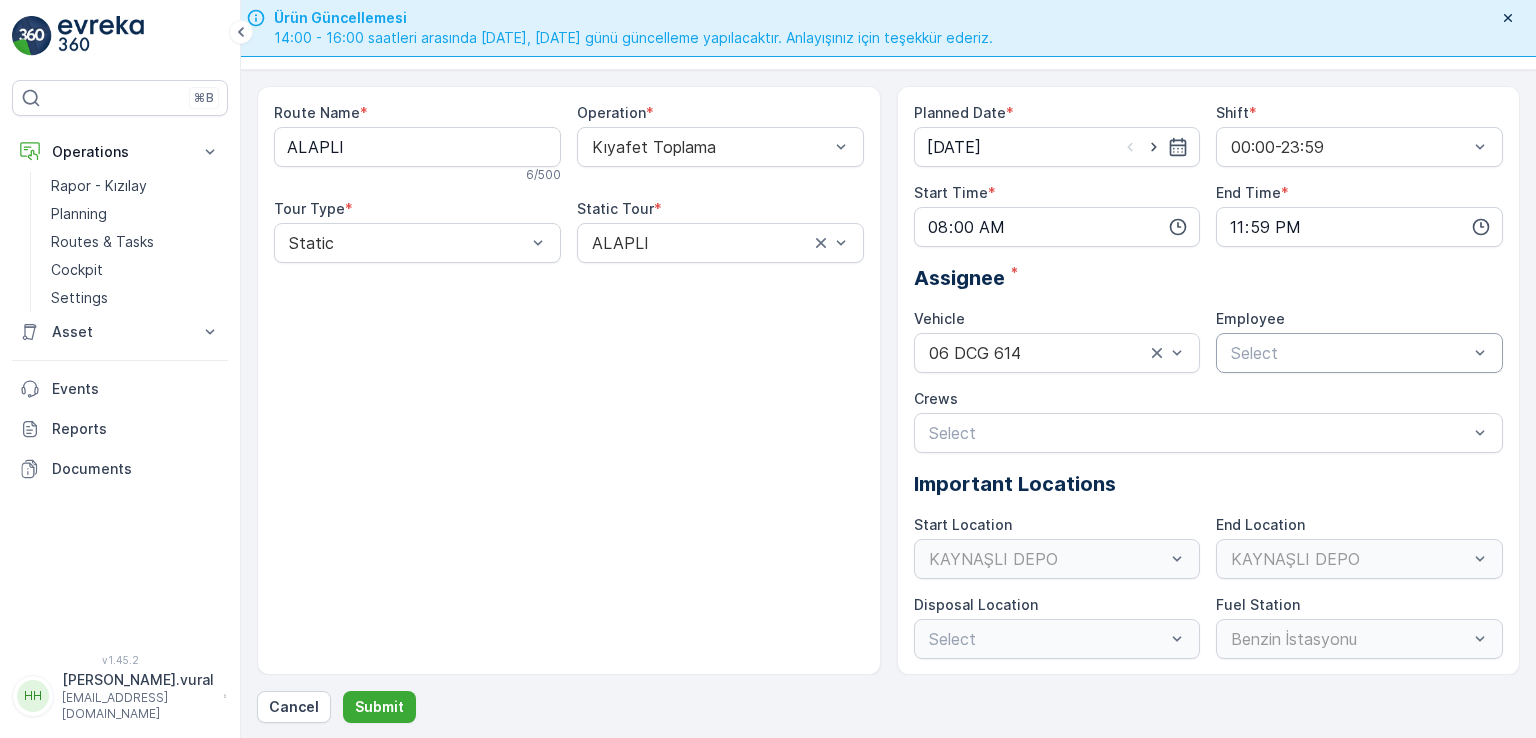 click at bounding box center (1349, 353) 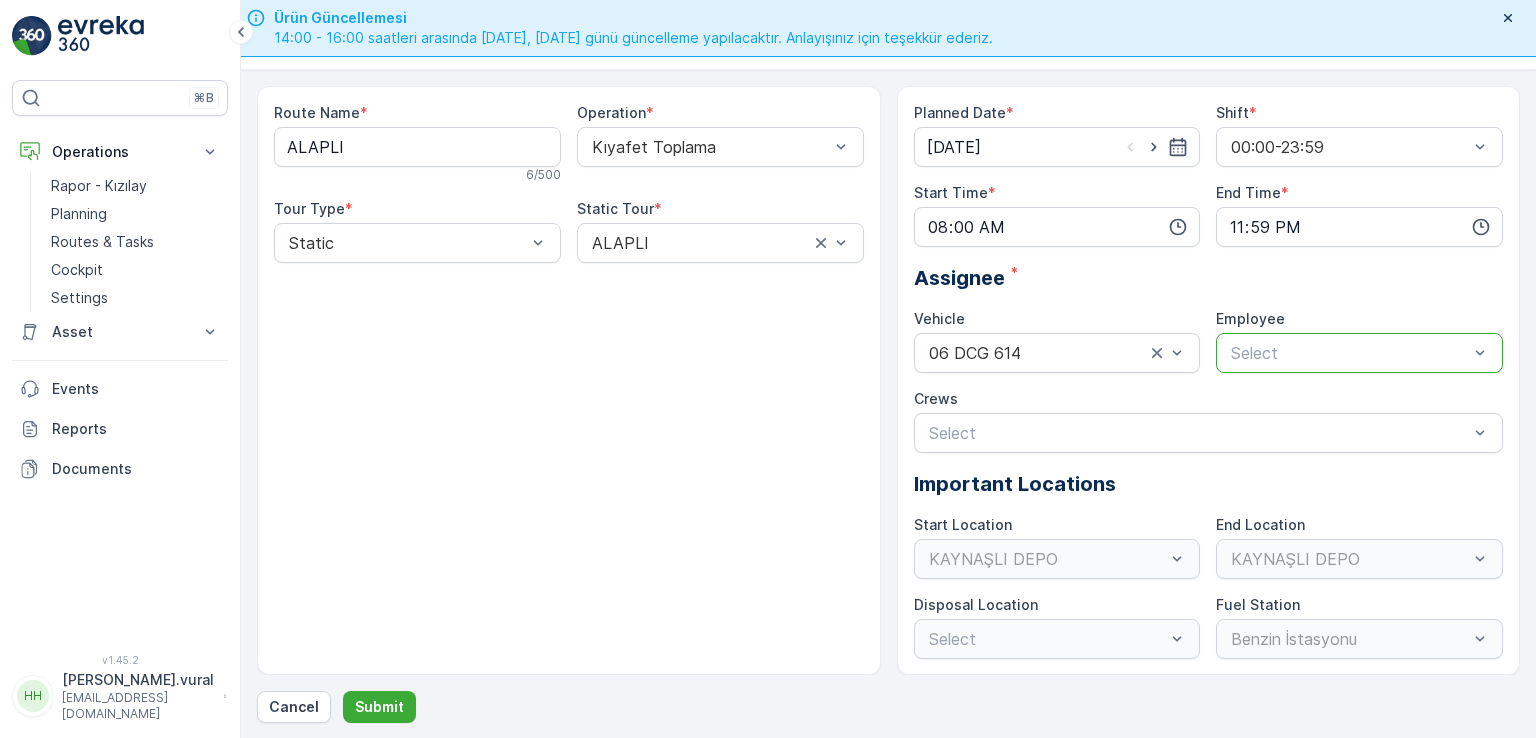 click on "Select" at bounding box center [1359, 353] 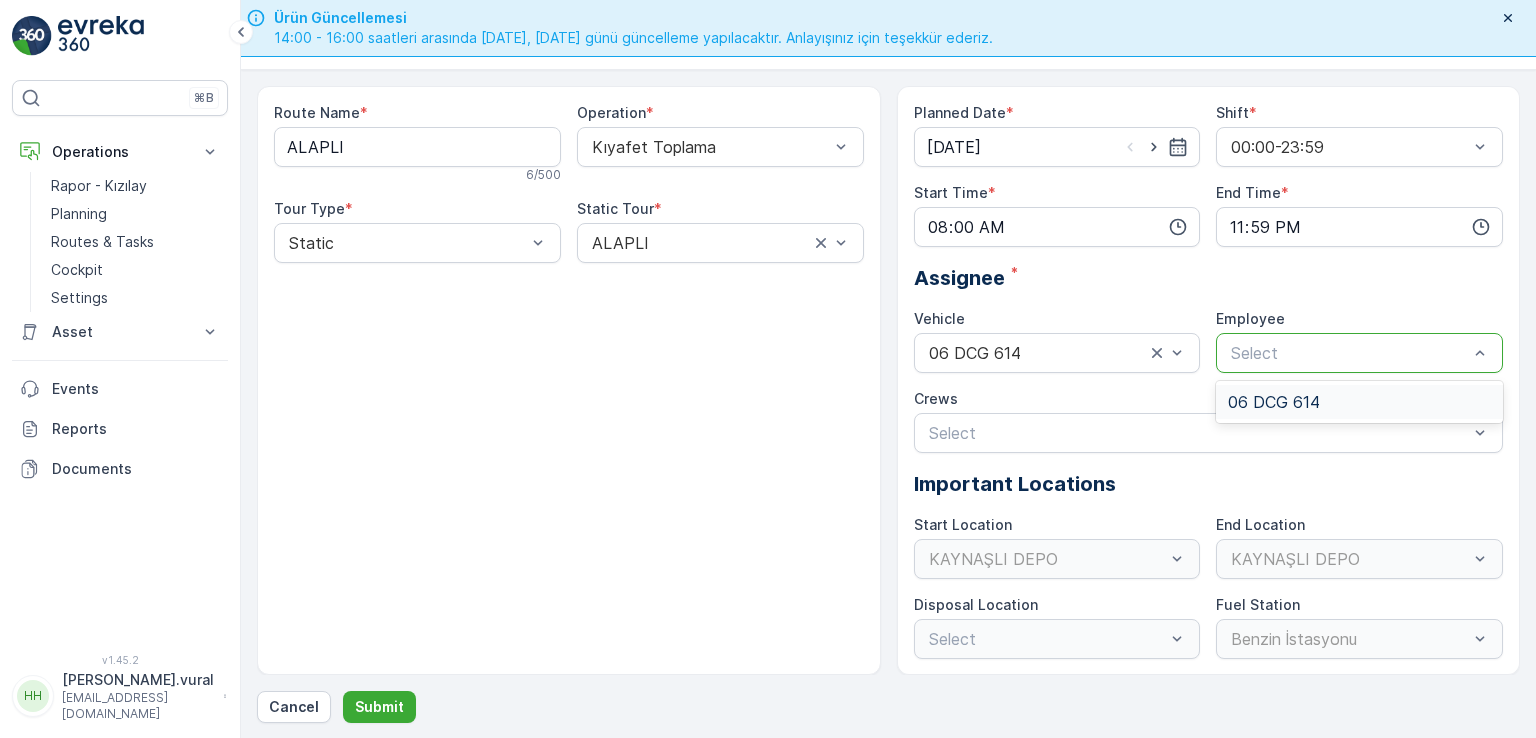 click on "06 DCG 614" at bounding box center [1274, 402] 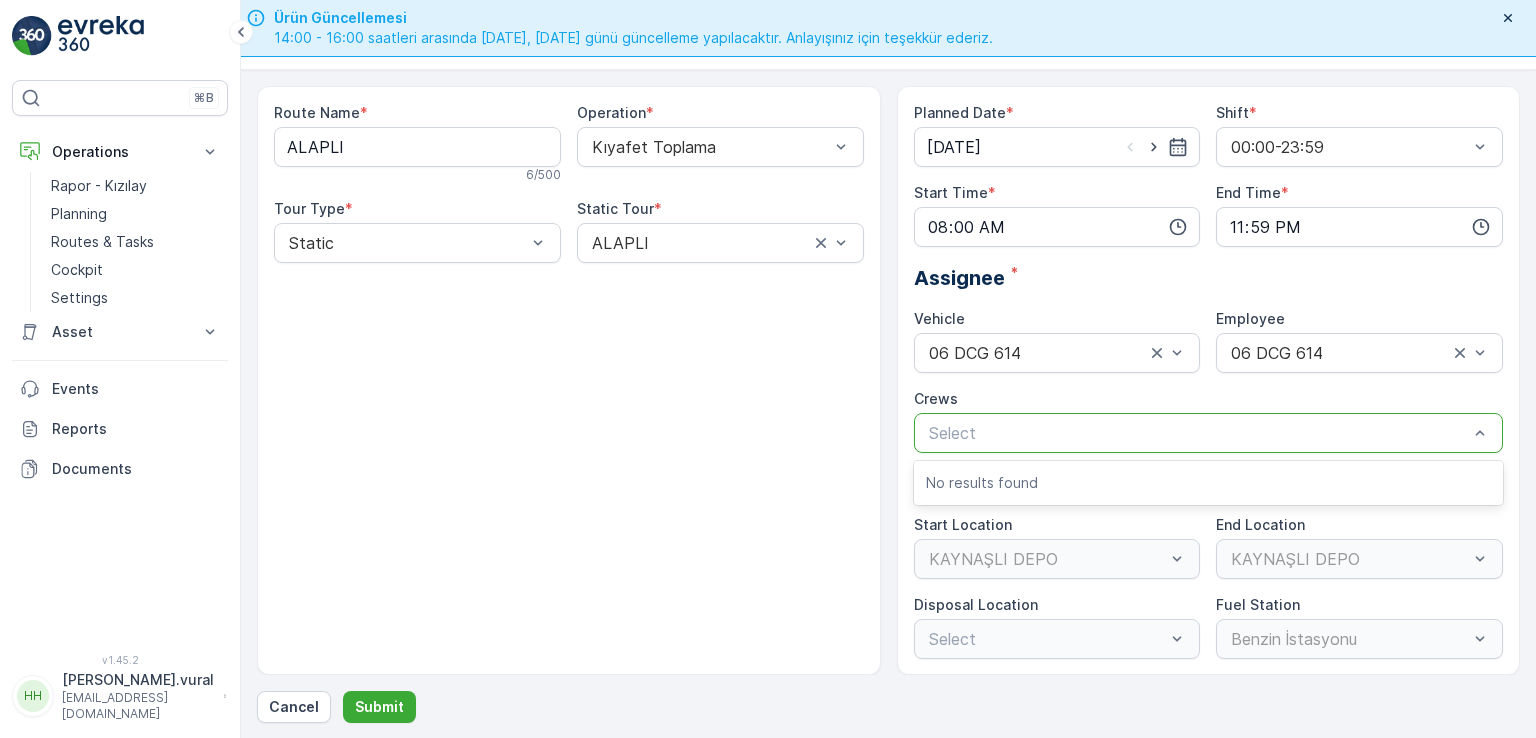 click at bounding box center (1199, 433) 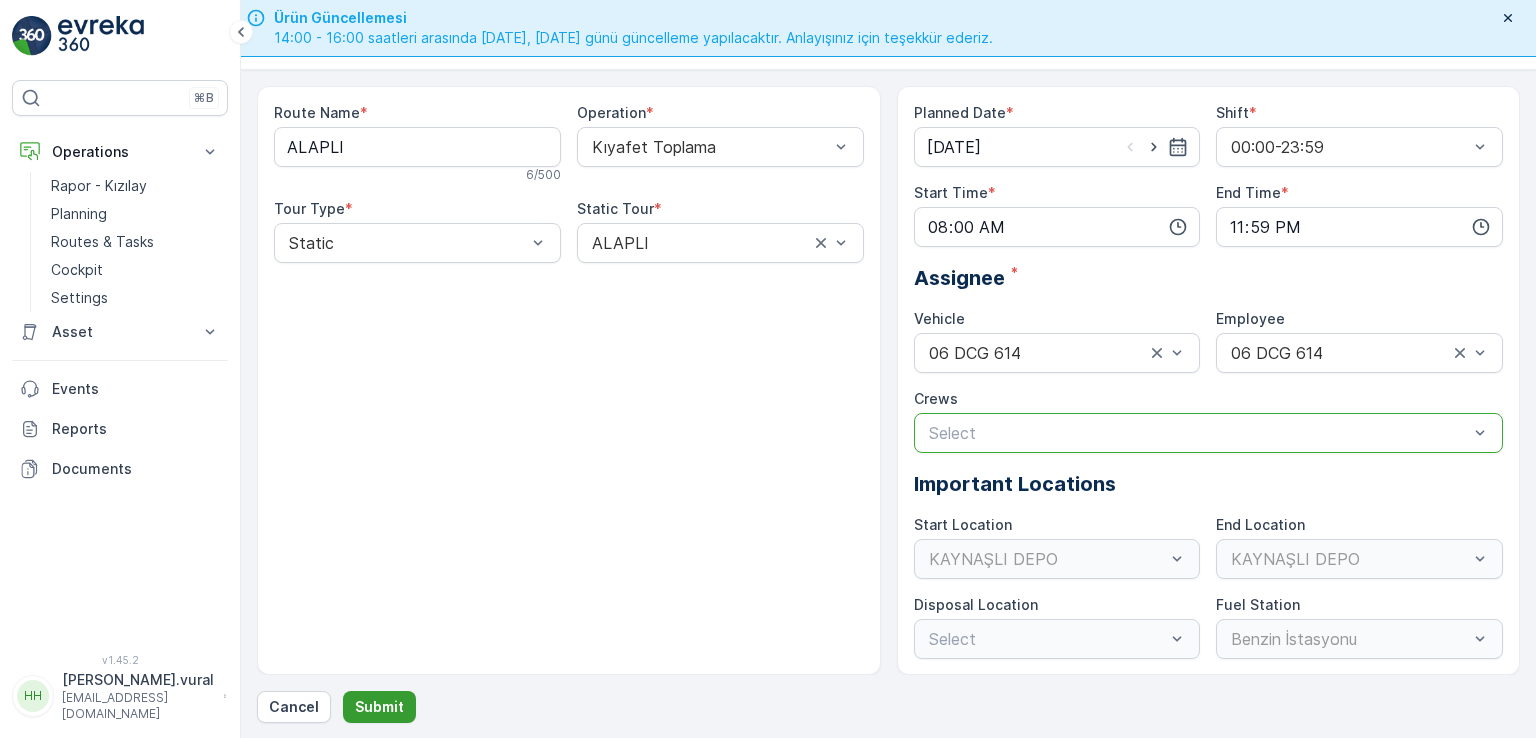 click on "Submit" at bounding box center (379, 707) 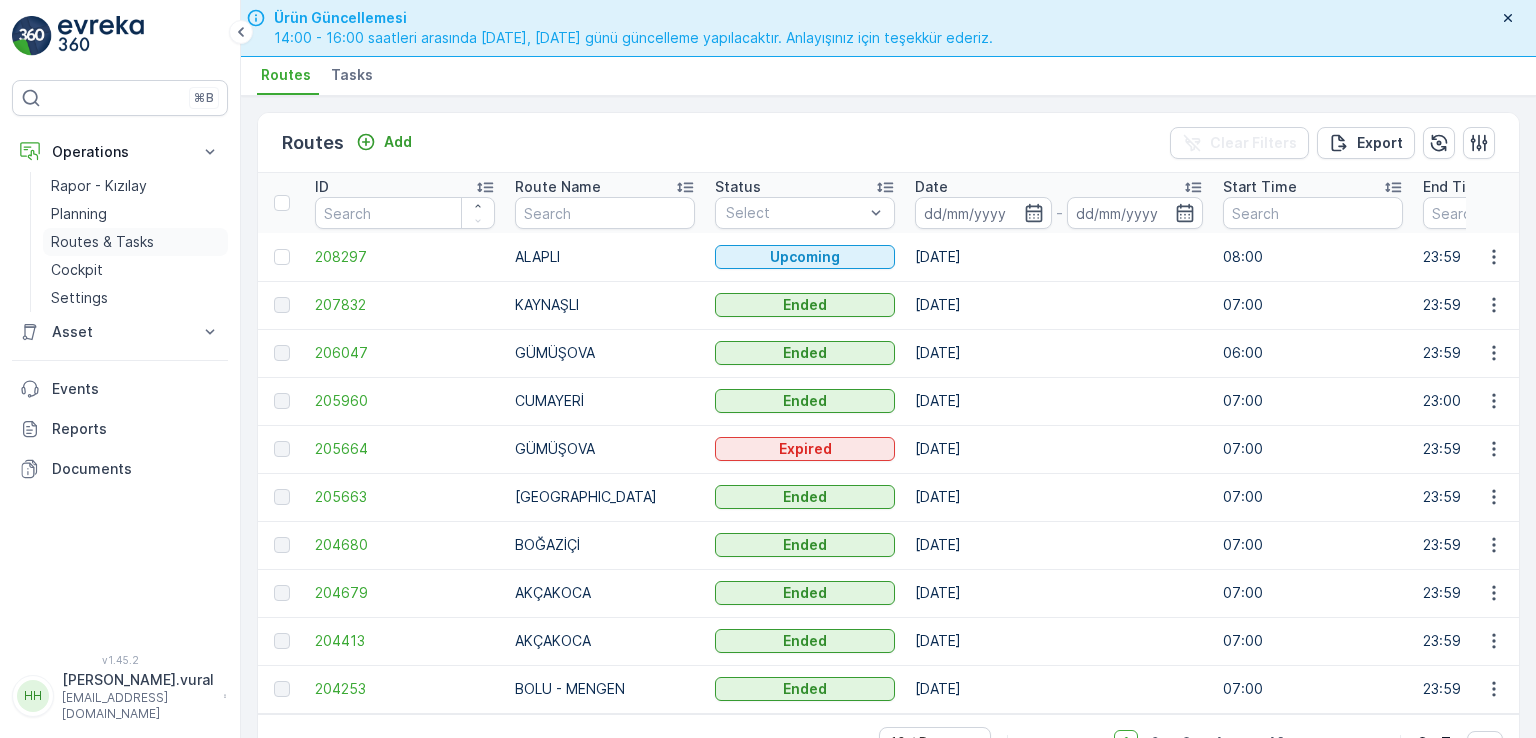 click on "Routes & Tasks" at bounding box center (102, 242) 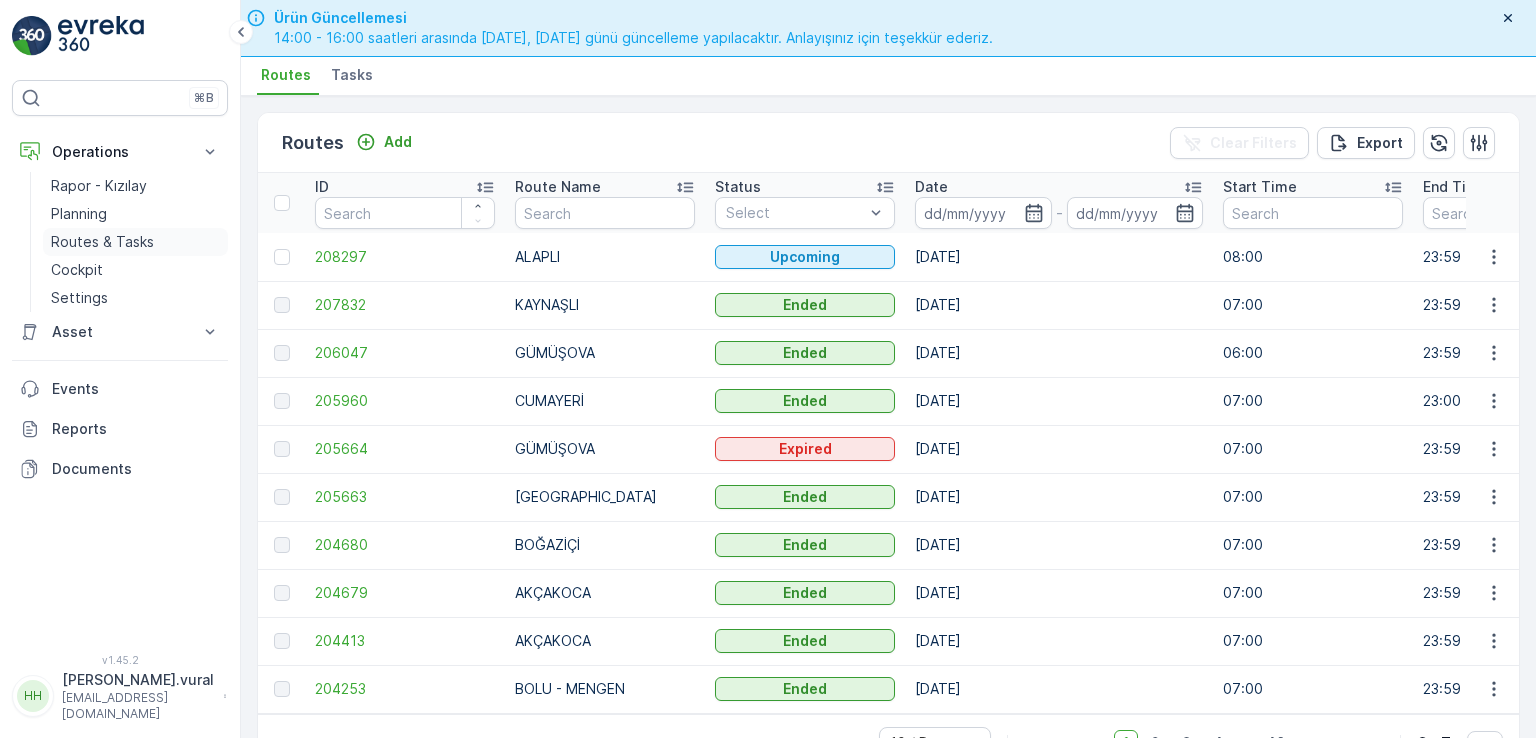 click on "Routes & Tasks" at bounding box center [102, 242] 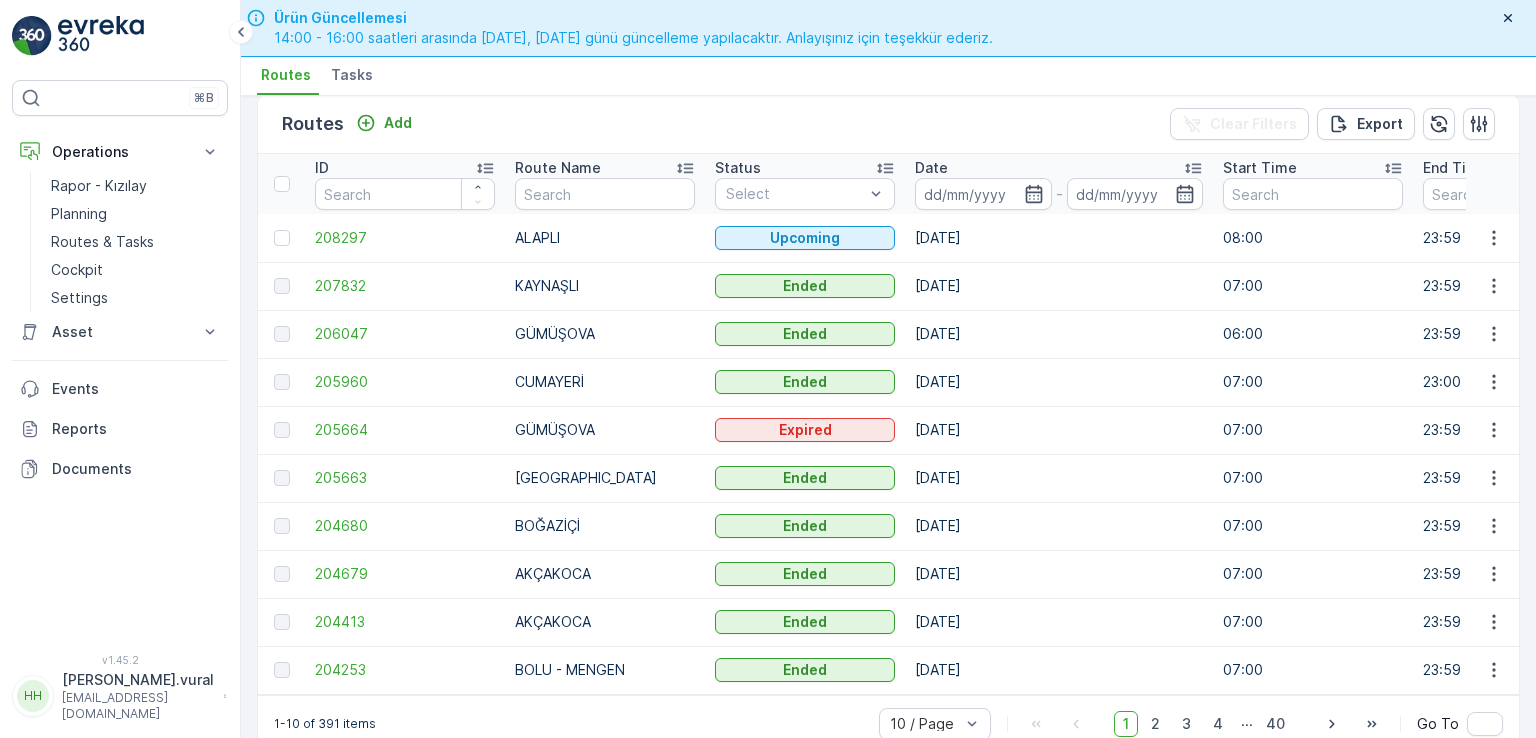 scroll, scrollTop: 0, scrollLeft: 0, axis: both 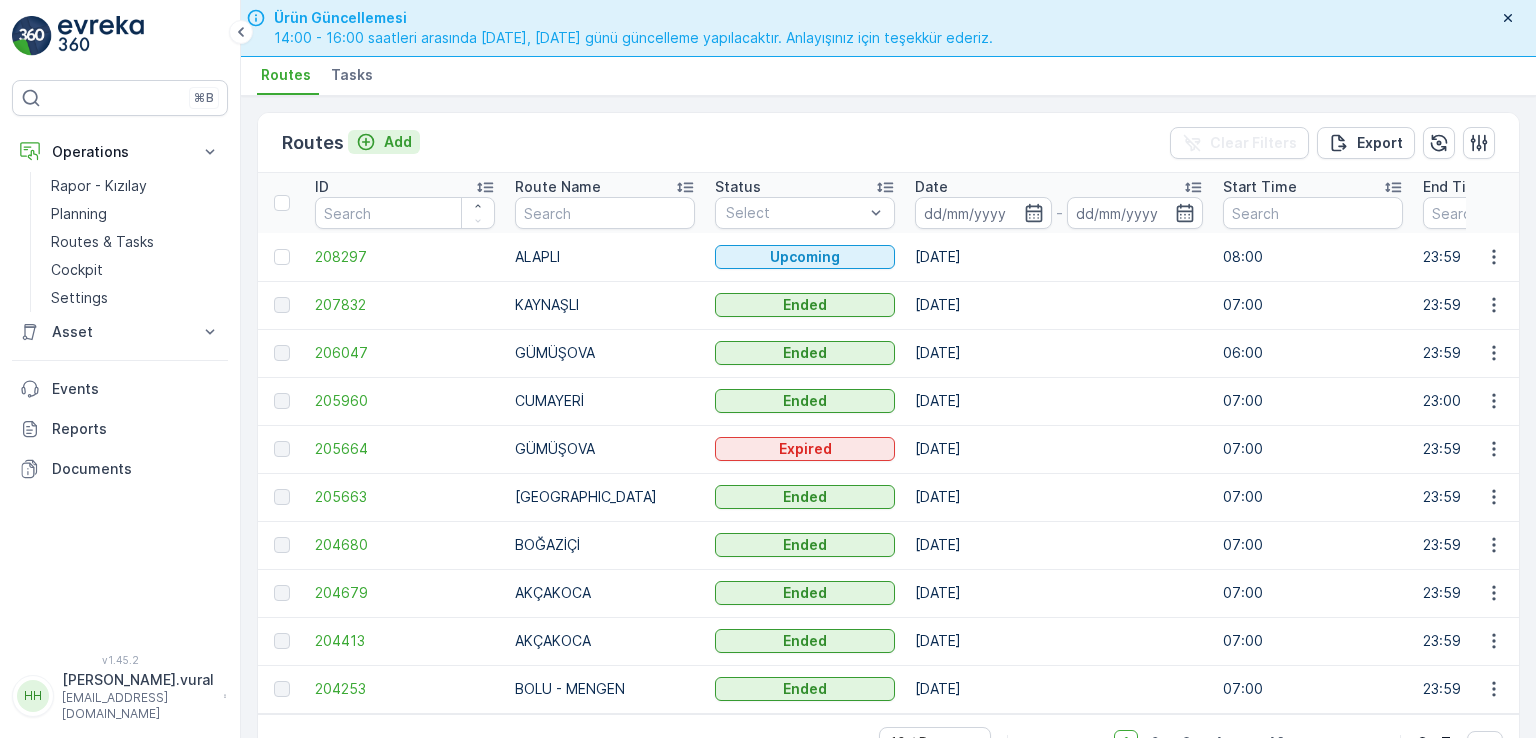 click on "Add" at bounding box center [398, 142] 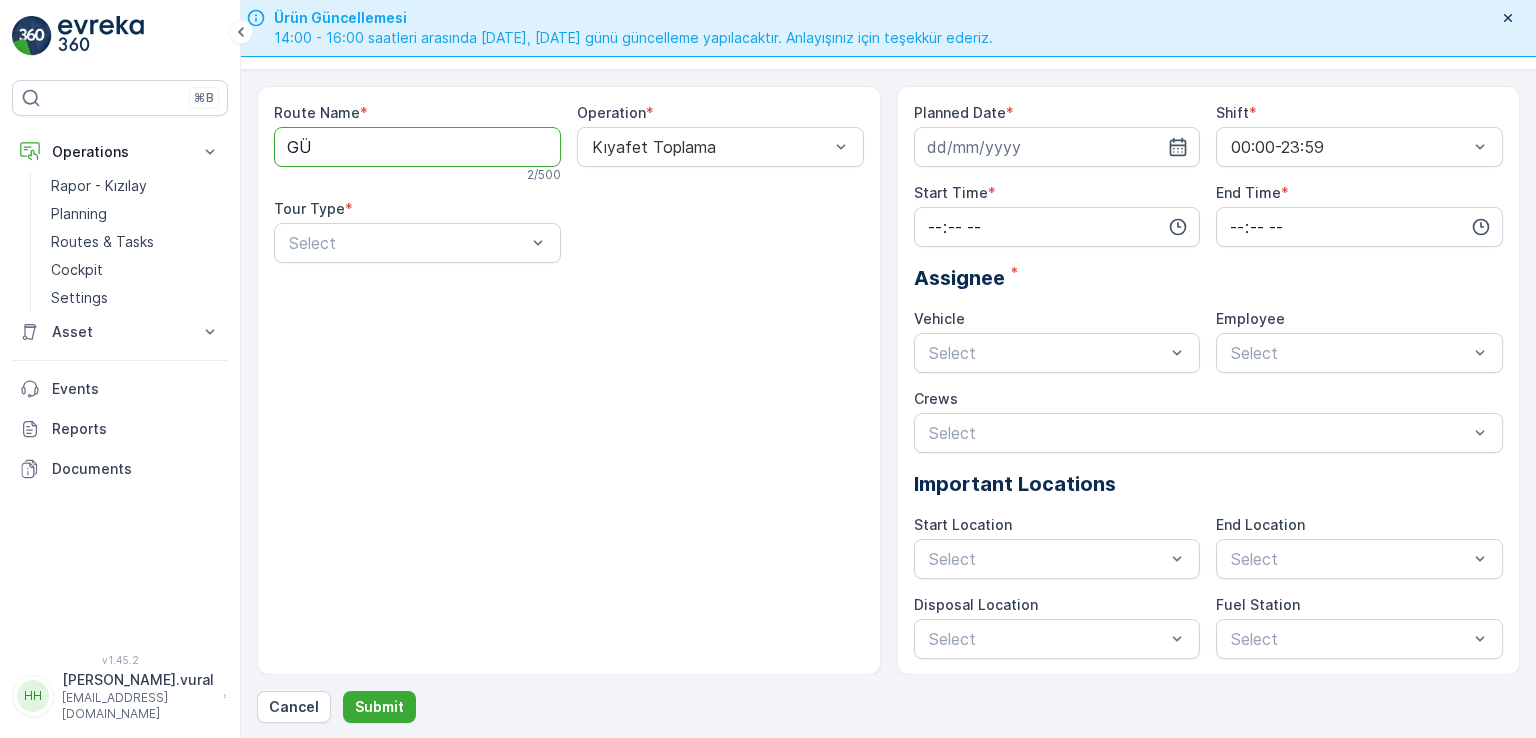 type on "GÜLÜÇ" 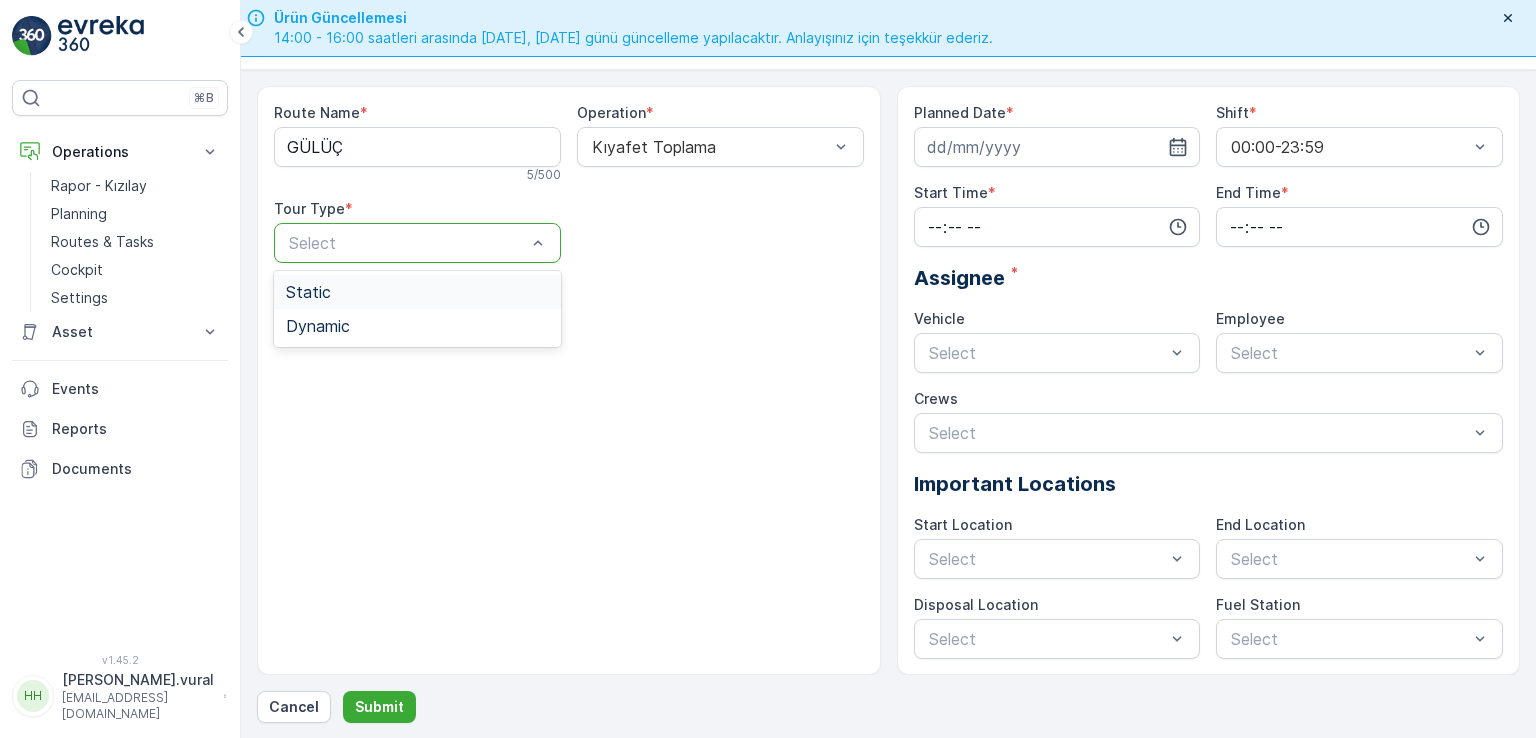 click on "Static" at bounding box center [417, 292] 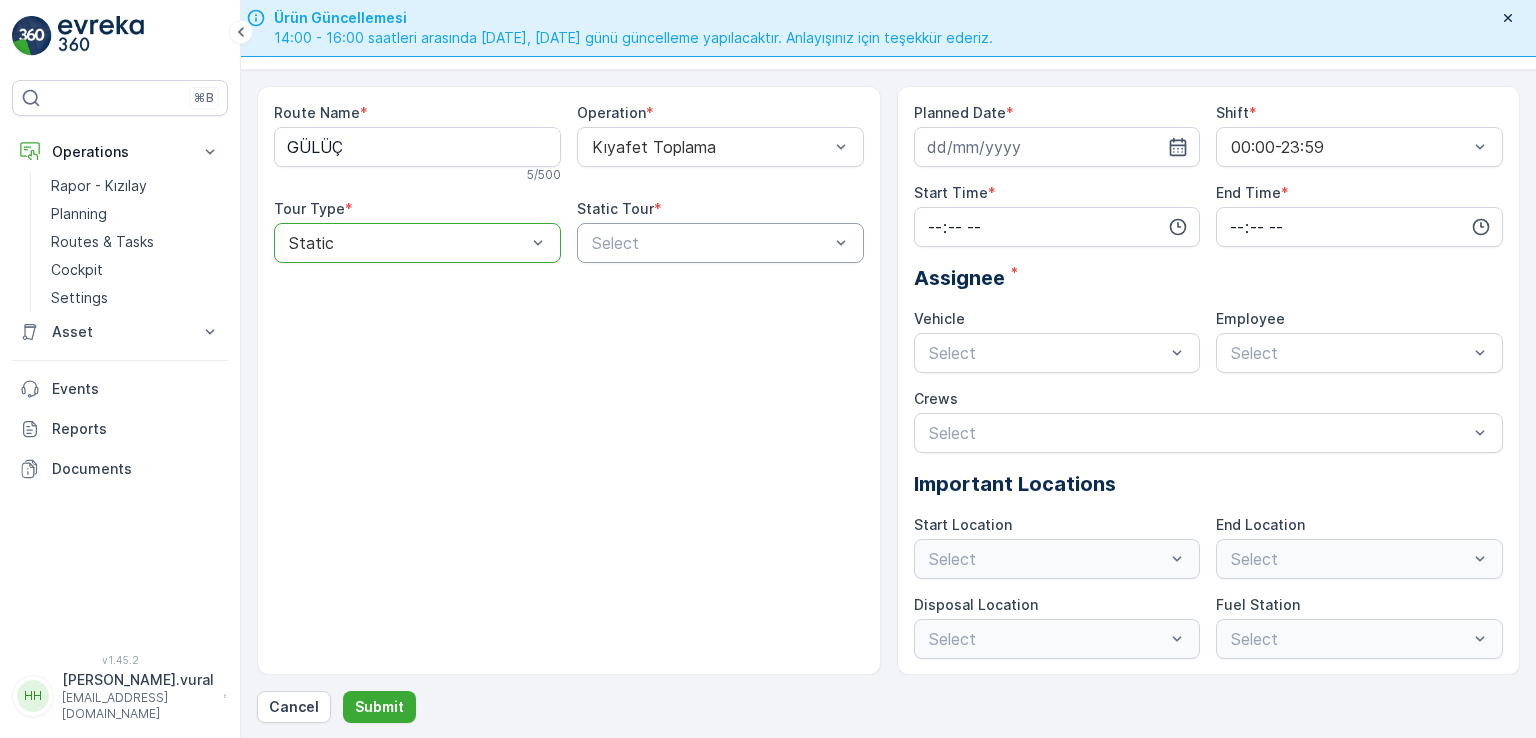 click at bounding box center (710, 243) 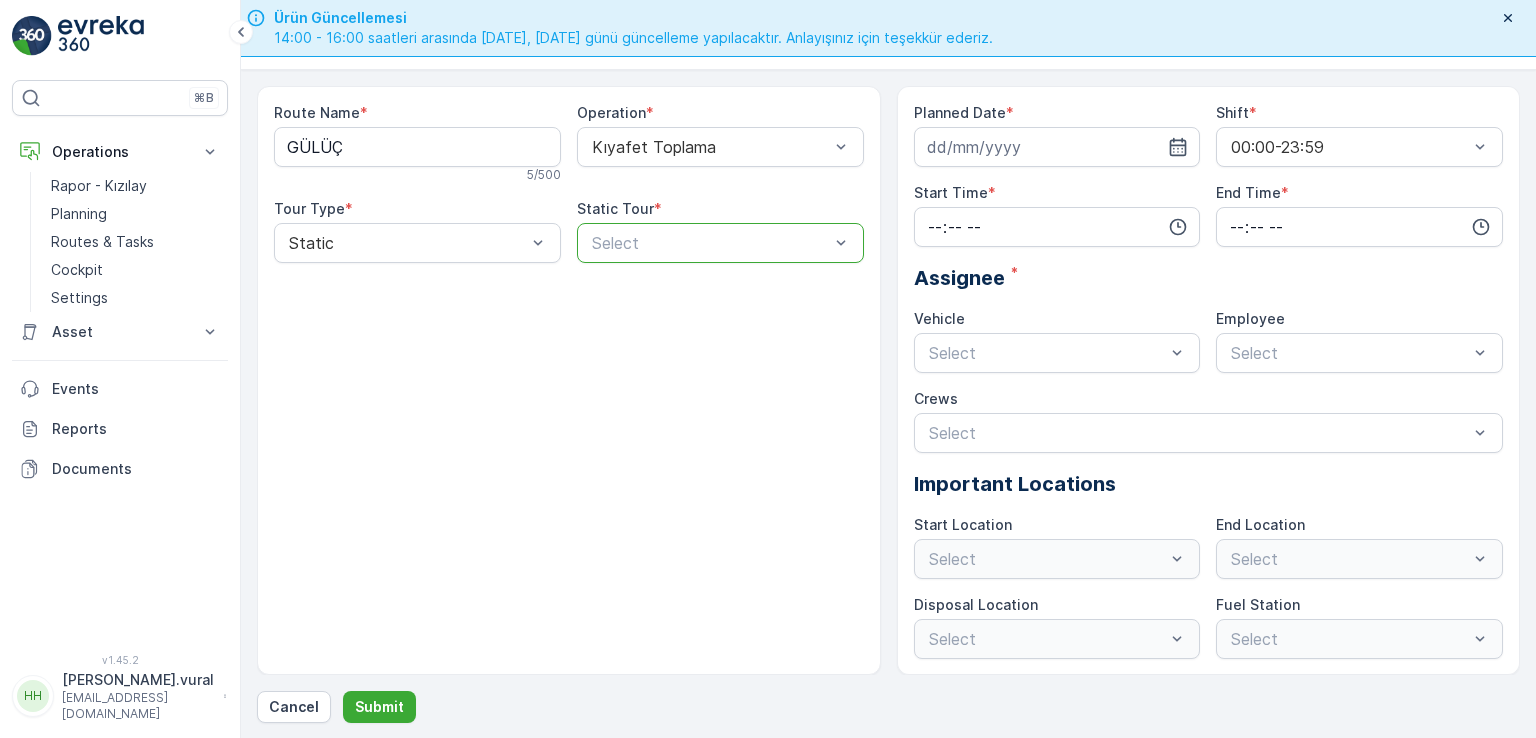 click at bounding box center [710, 243] 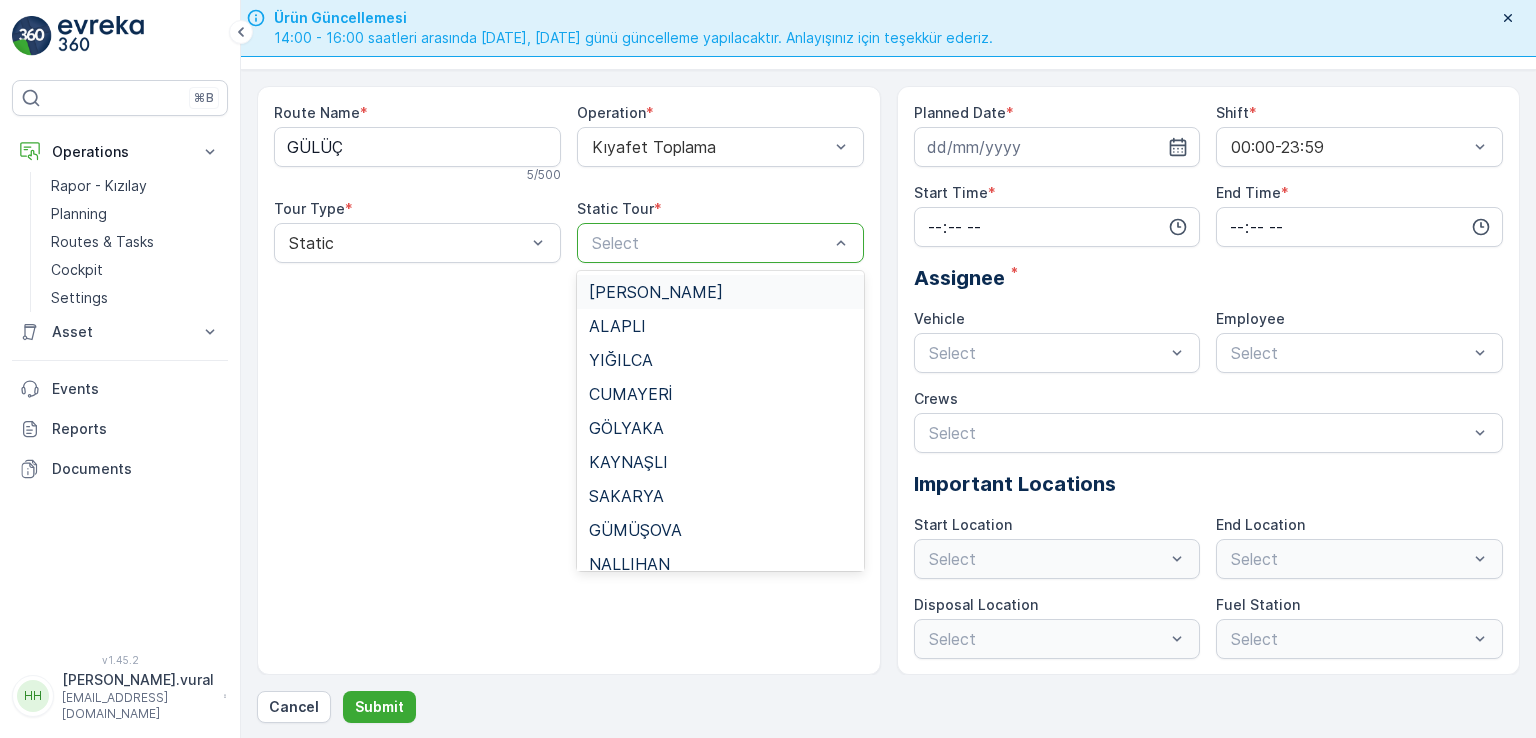 click at bounding box center [710, 243] 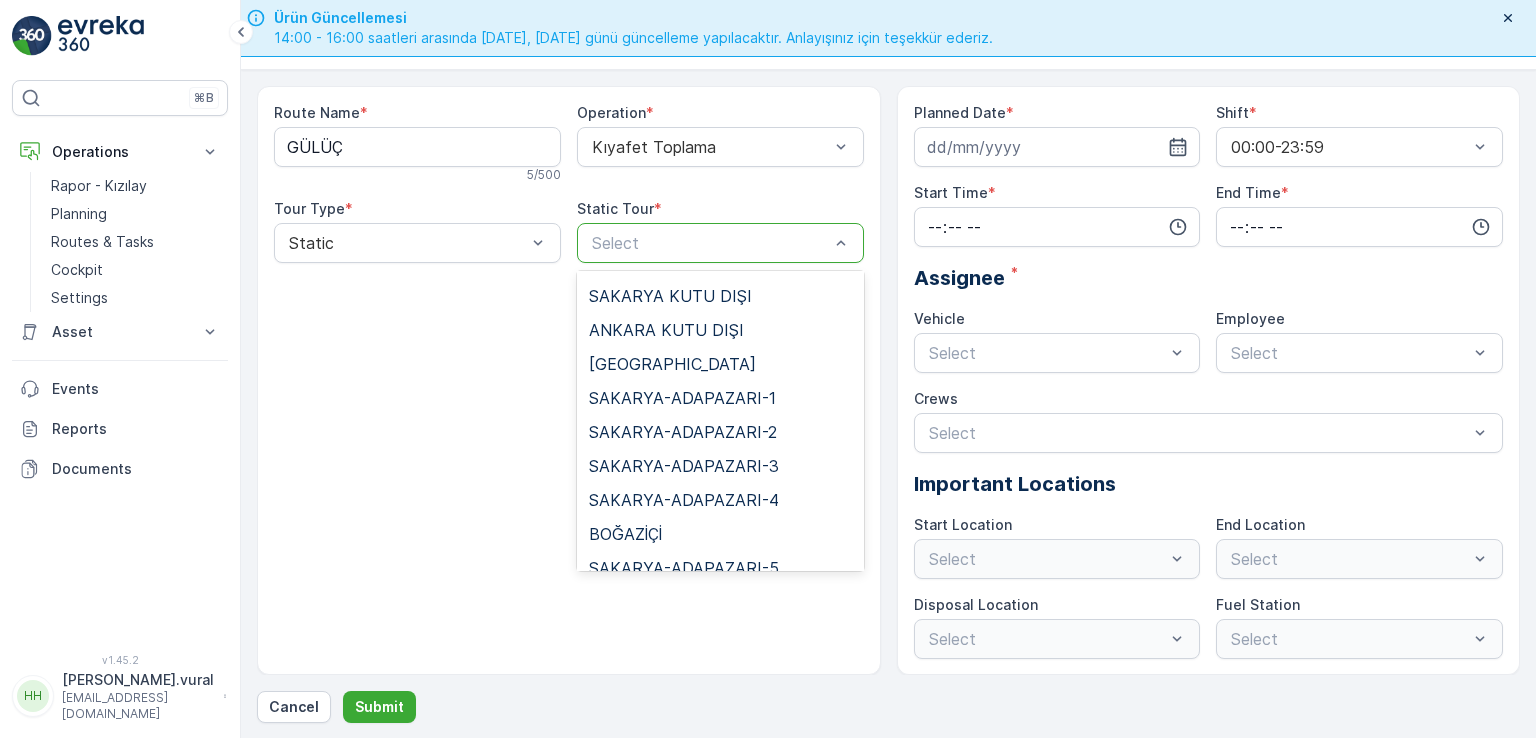 scroll, scrollTop: 296, scrollLeft: 0, axis: vertical 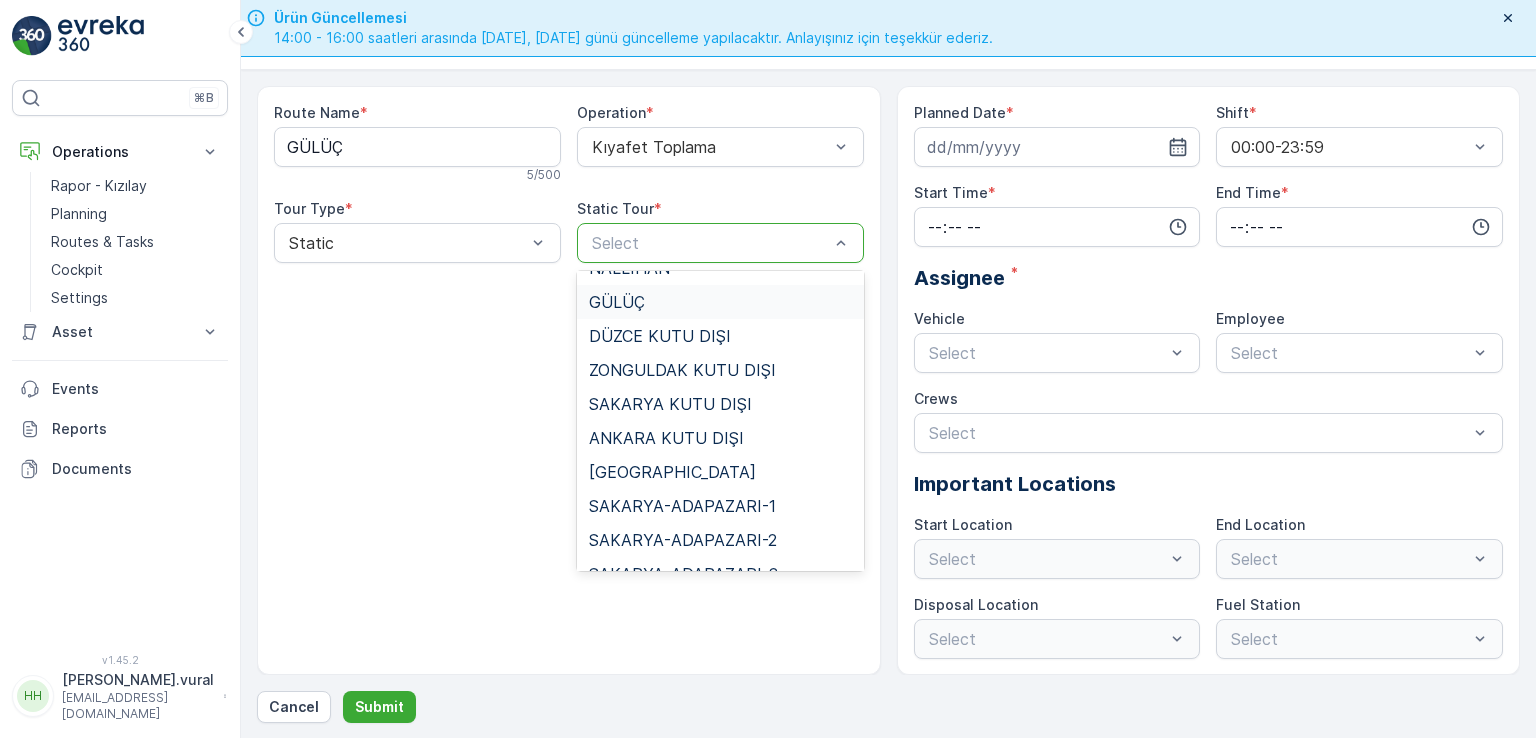 click on "GÜLÜÇ" at bounding box center (617, 302) 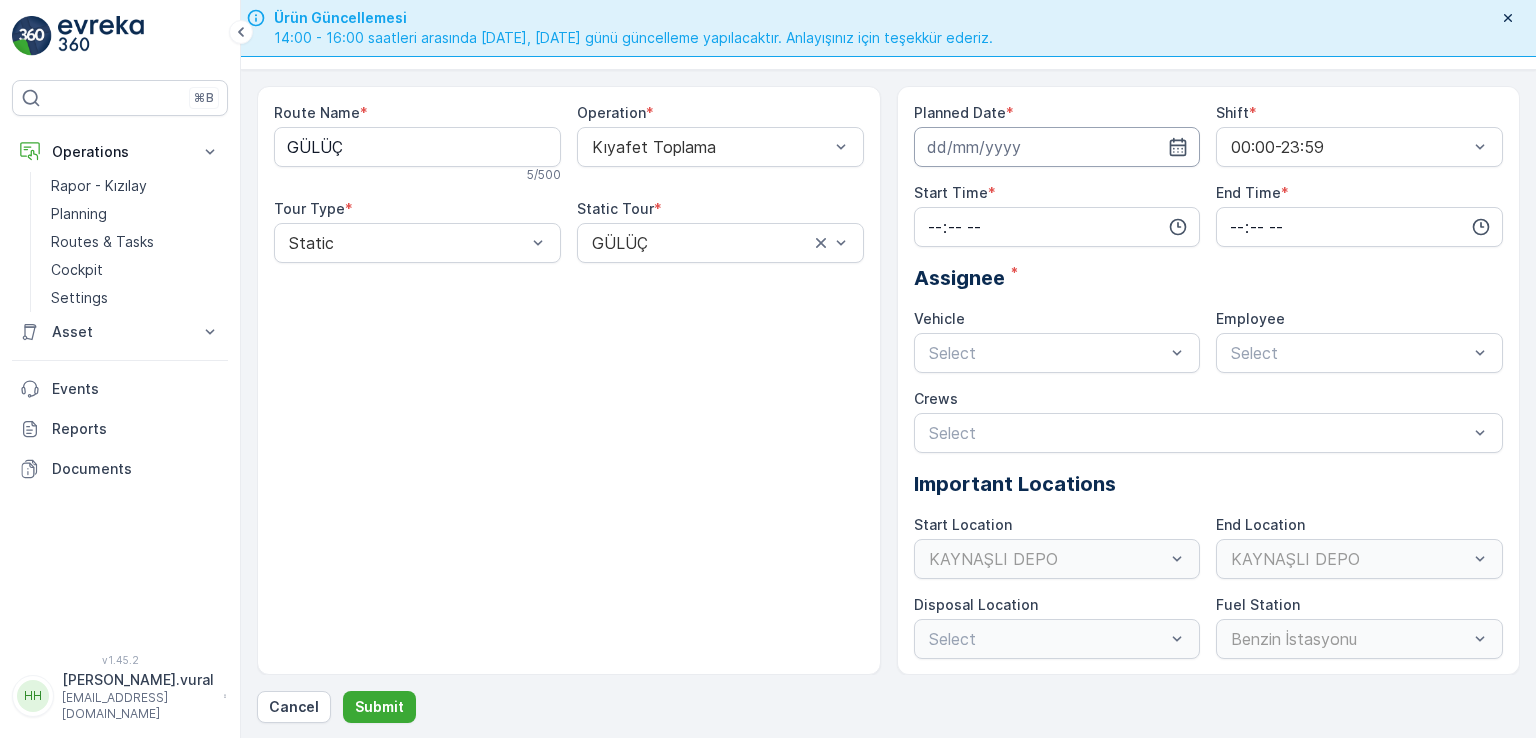 click at bounding box center (1057, 147) 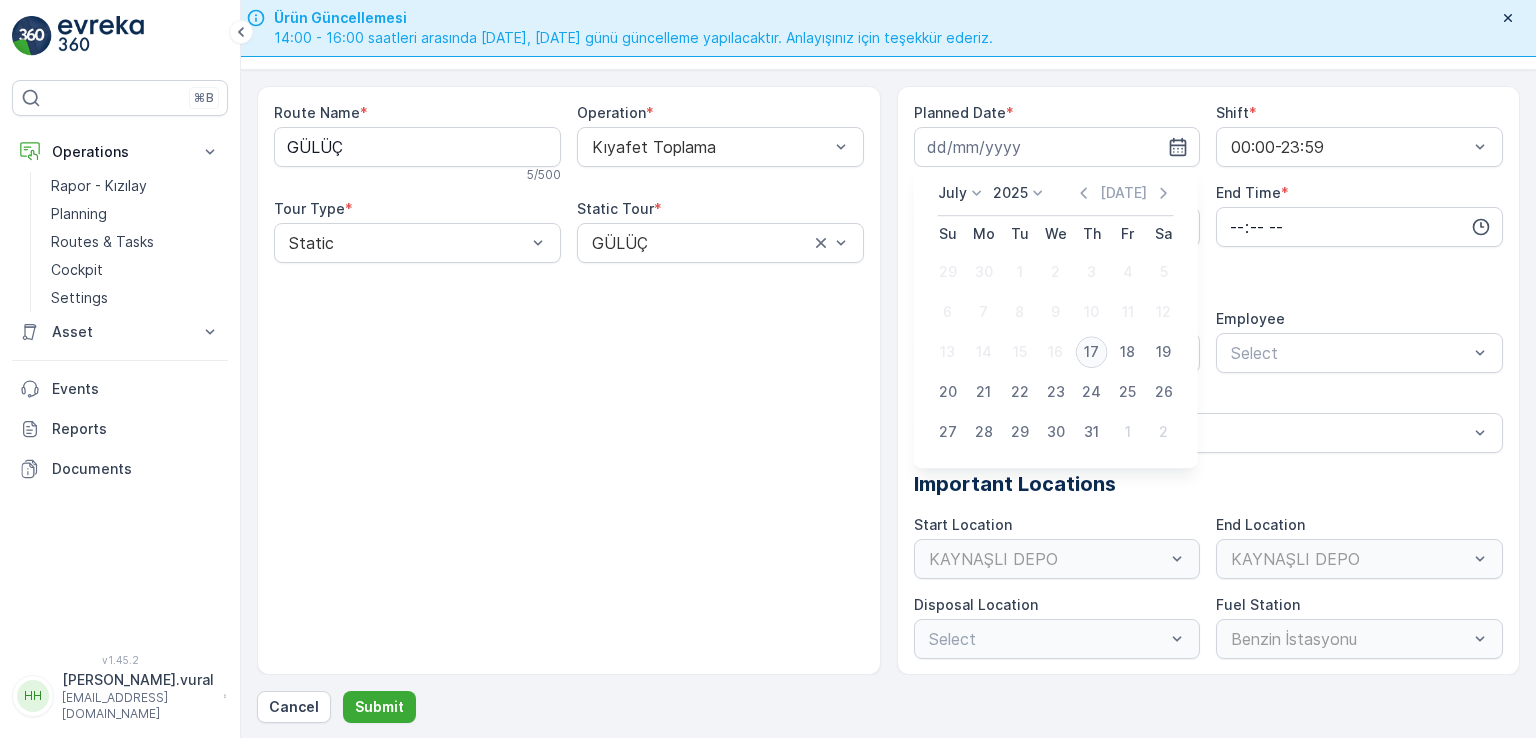 click on "17" at bounding box center (1092, 352) 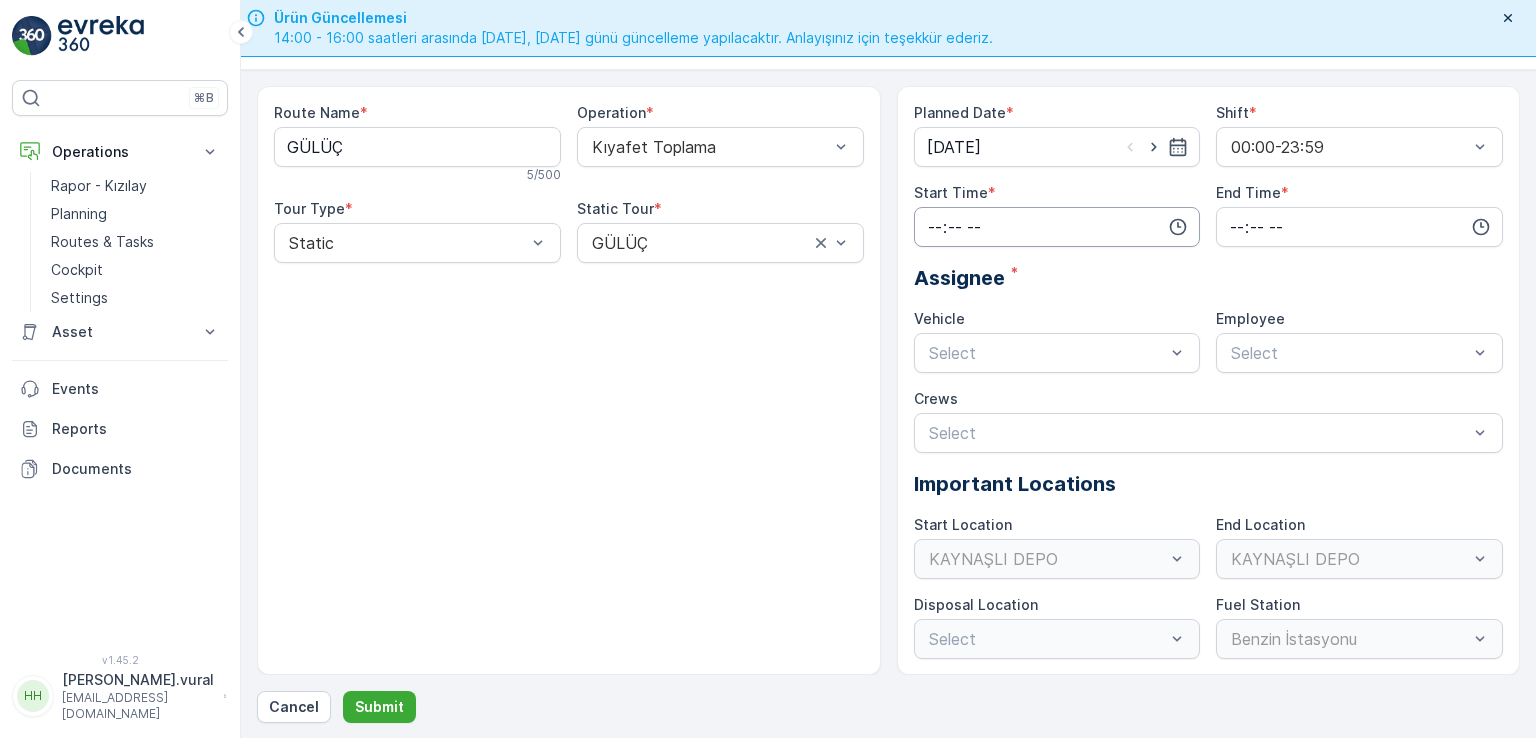 click at bounding box center [1057, 227] 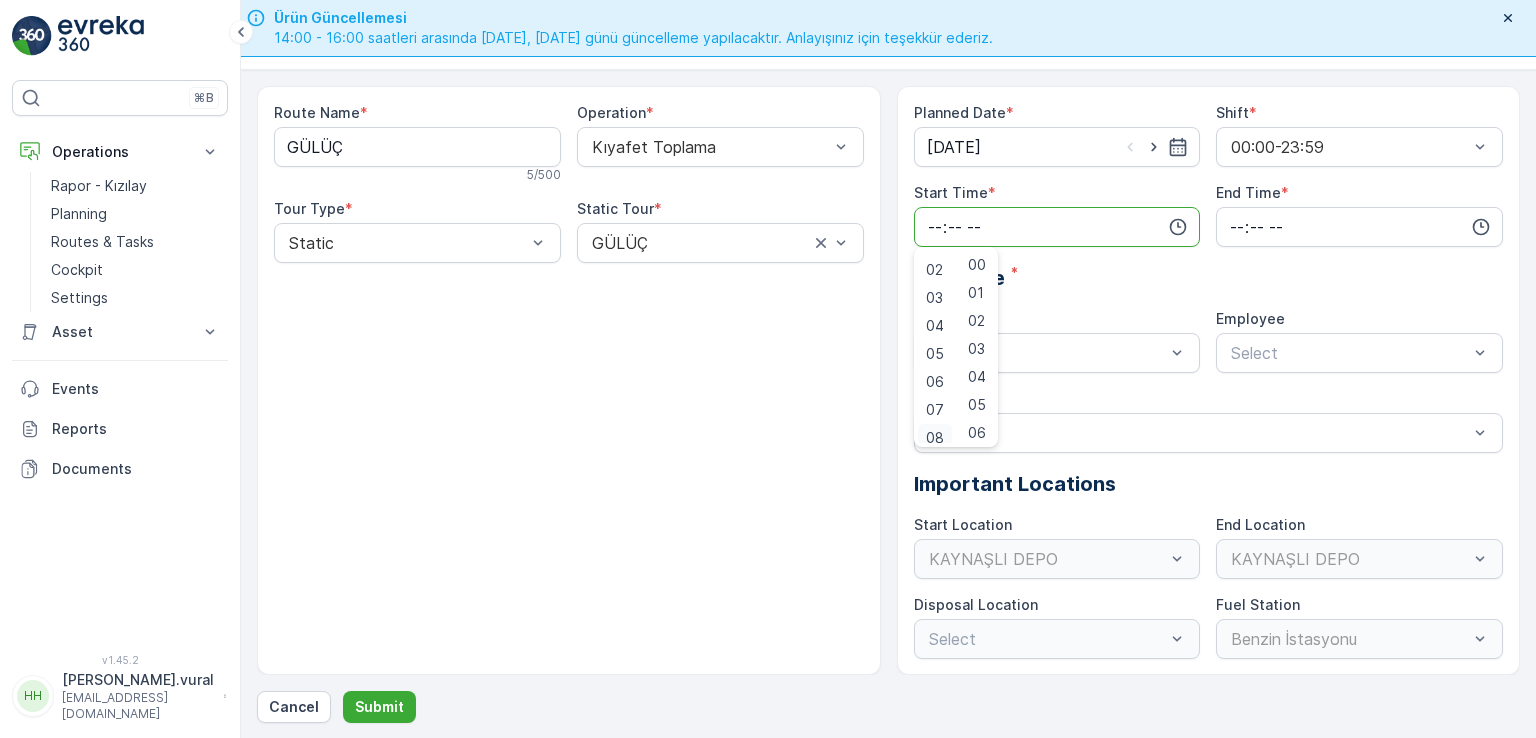 scroll, scrollTop: 100, scrollLeft: 0, axis: vertical 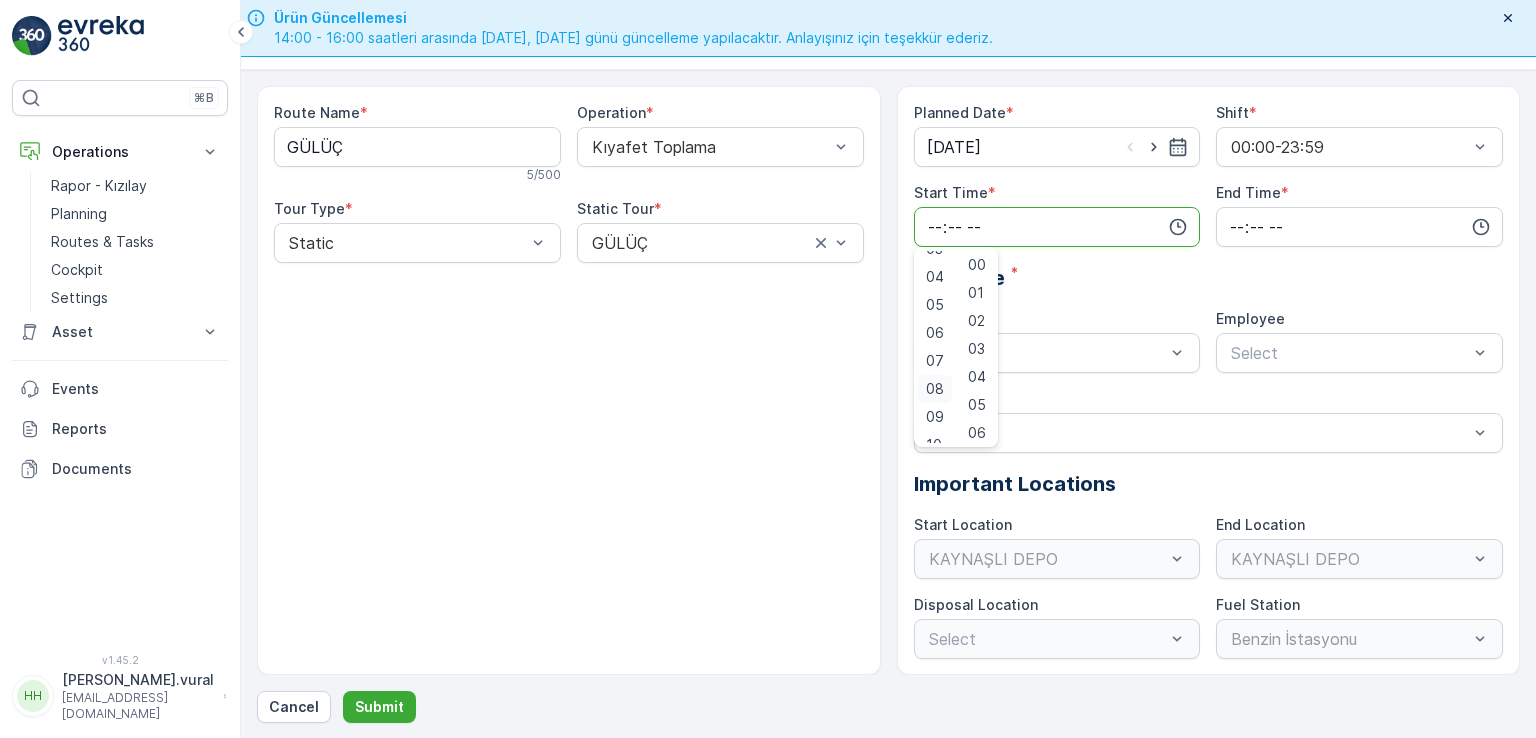 click on "08" at bounding box center (935, 389) 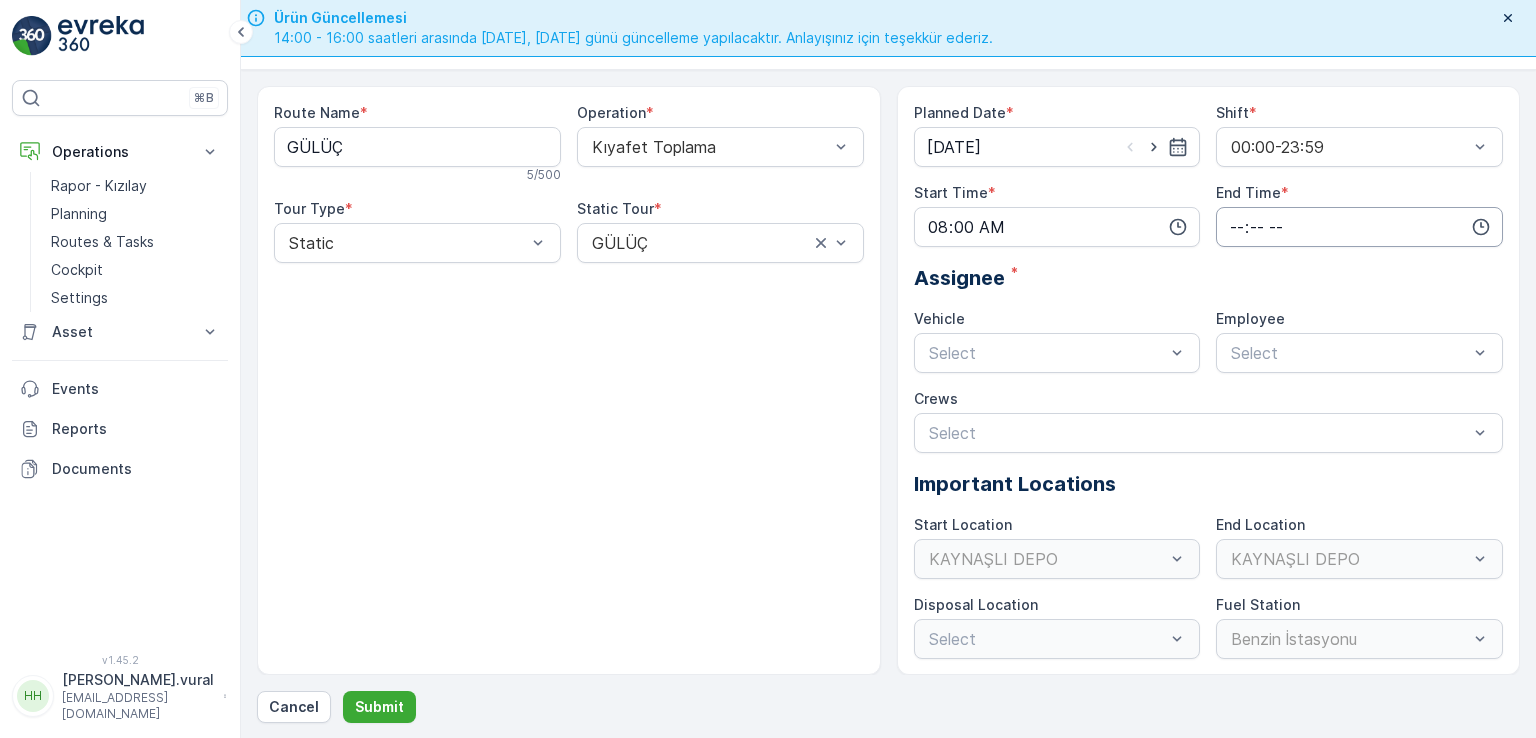 click at bounding box center [1359, 227] 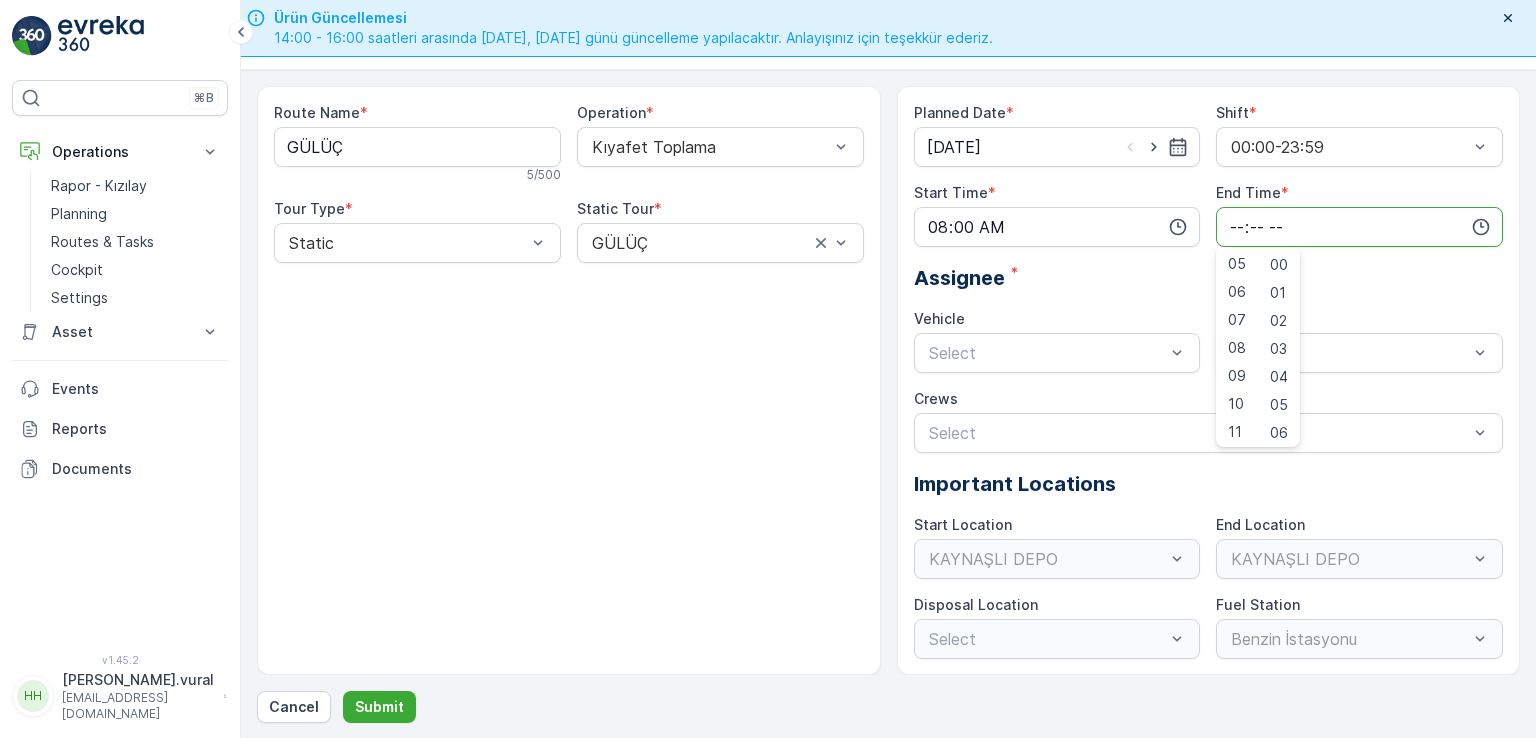 scroll, scrollTop: 480, scrollLeft: 0, axis: vertical 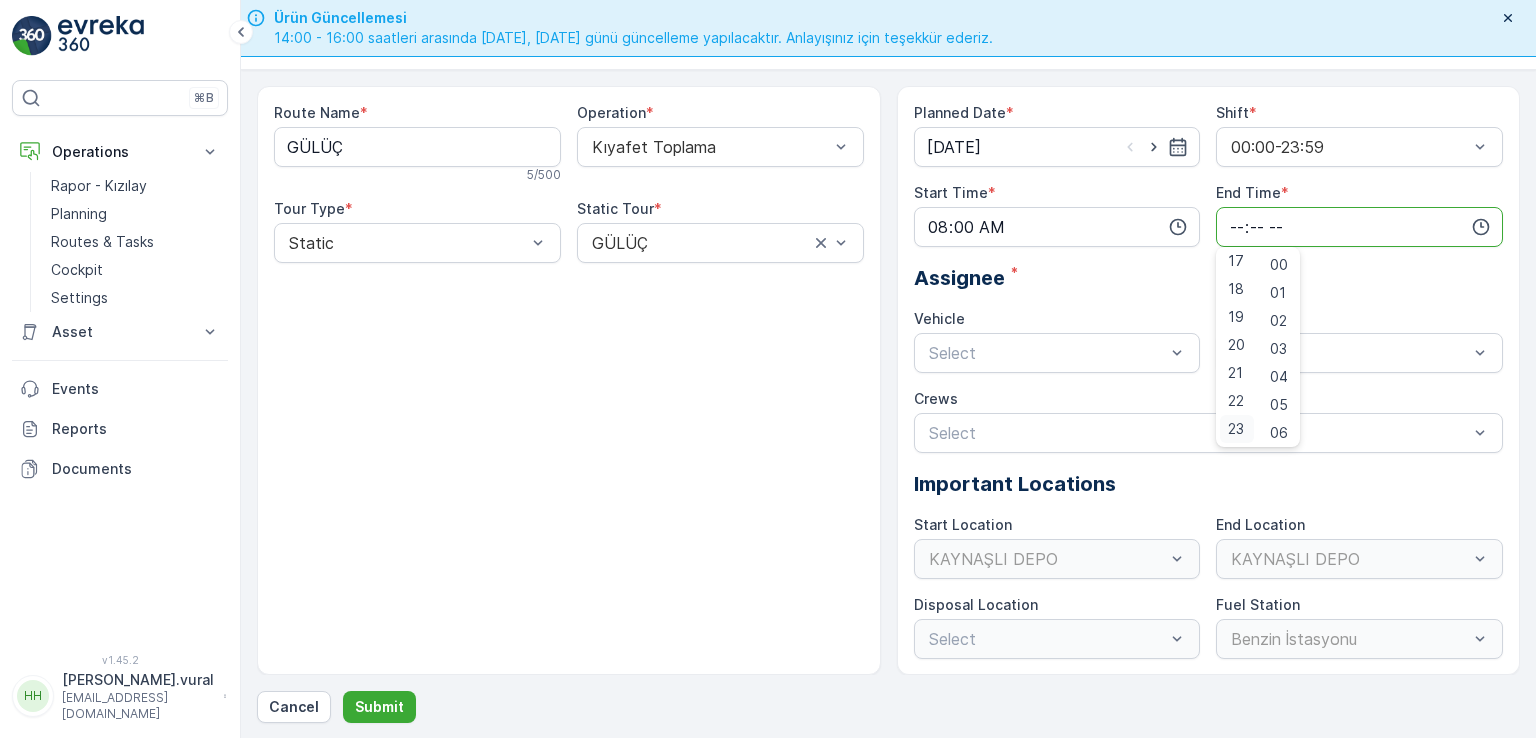 click on "23" at bounding box center [1236, 429] 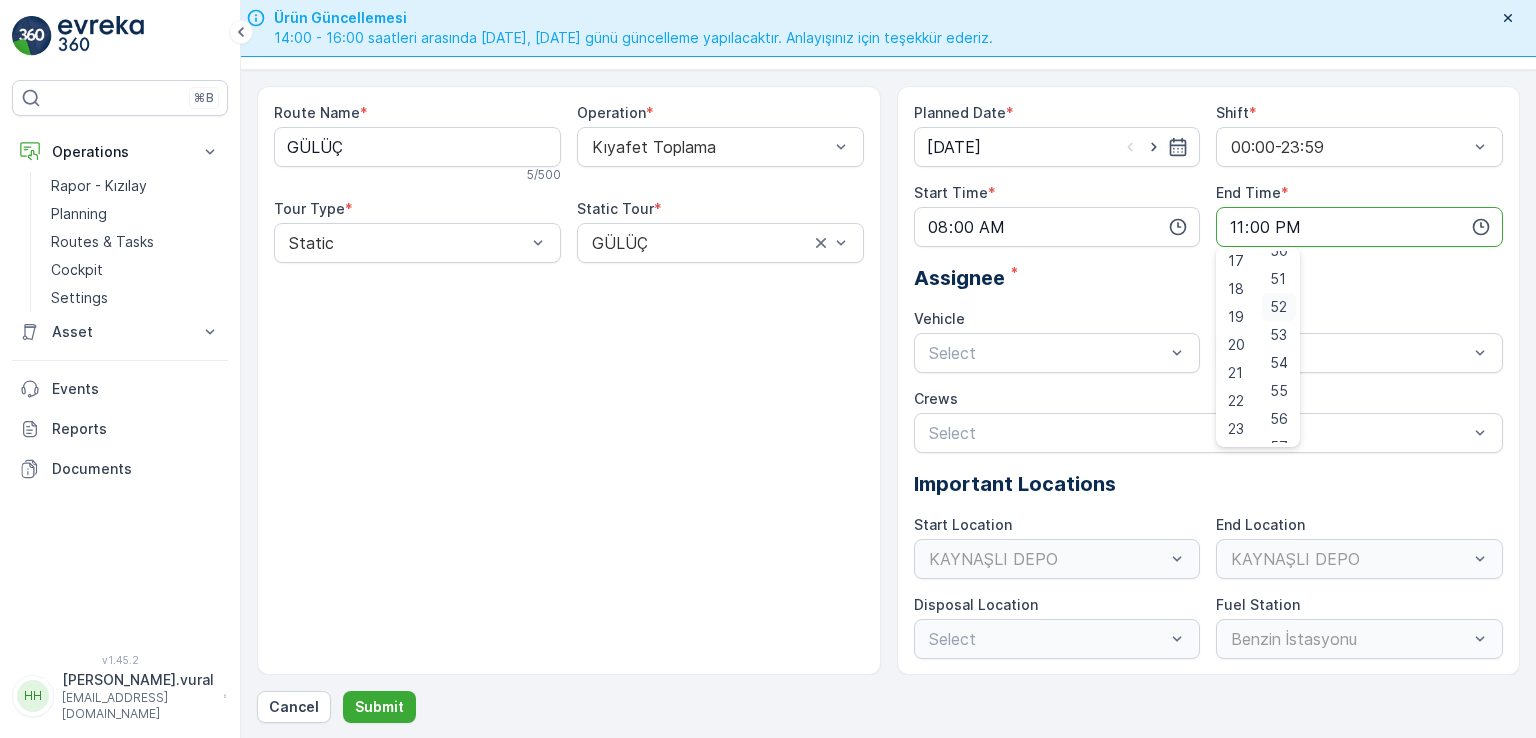 scroll, scrollTop: 1488, scrollLeft: 0, axis: vertical 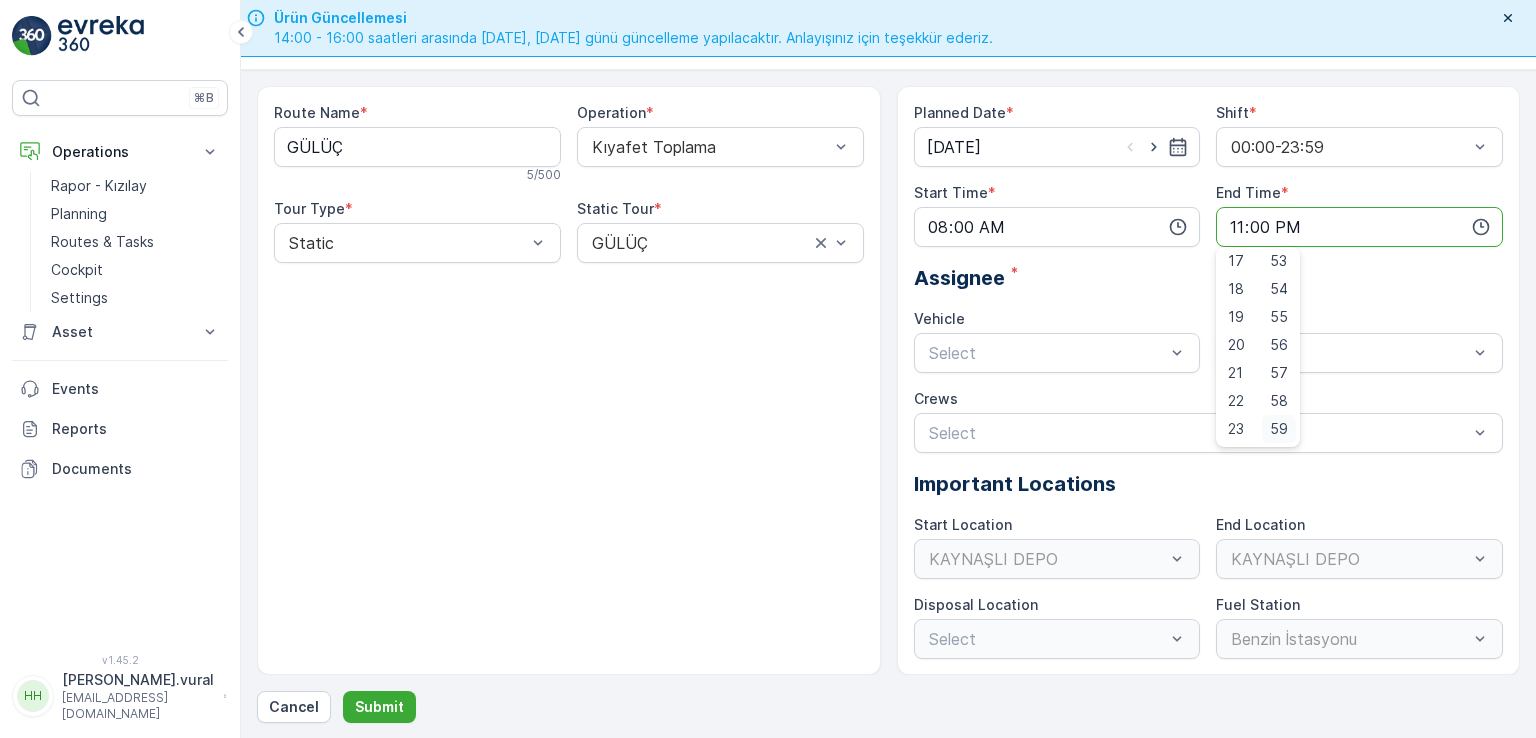 click on "59" at bounding box center [1279, 429] 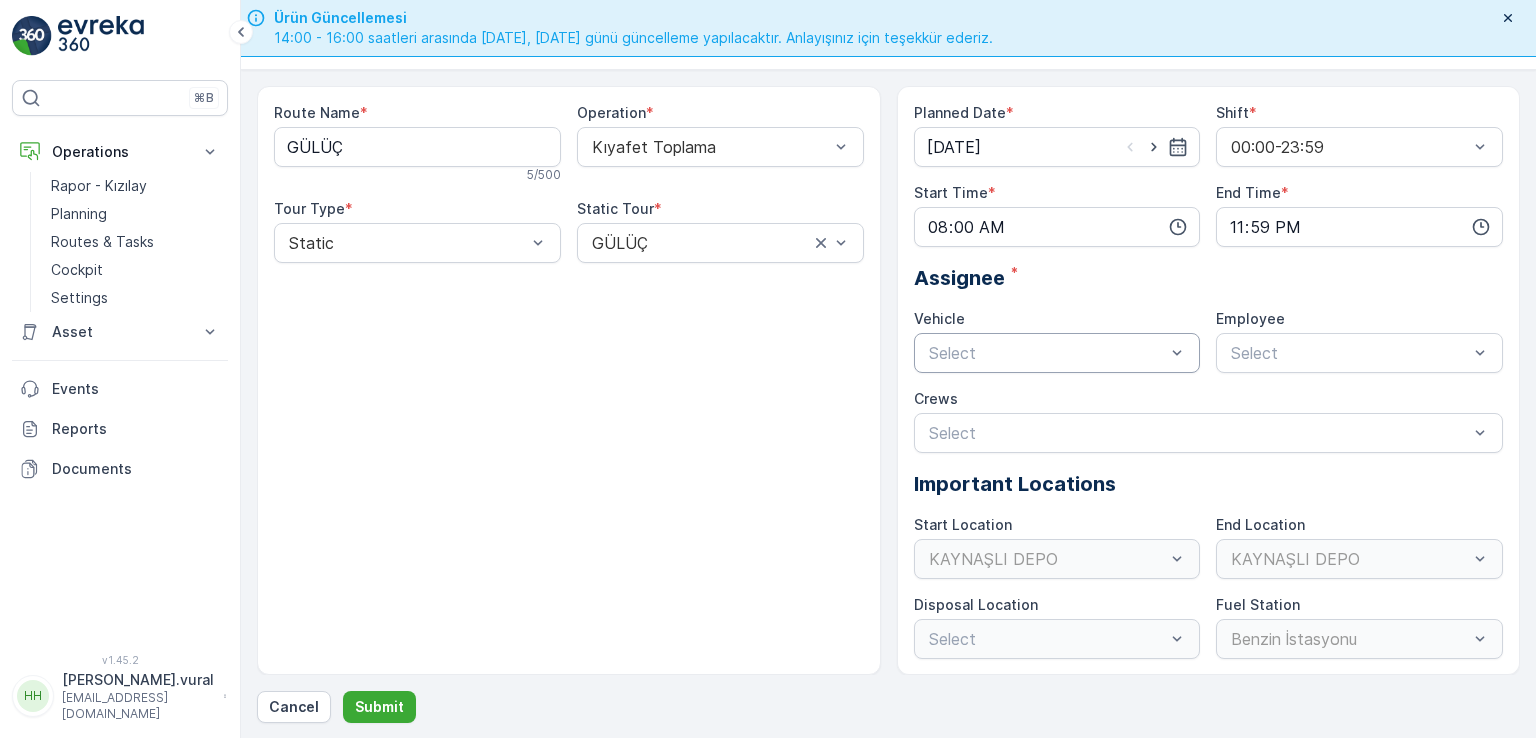 click on "Select" at bounding box center [1057, 353] 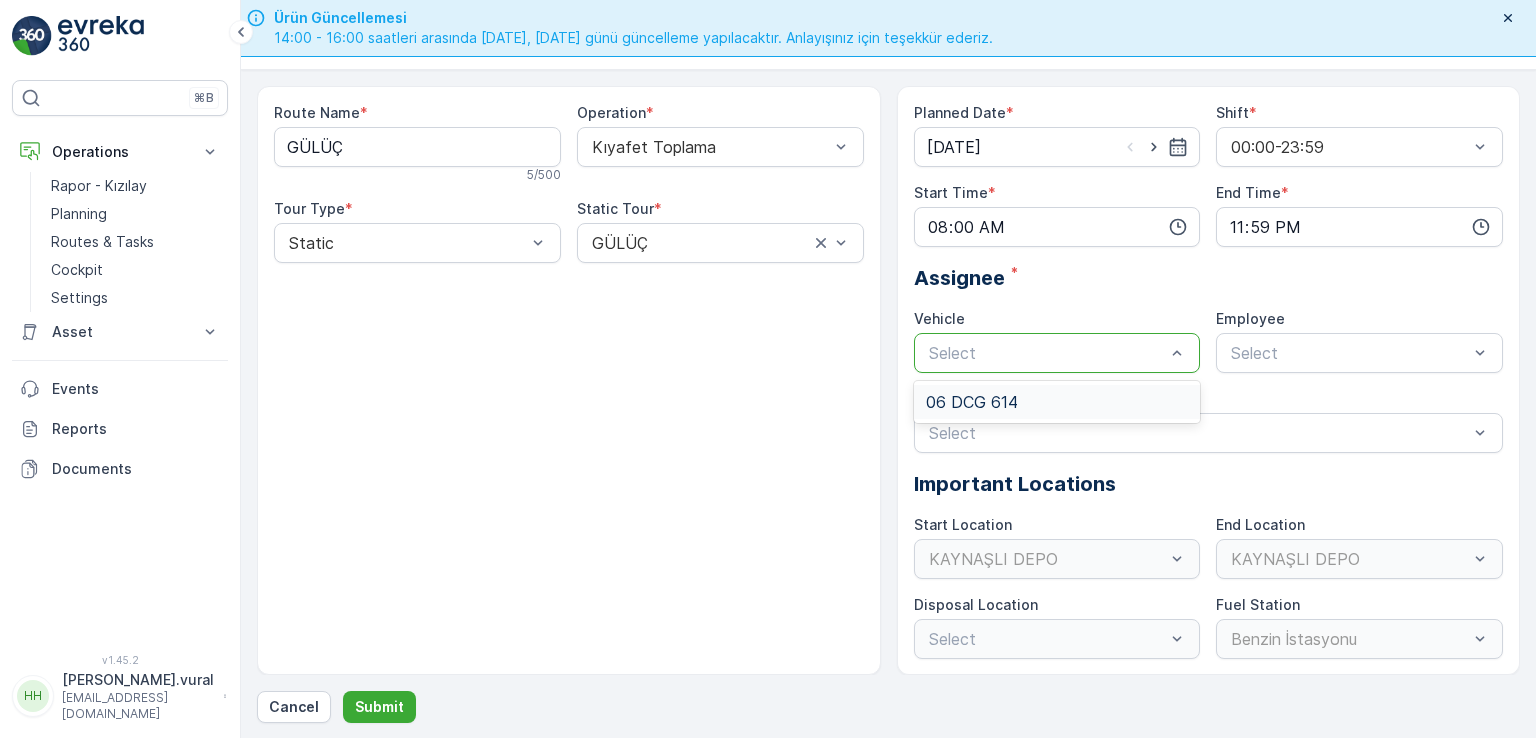 click on "Select" at bounding box center (1057, 353) 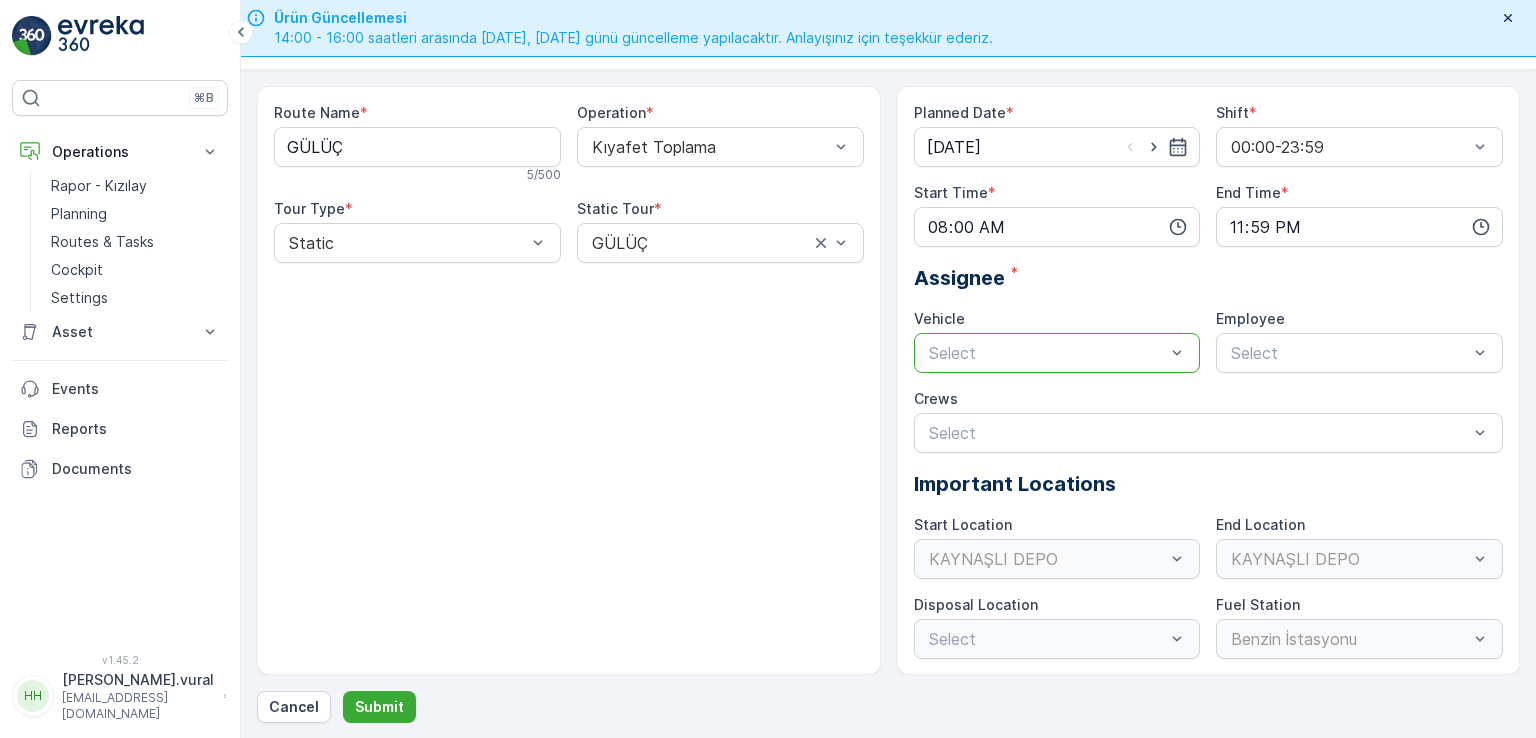 click at bounding box center (1047, 353) 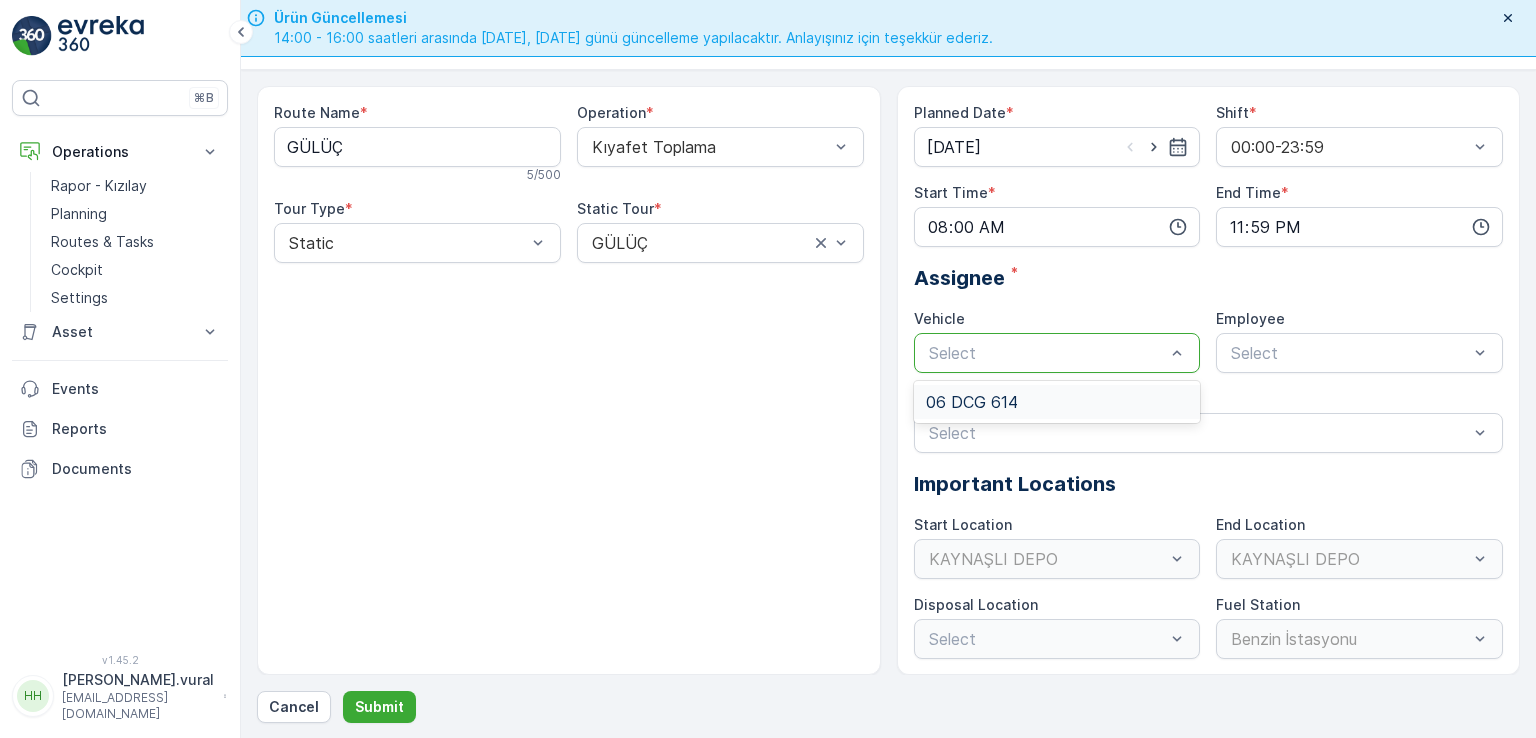 click on "06 DCG 614" at bounding box center (972, 402) 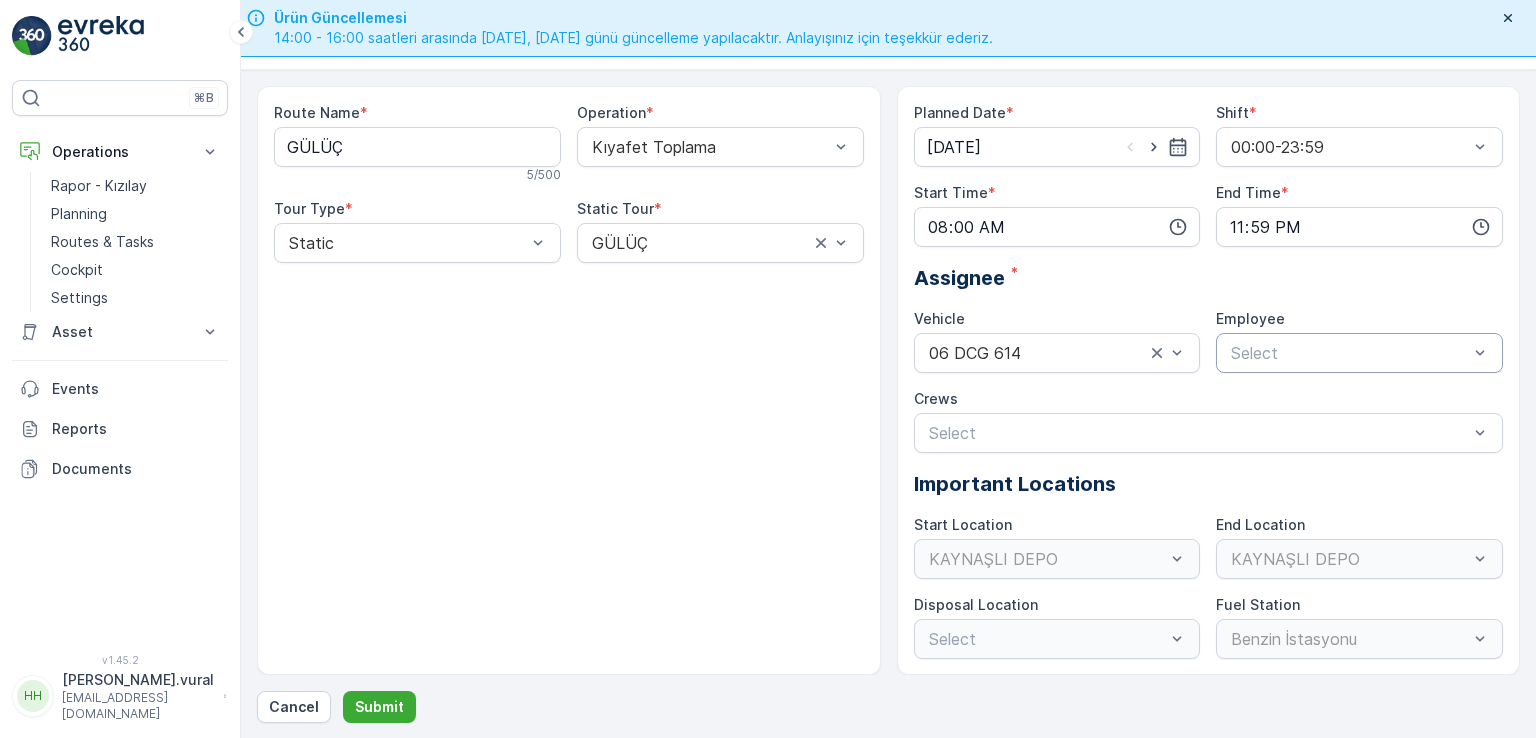 click at bounding box center (1349, 353) 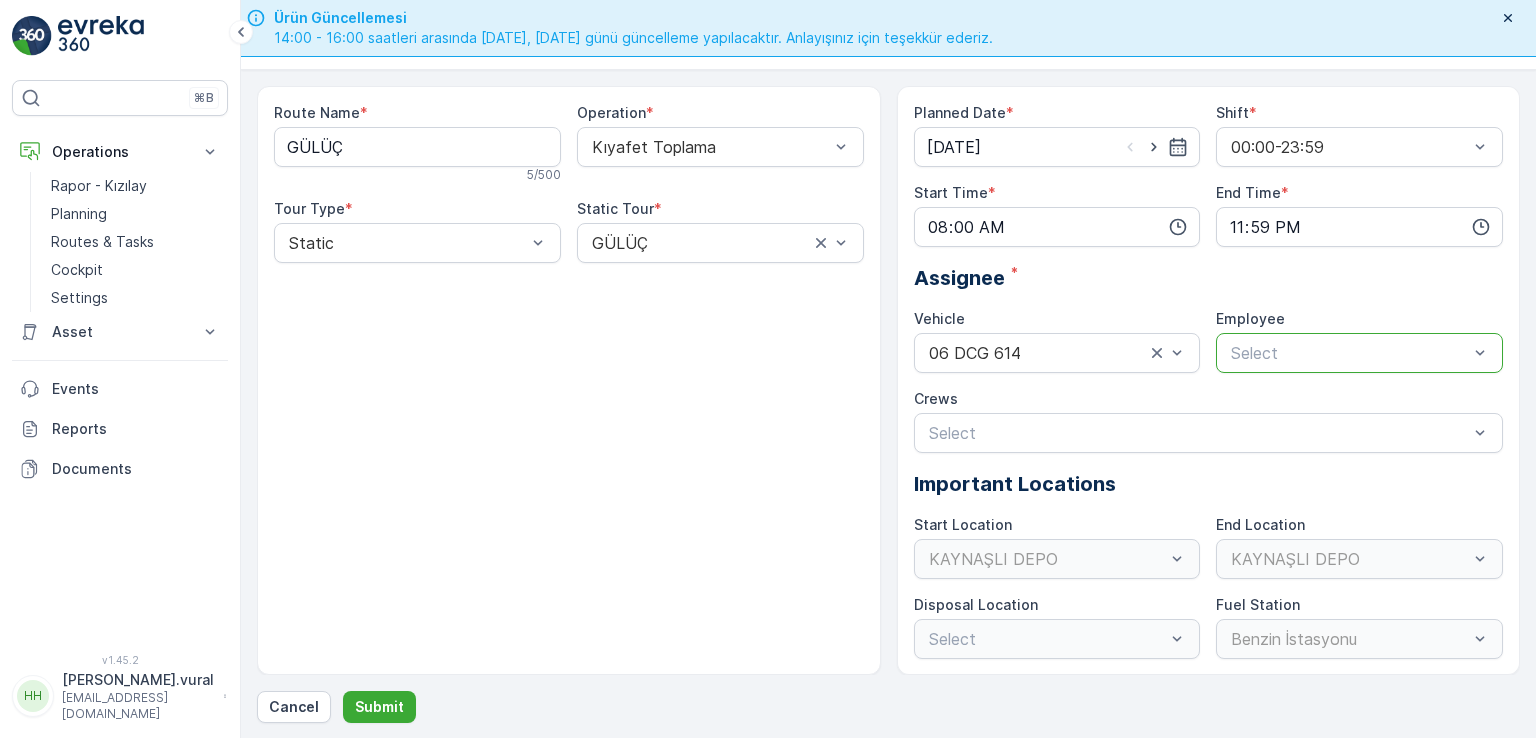 click at bounding box center (1349, 353) 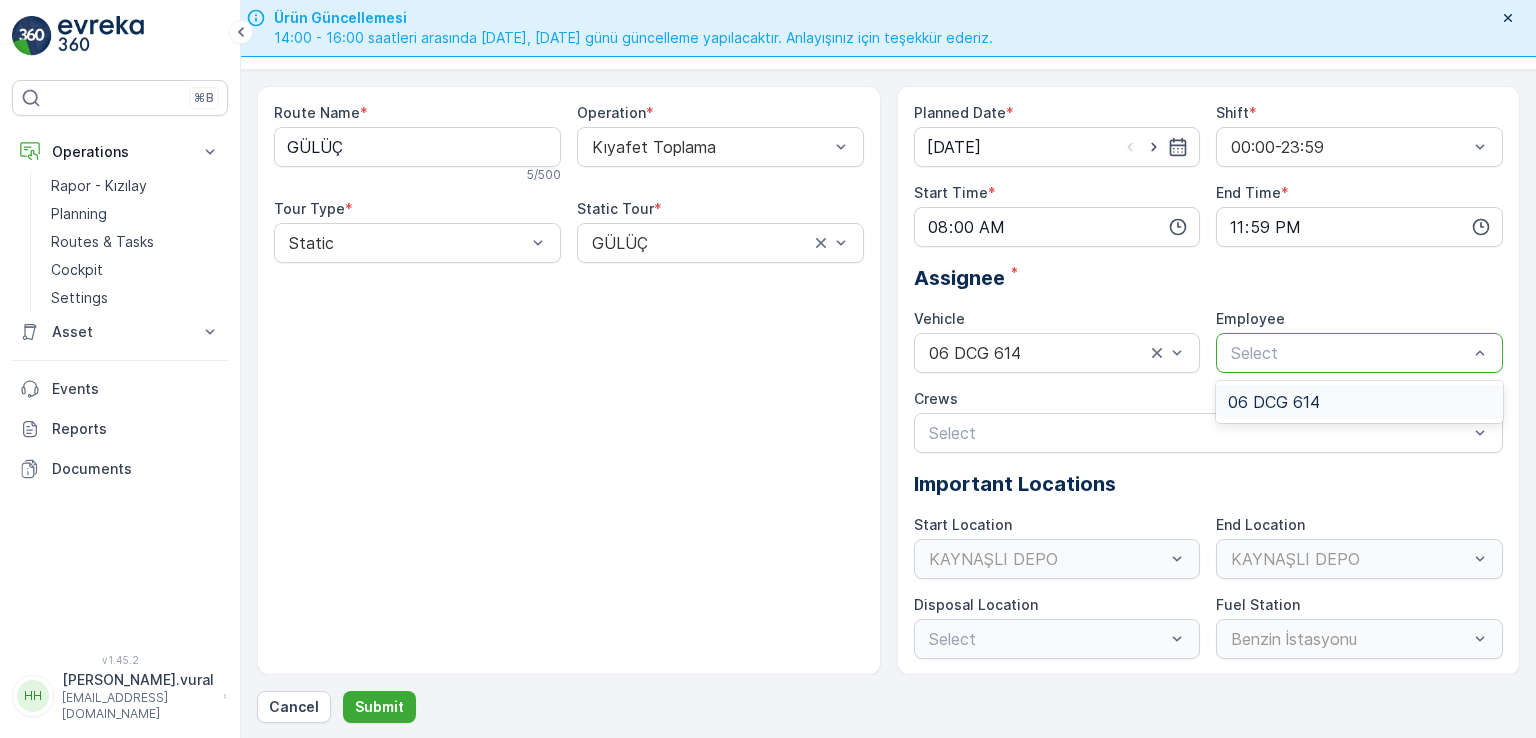 click on "06 DCG 614" at bounding box center (1274, 402) 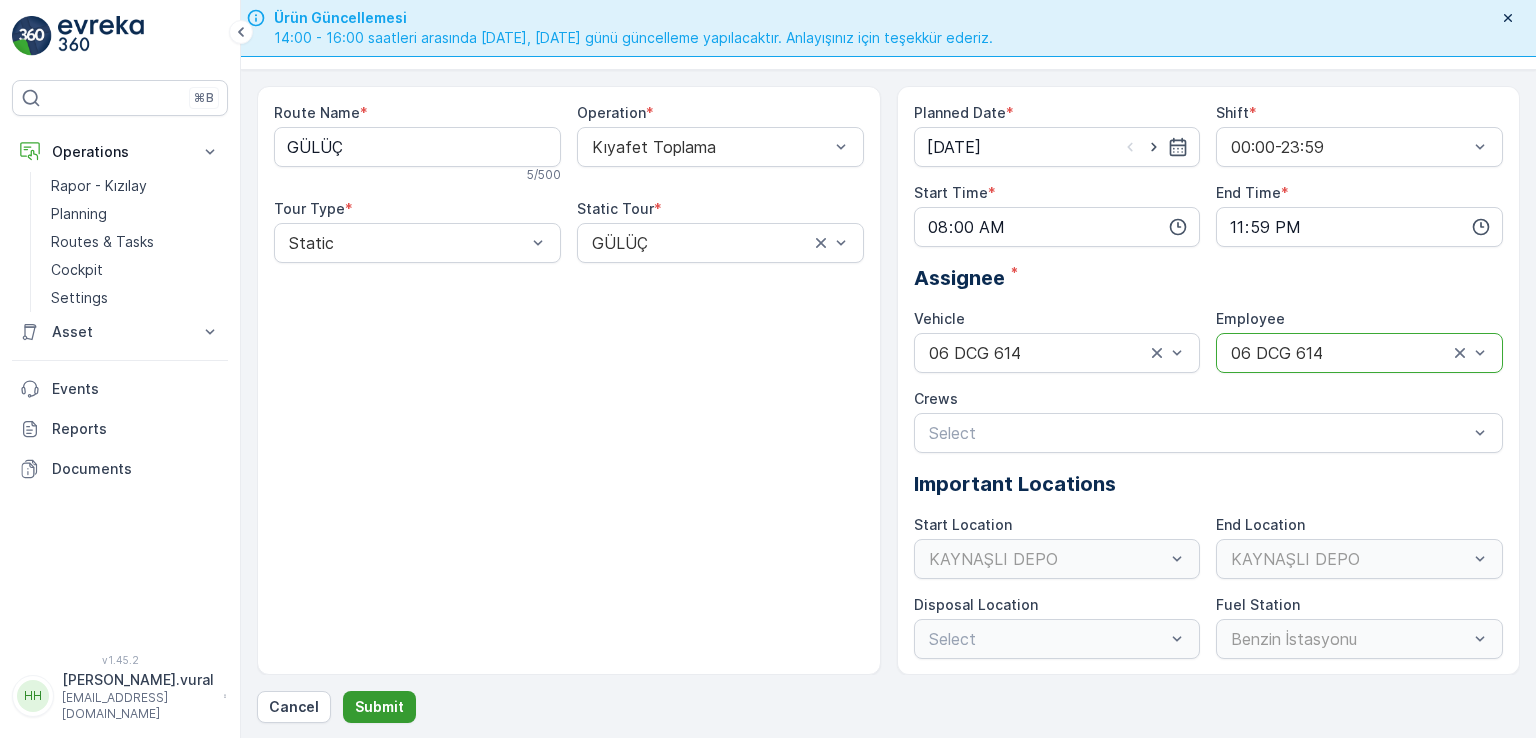 click on "Submit" at bounding box center (379, 707) 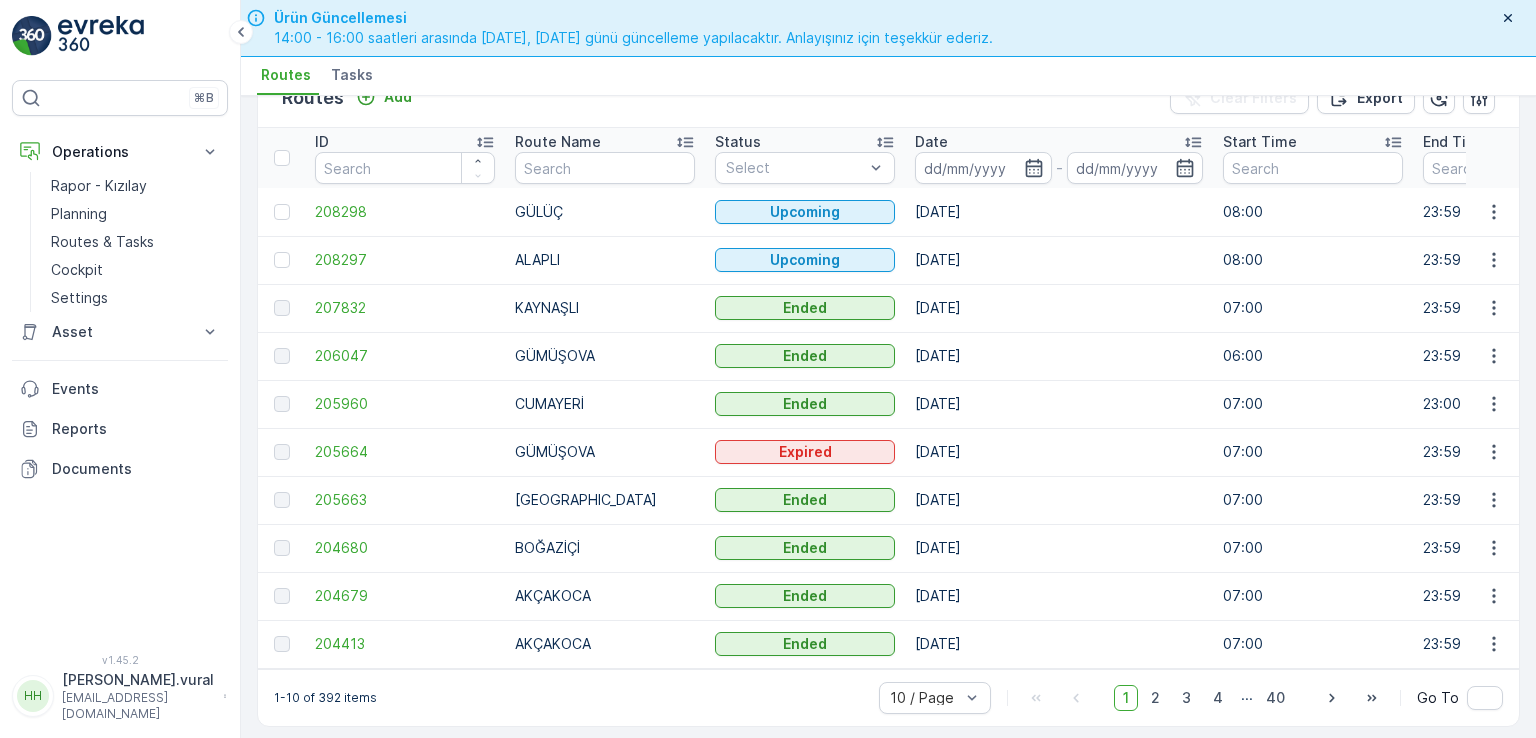 scroll, scrollTop: 56, scrollLeft: 0, axis: vertical 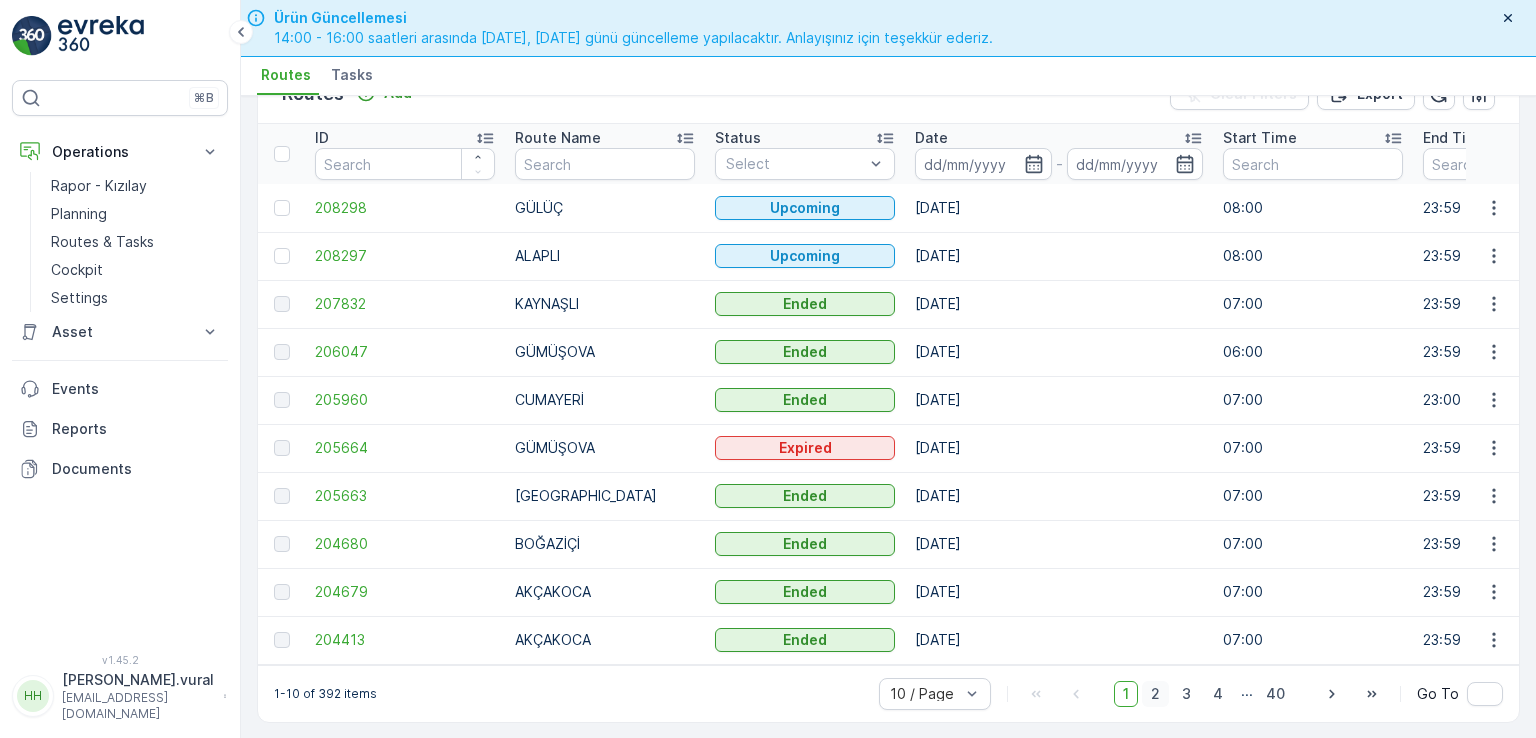 click on "2" at bounding box center (1155, 694) 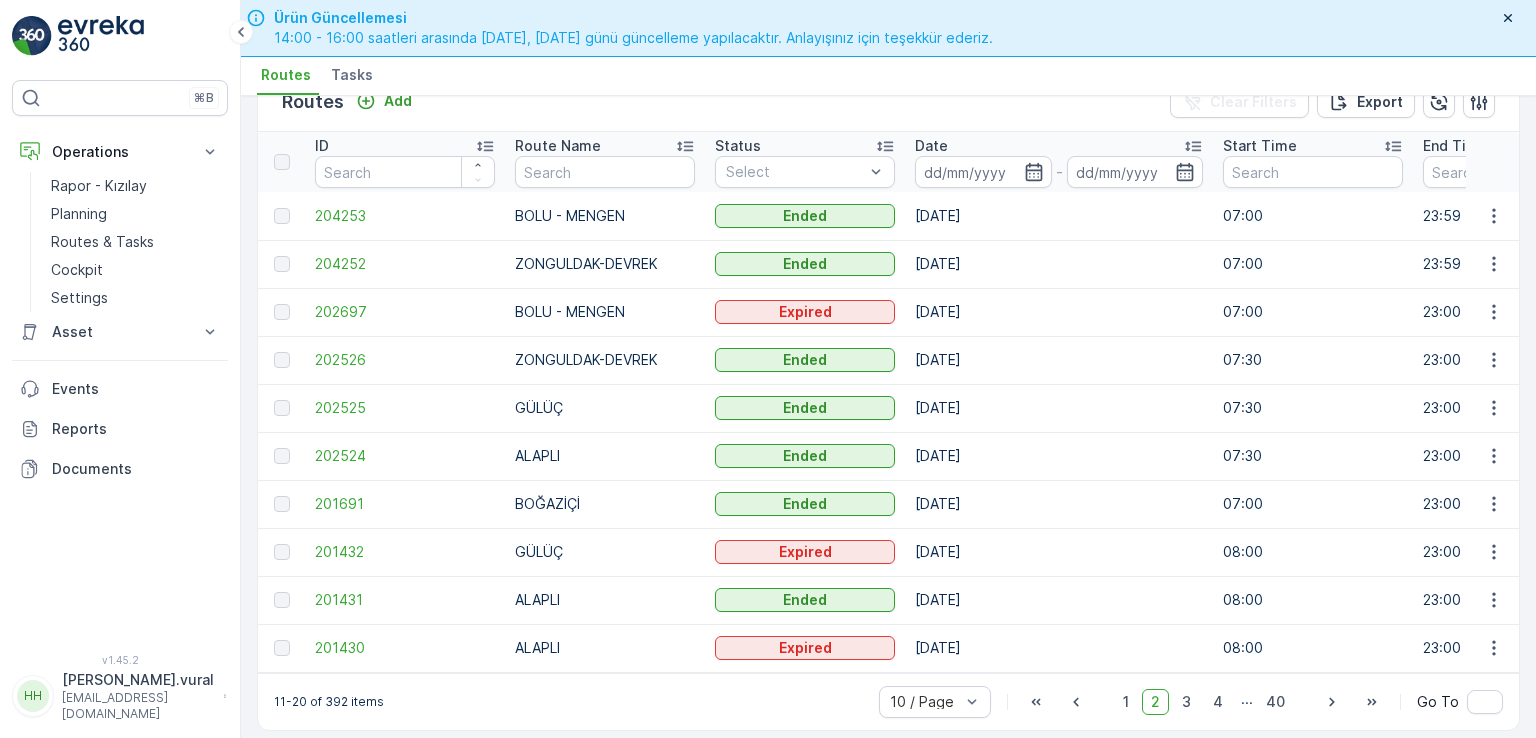 scroll, scrollTop: 56, scrollLeft: 0, axis: vertical 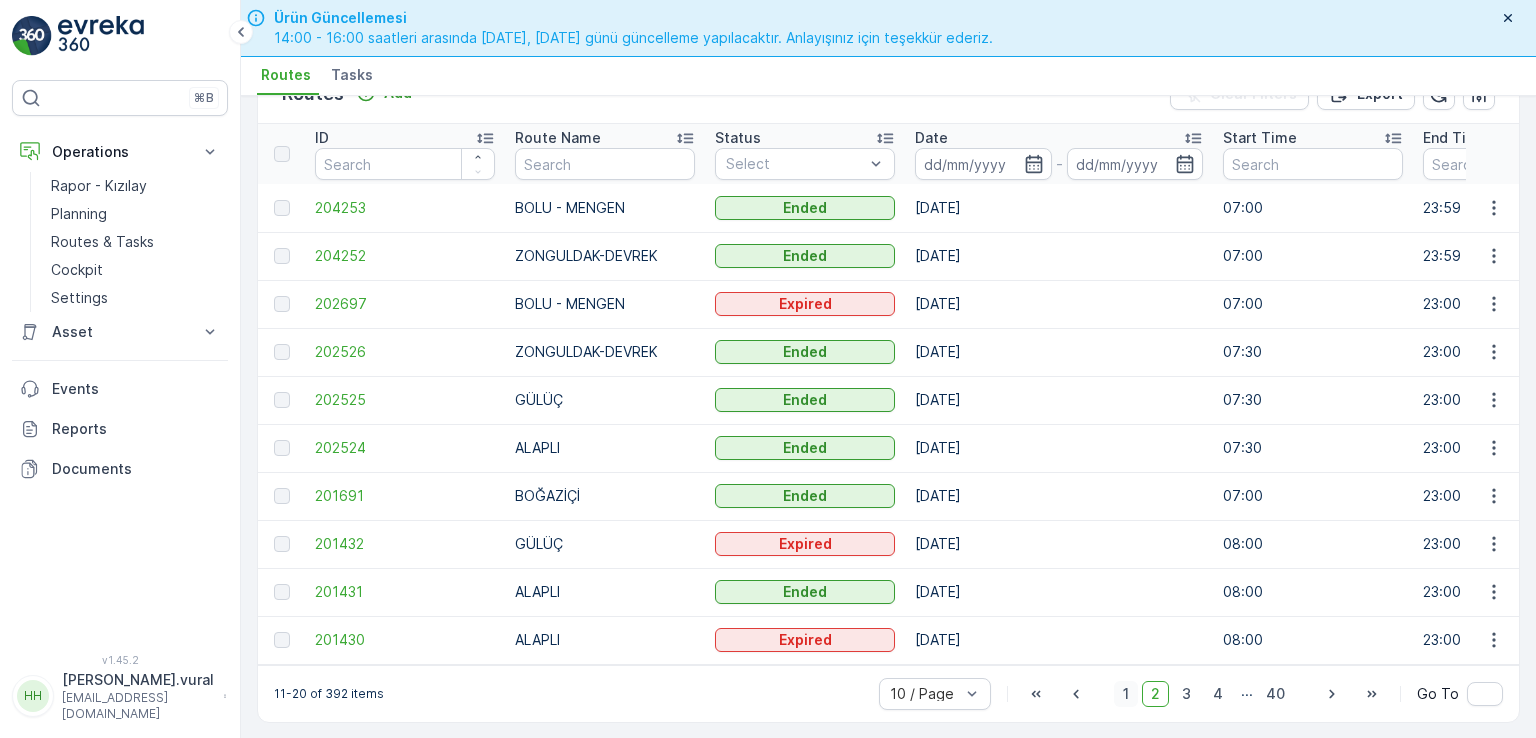 click on "1" at bounding box center (1126, 694) 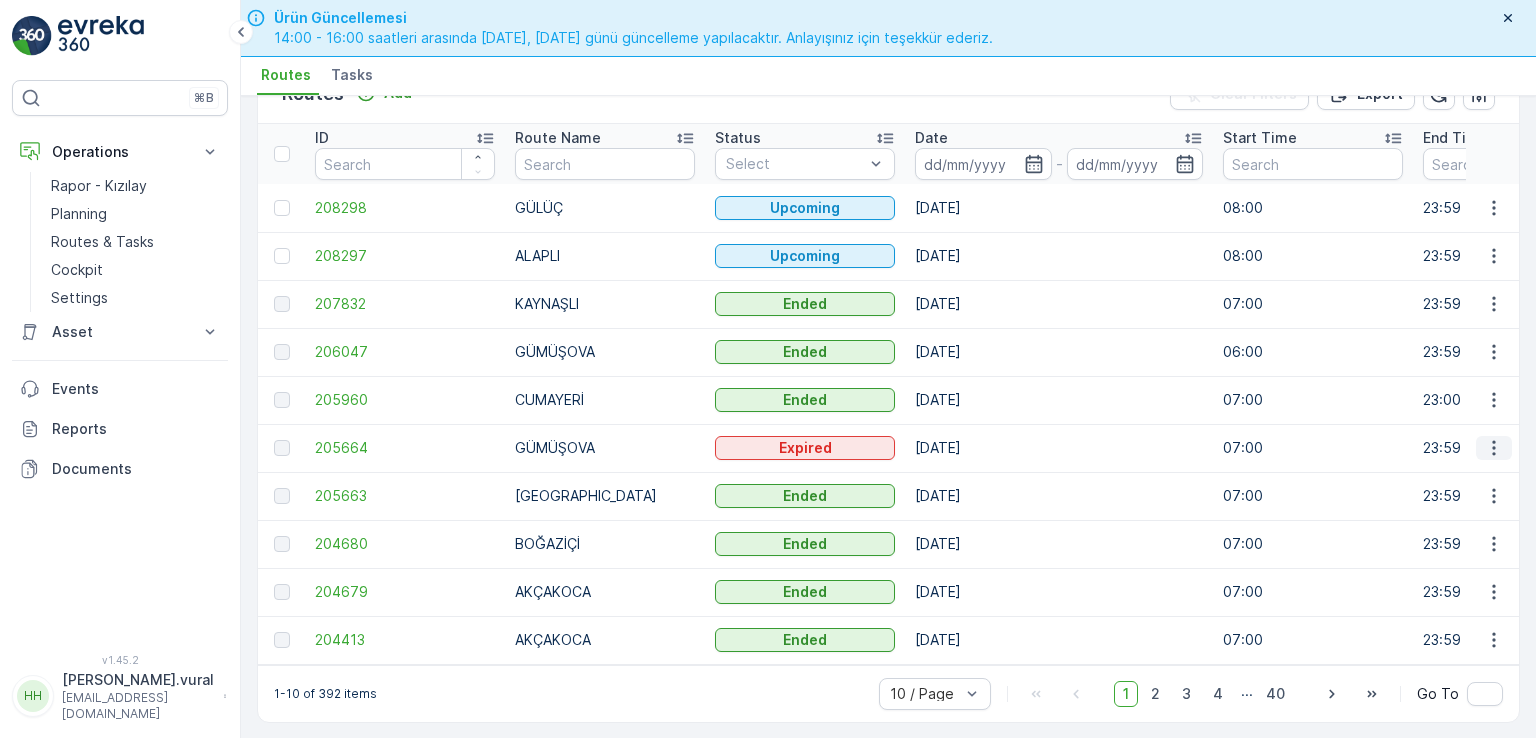 click 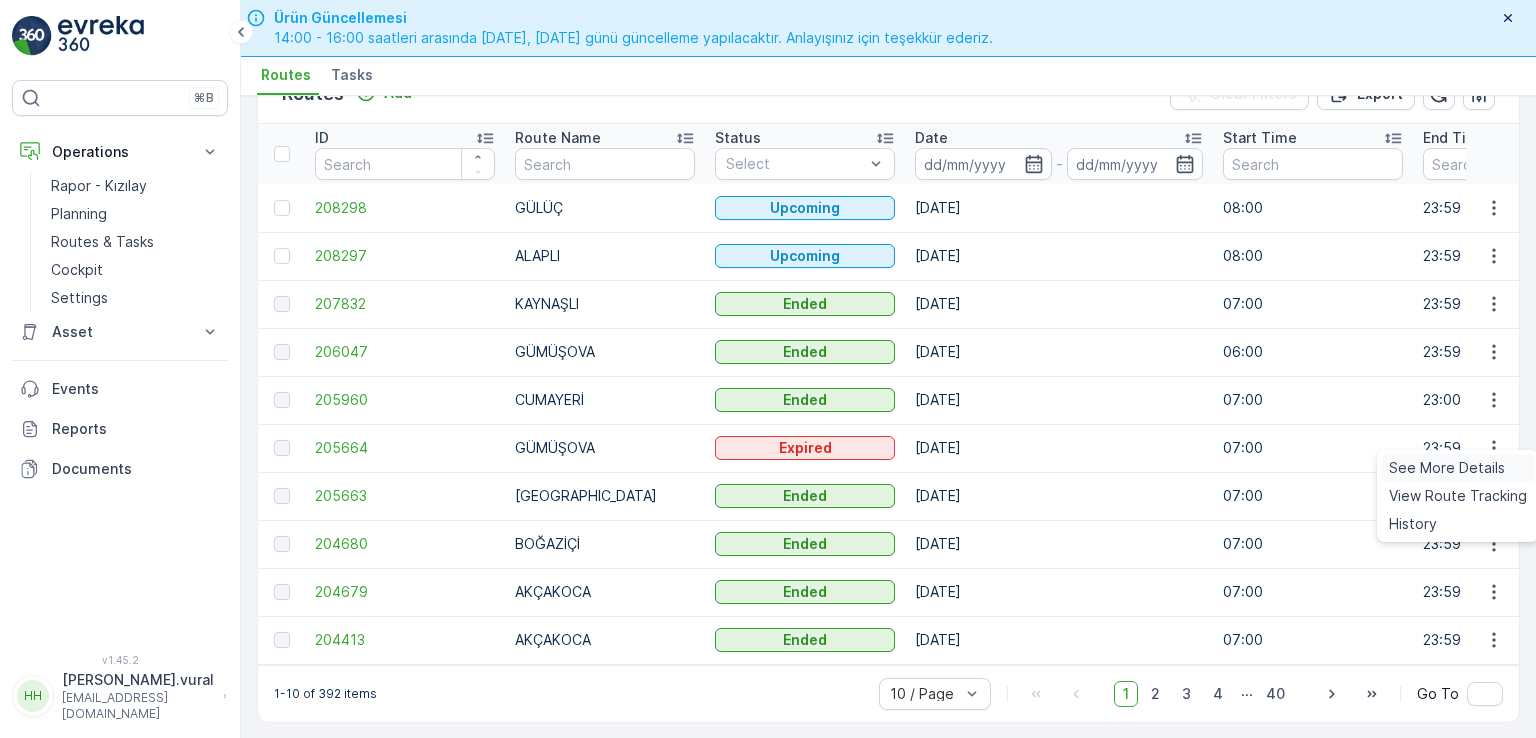 click on "See More Details" at bounding box center [1447, 468] 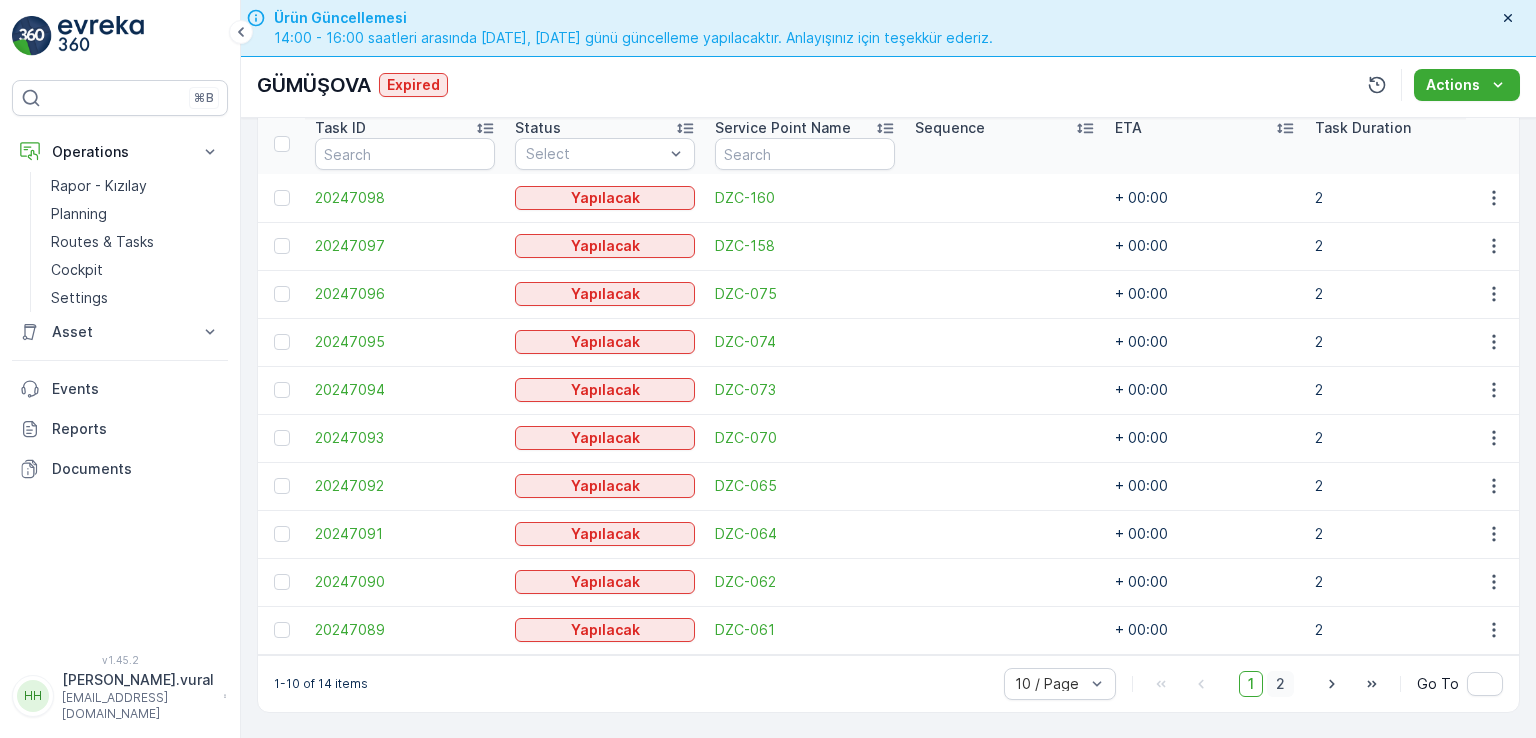 click on "2" at bounding box center [1280, 684] 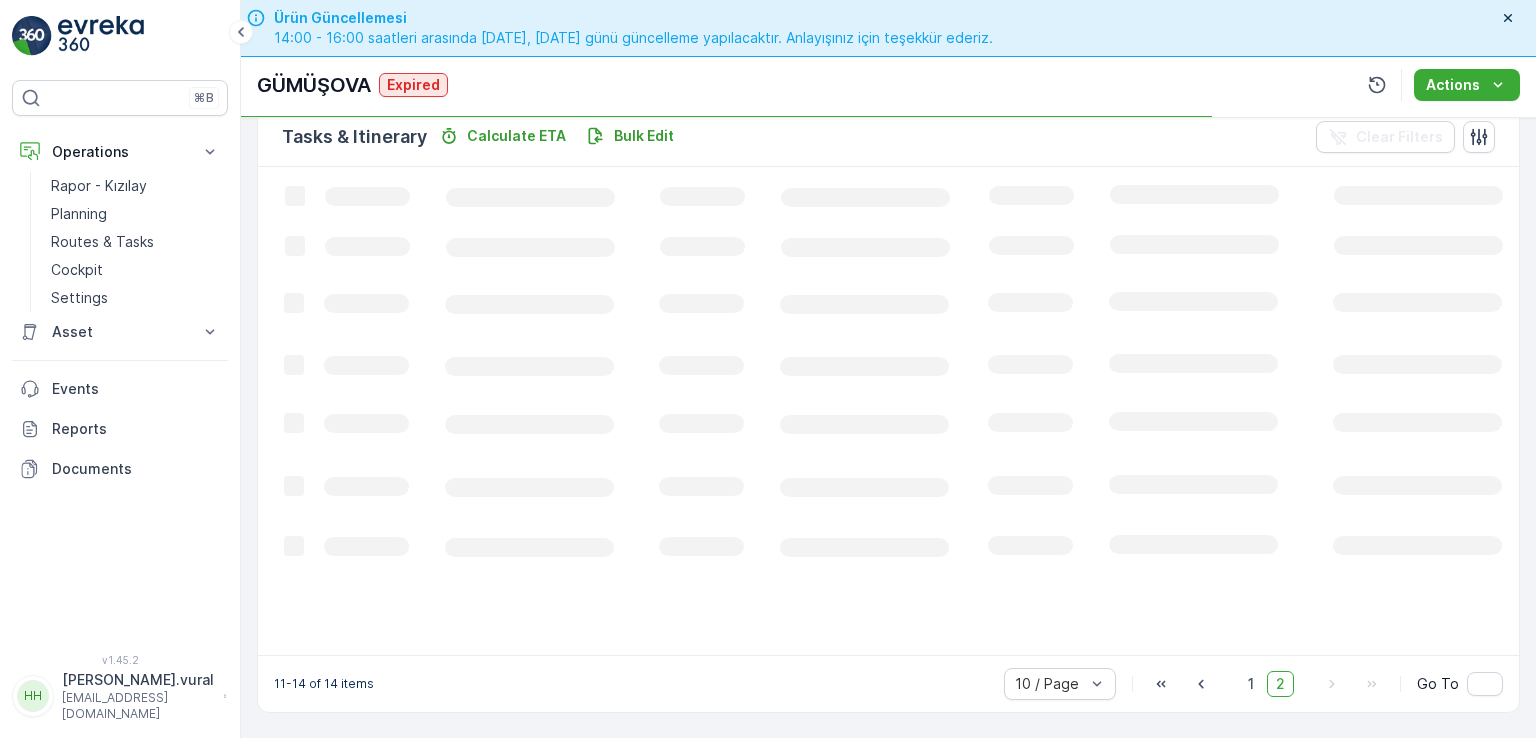 scroll, scrollTop: 495, scrollLeft: 0, axis: vertical 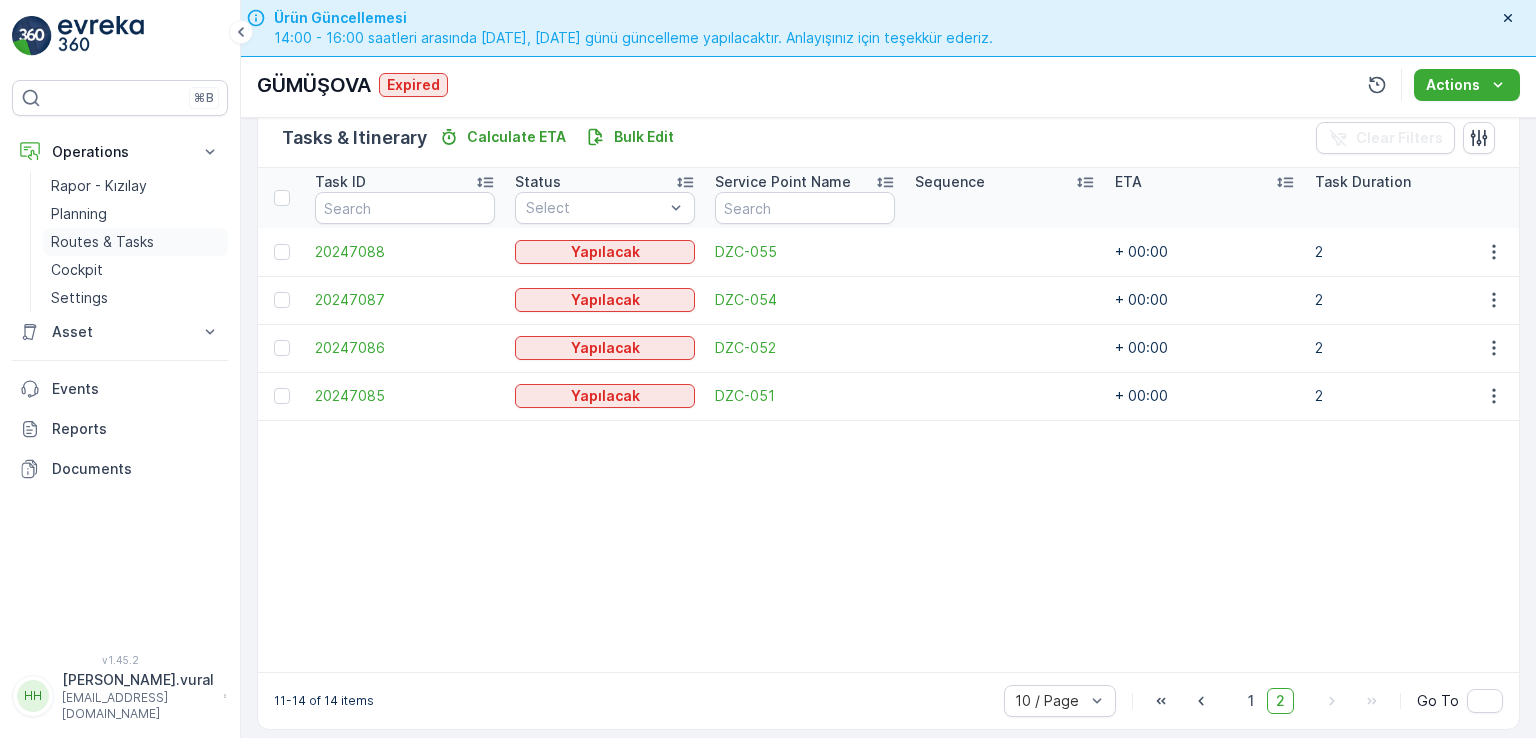 click on "Routes & Tasks" at bounding box center [135, 242] 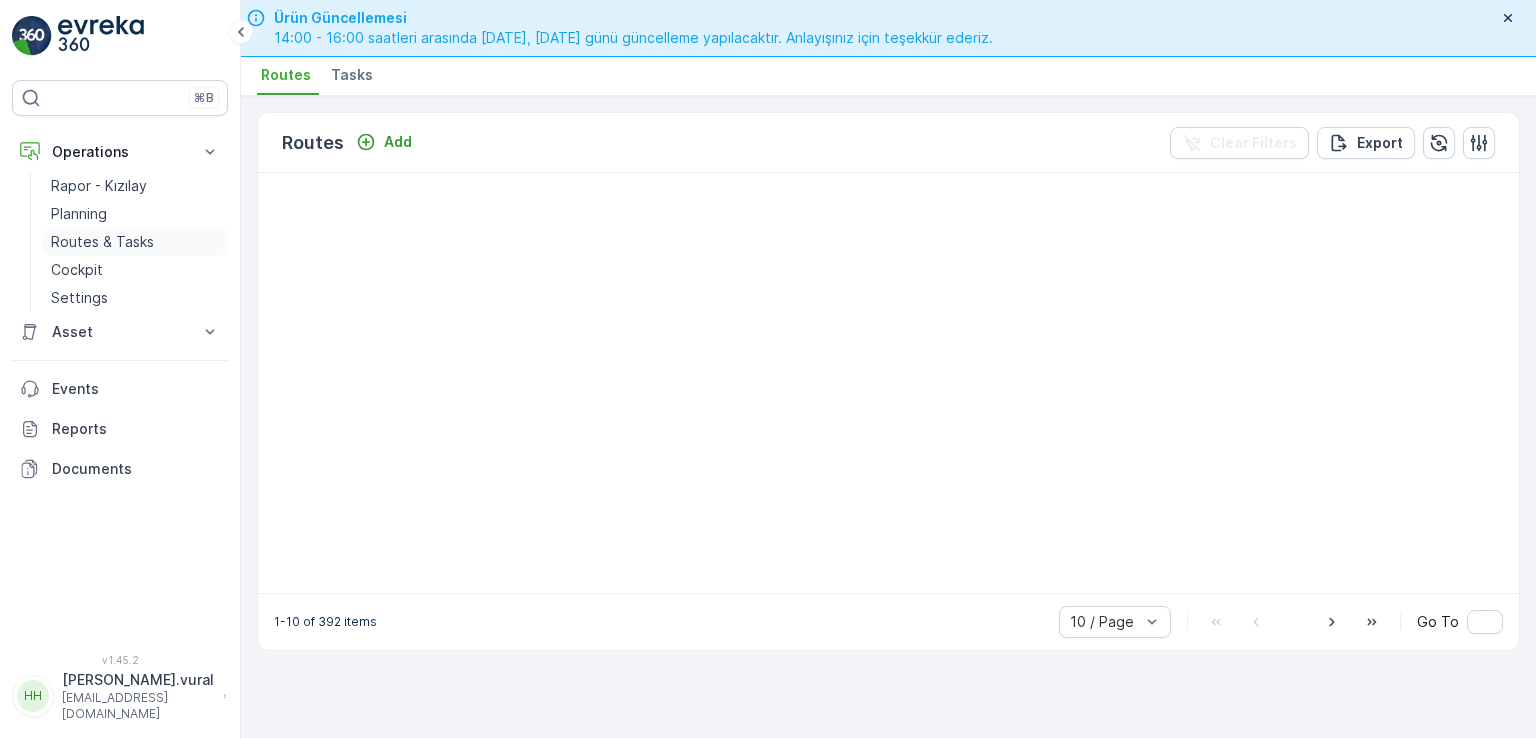 click on "Routes & Tasks" at bounding box center (102, 242) 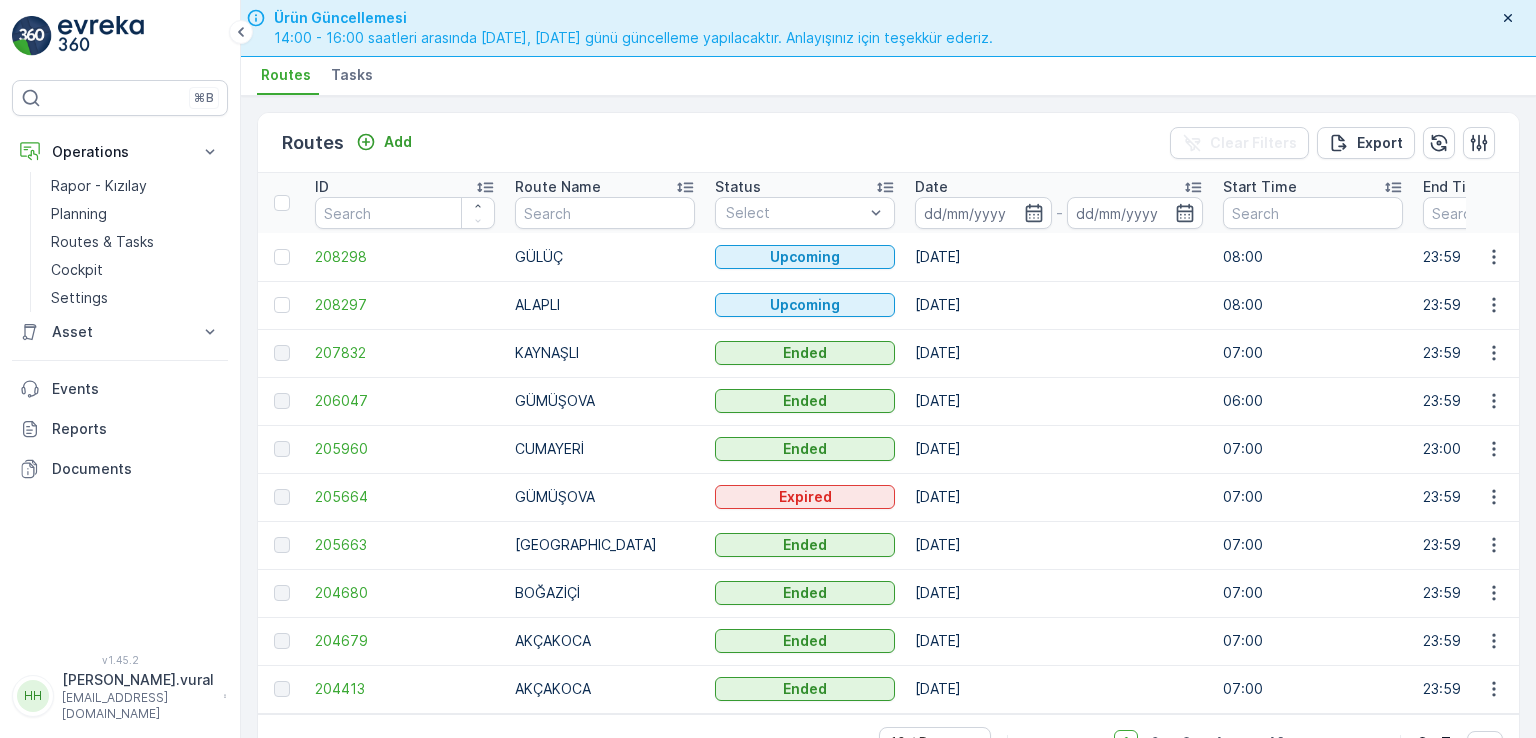 scroll, scrollTop: 56, scrollLeft: 0, axis: vertical 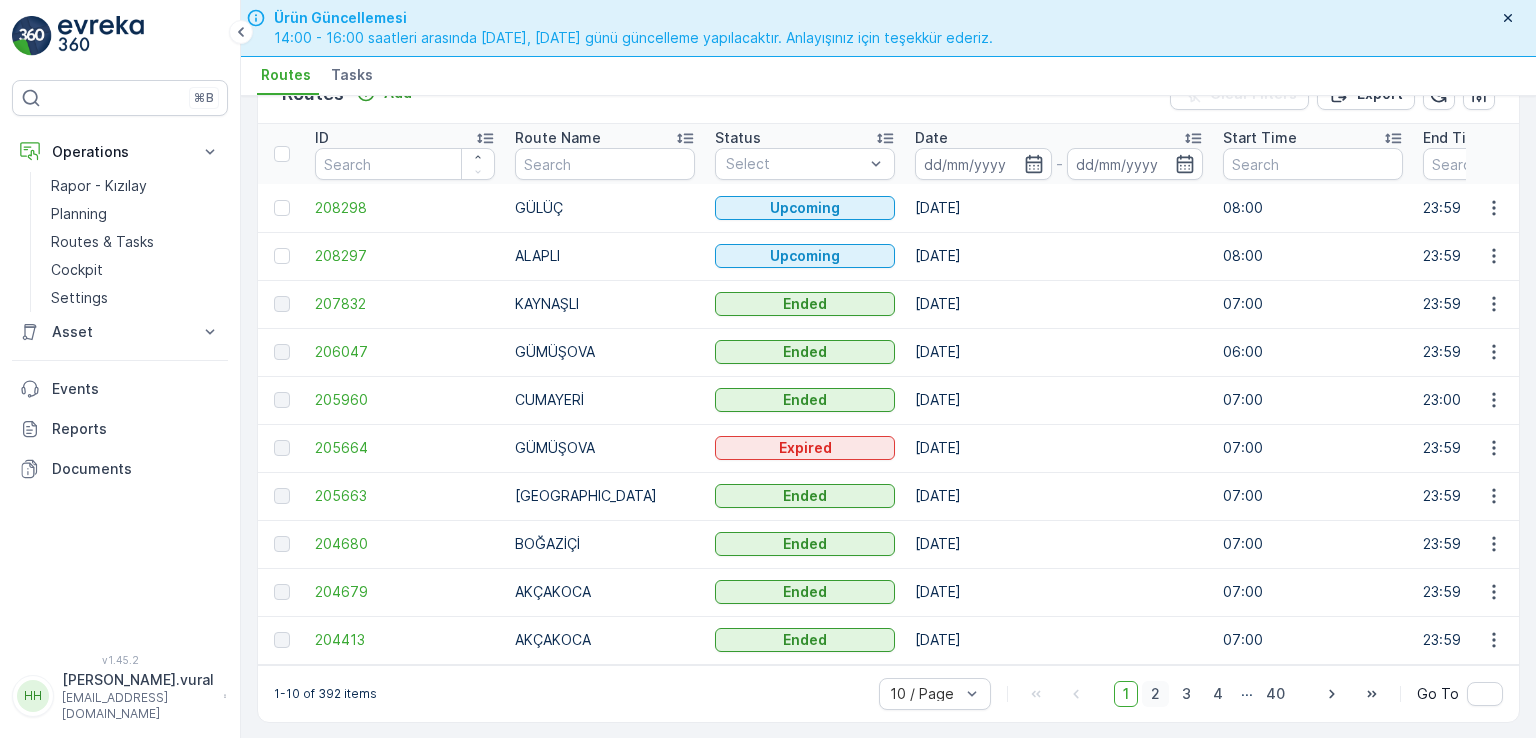 click on "2" at bounding box center [1155, 694] 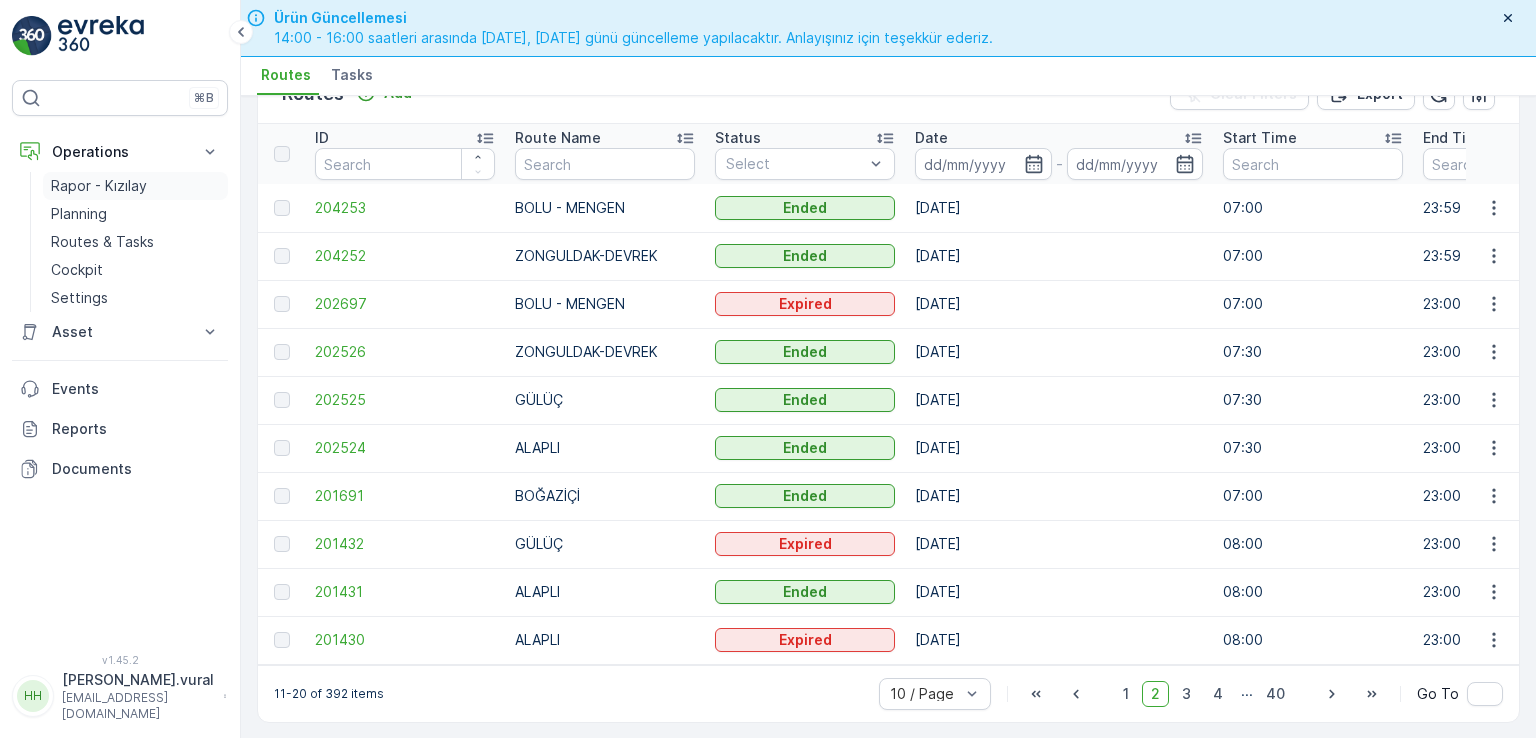 click on "Rapor - Kızılay" at bounding box center (135, 186) 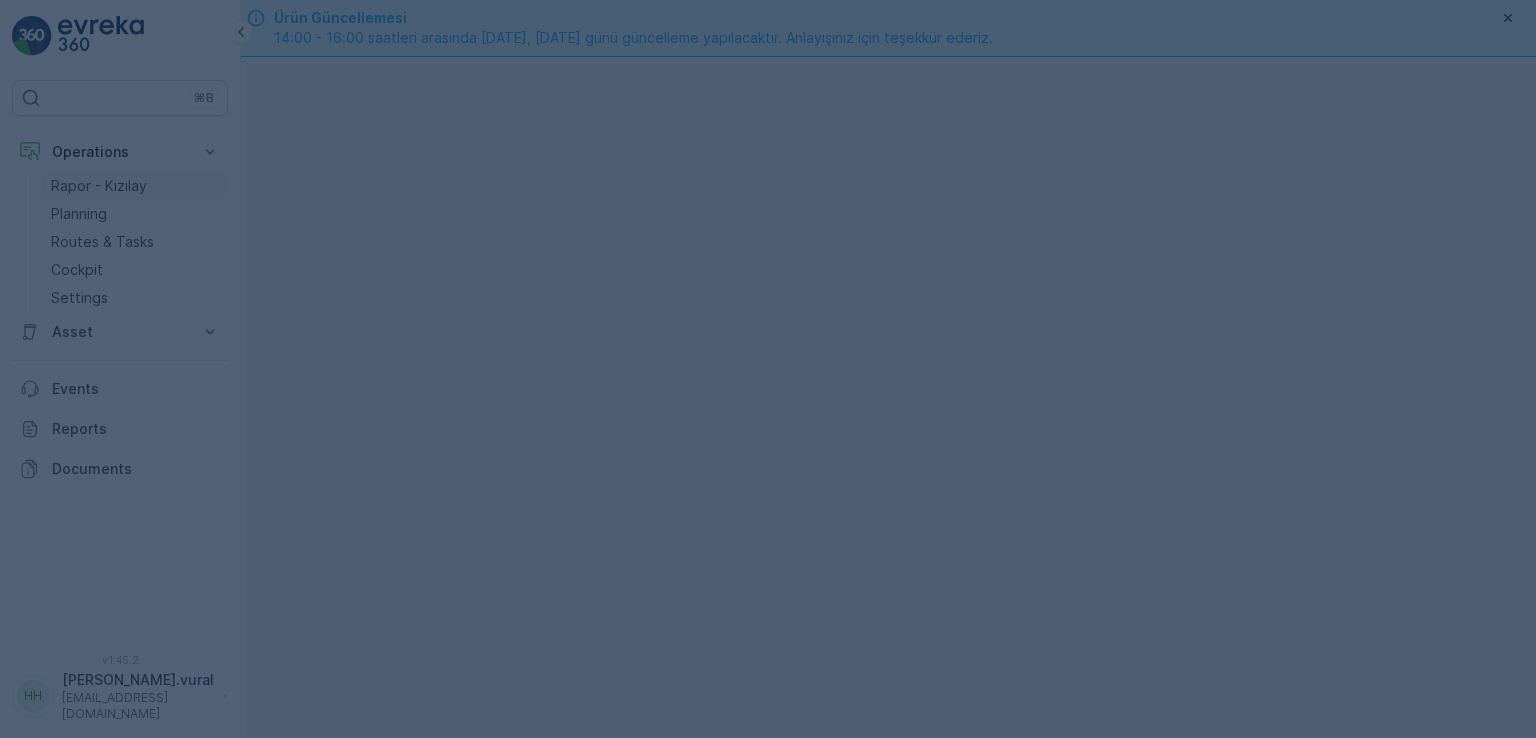 scroll, scrollTop: 0, scrollLeft: 0, axis: both 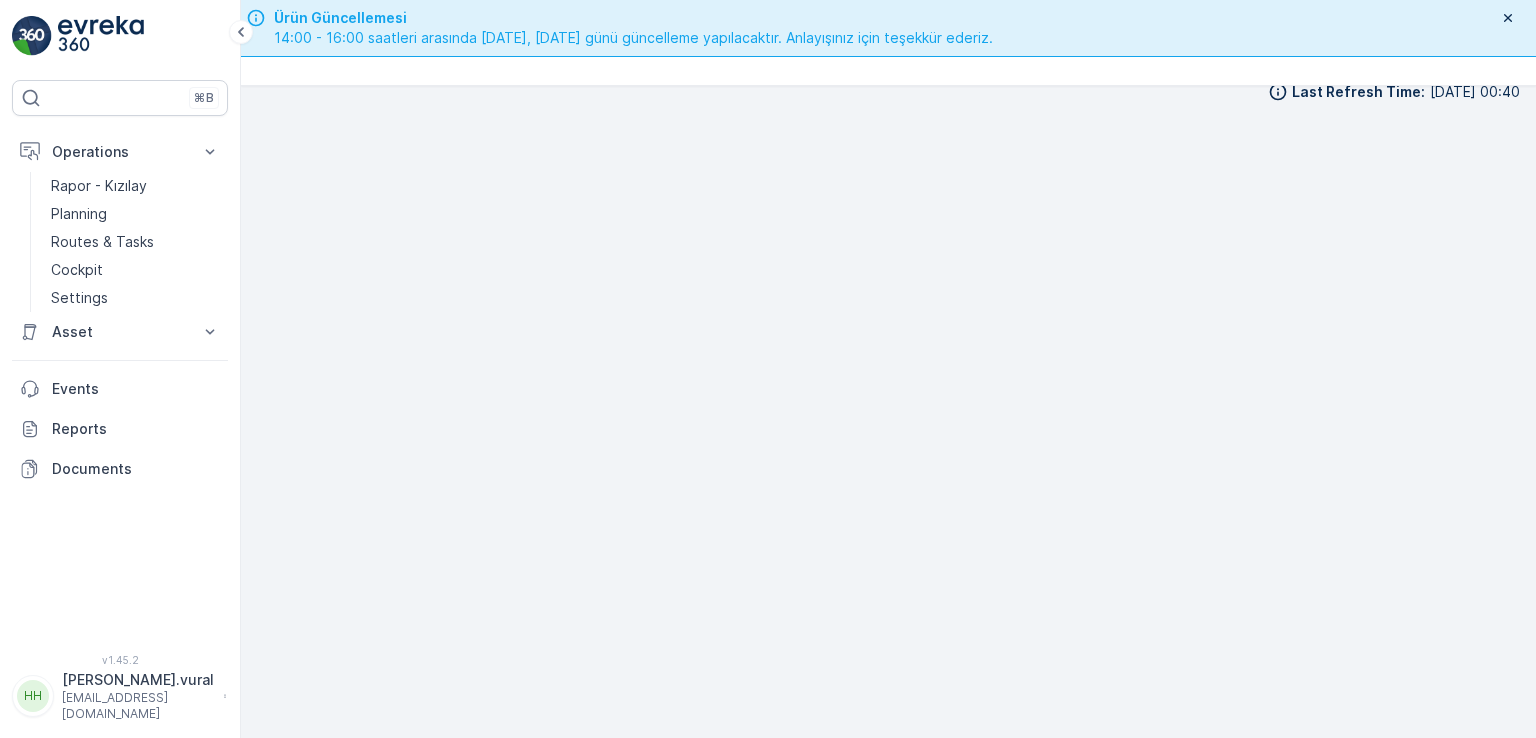 click on "hasan.vural@kizilay.com.tr" at bounding box center [138, 706] 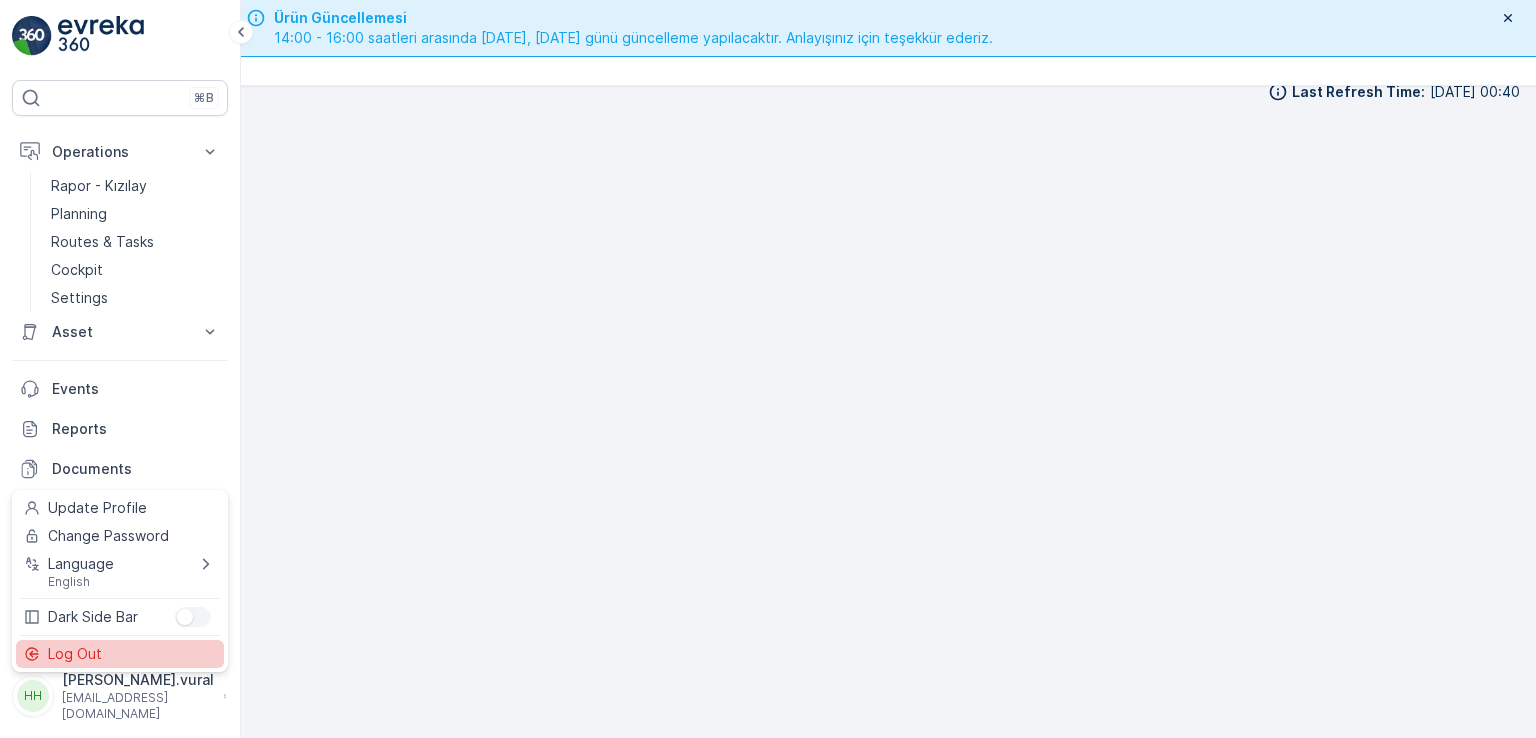 click on "Log Out" at bounding box center (75, 654) 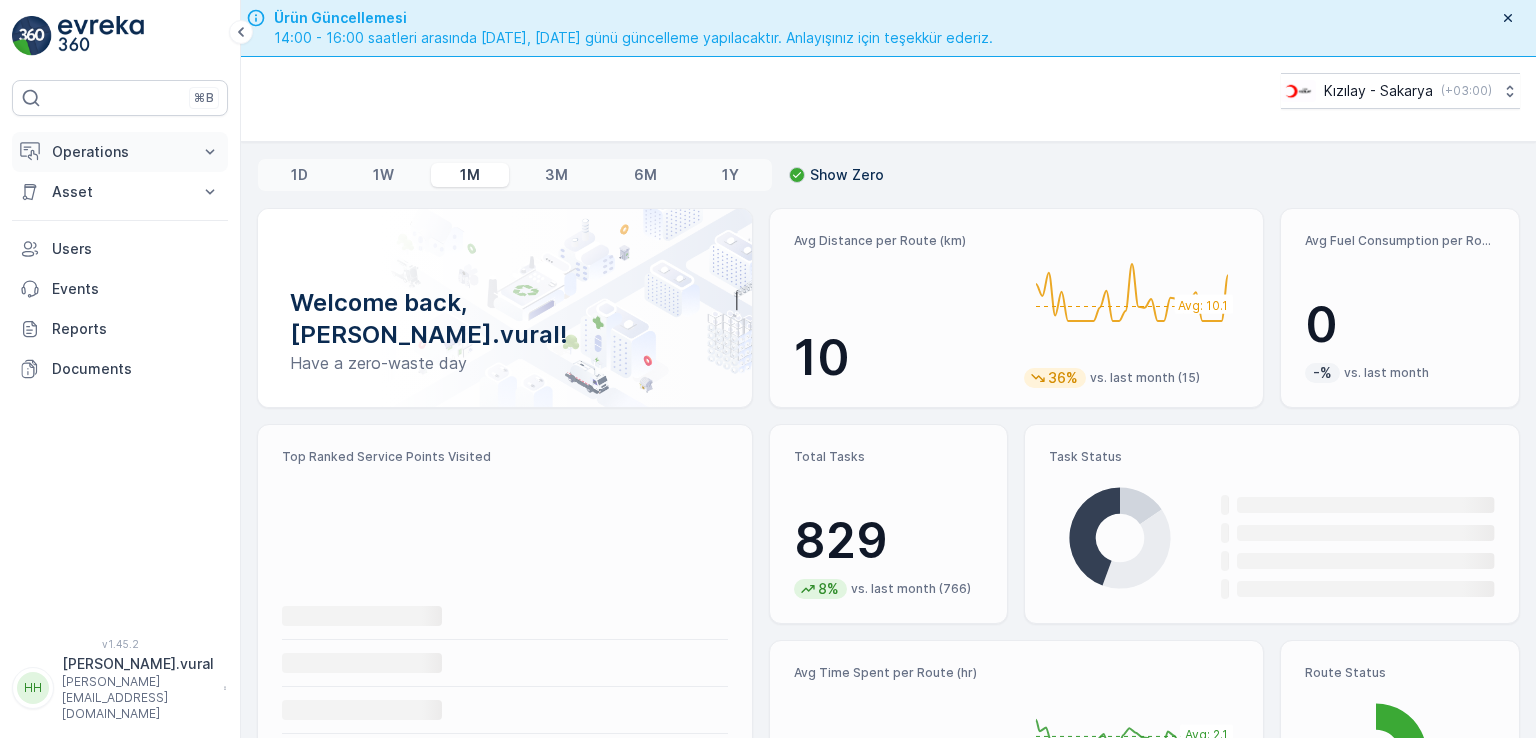 click on "Operations" at bounding box center (120, 152) 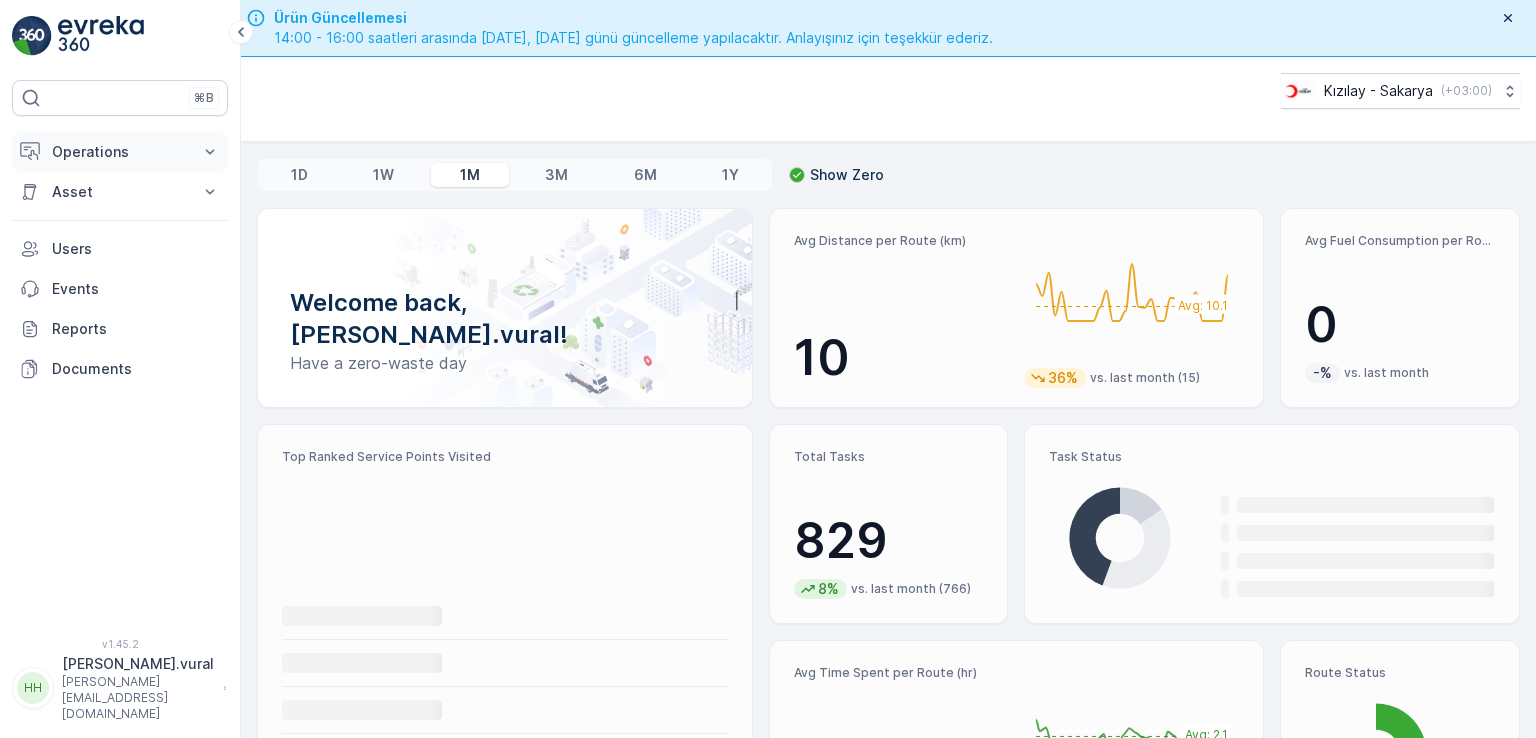 click on "Operations" at bounding box center [120, 152] 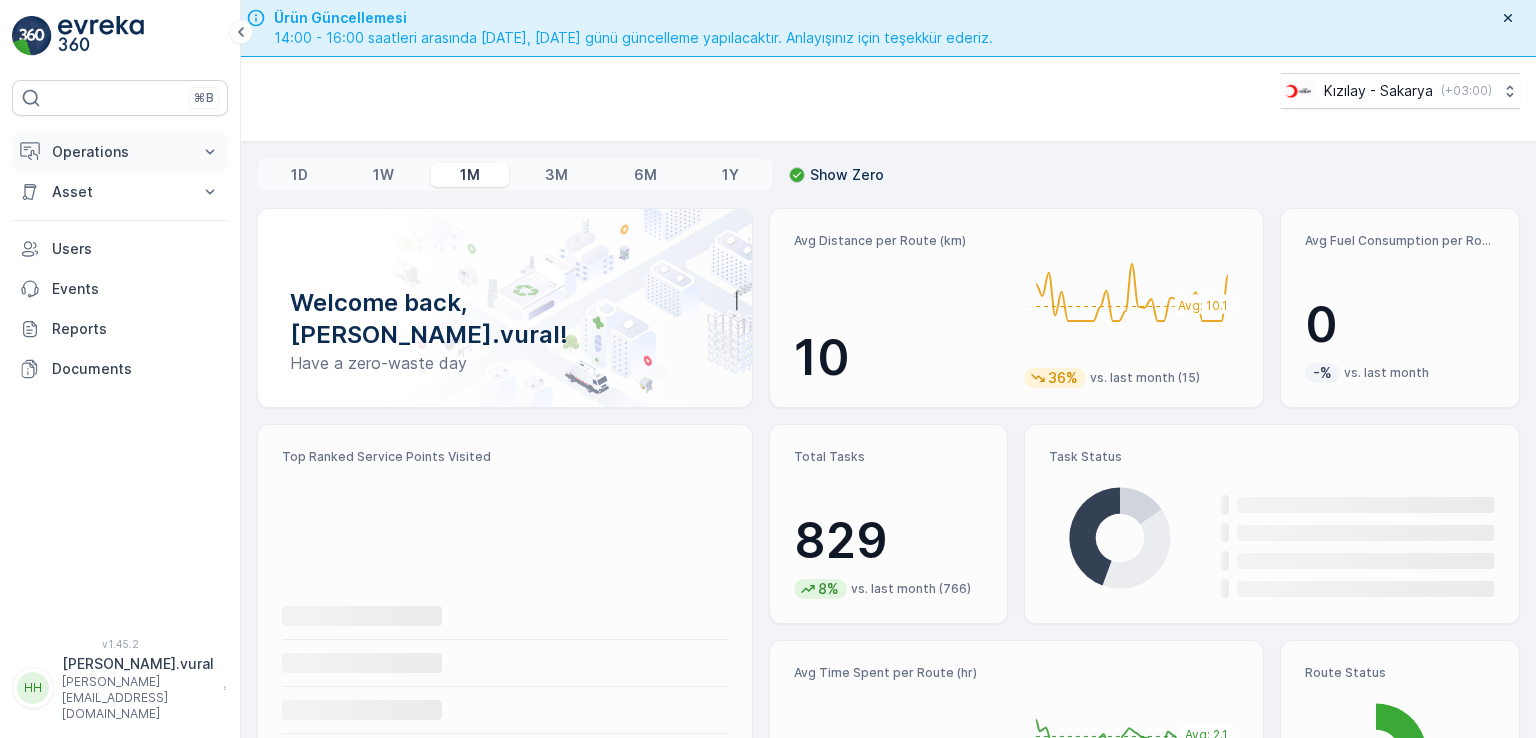 scroll, scrollTop: 0, scrollLeft: 0, axis: both 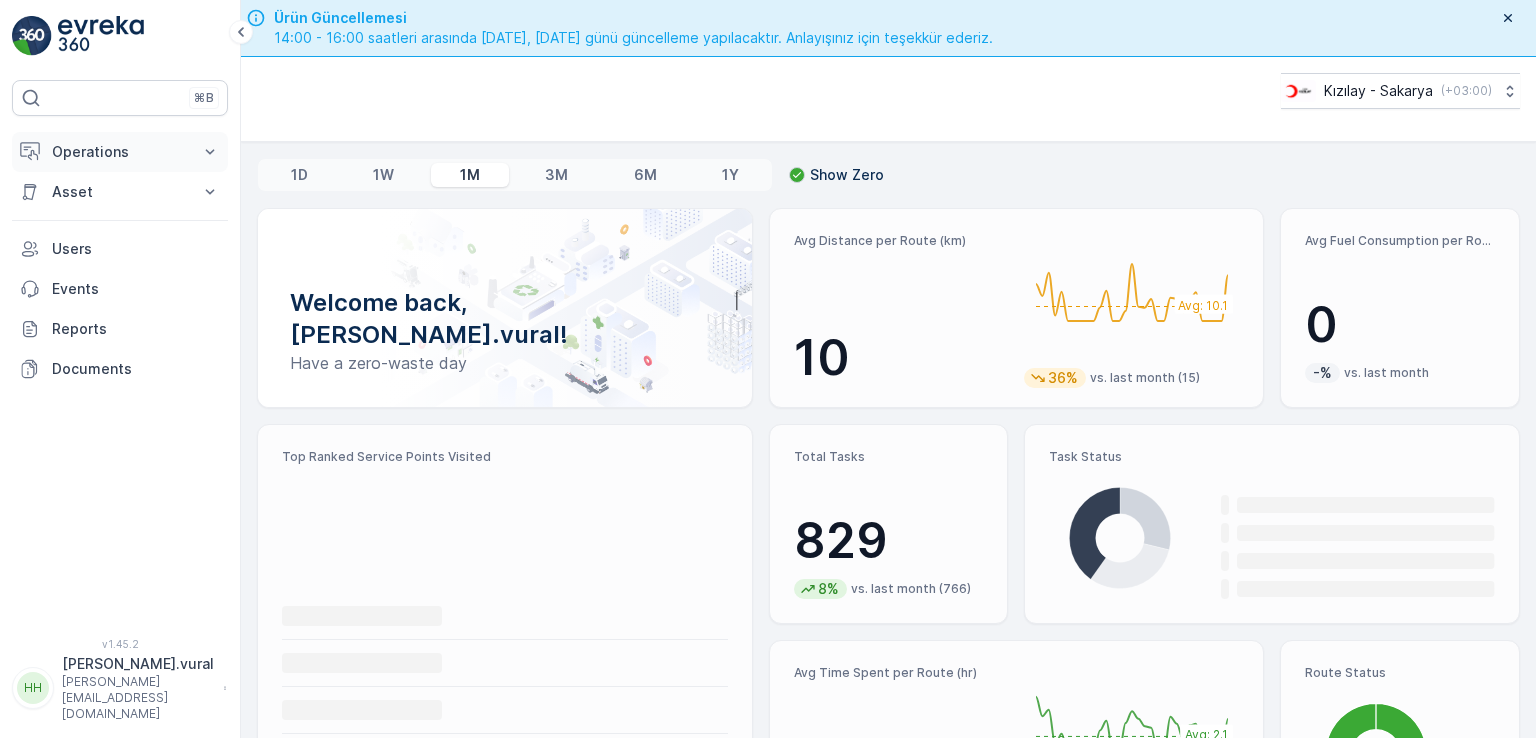 click on "Operations" at bounding box center [120, 152] 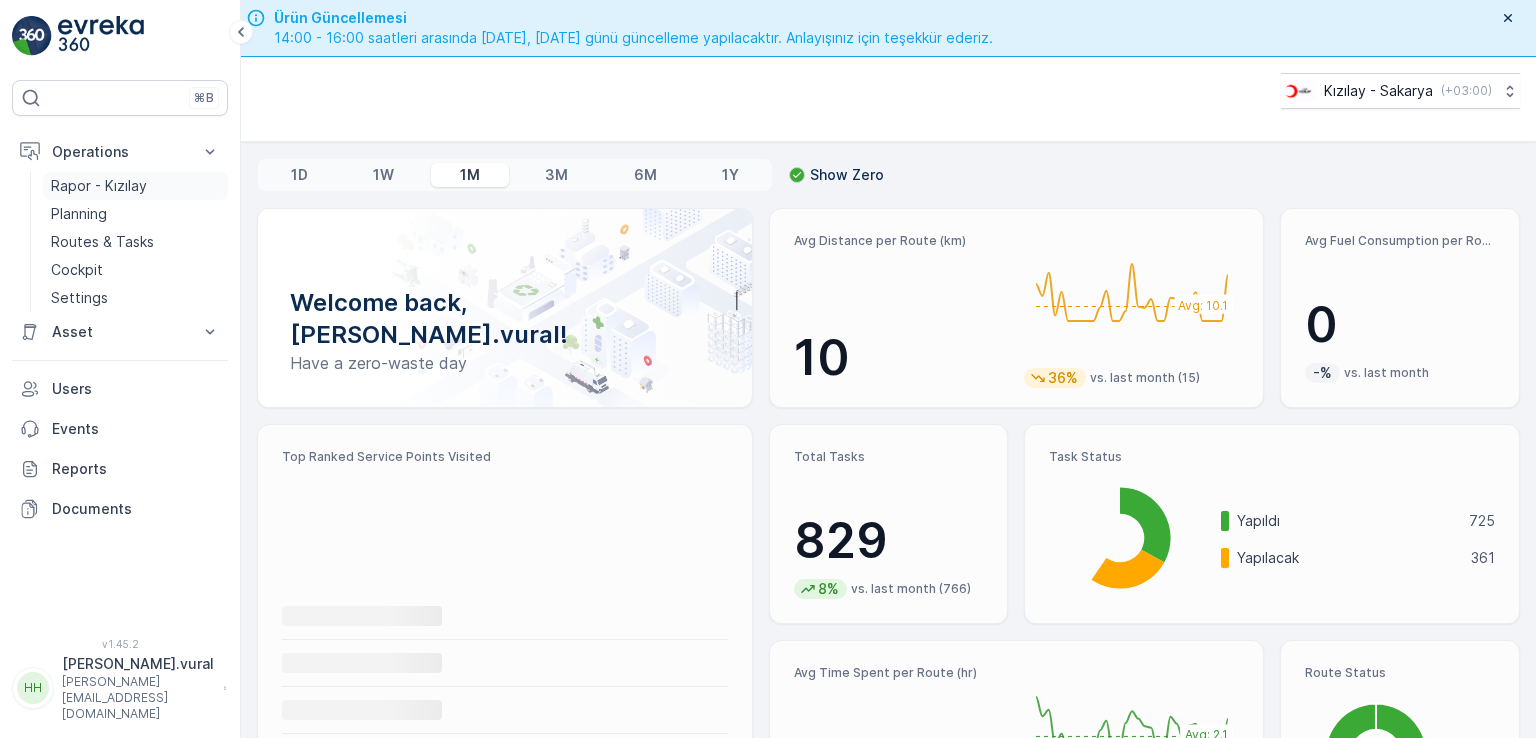 click on "Rapor - Kızılay" at bounding box center [99, 186] 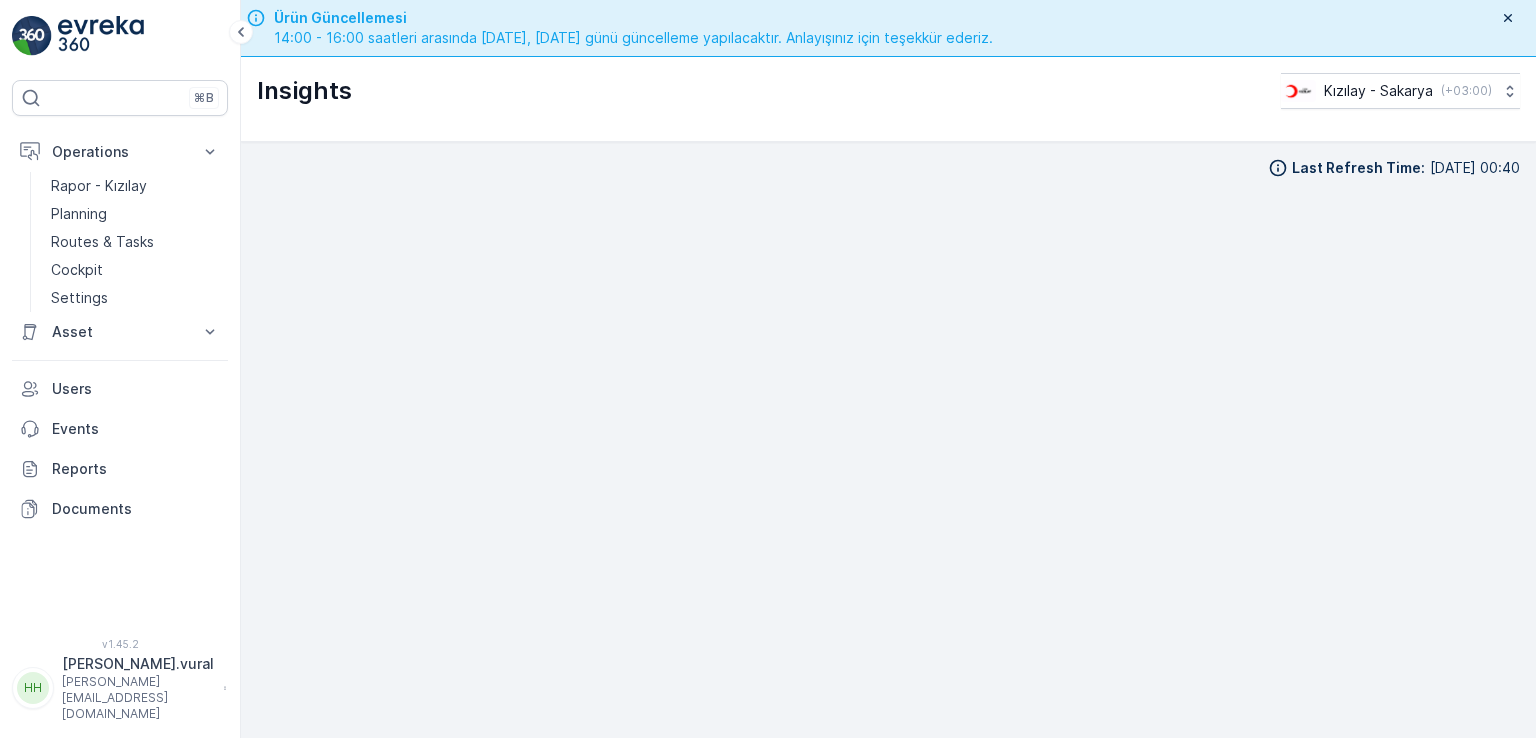 scroll, scrollTop: 17, scrollLeft: 0, axis: vertical 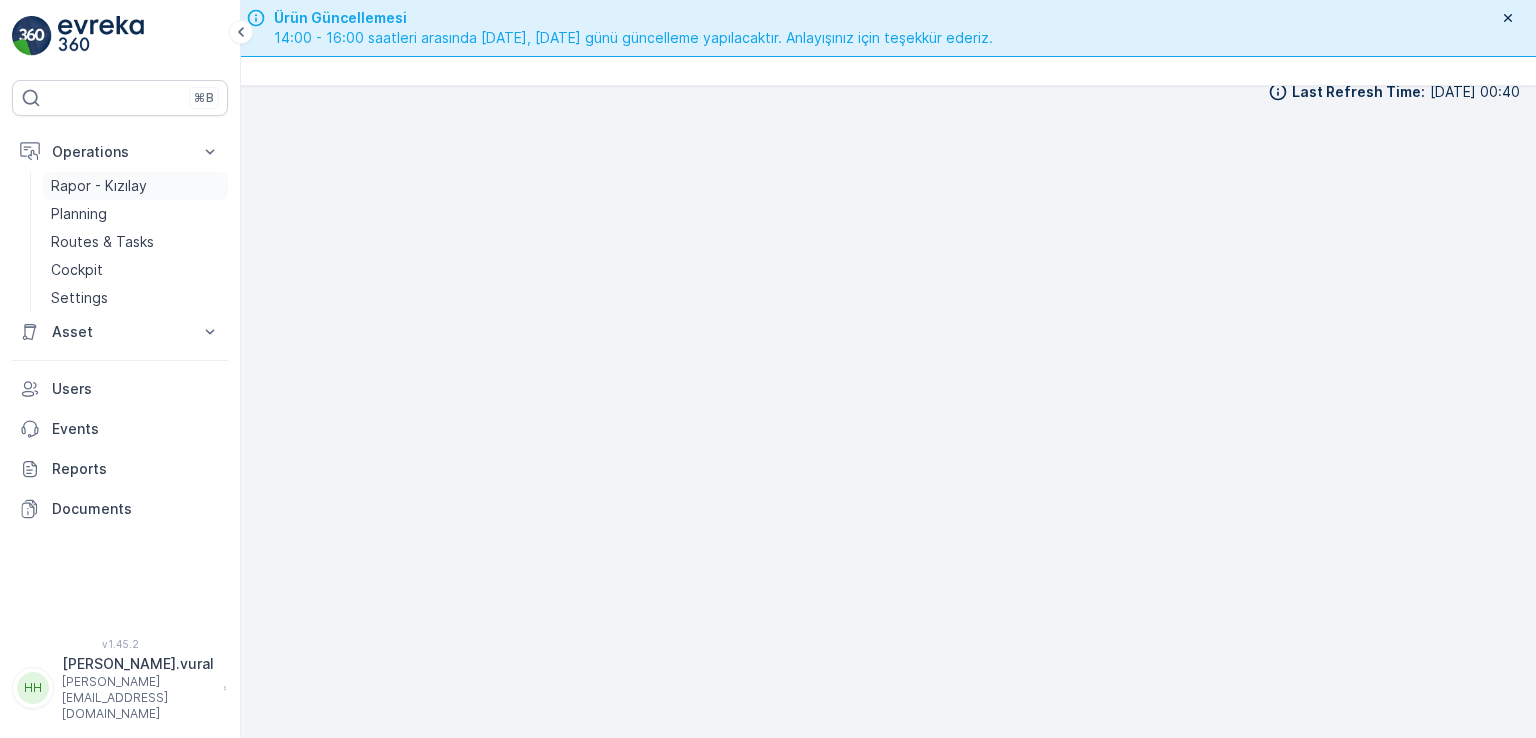 click on "Rapor - Kızılay" at bounding box center [99, 186] 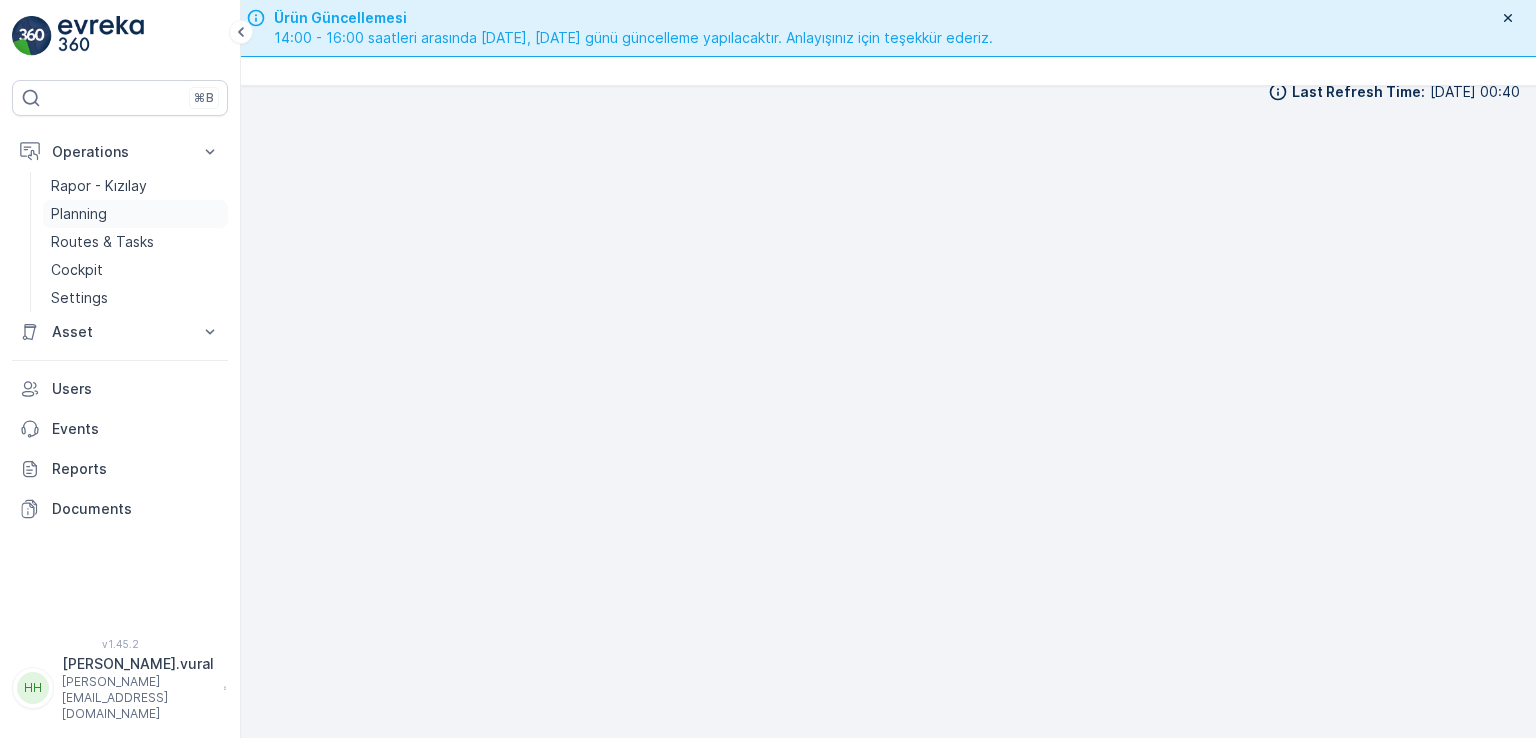 click on "Planning" at bounding box center [79, 214] 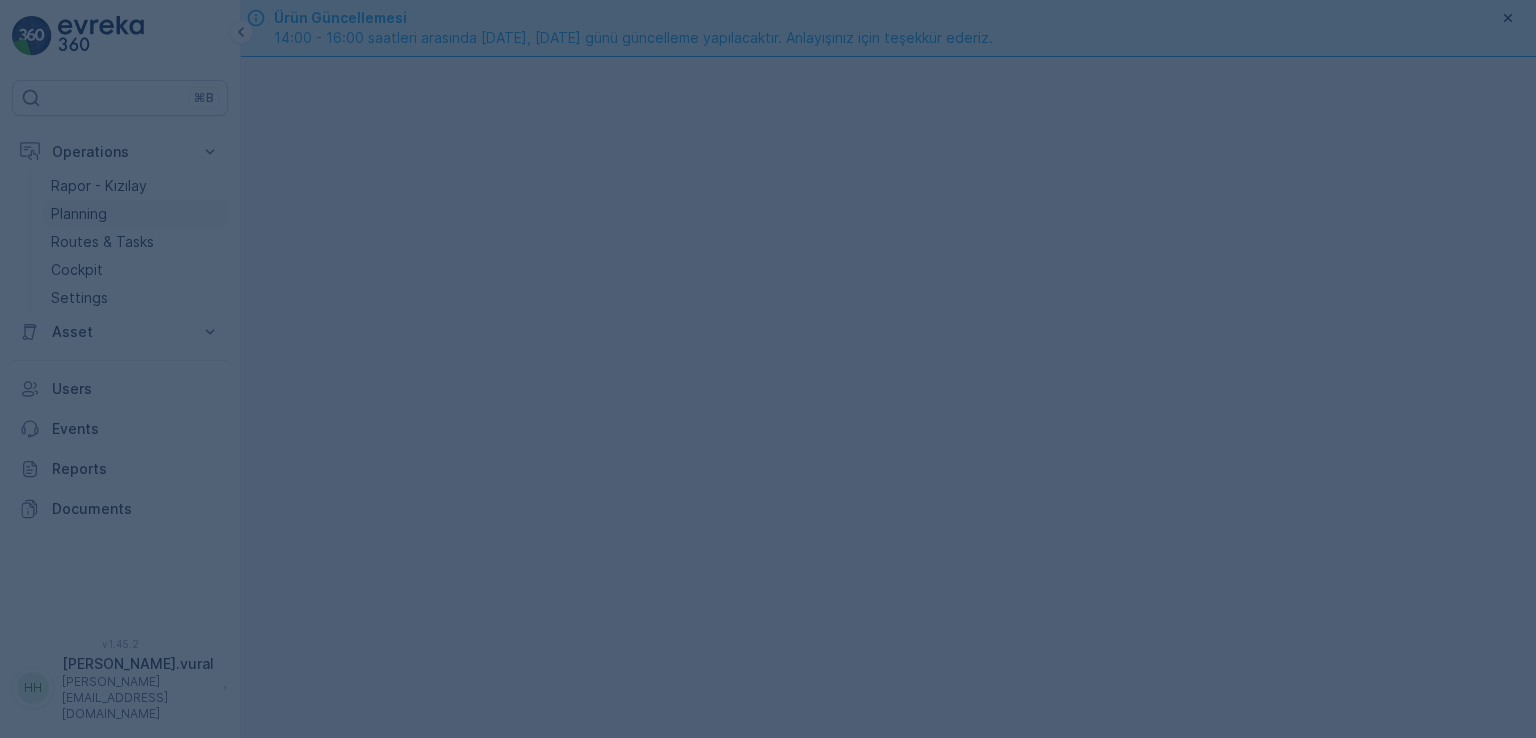 scroll, scrollTop: 0, scrollLeft: 0, axis: both 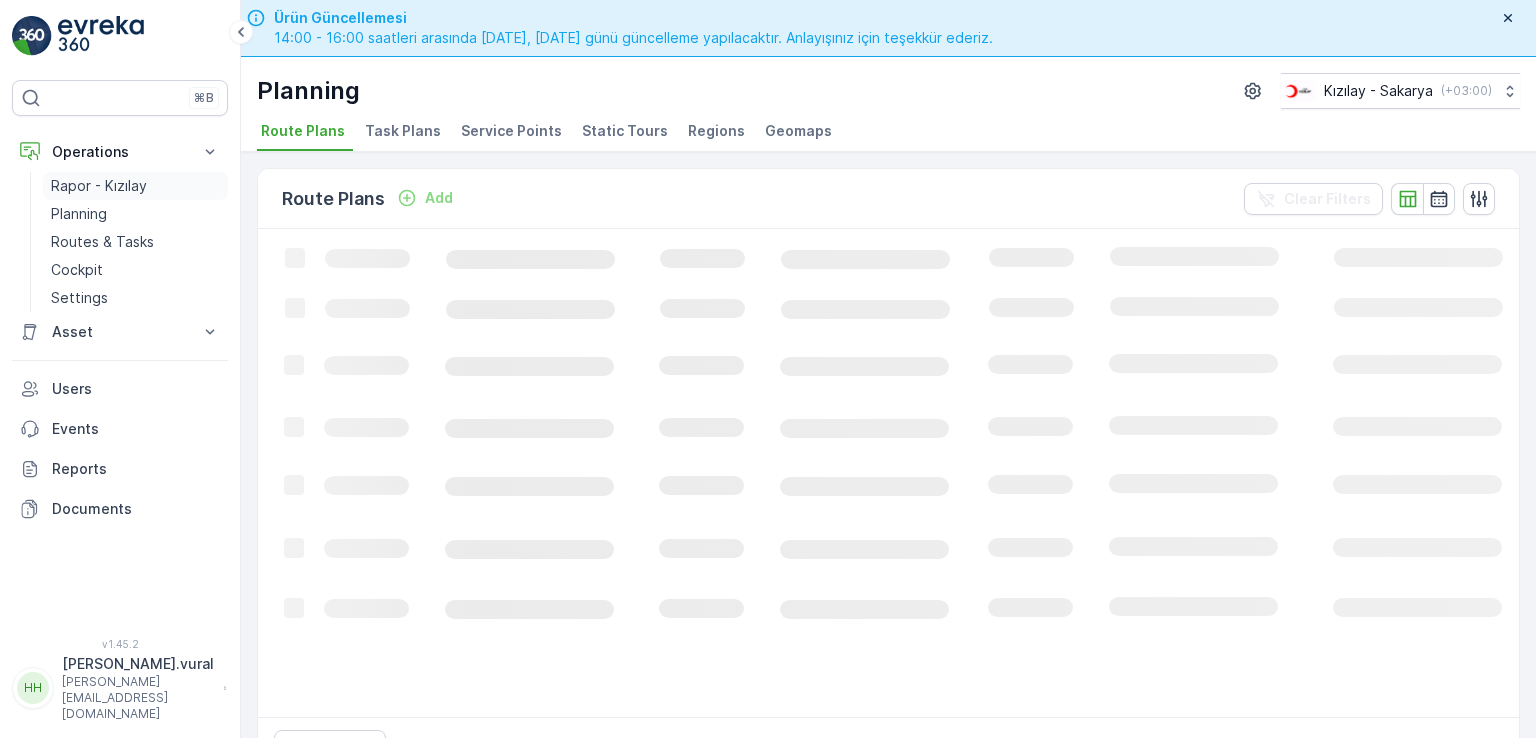 click on "Rapor - Kızılay" at bounding box center [99, 186] 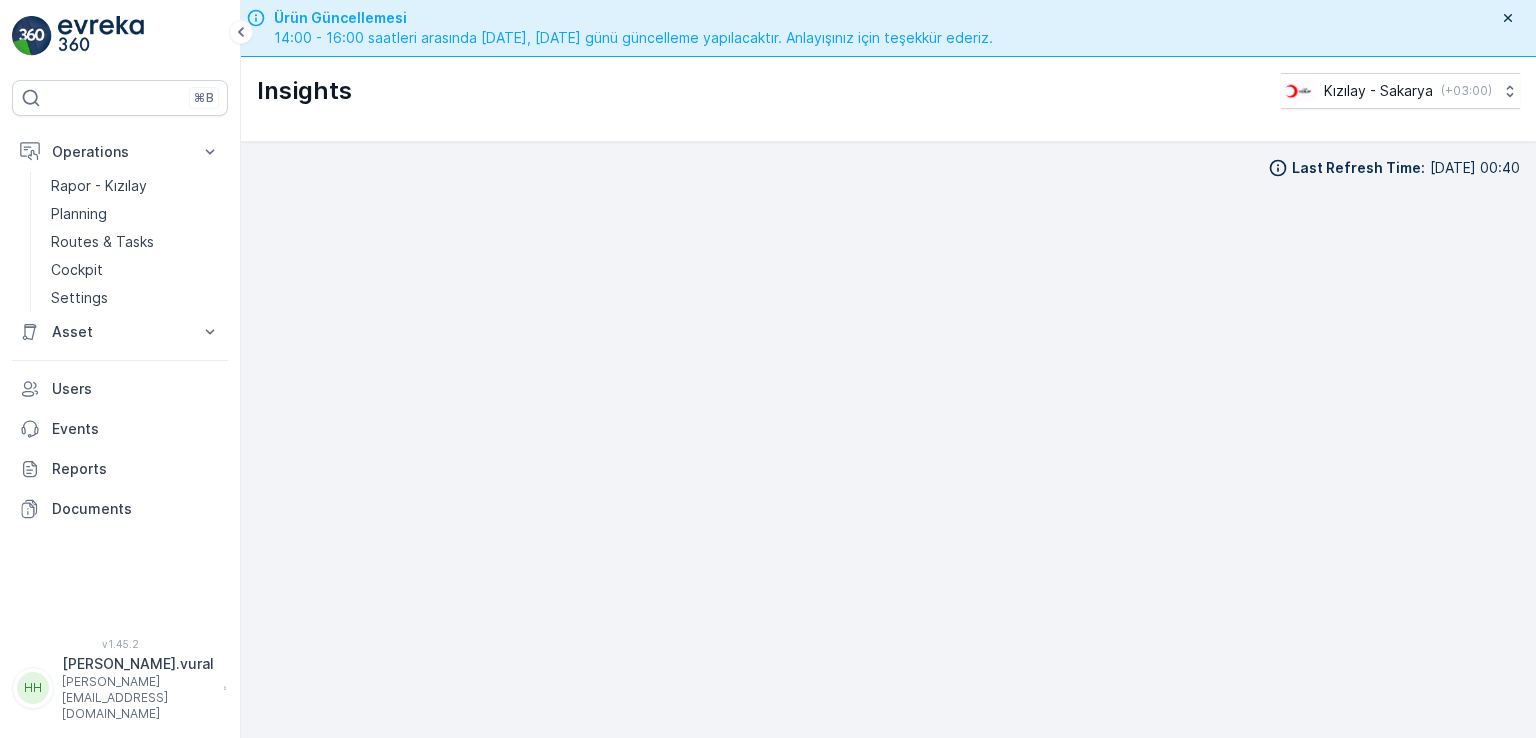 scroll, scrollTop: 17, scrollLeft: 0, axis: vertical 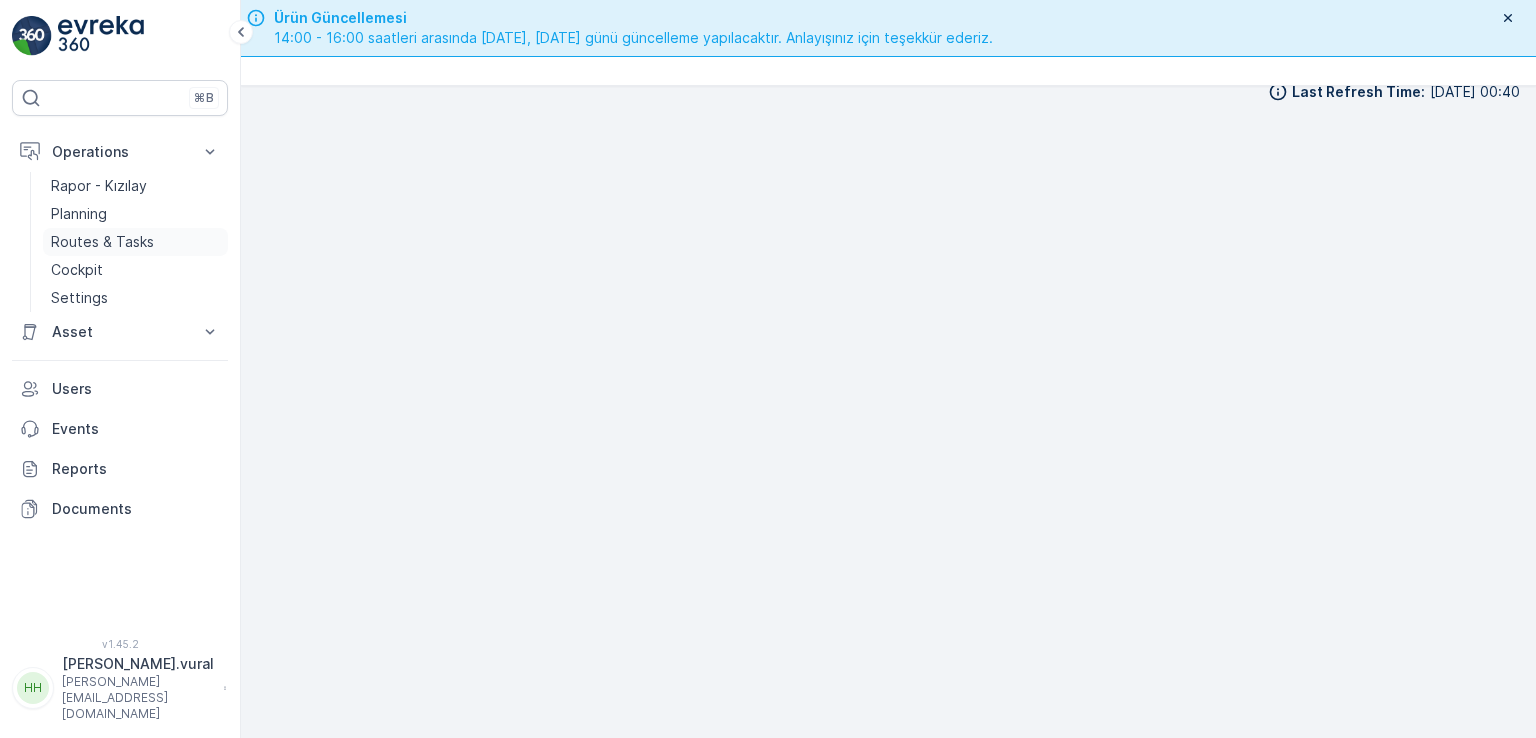 click on "Routes & Tasks" at bounding box center [102, 242] 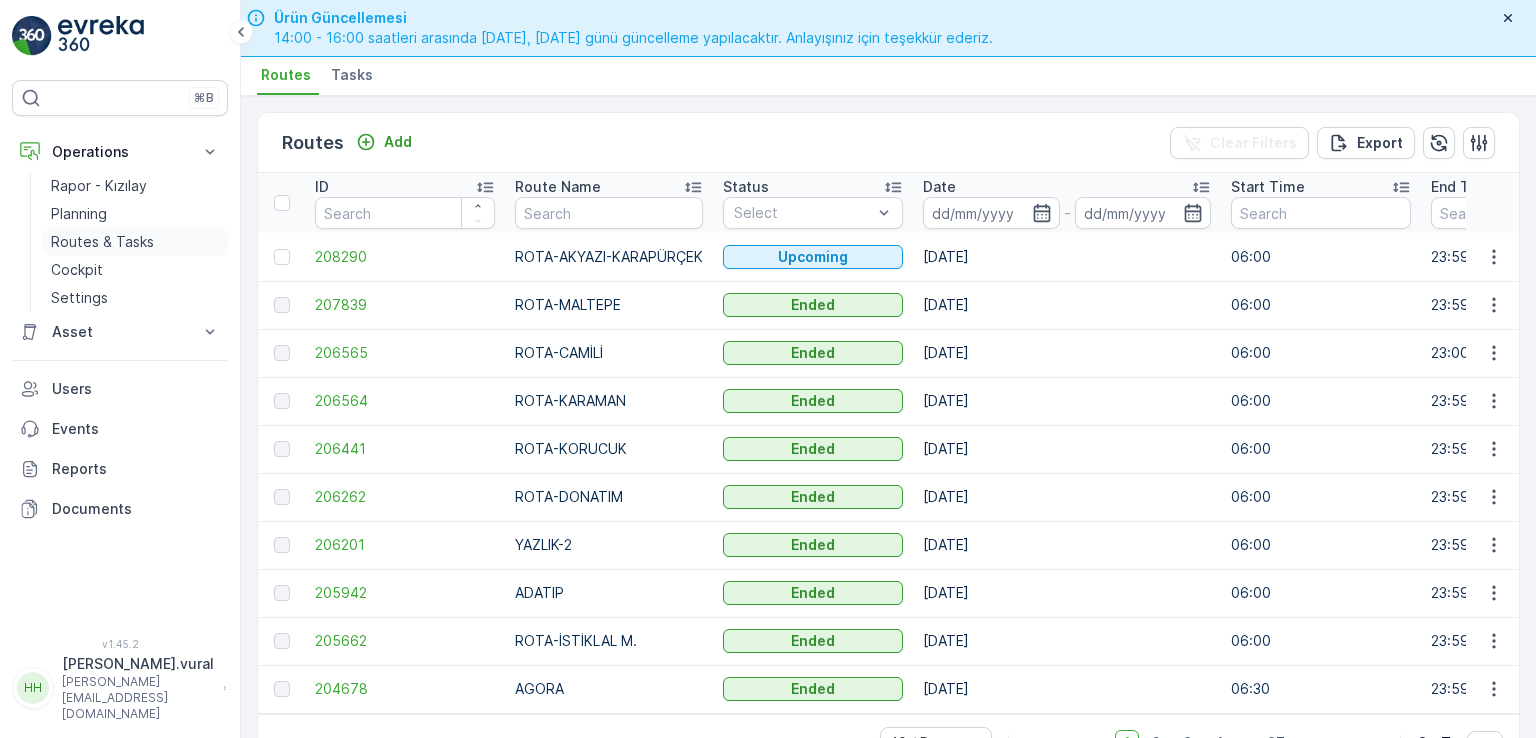 click on "Routes & Tasks" at bounding box center (102, 242) 